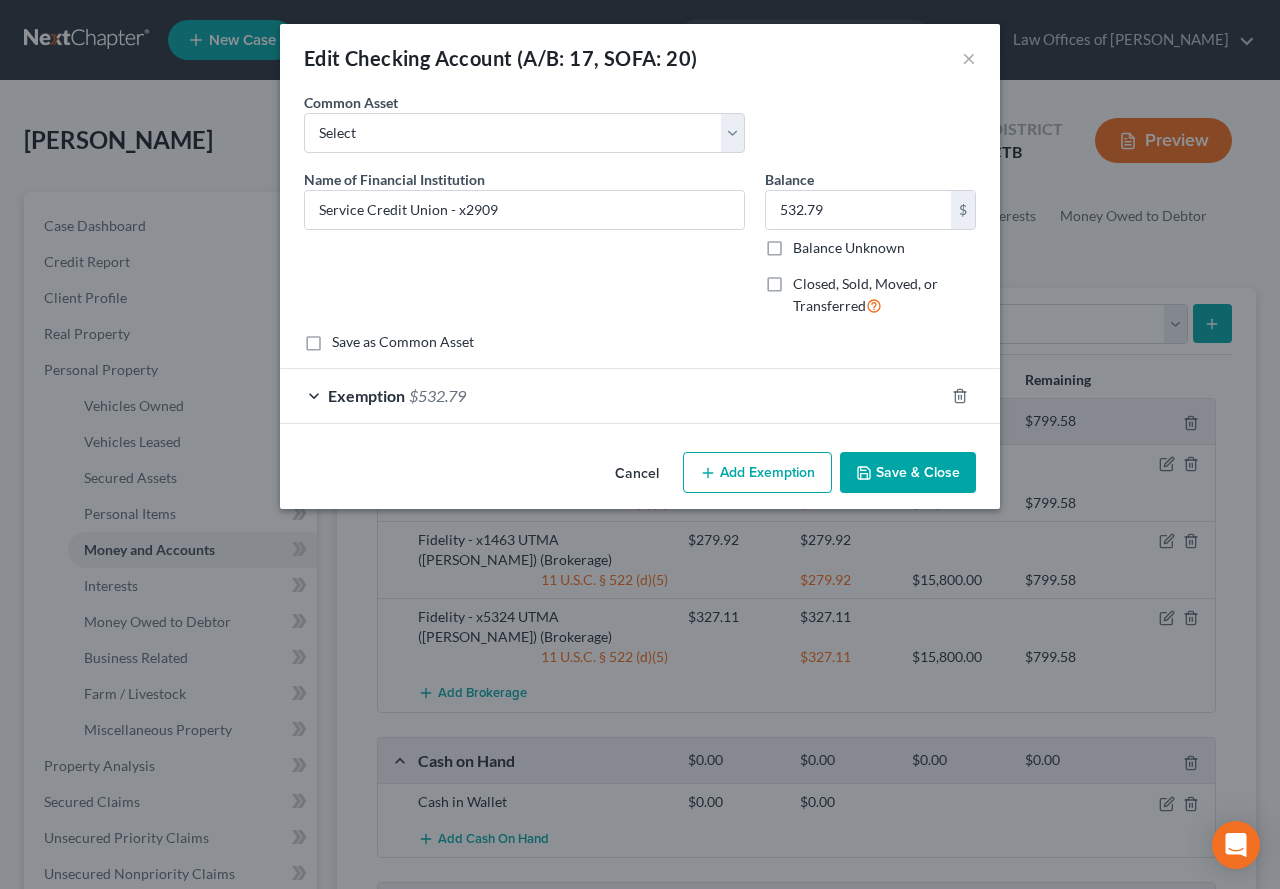 scroll, scrollTop: 464, scrollLeft: 0, axis: vertical 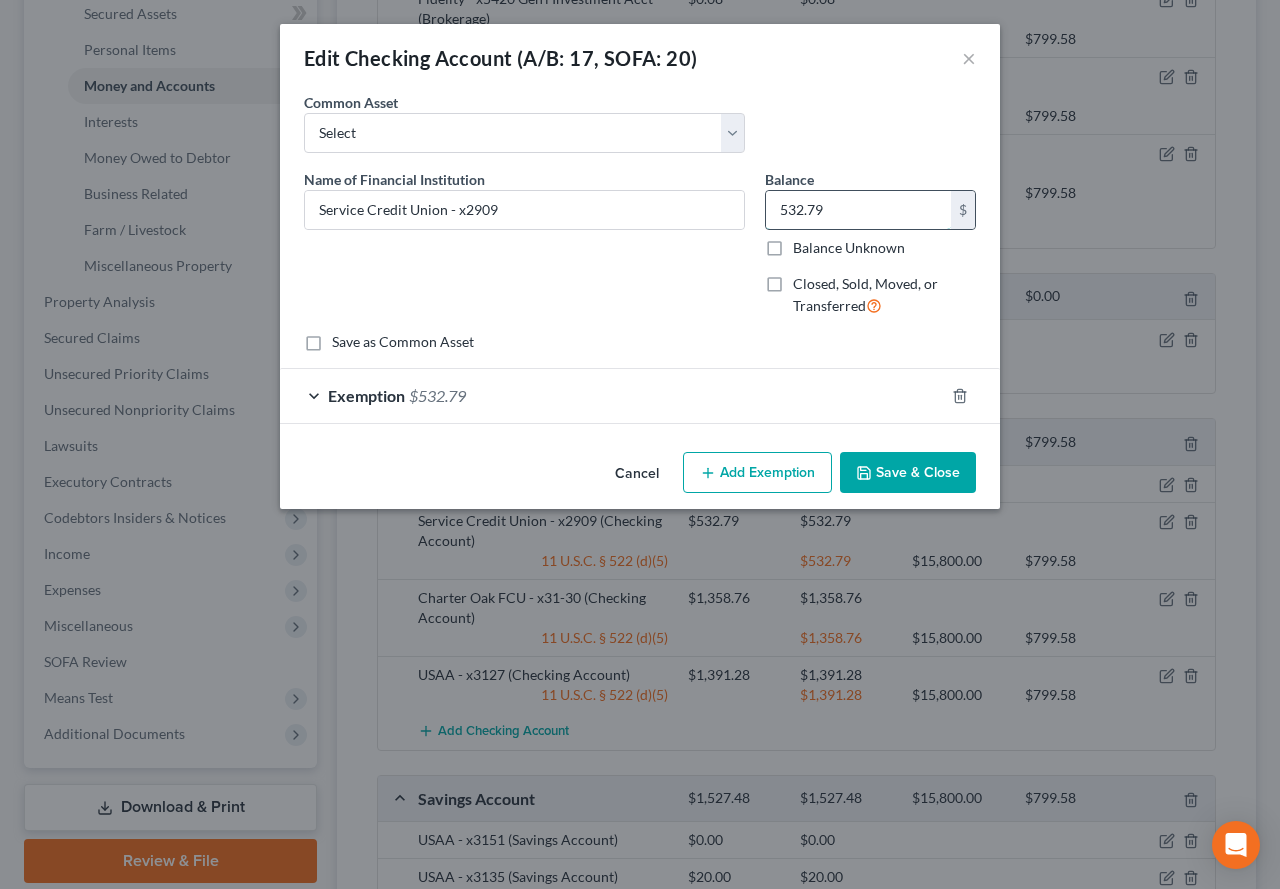 click on "532.79" at bounding box center (858, 210) 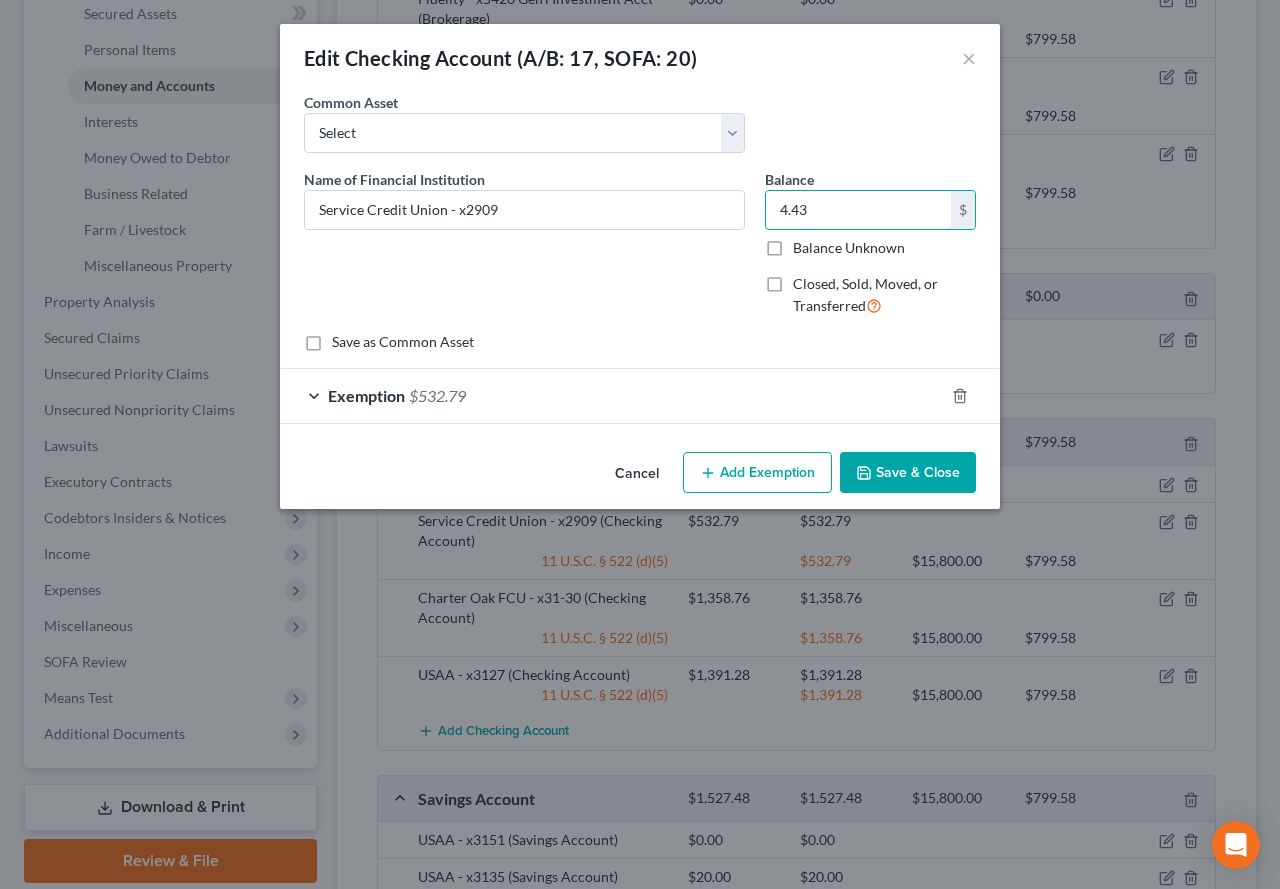 type on "4.43" 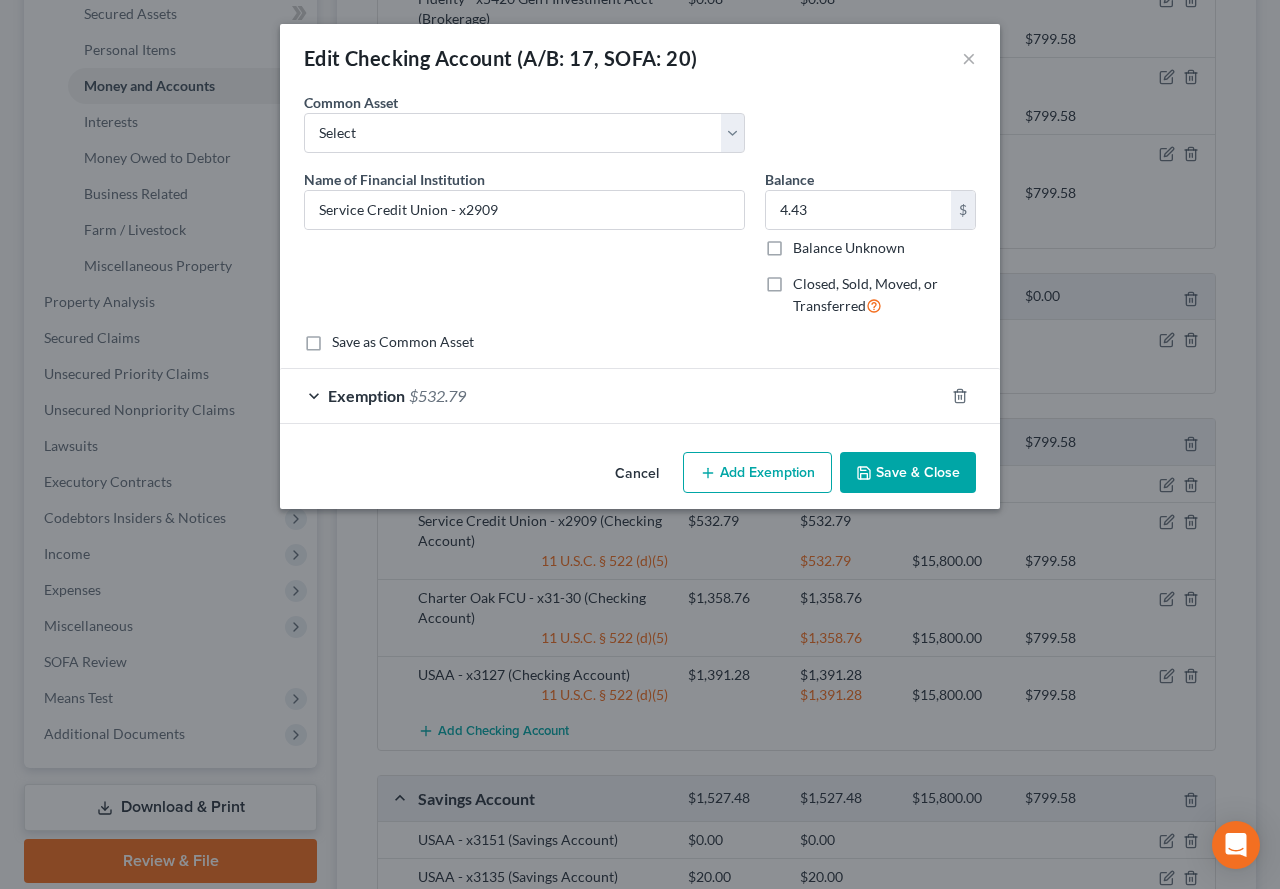 click on "Exemption $532.79" at bounding box center (612, 395) 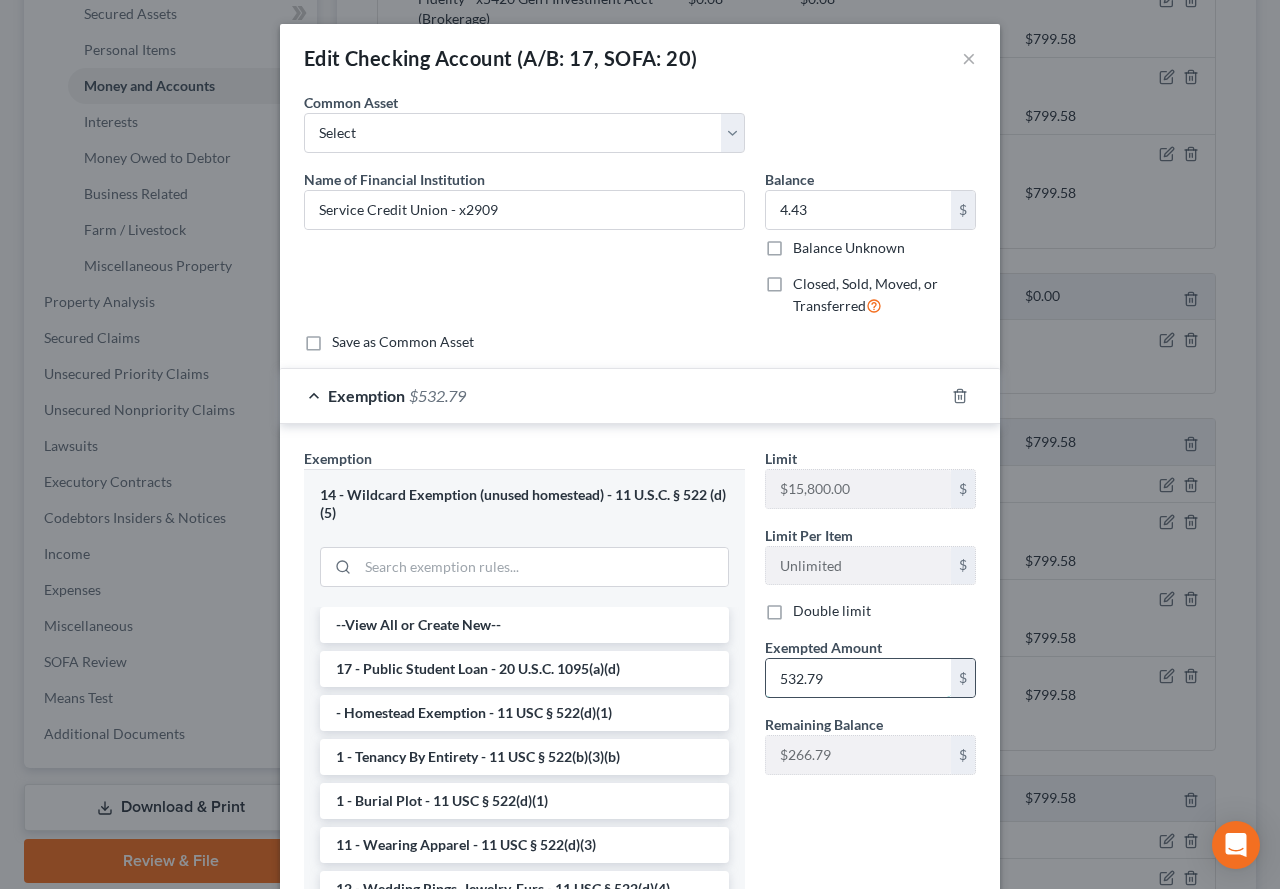 click on "532.79" at bounding box center [858, 678] 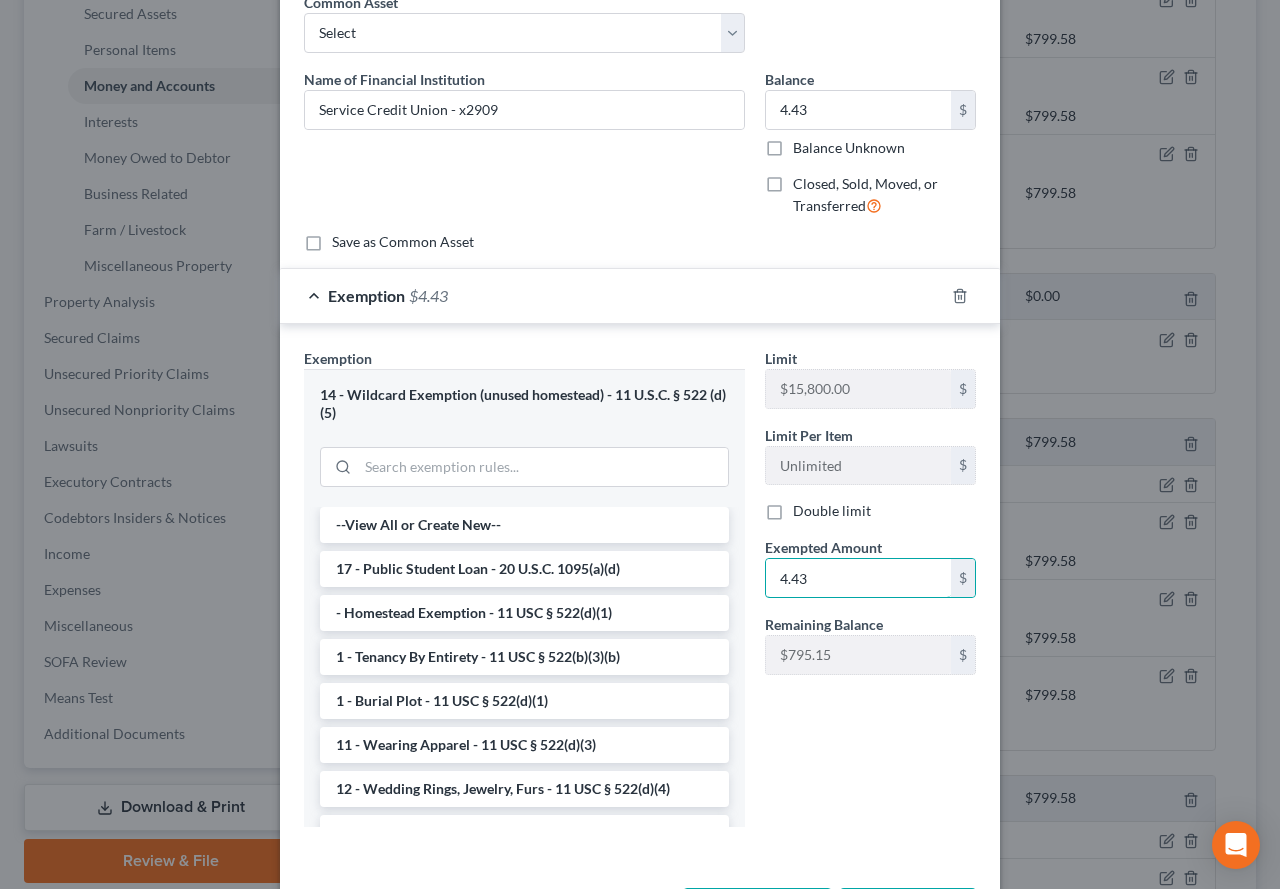 scroll, scrollTop: 180, scrollLeft: 0, axis: vertical 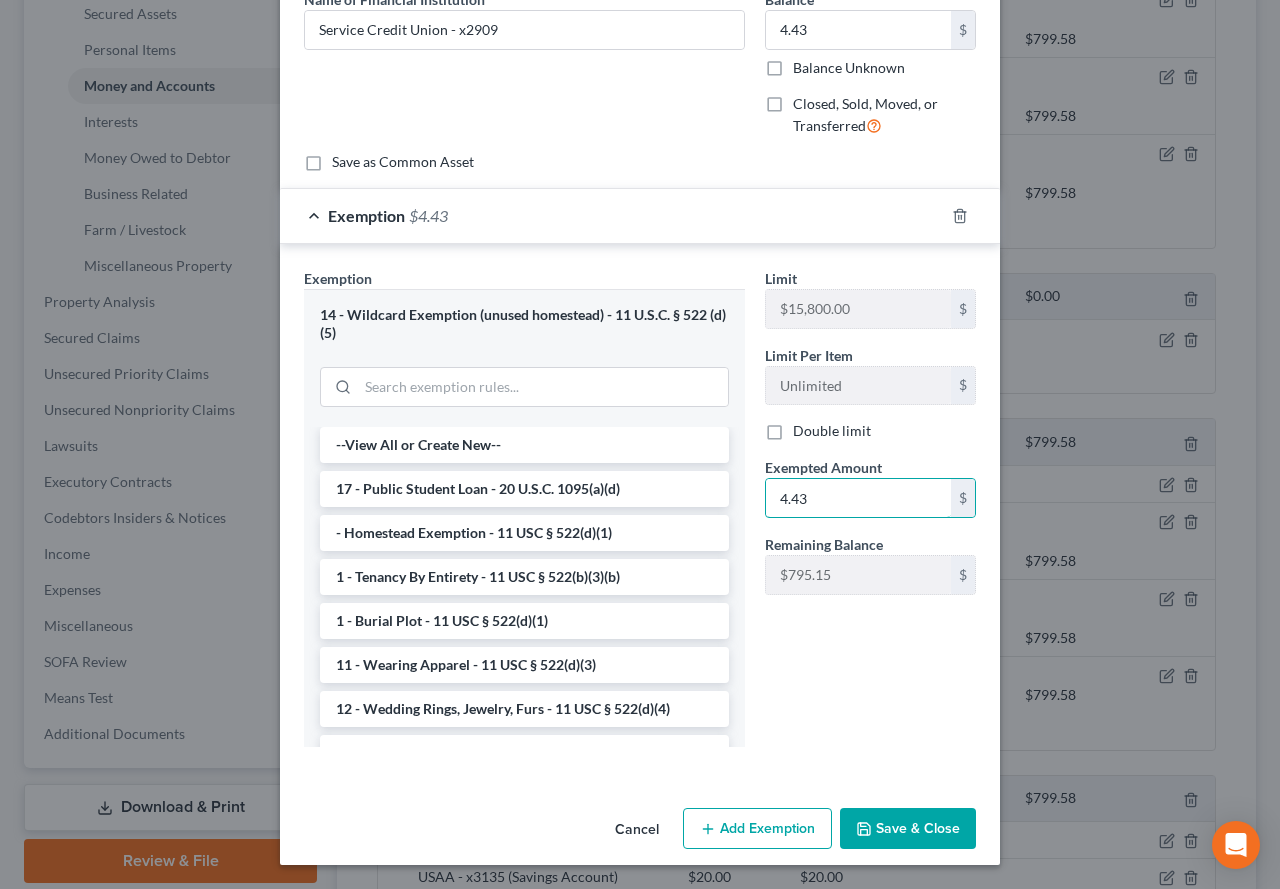 type on "4.43" 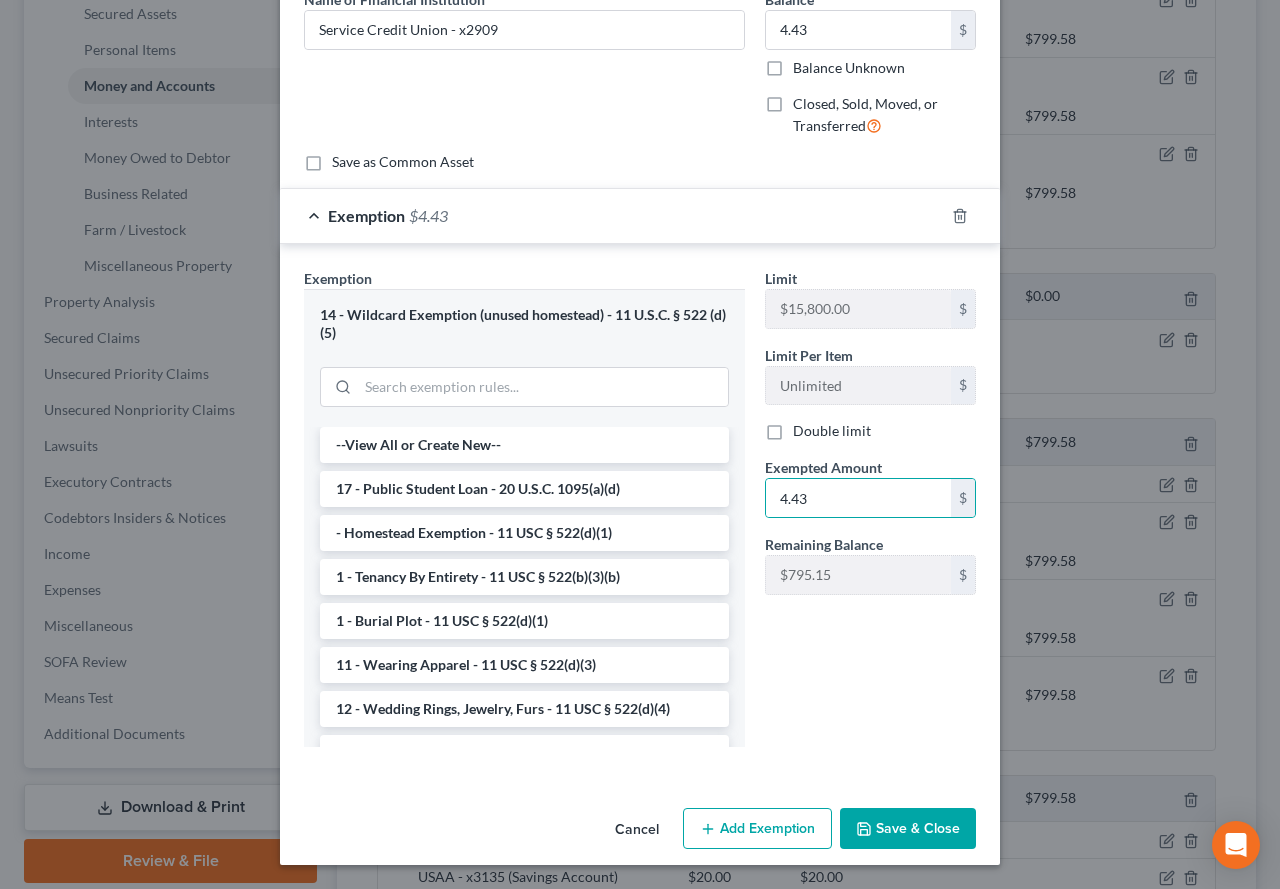 click on "Save & Close" at bounding box center (908, 829) 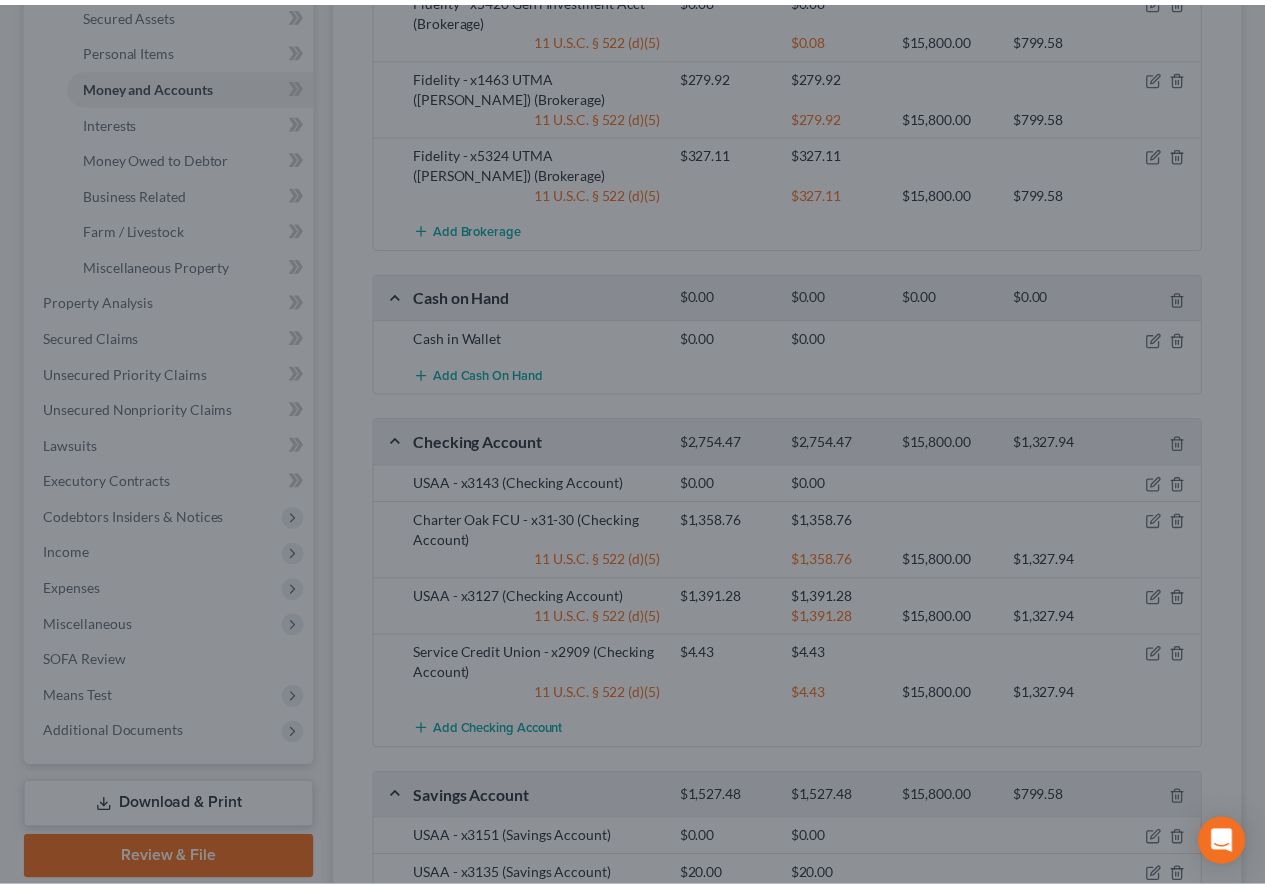 scroll, scrollTop: 500, scrollLeft: 0, axis: vertical 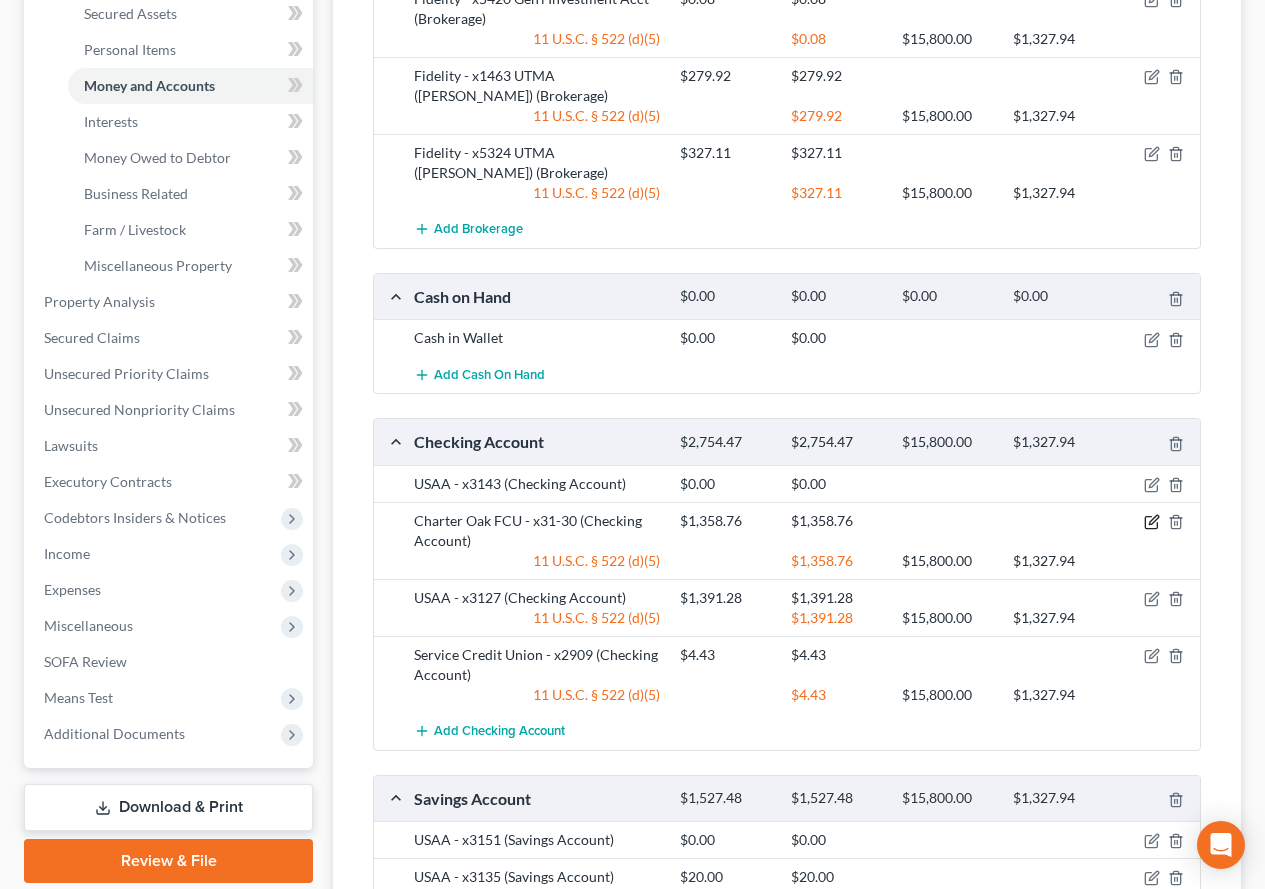 click 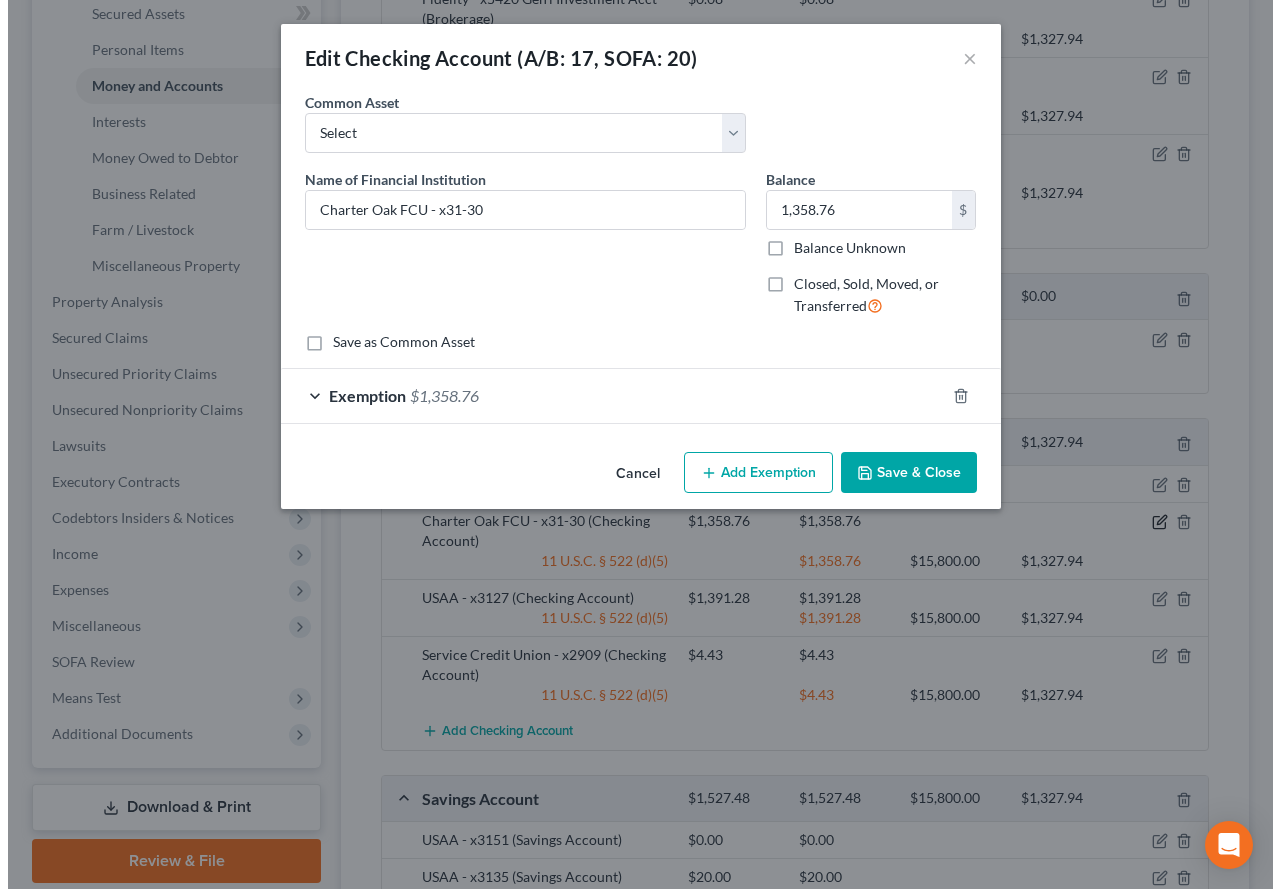scroll, scrollTop: 464, scrollLeft: 0, axis: vertical 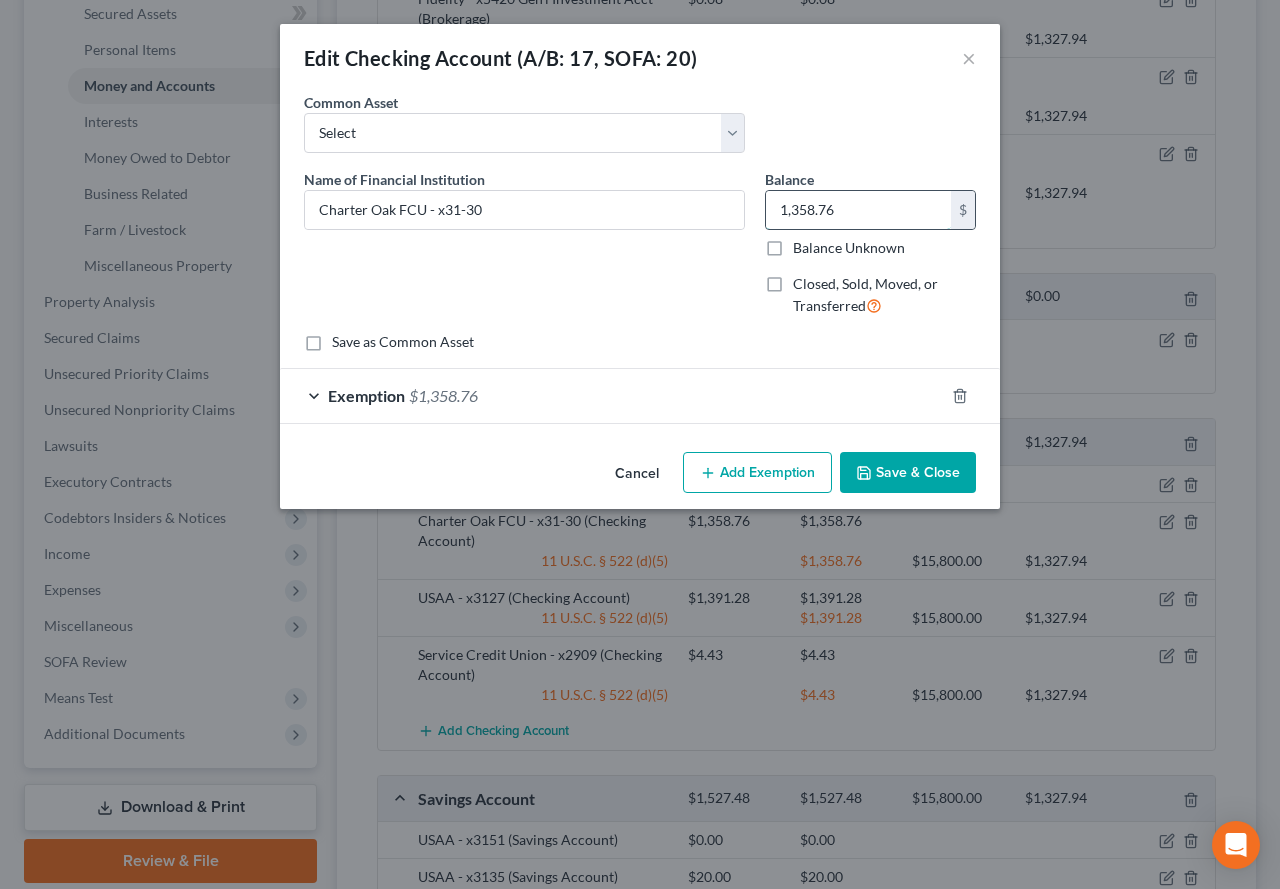 click on "1,358.76" at bounding box center (858, 210) 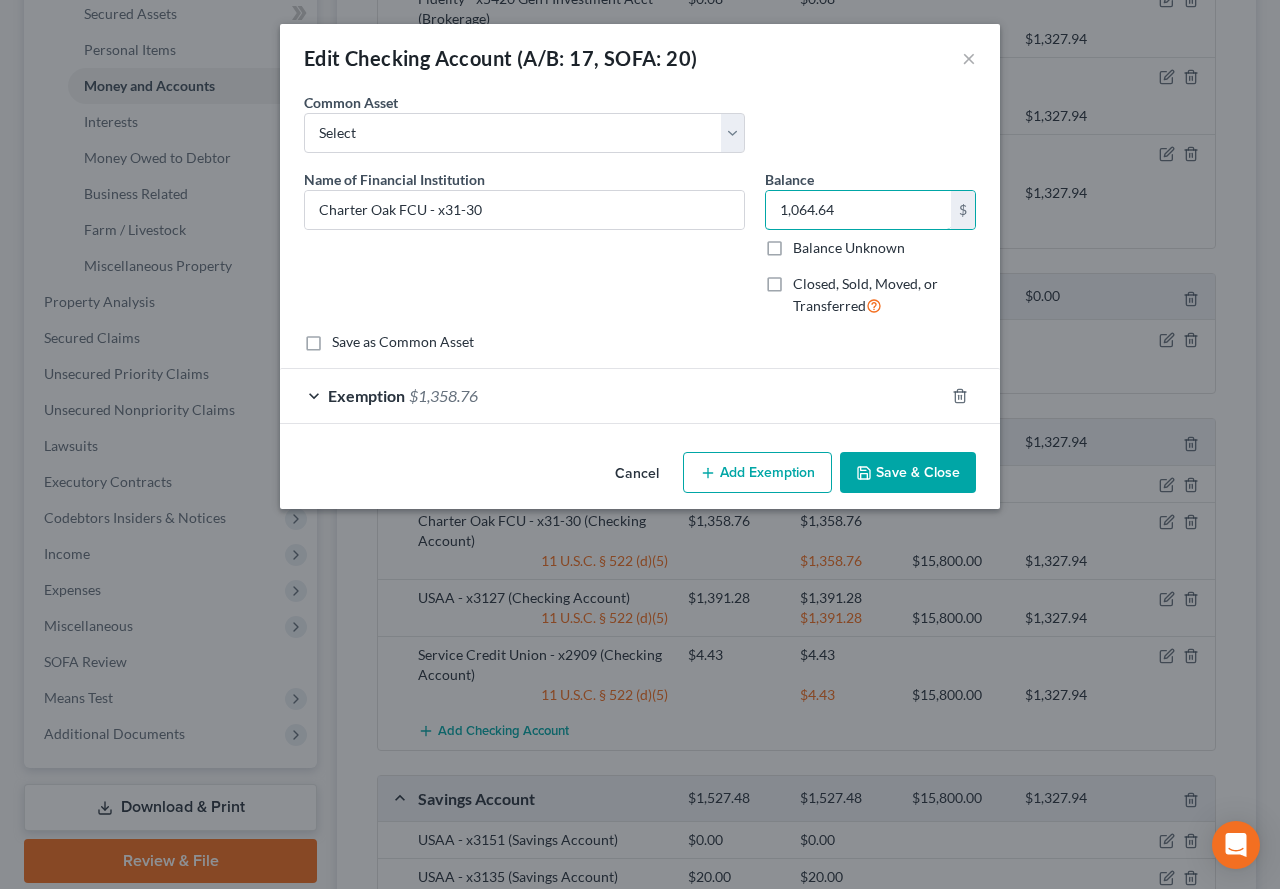 type on "1,064.64" 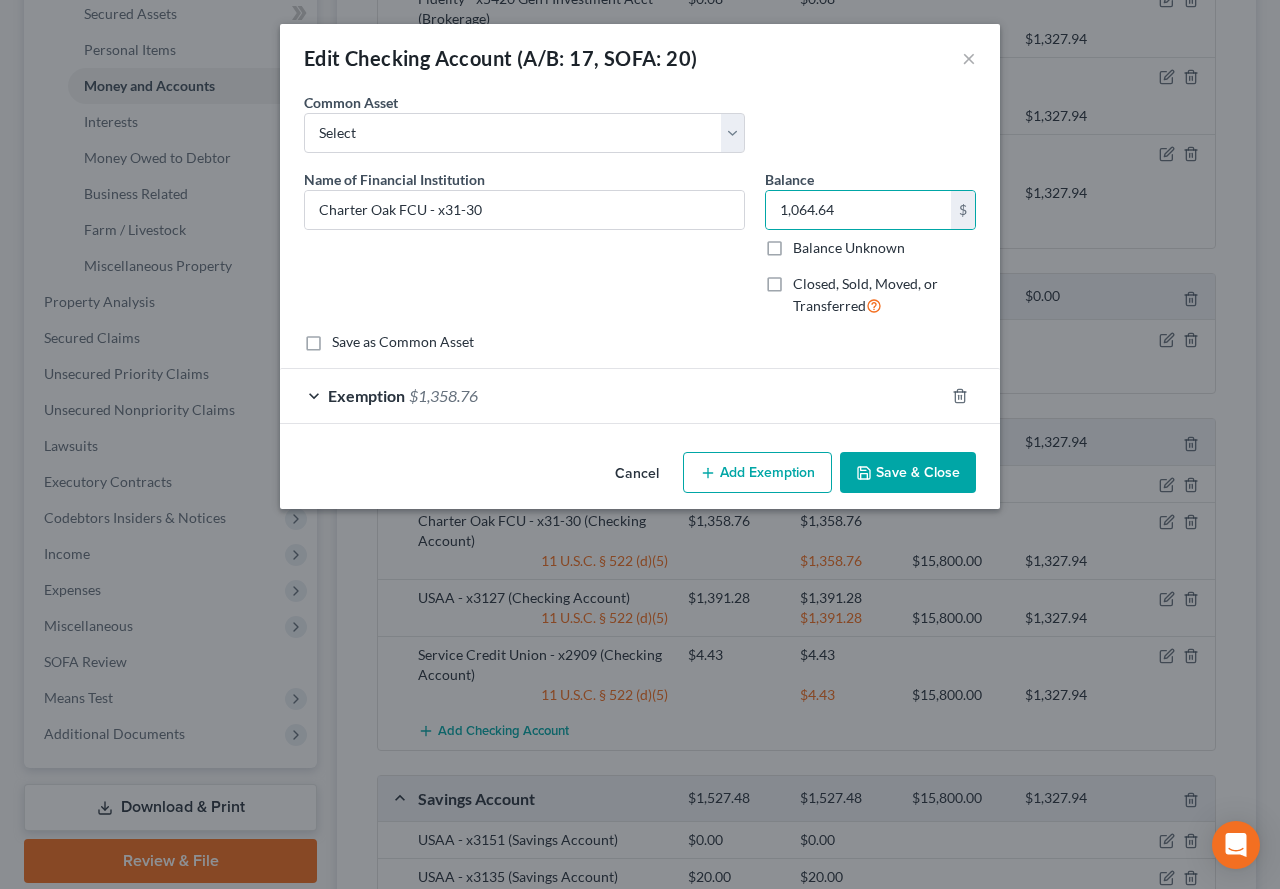 click on "Exemption $1,358.76" at bounding box center (612, 395) 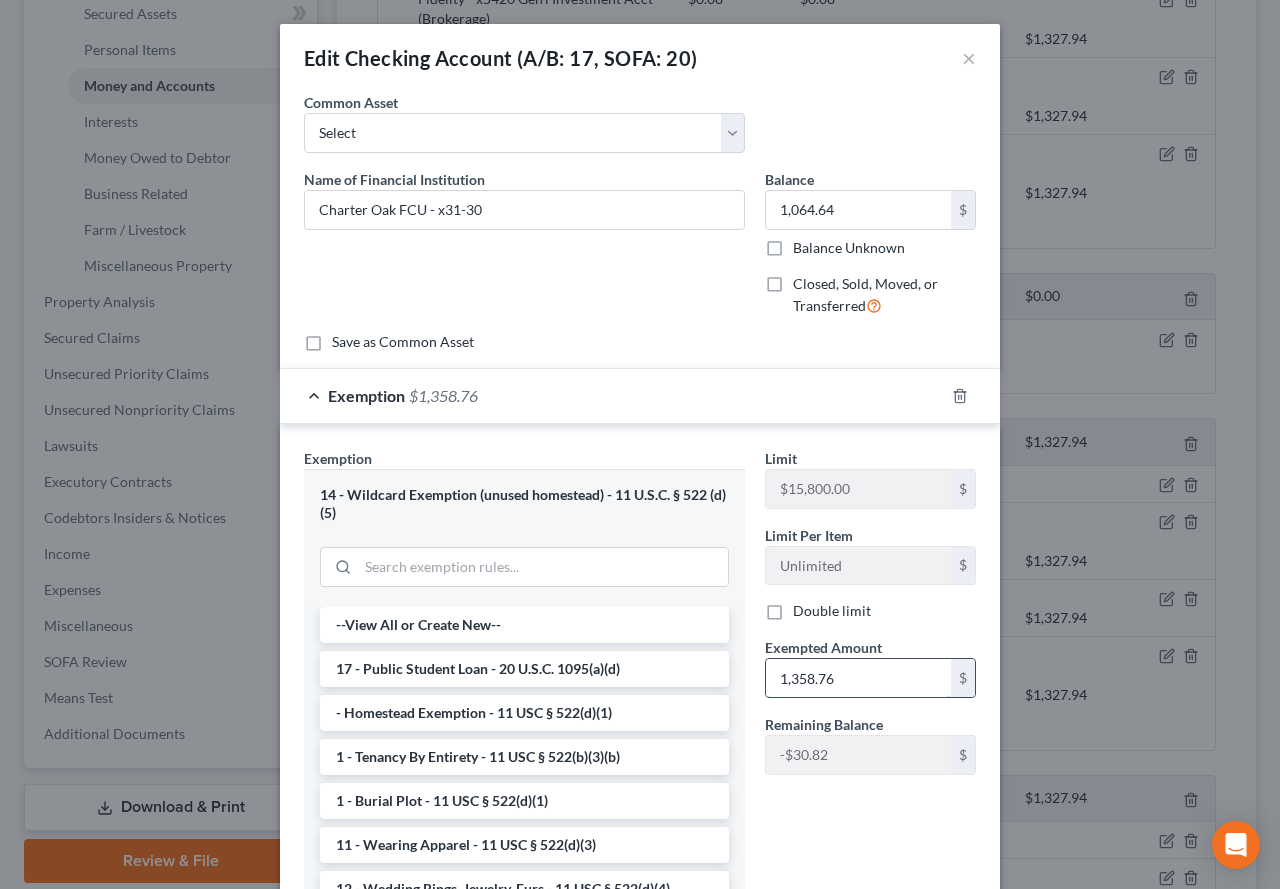 click on "1,358.76" at bounding box center [858, 678] 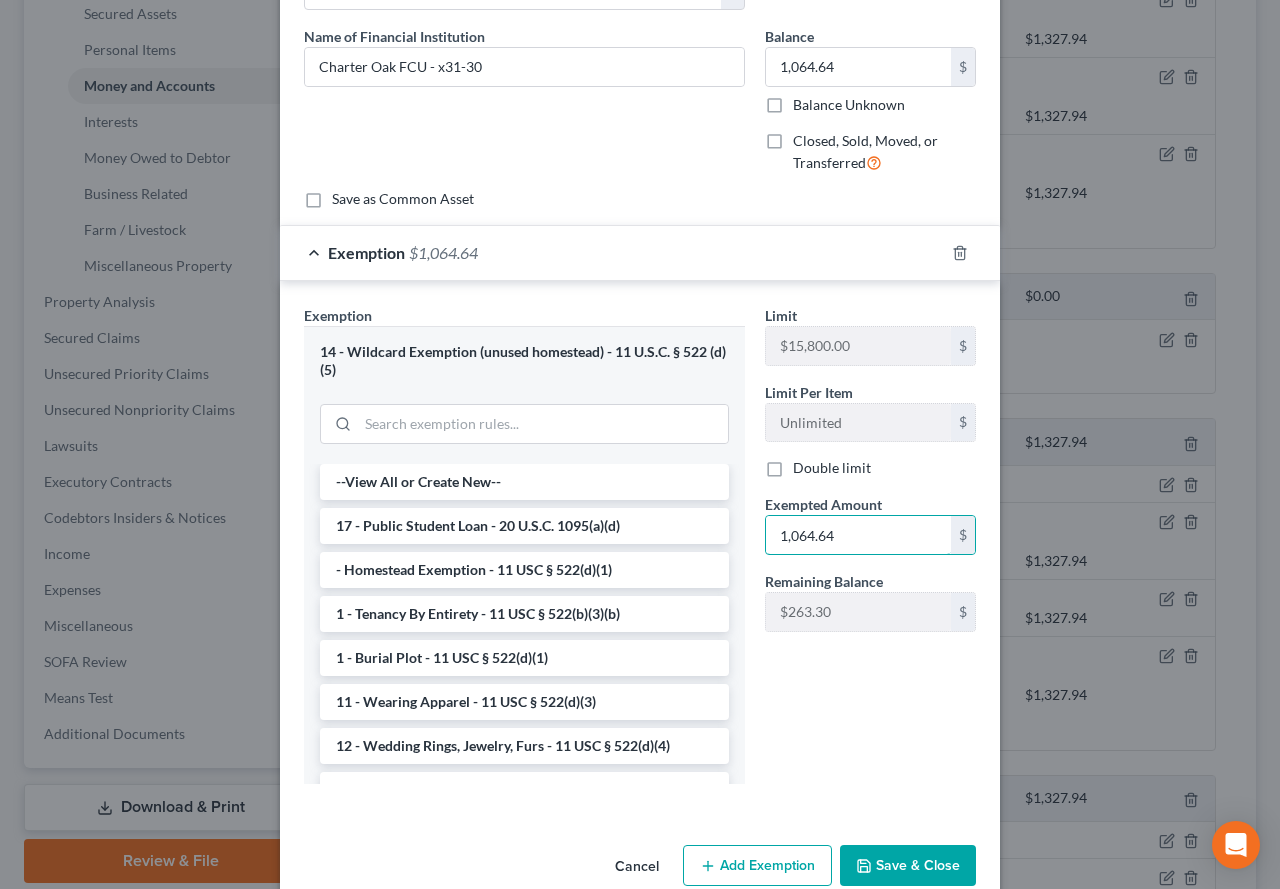 scroll, scrollTop: 180, scrollLeft: 0, axis: vertical 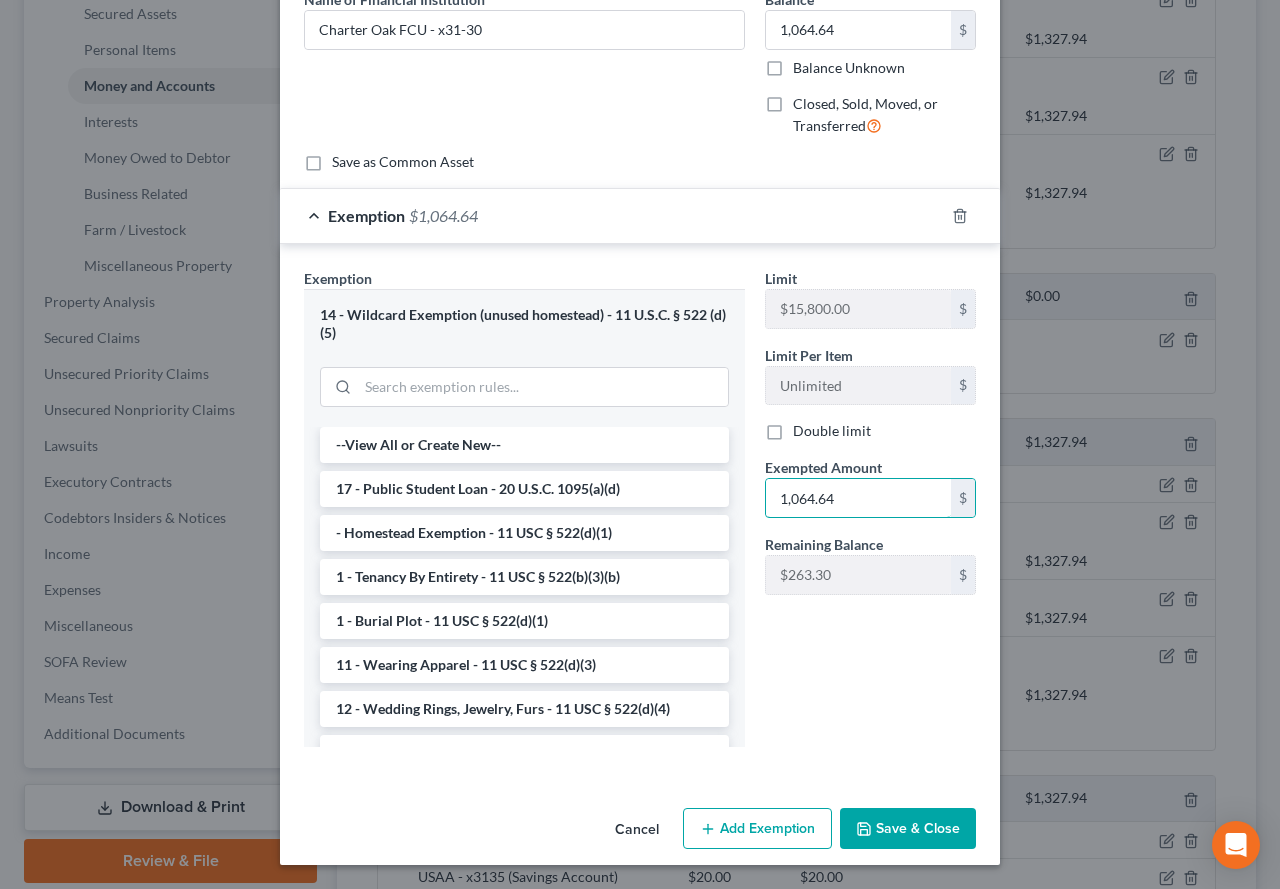 type on "1,064.64" 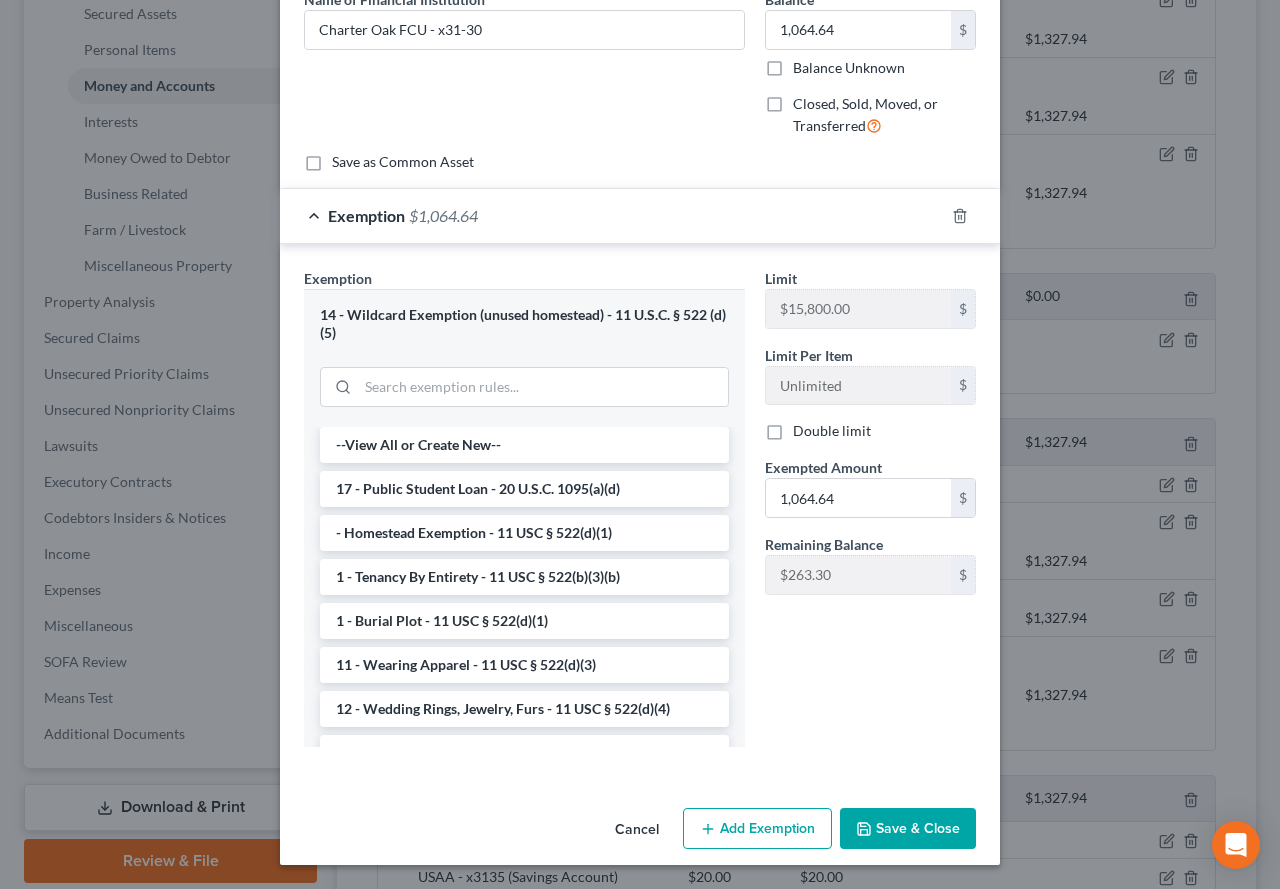 click on "Save & Close" at bounding box center [908, 829] 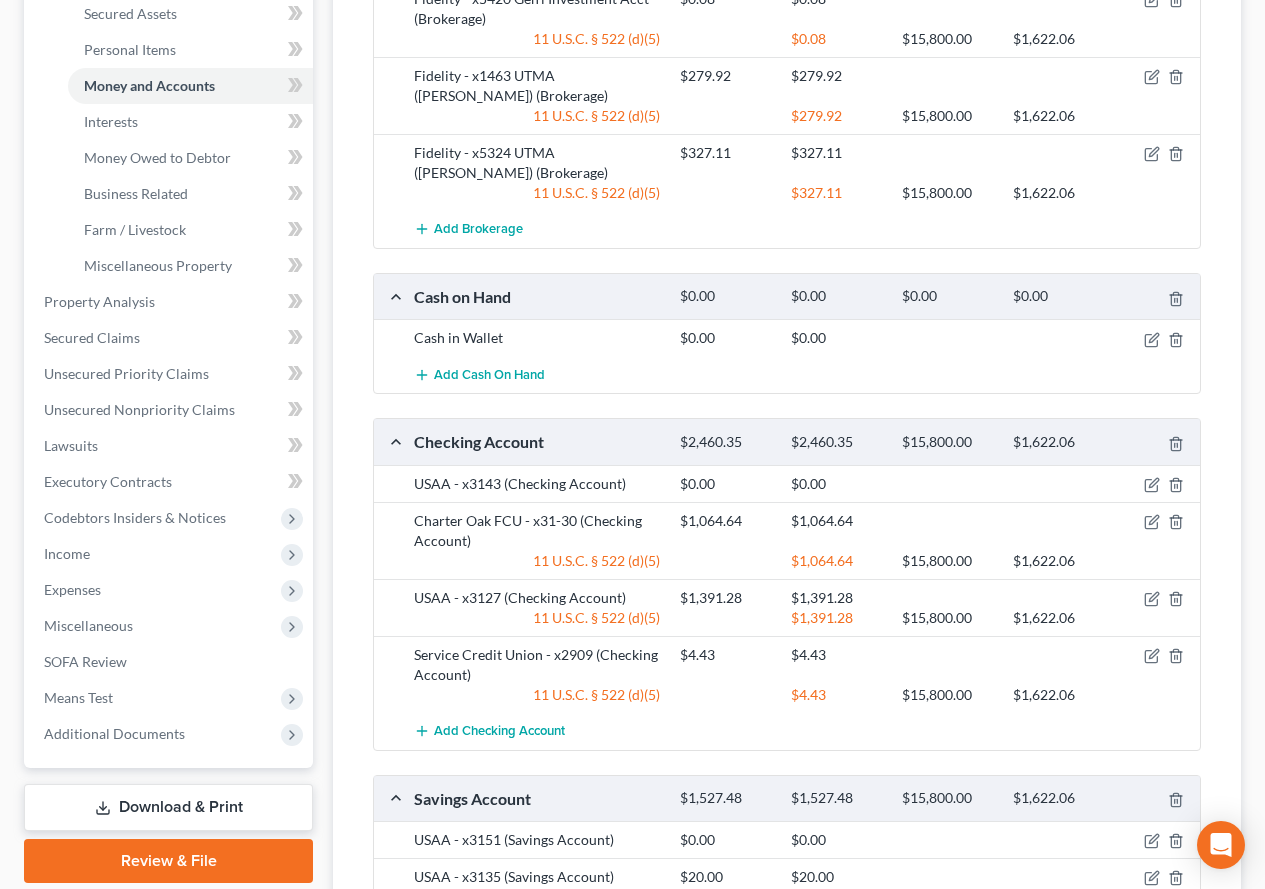 scroll, scrollTop: 600, scrollLeft: 0, axis: vertical 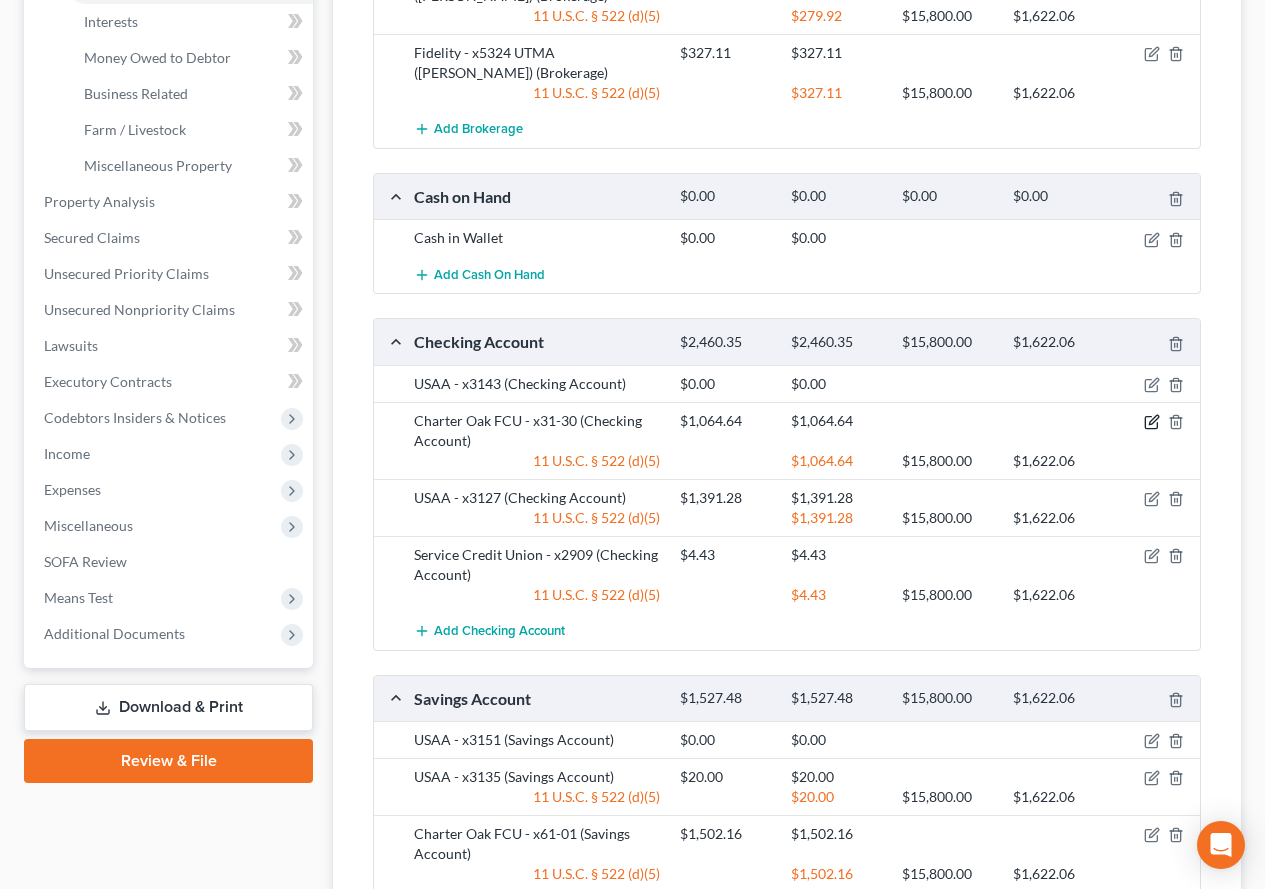 click 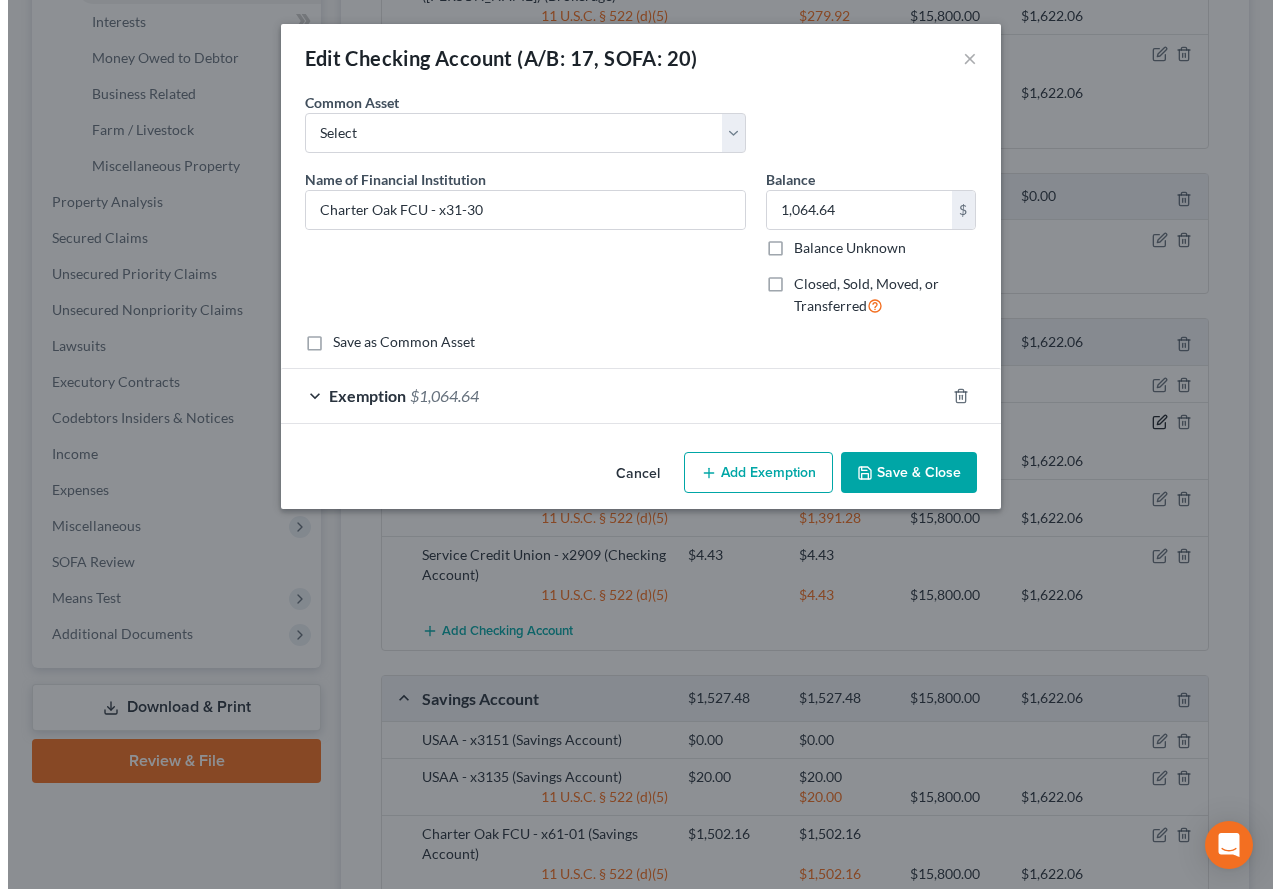 scroll, scrollTop: 564, scrollLeft: 0, axis: vertical 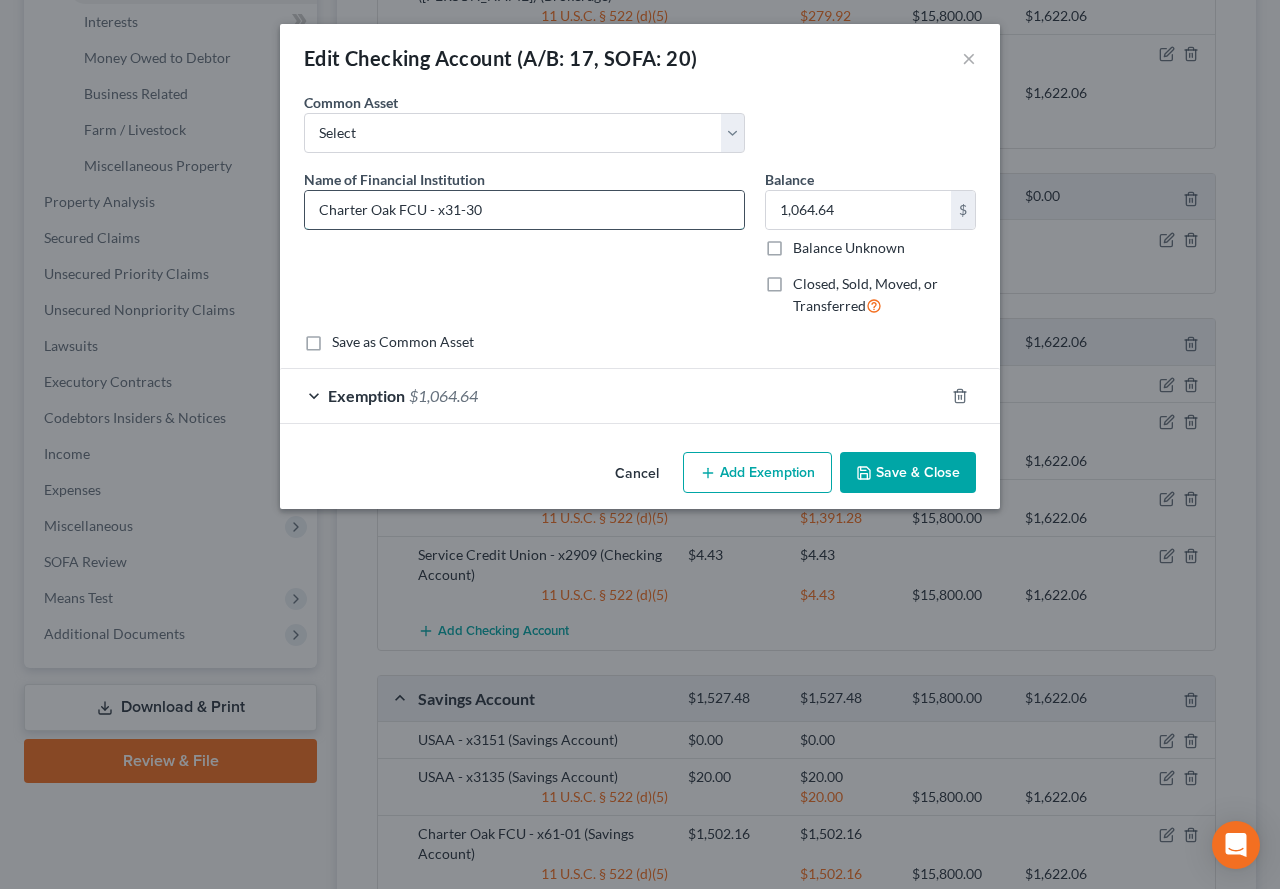 click on "Charter Oak FCU - x31-30" at bounding box center (524, 210) 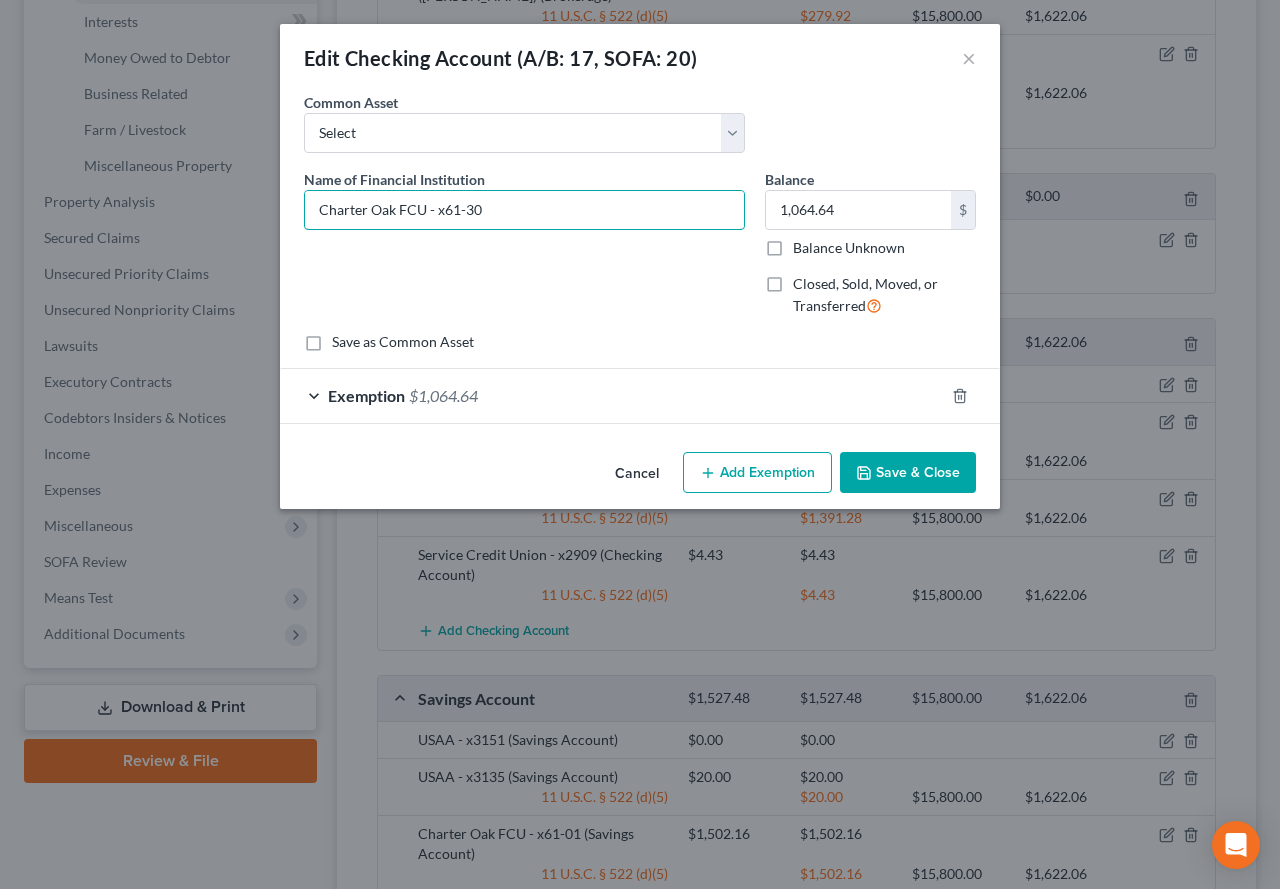 type on "Charter Oak FCU - x61-30" 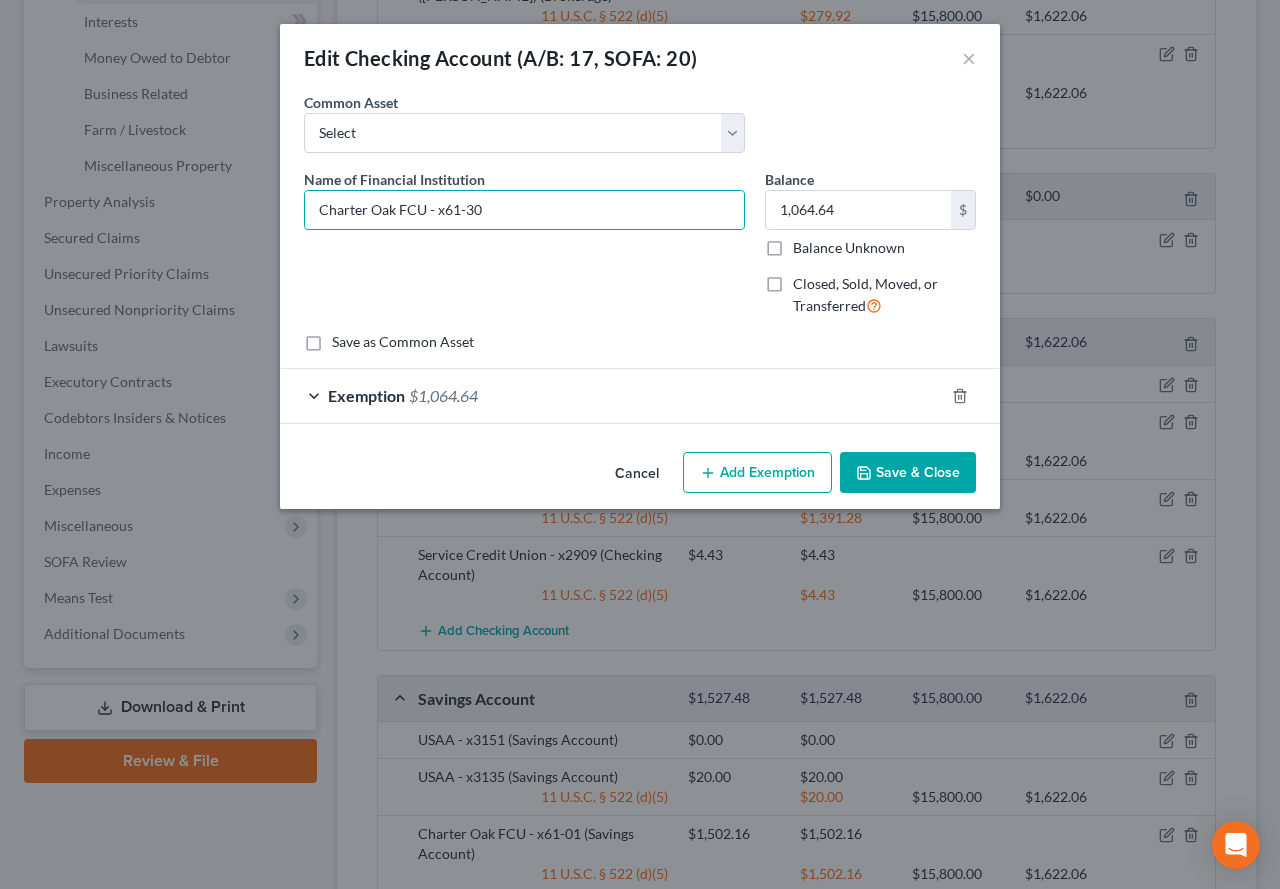 click on "Save & Close" at bounding box center [908, 473] 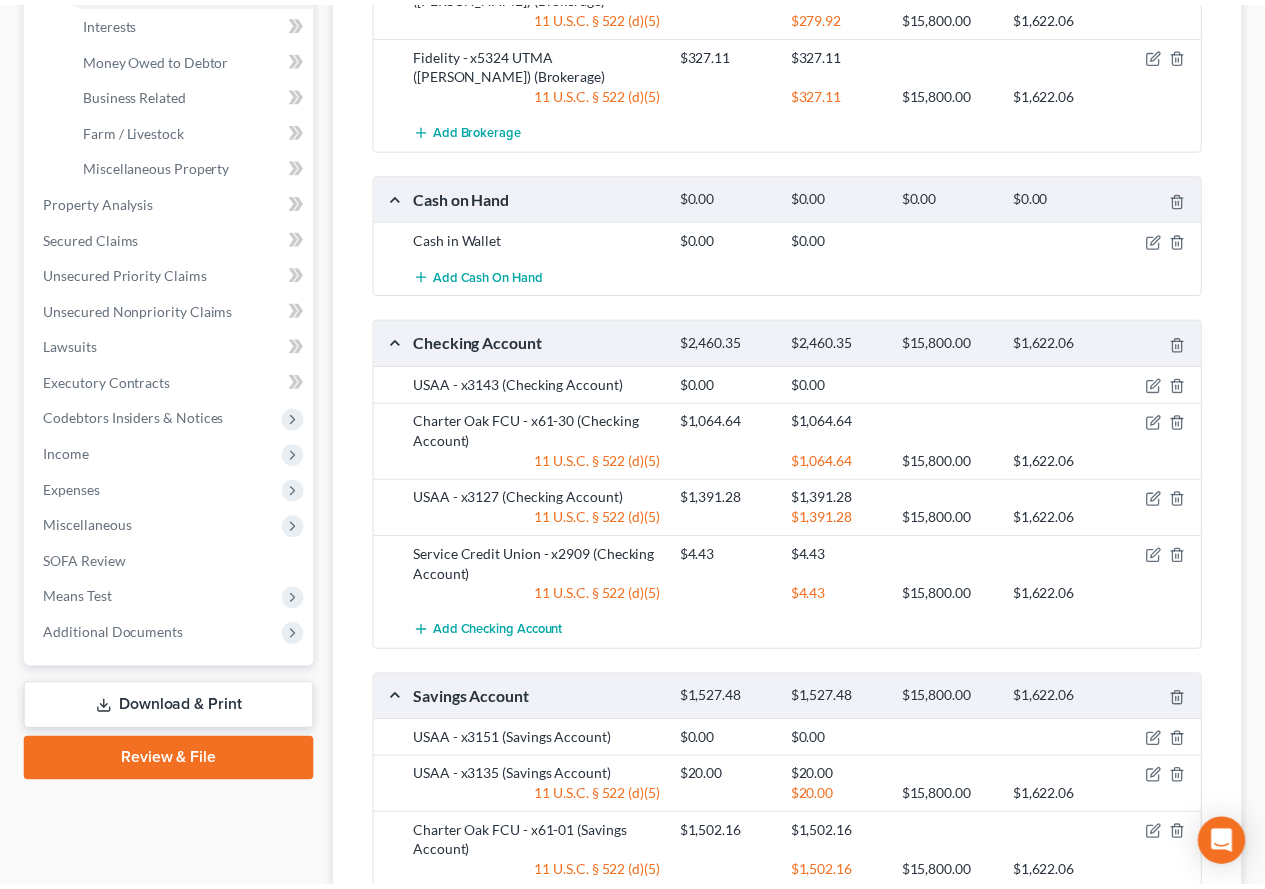 scroll, scrollTop: 600, scrollLeft: 0, axis: vertical 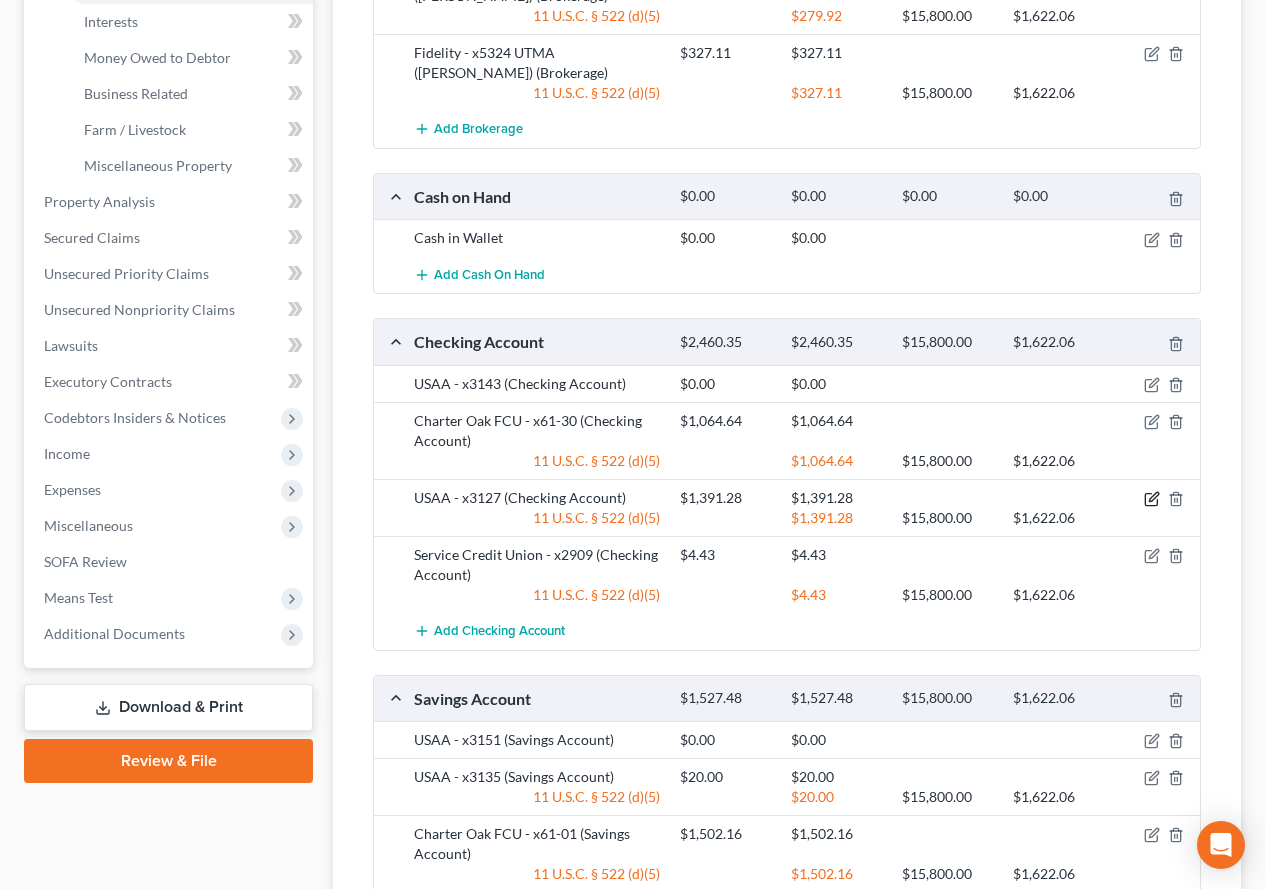 click 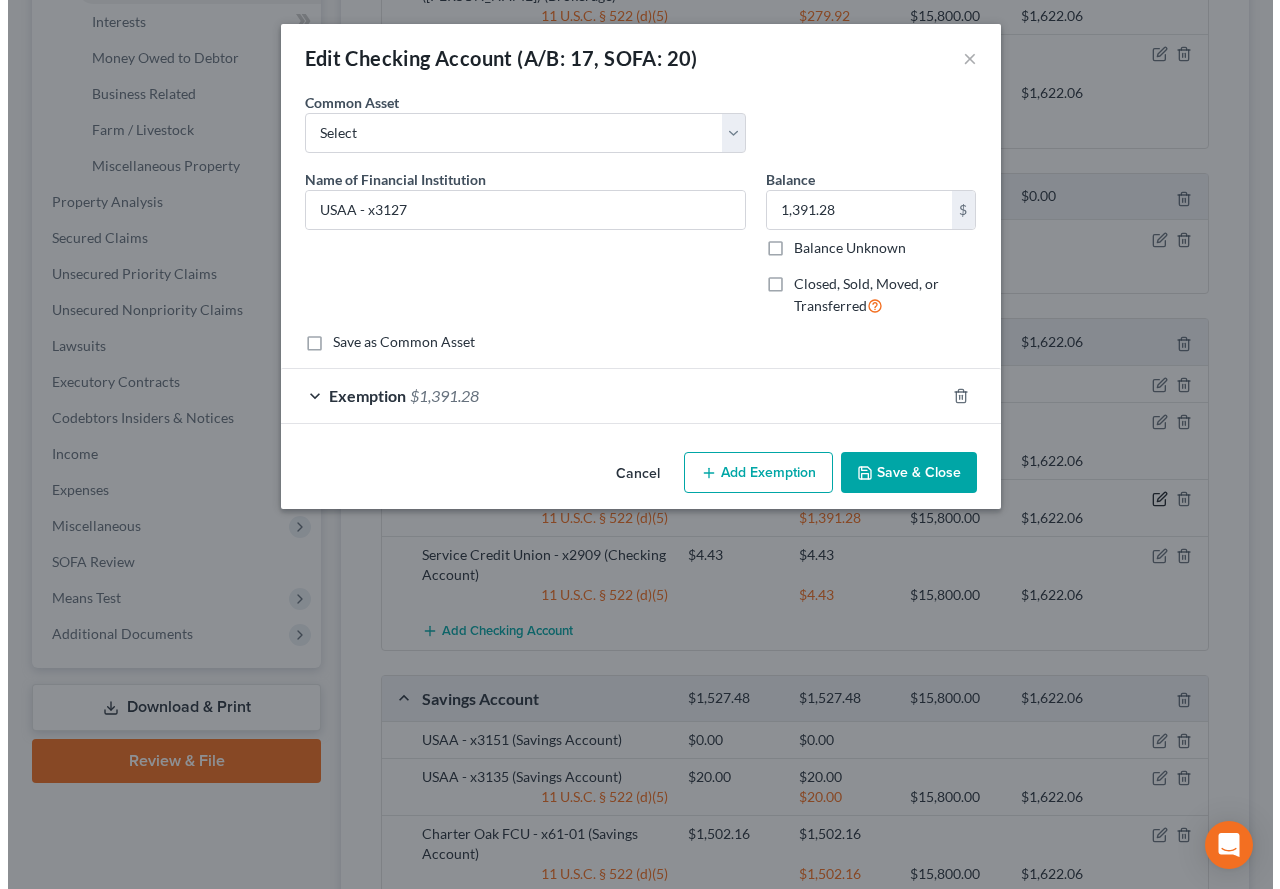 scroll, scrollTop: 564, scrollLeft: 0, axis: vertical 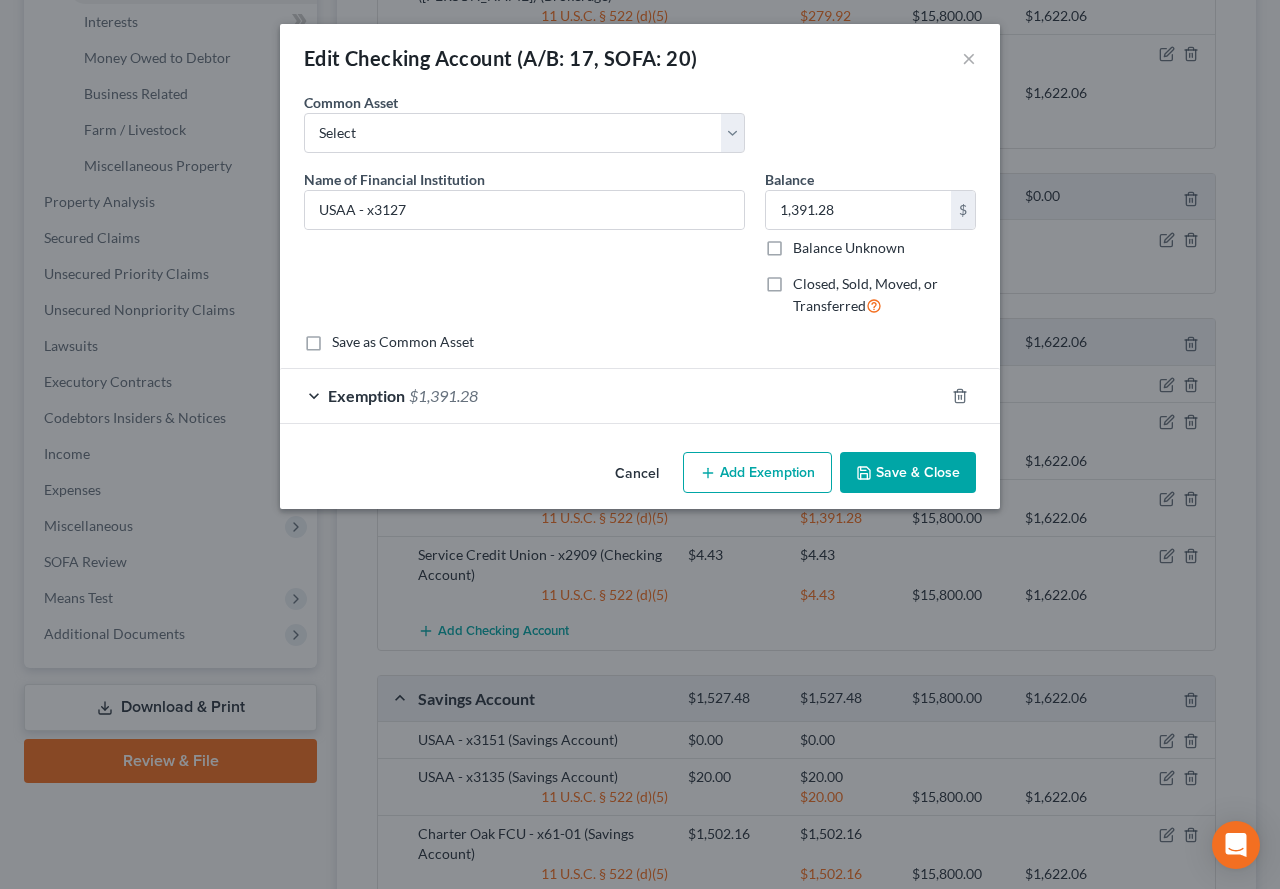 click on "Save & Close" at bounding box center (908, 473) 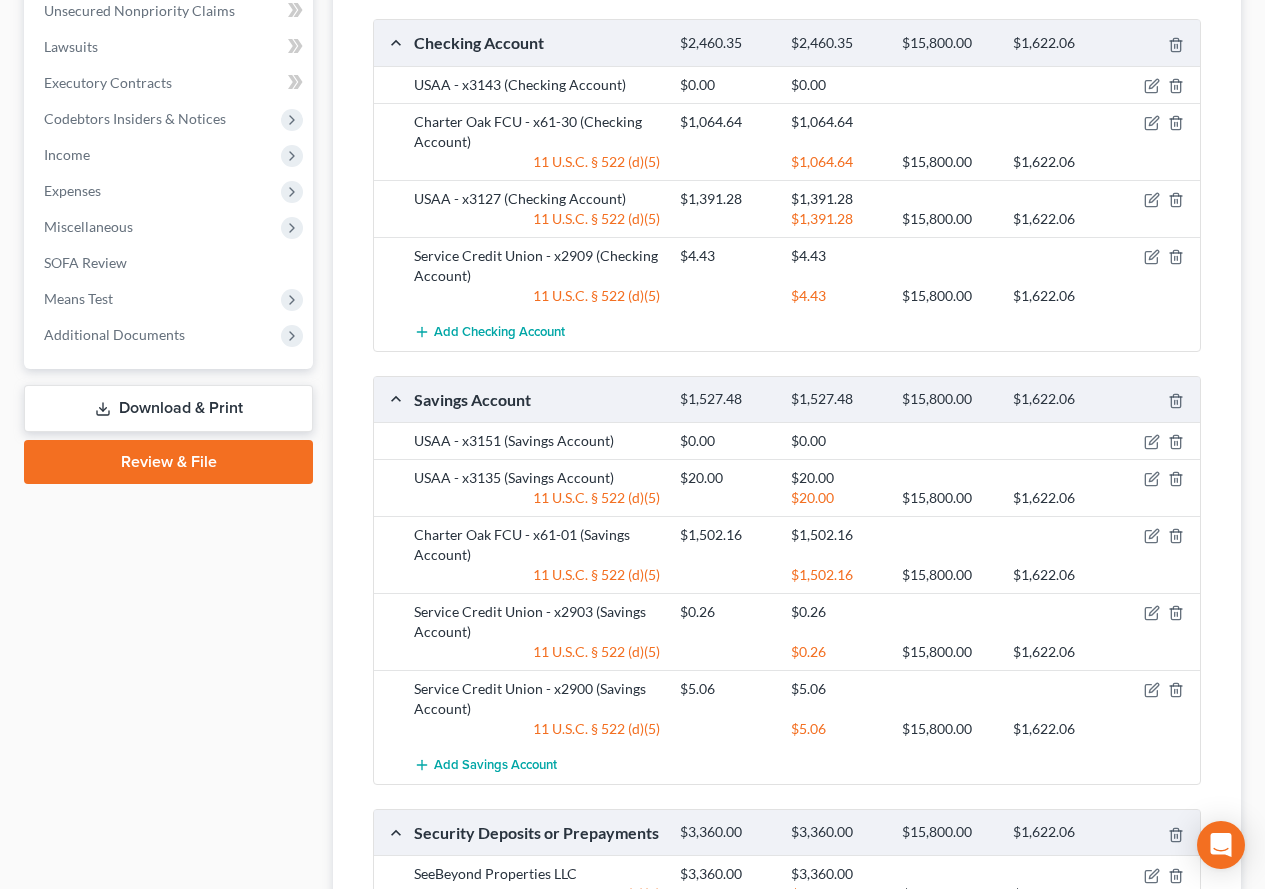 scroll, scrollTop: 900, scrollLeft: 0, axis: vertical 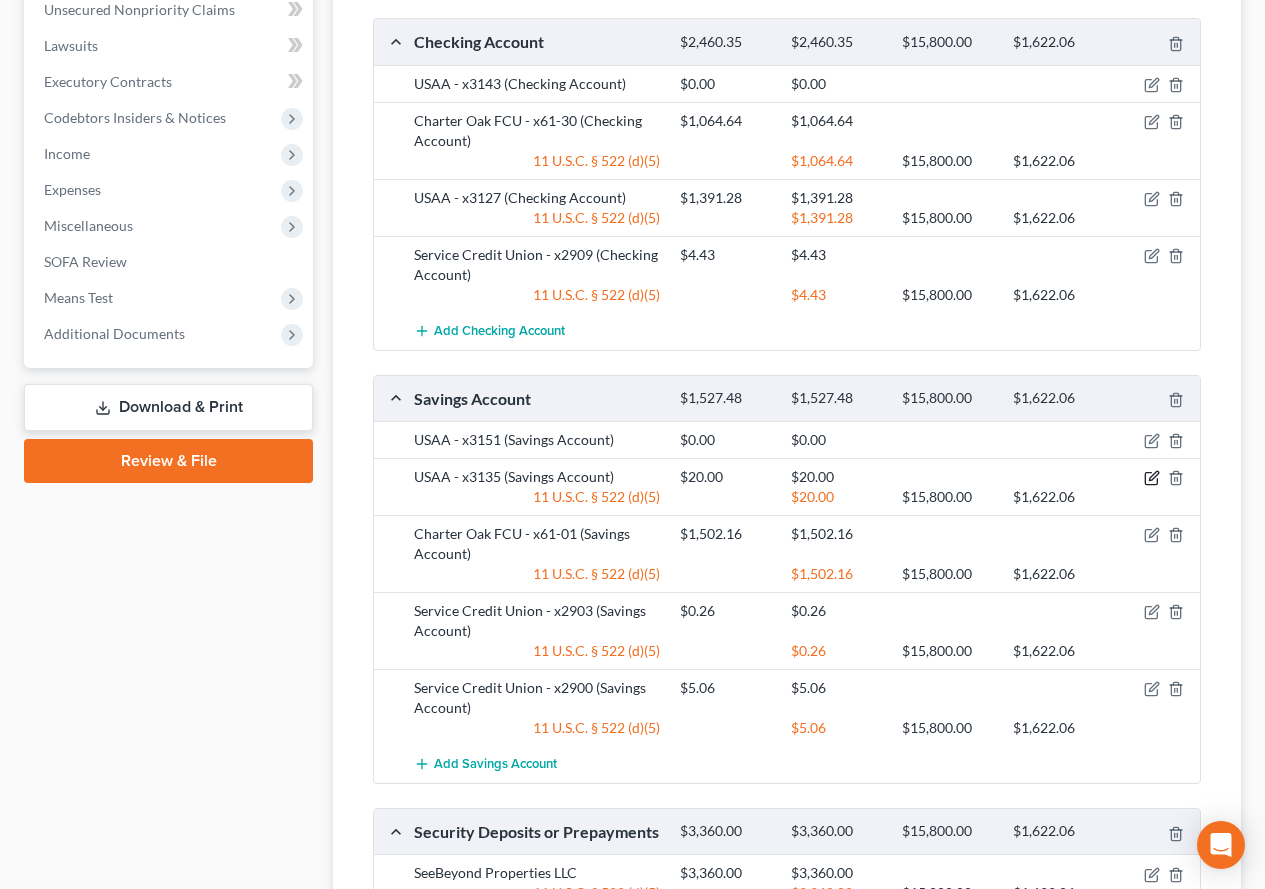 click 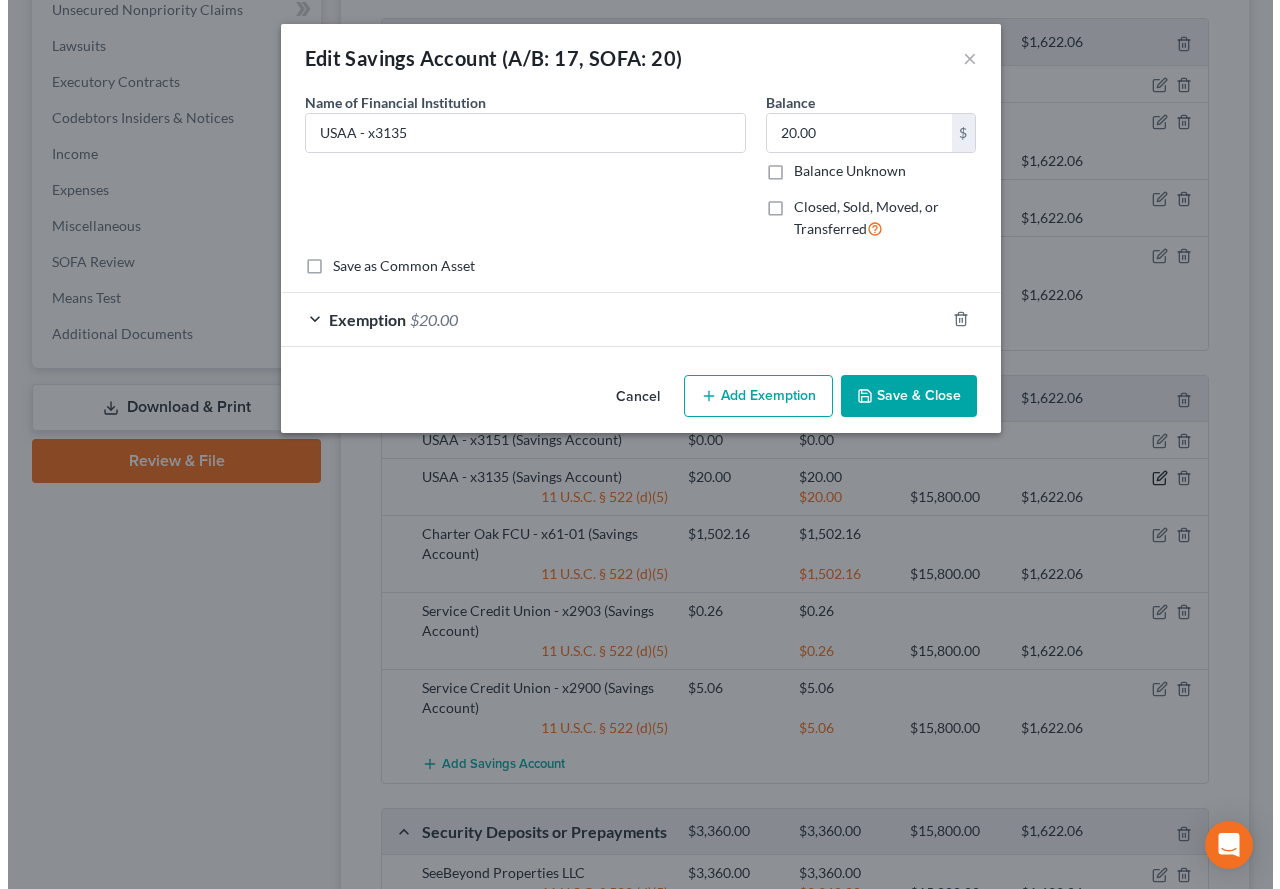 scroll, scrollTop: 864, scrollLeft: 0, axis: vertical 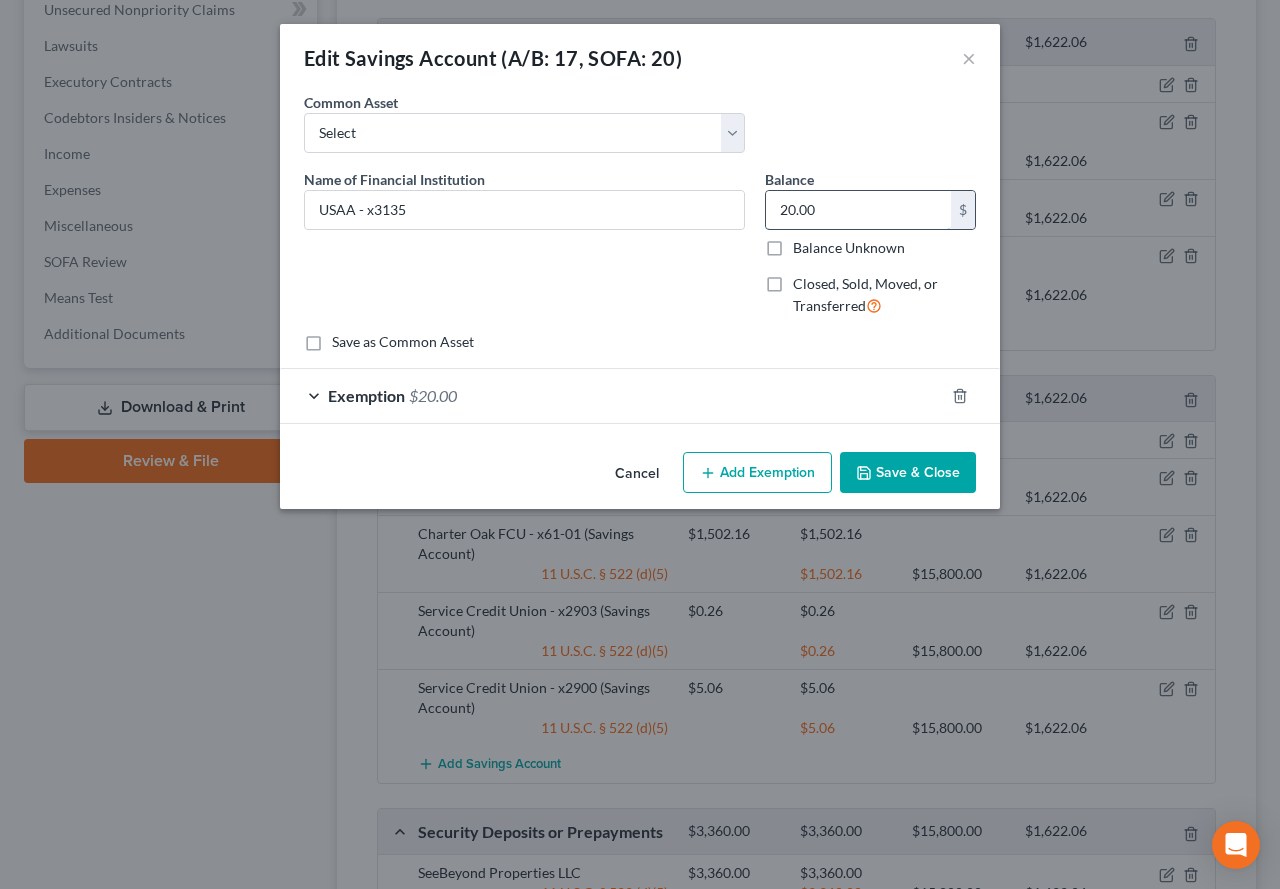 click on "20.00" at bounding box center (858, 210) 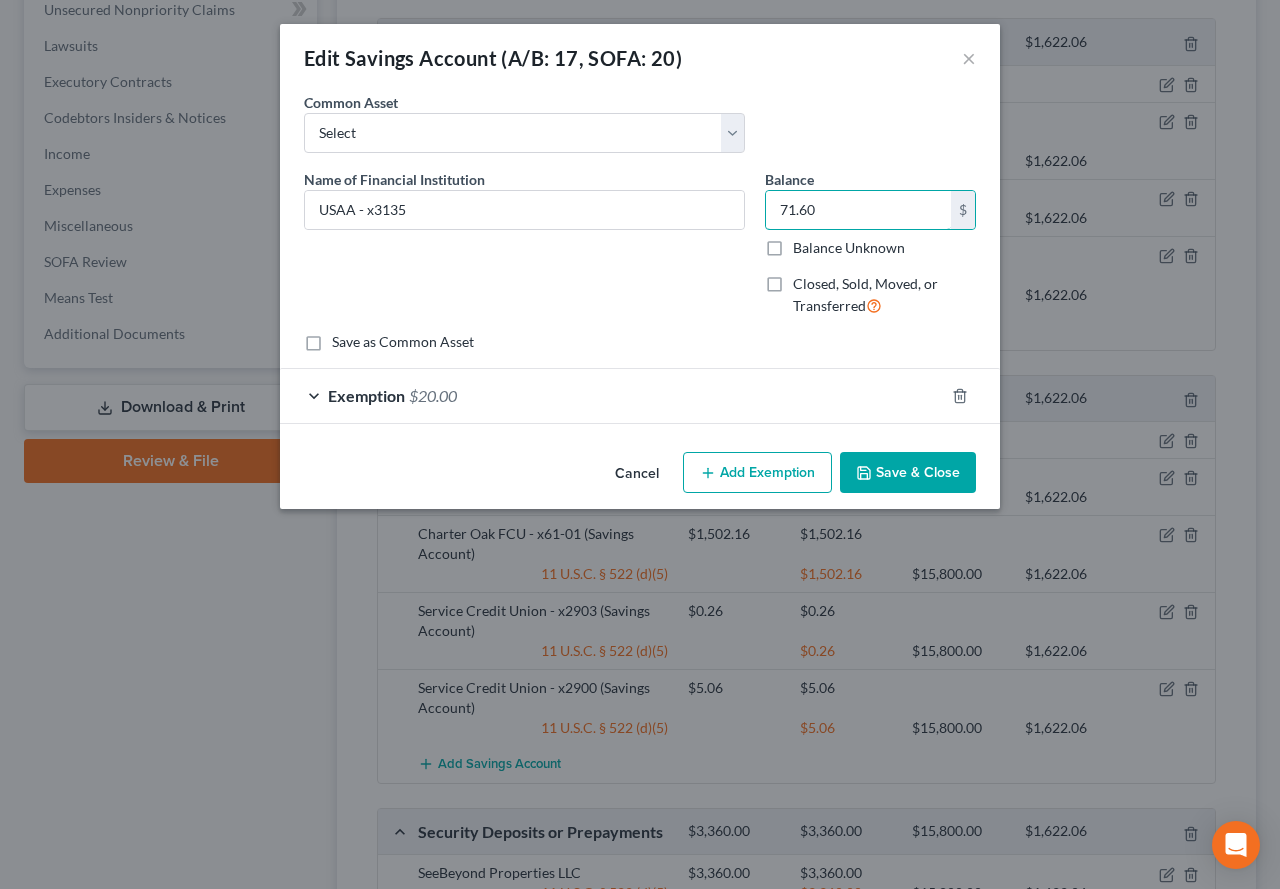 type on "71.60" 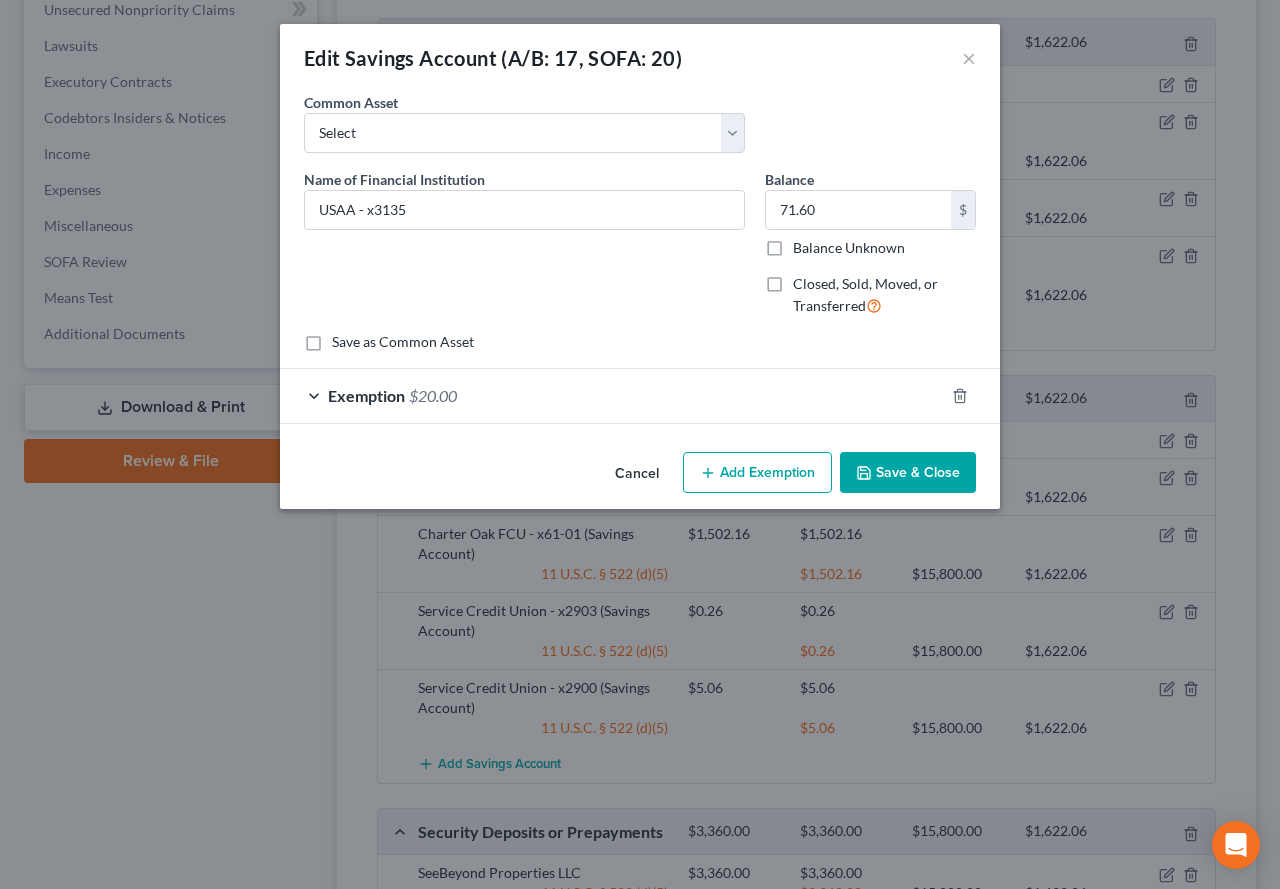 click on "Exemption $20.00" at bounding box center [612, 395] 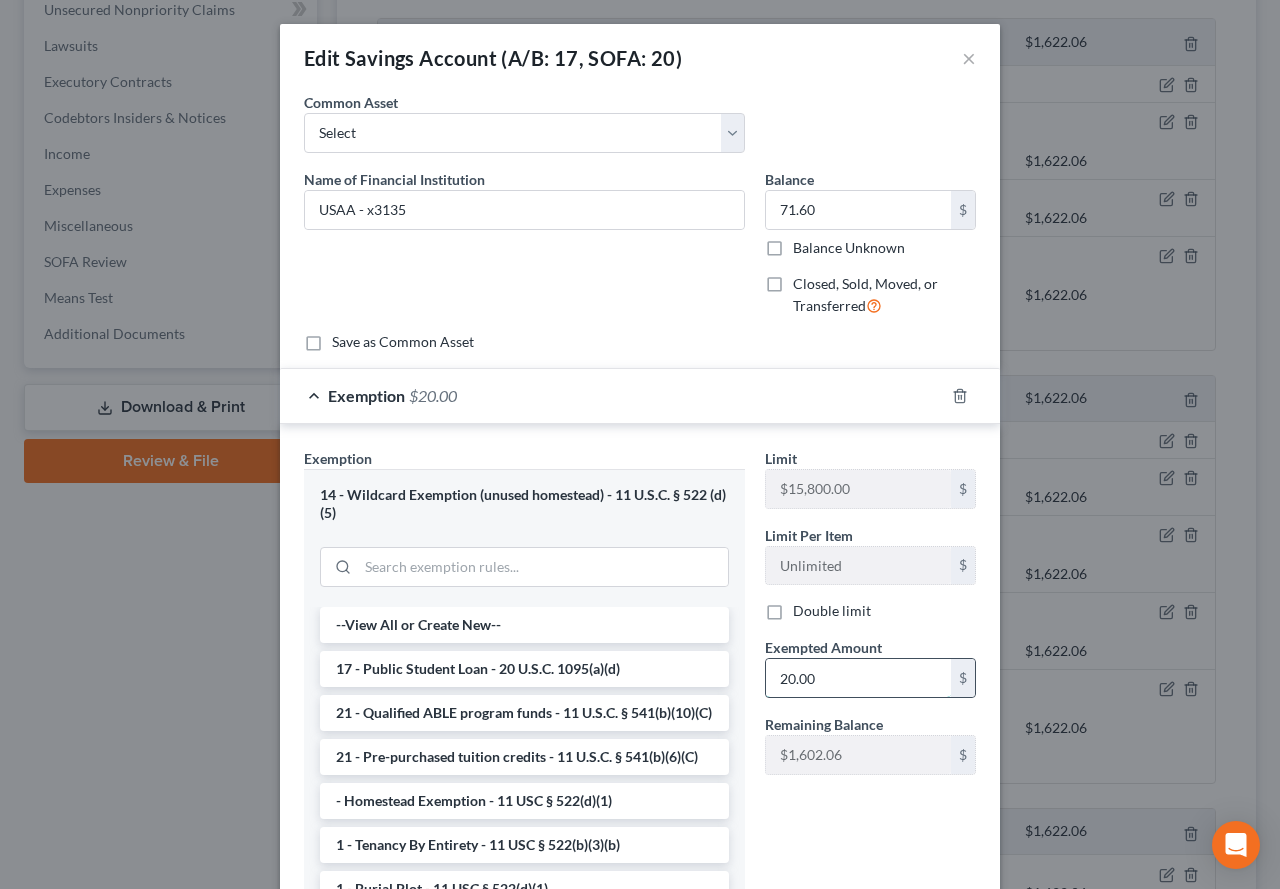 click on "20.00" at bounding box center [858, 678] 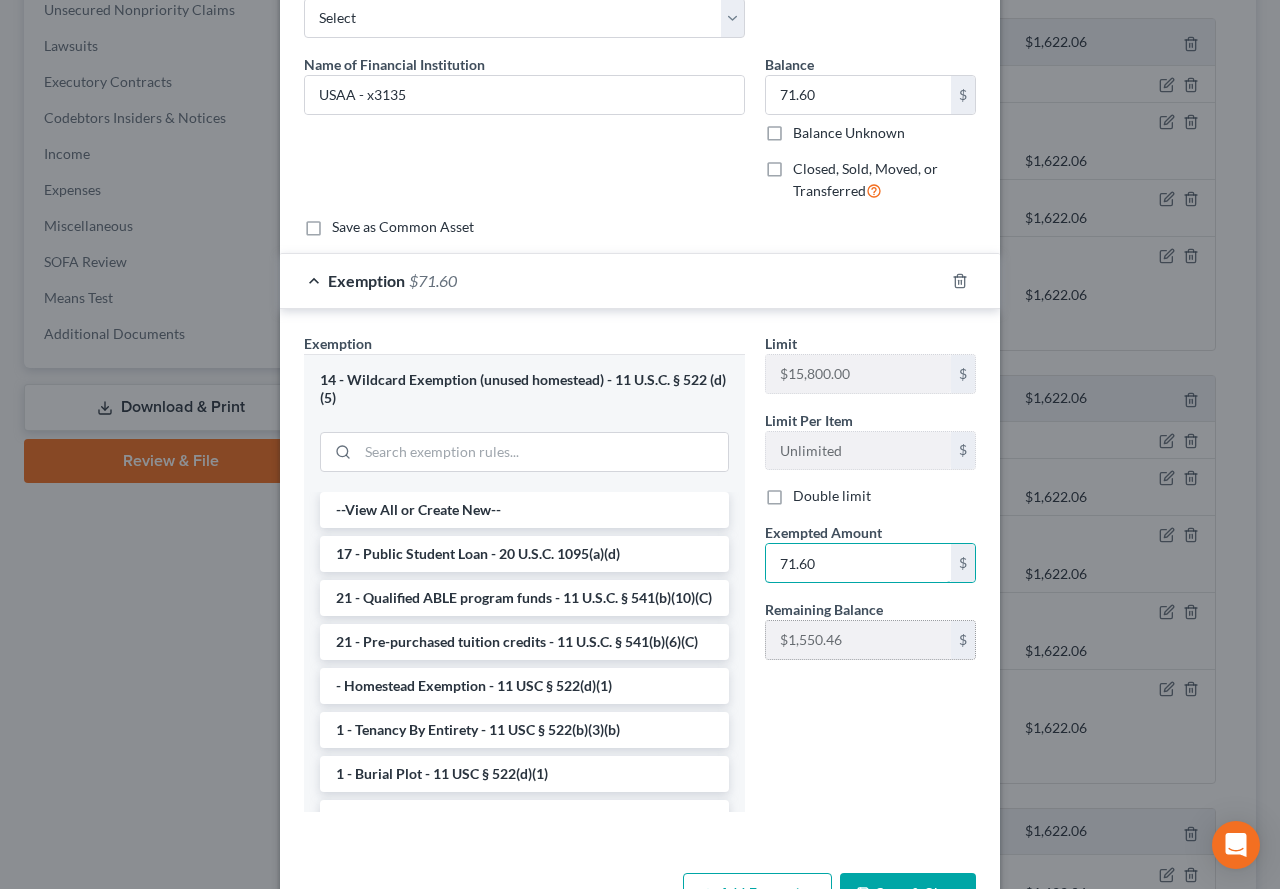 scroll, scrollTop: 180, scrollLeft: 0, axis: vertical 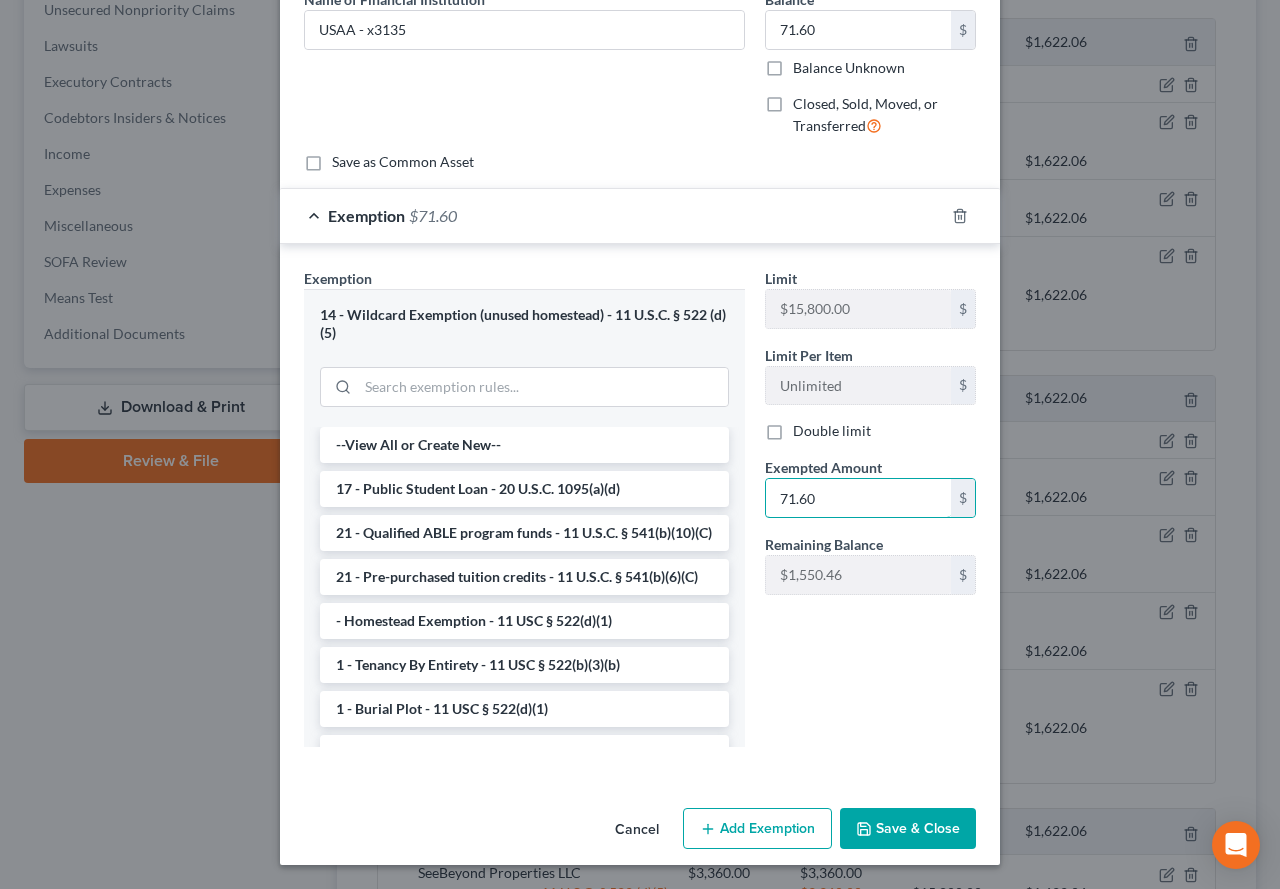 type on "71.60" 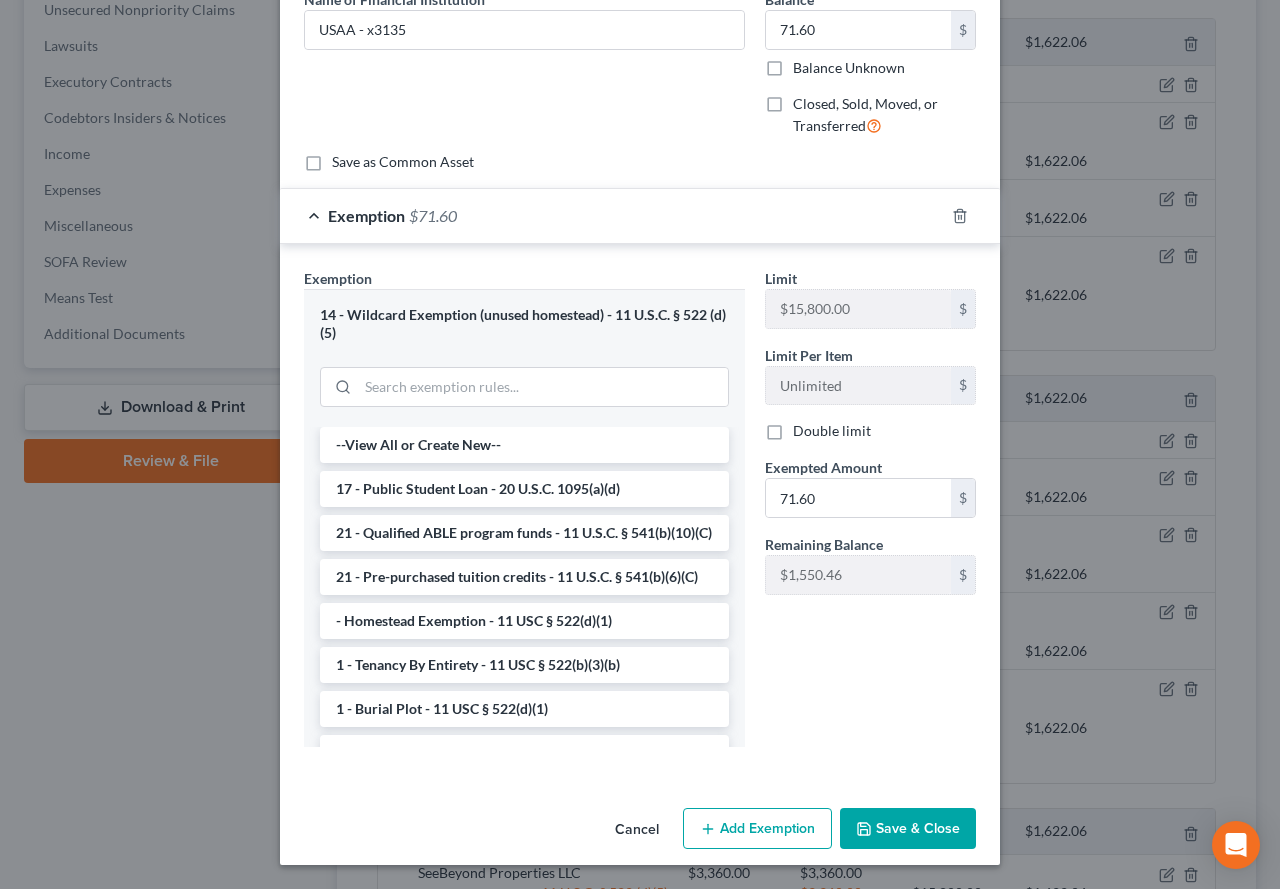 click on "Save & Close" at bounding box center [908, 829] 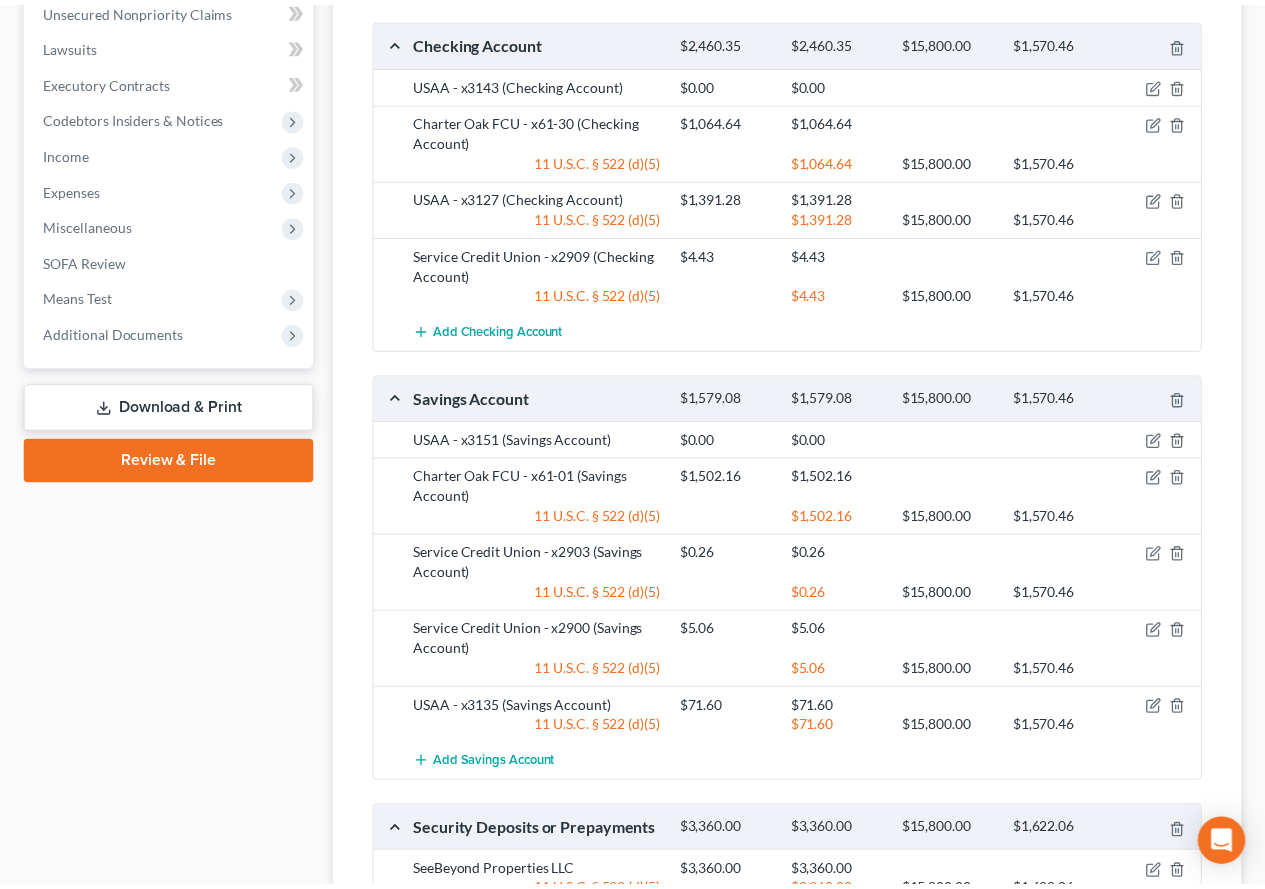 scroll, scrollTop: 900, scrollLeft: 0, axis: vertical 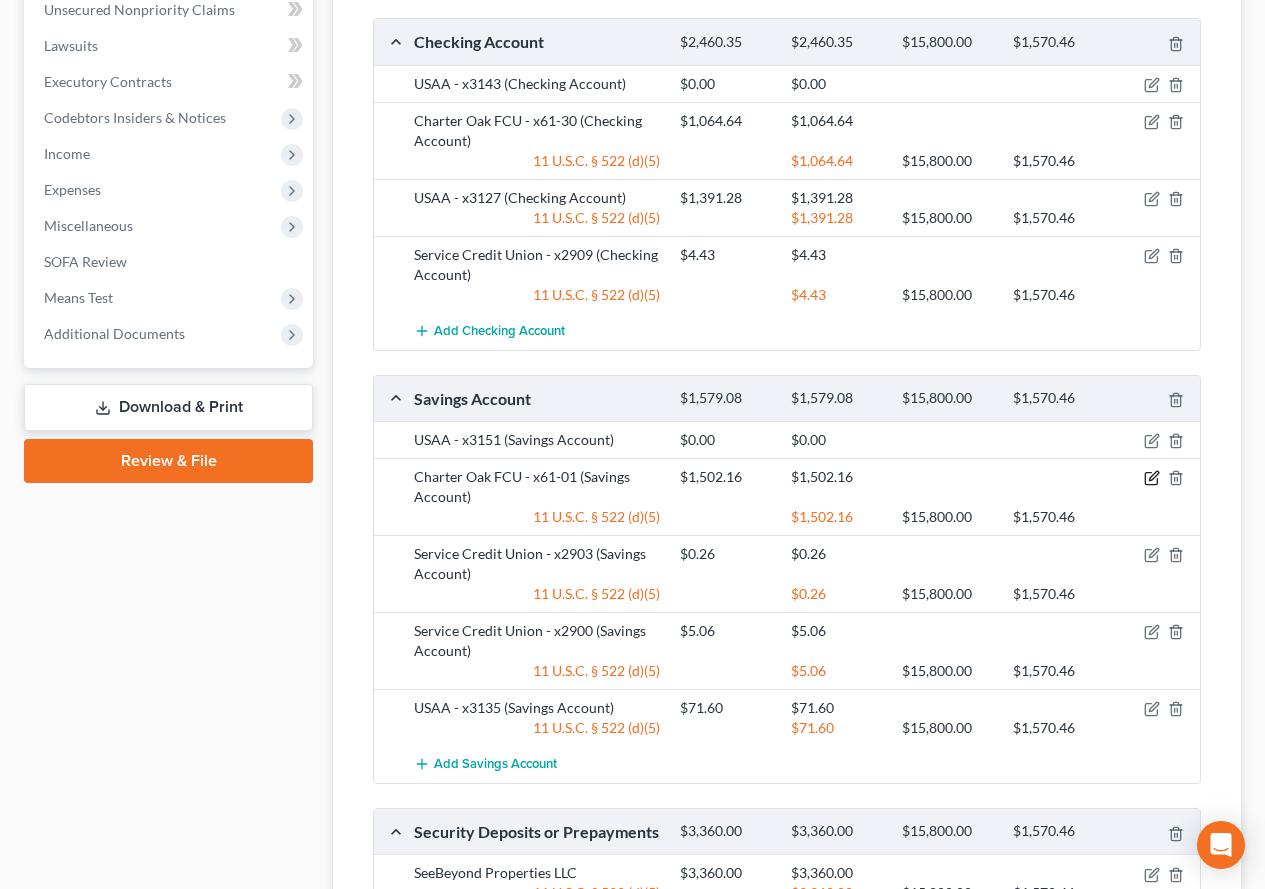 click 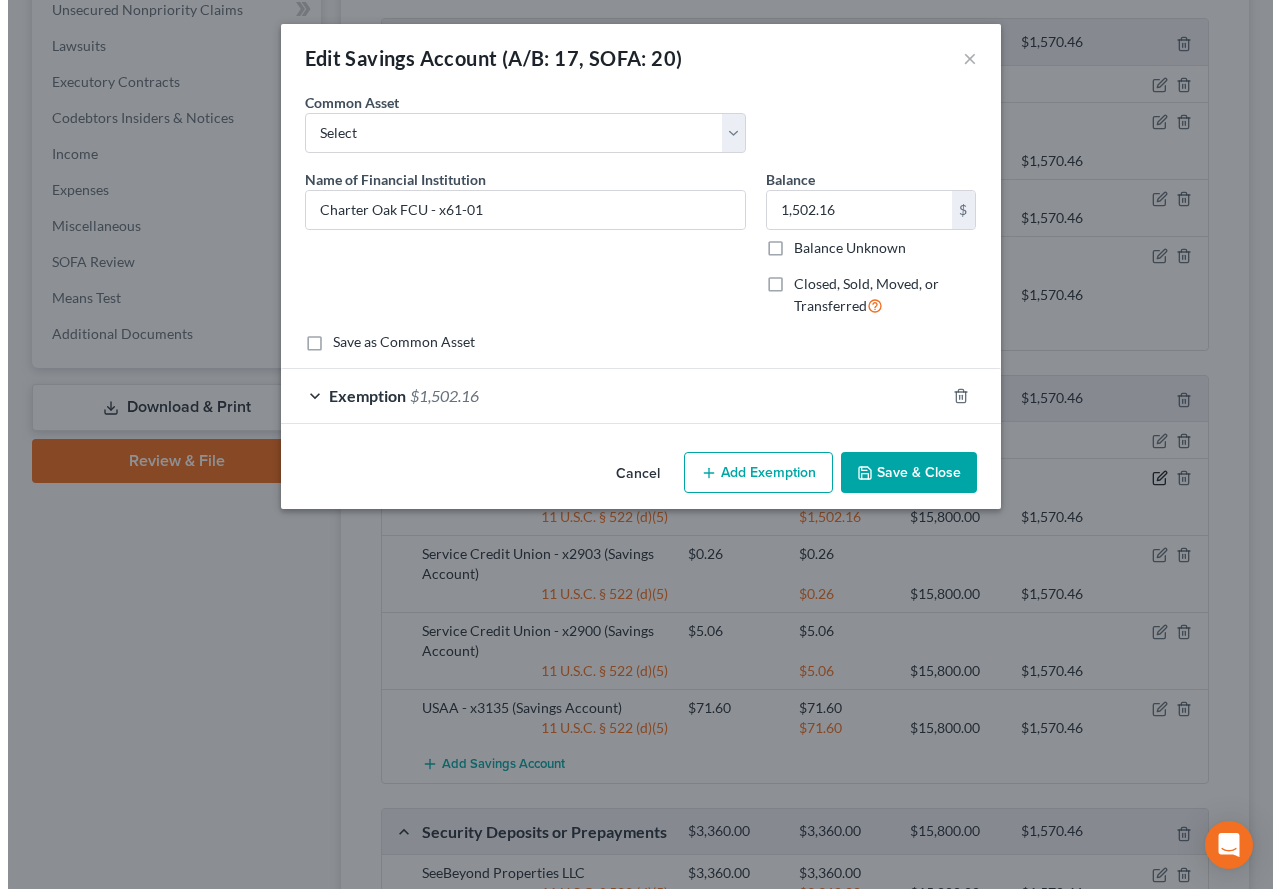 scroll, scrollTop: 864, scrollLeft: 0, axis: vertical 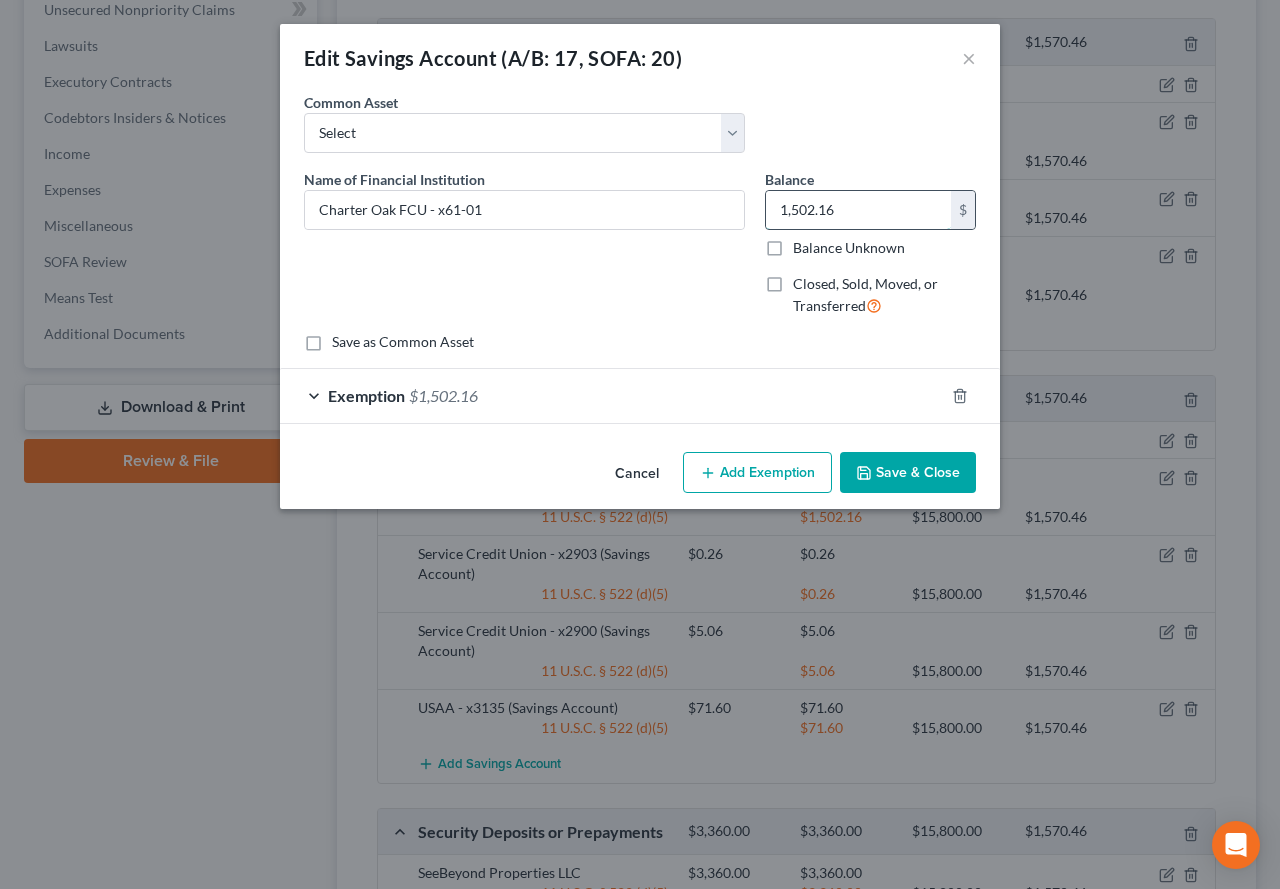 click on "1,502.16" at bounding box center [858, 210] 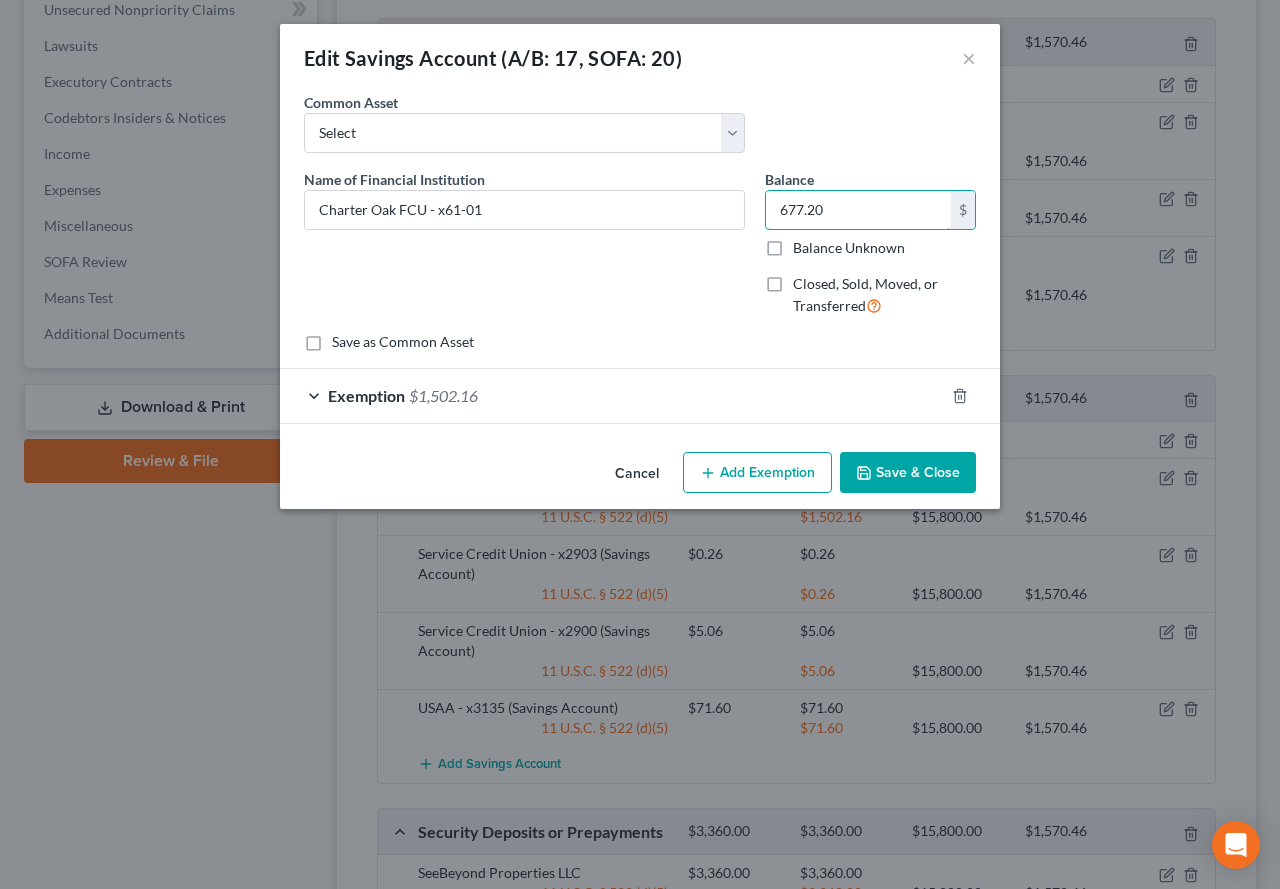 type on "677.20" 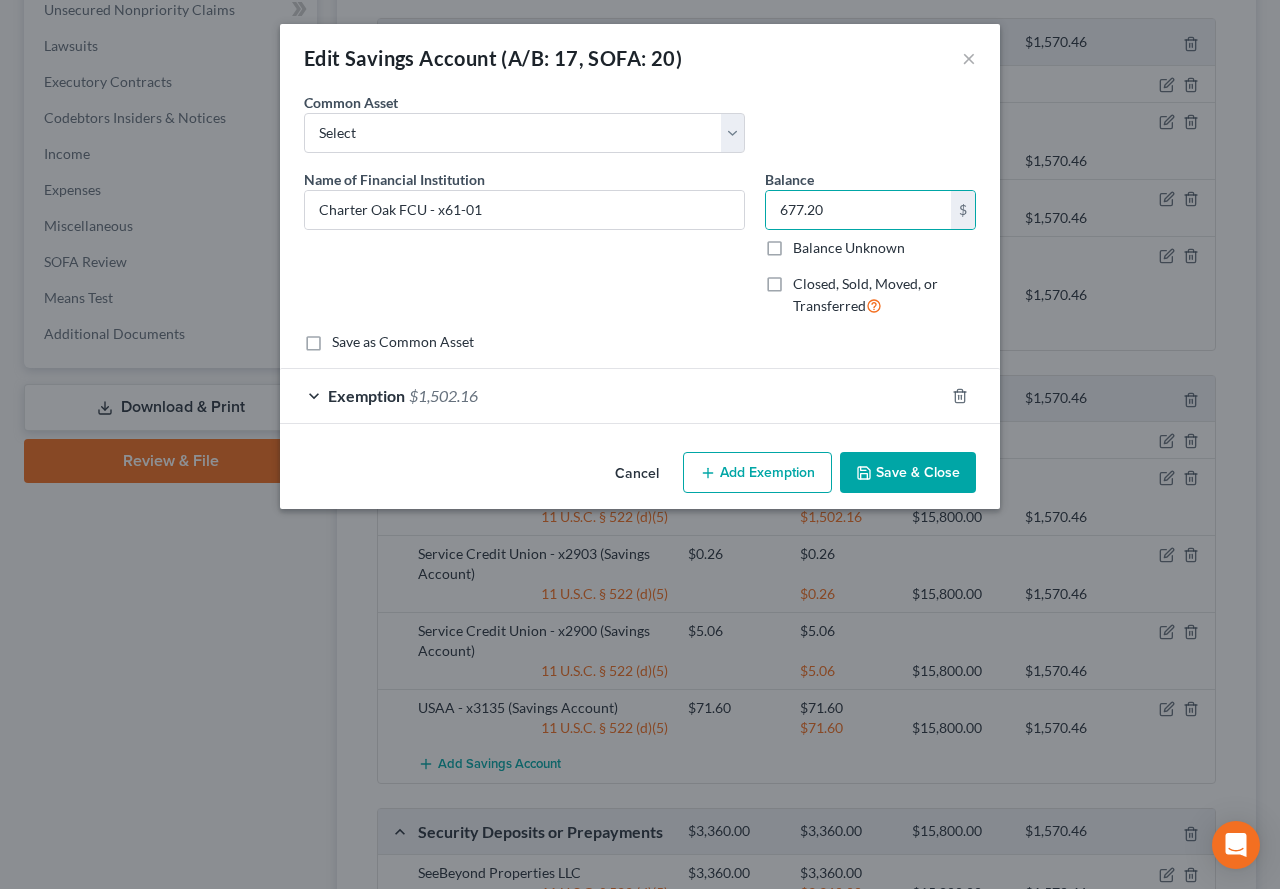 click on "Exemption $1,502.16" at bounding box center (612, 395) 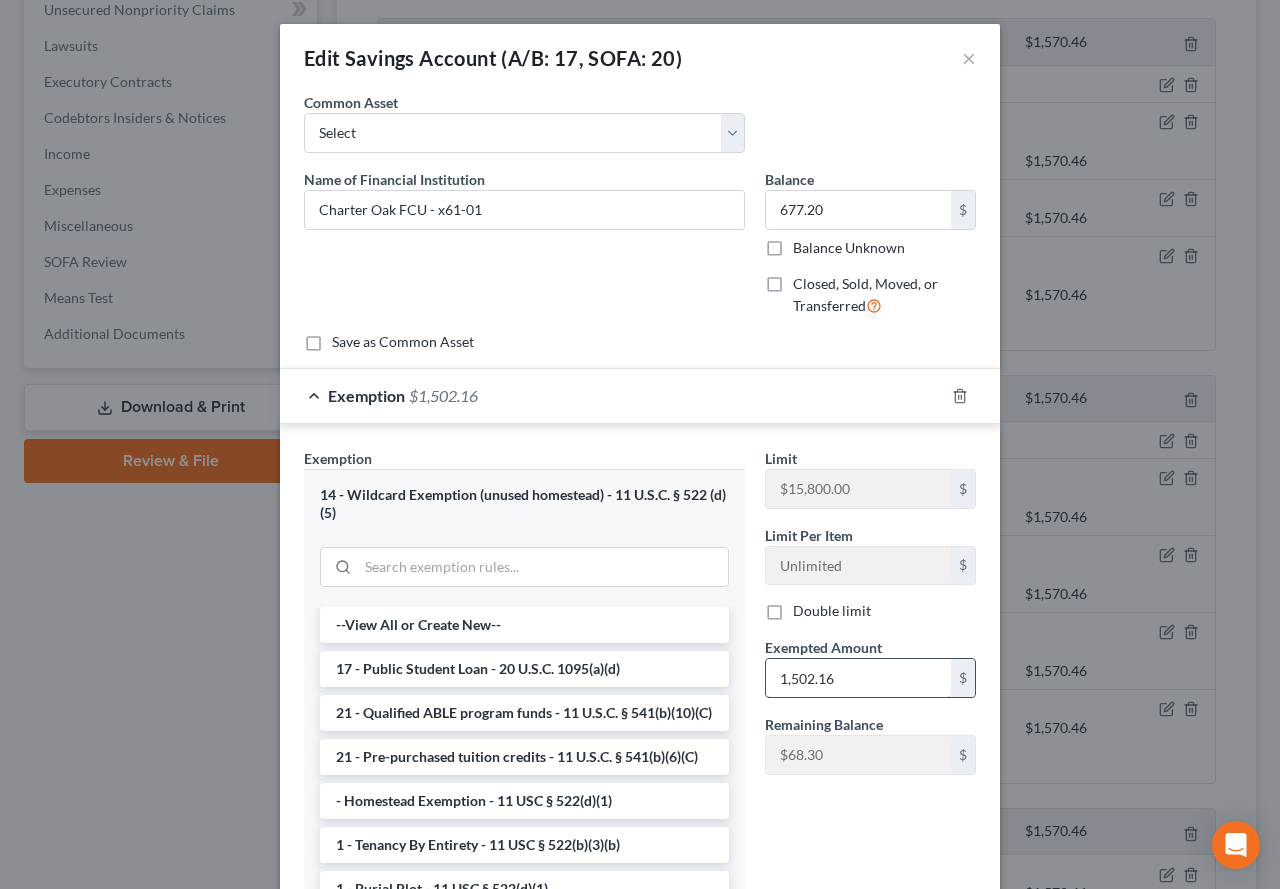 click on "1,502.16" at bounding box center [858, 678] 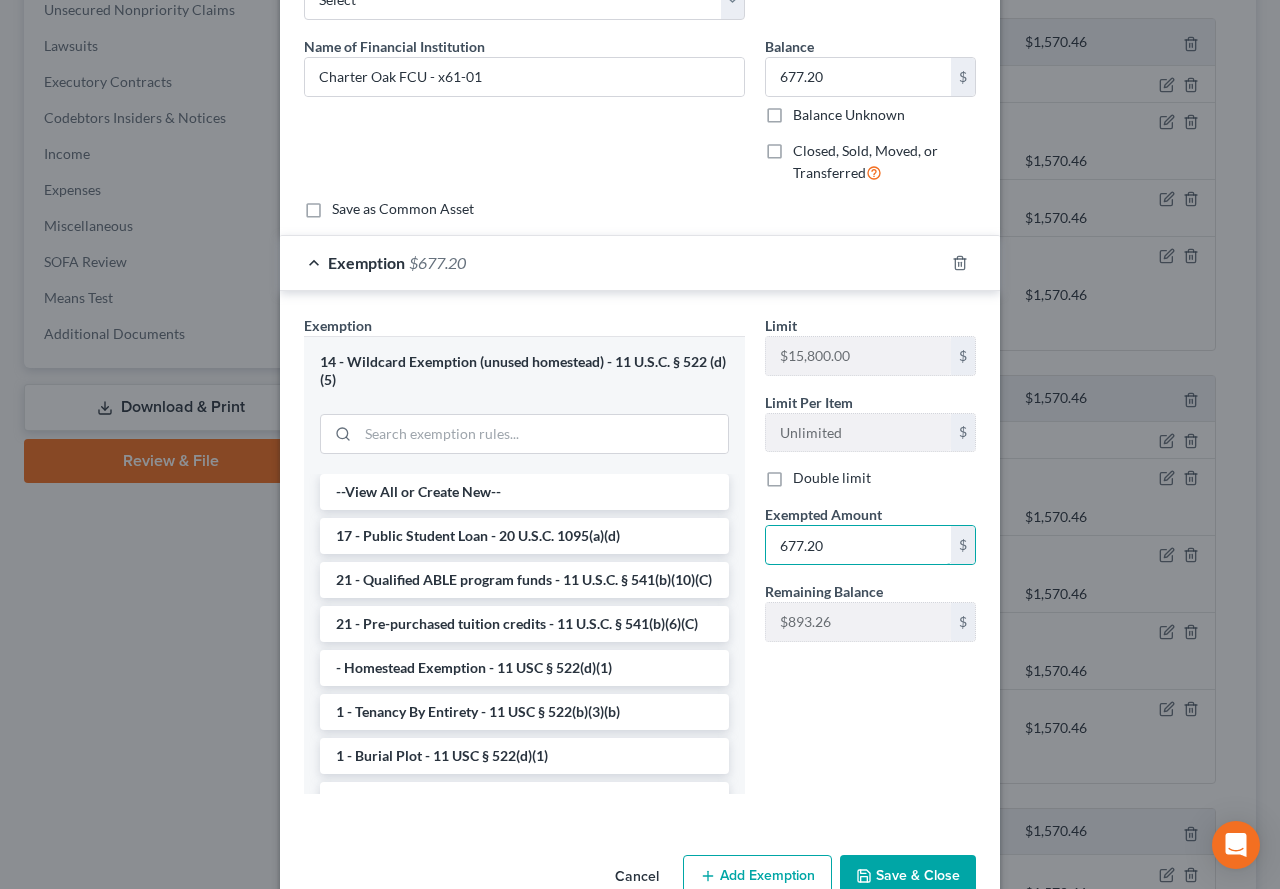 scroll, scrollTop: 180, scrollLeft: 0, axis: vertical 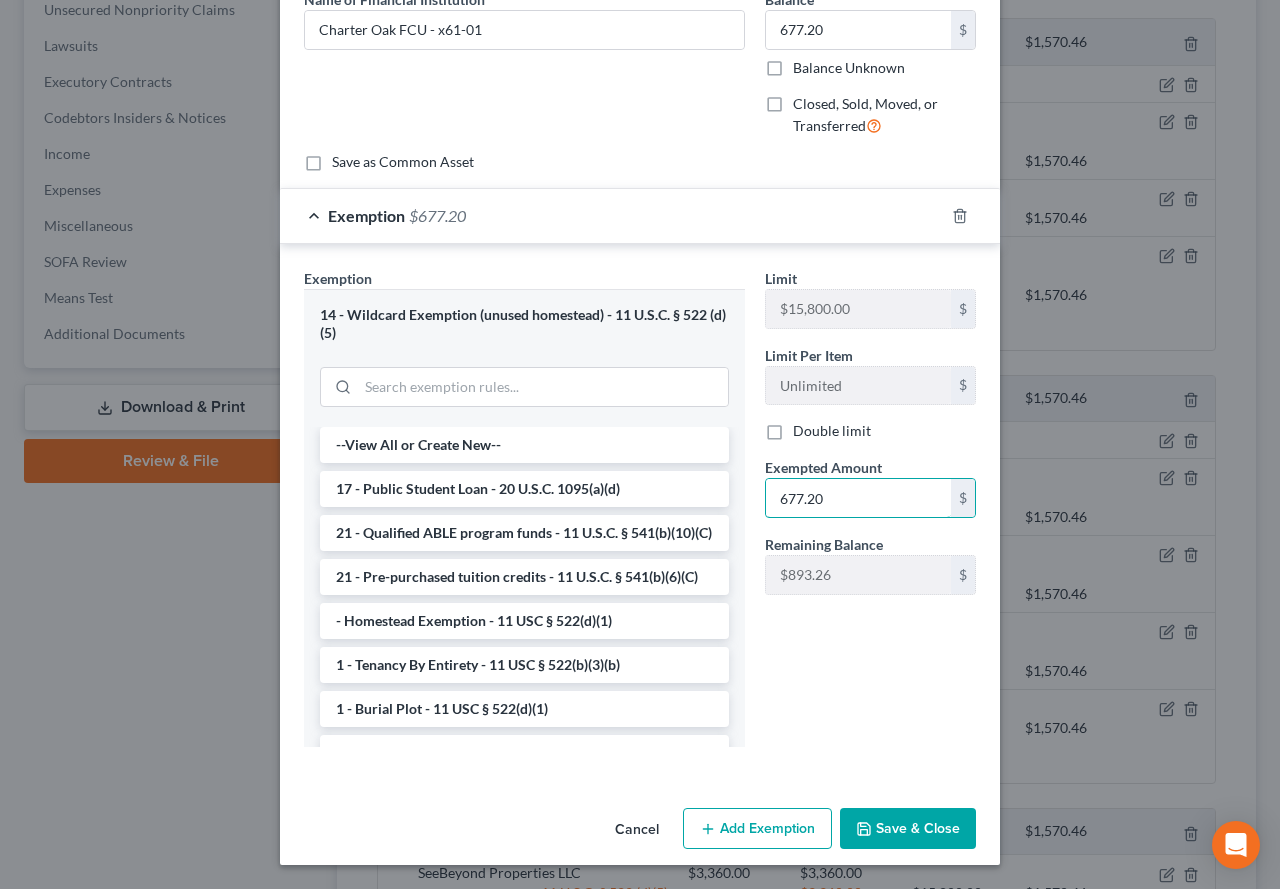 type on "677.20" 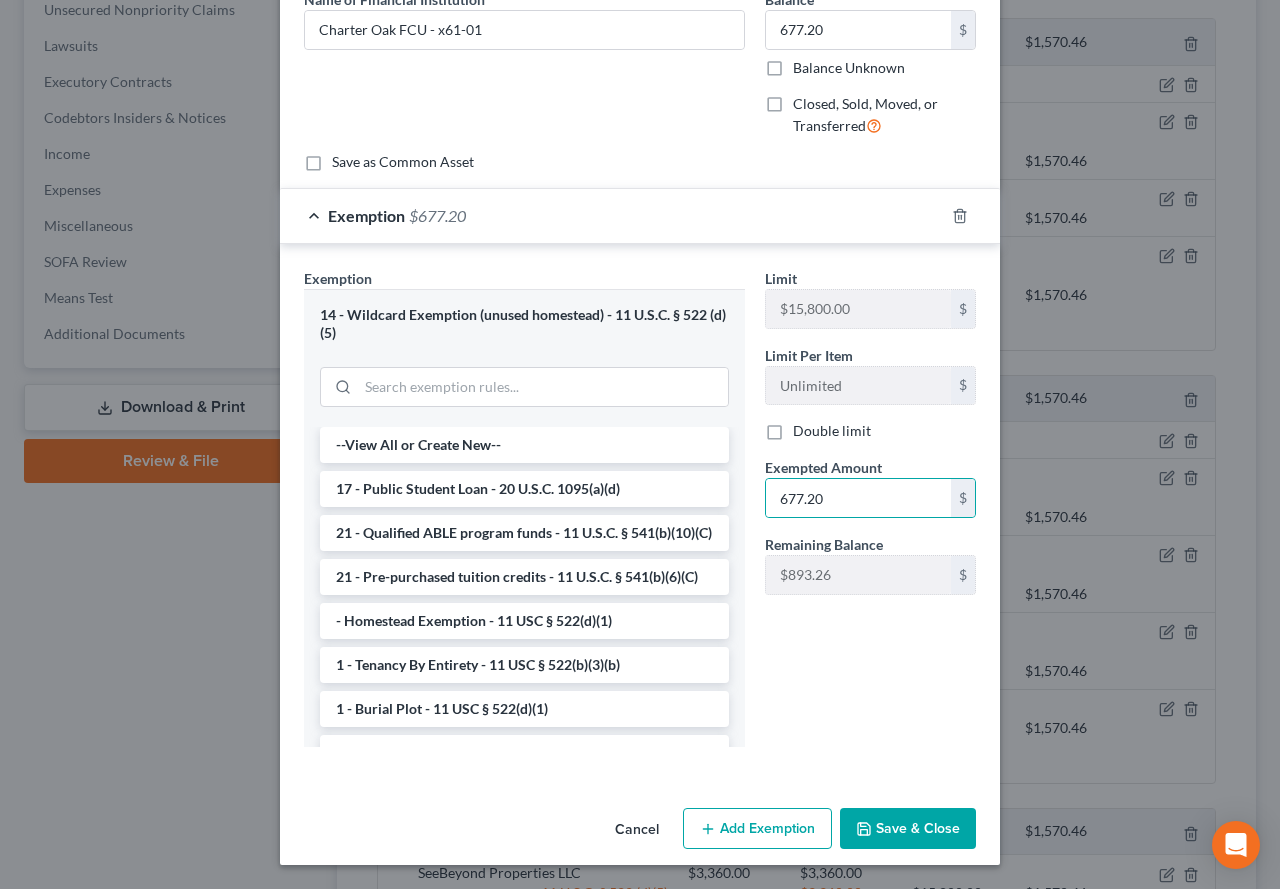 click on "Save & Close" at bounding box center [908, 829] 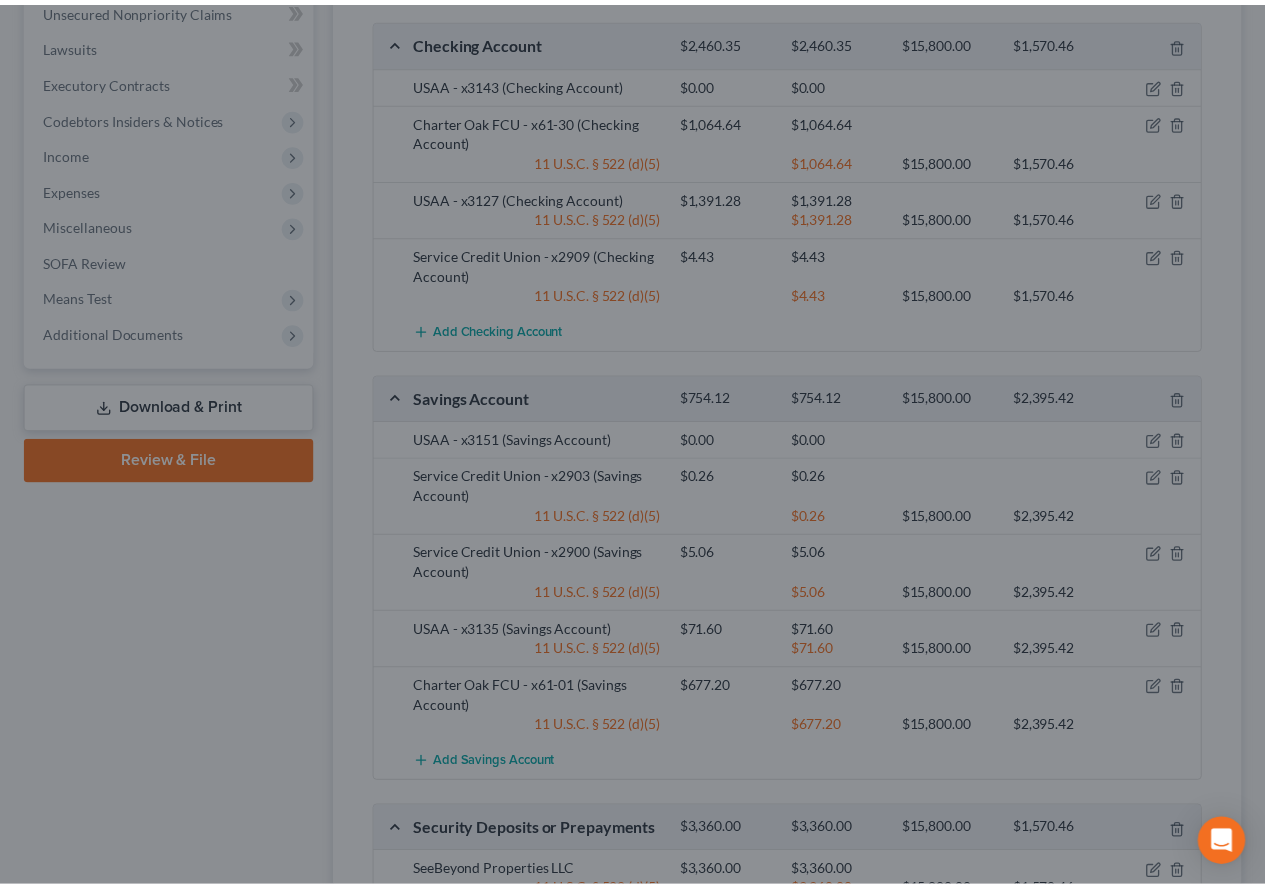 scroll, scrollTop: 900, scrollLeft: 0, axis: vertical 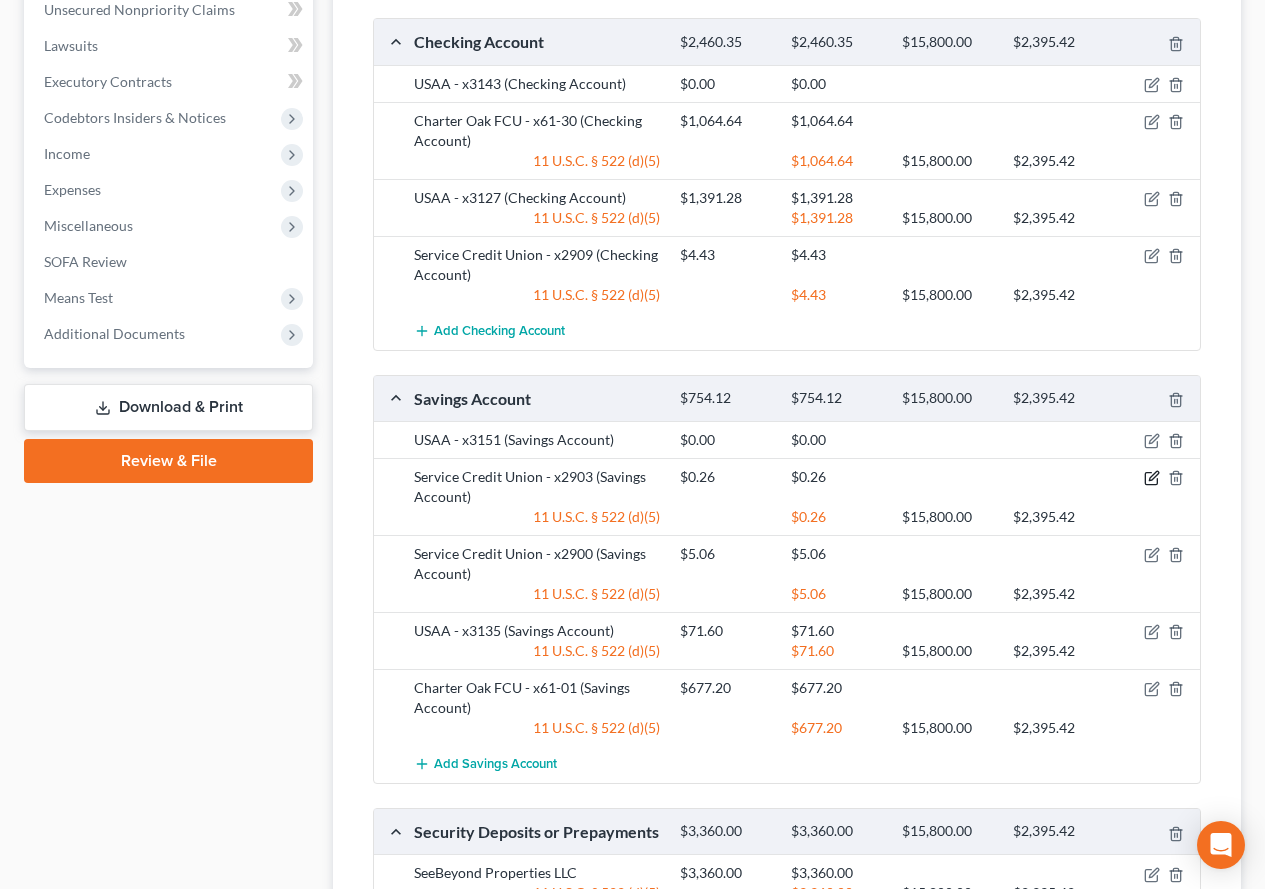 click 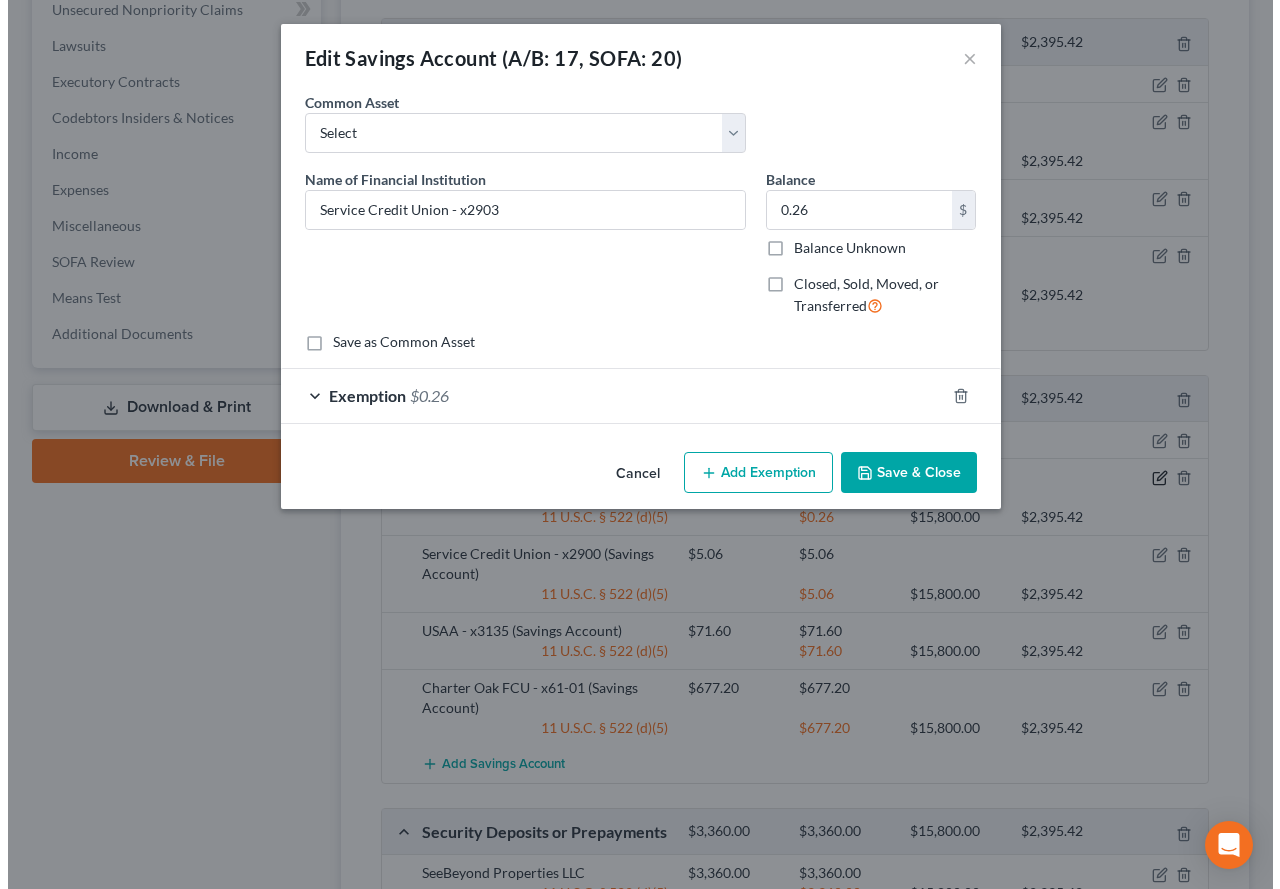 scroll, scrollTop: 864, scrollLeft: 0, axis: vertical 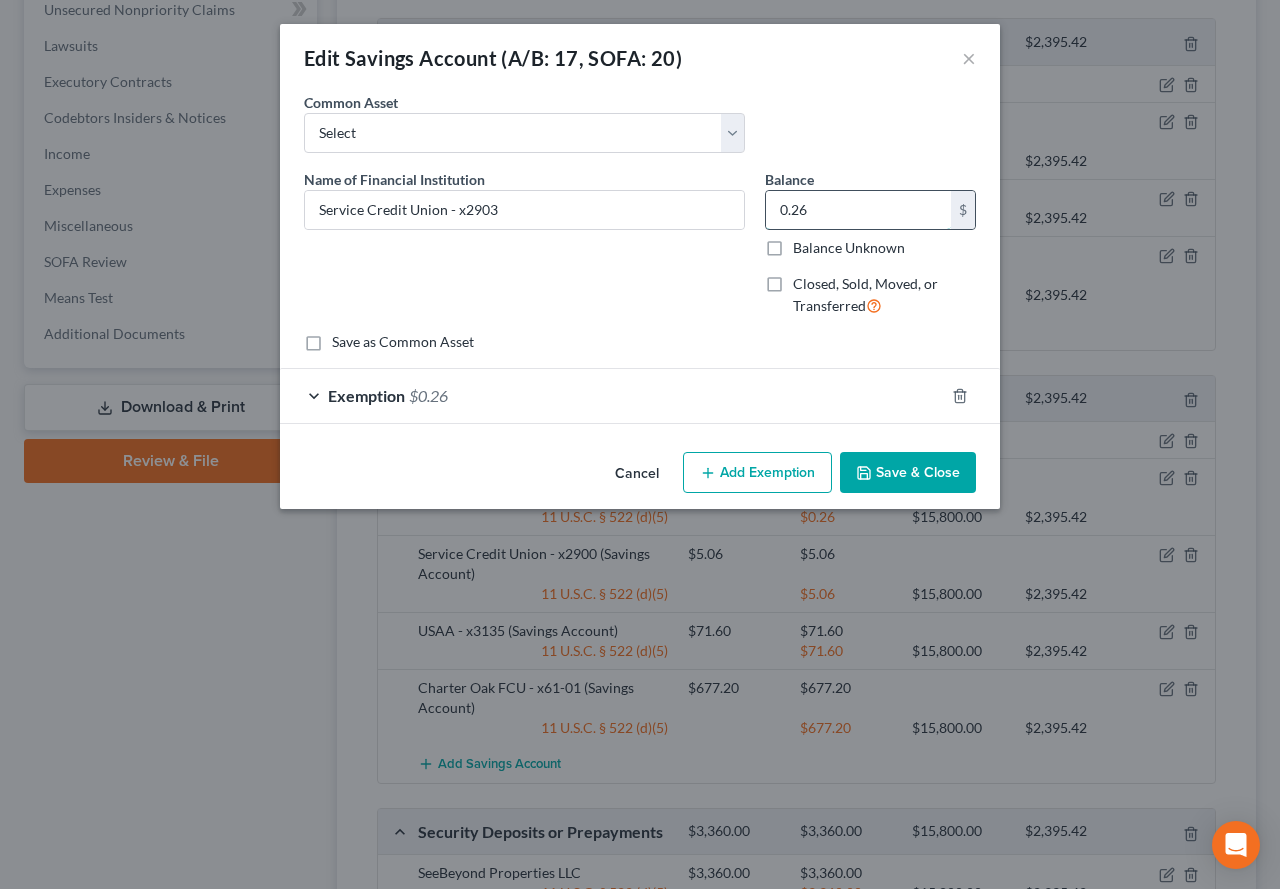click on "0.26" at bounding box center (858, 210) 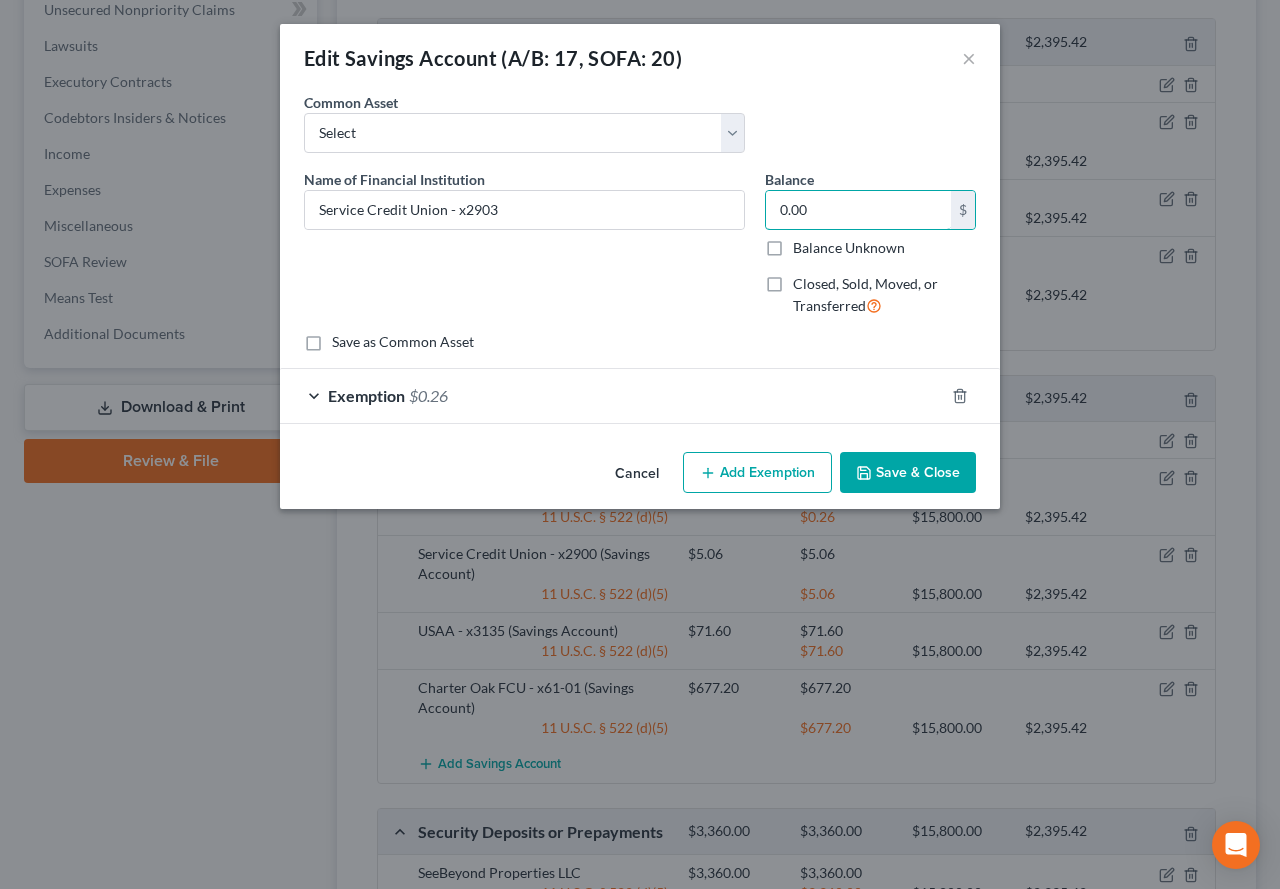 type on "0.00" 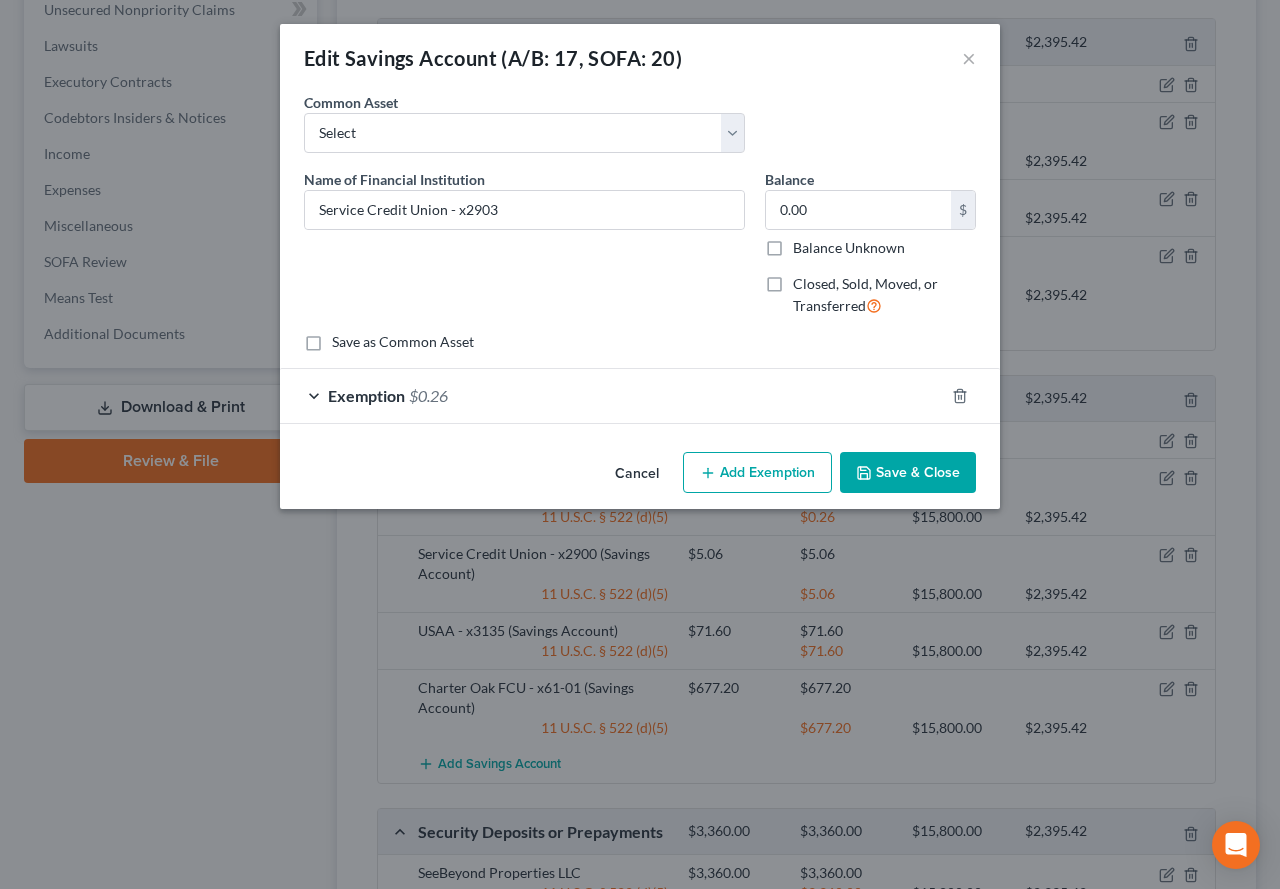 click on "Exemption $0.26" at bounding box center [612, 395] 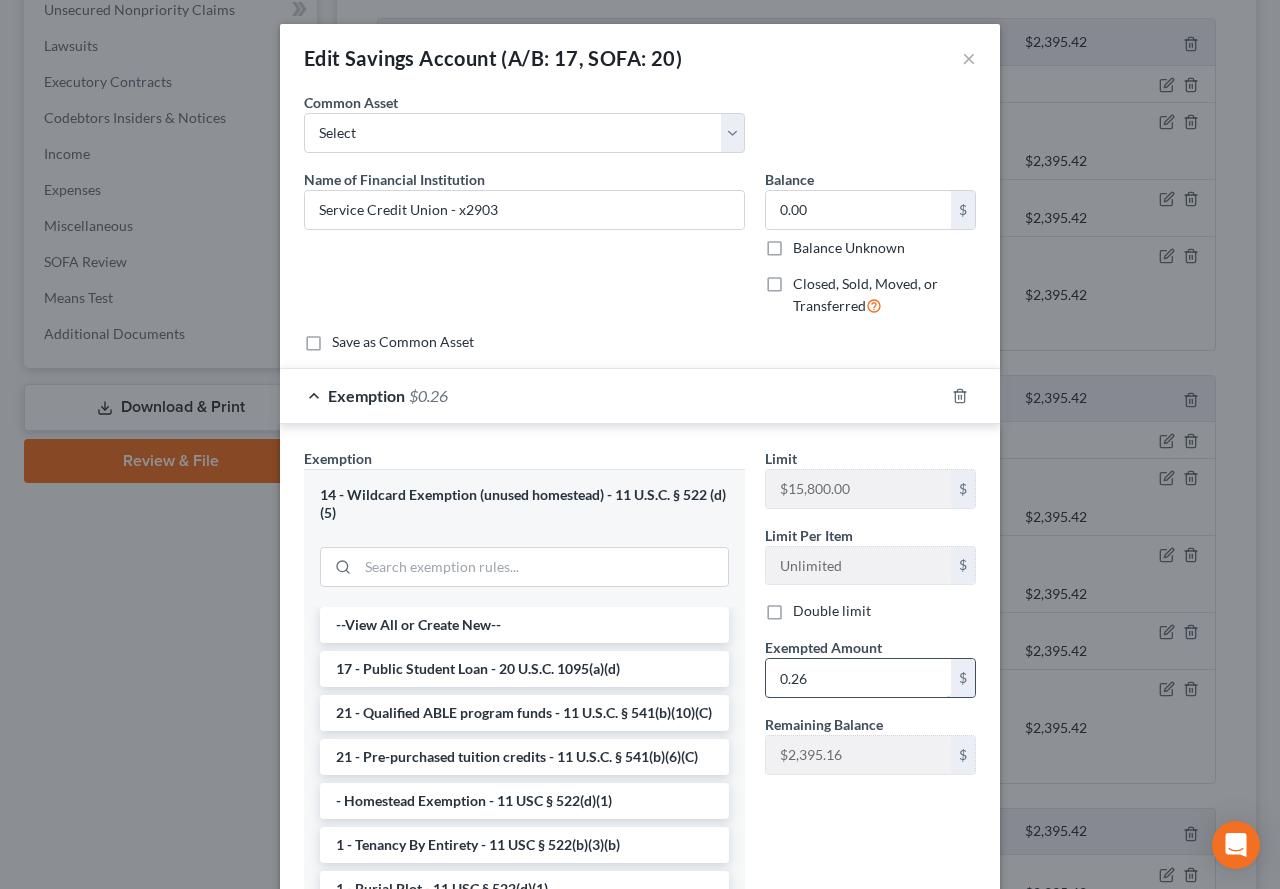 click on "0.26" at bounding box center (858, 678) 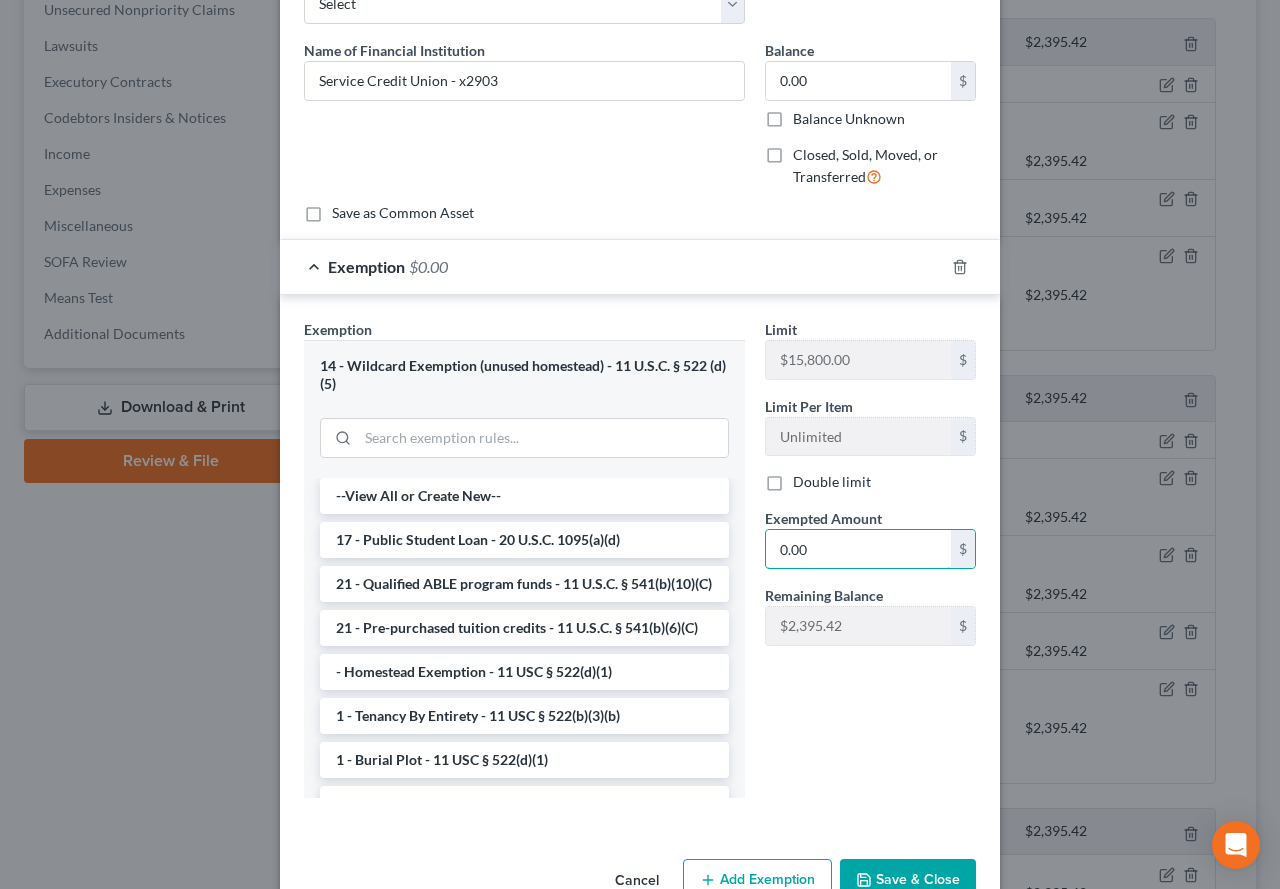 scroll, scrollTop: 180, scrollLeft: 0, axis: vertical 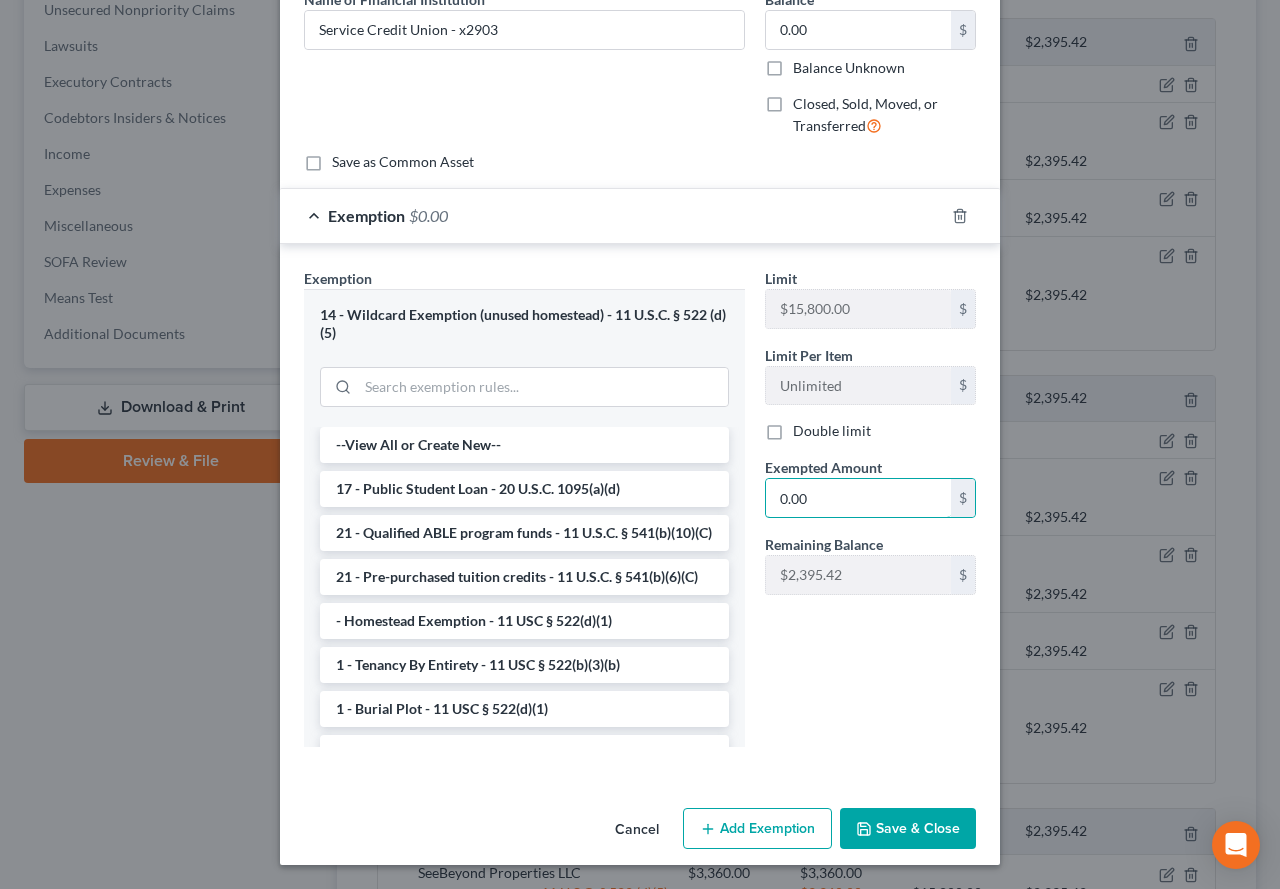 type on "0.00" 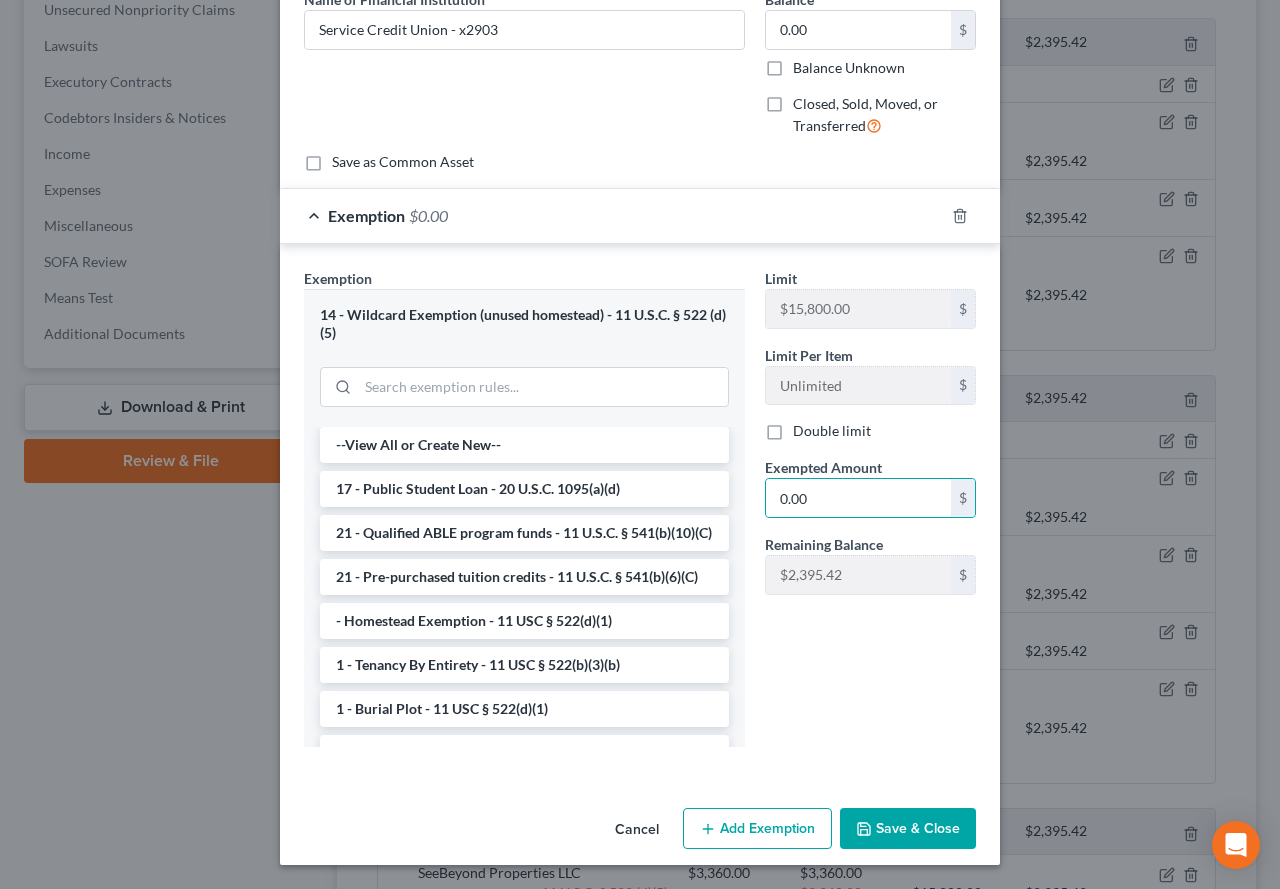 click 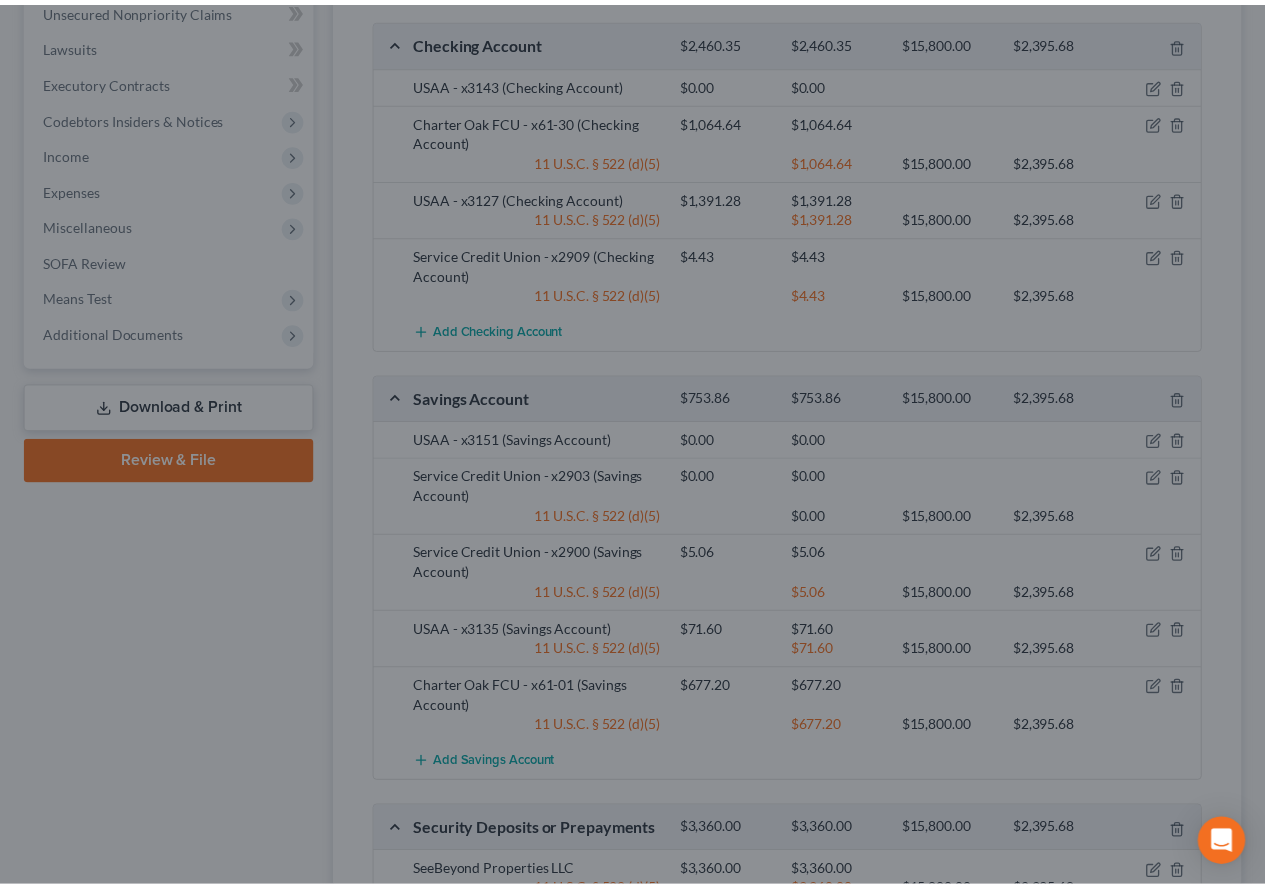 scroll, scrollTop: 900, scrollLeft: 0, axis: vertical 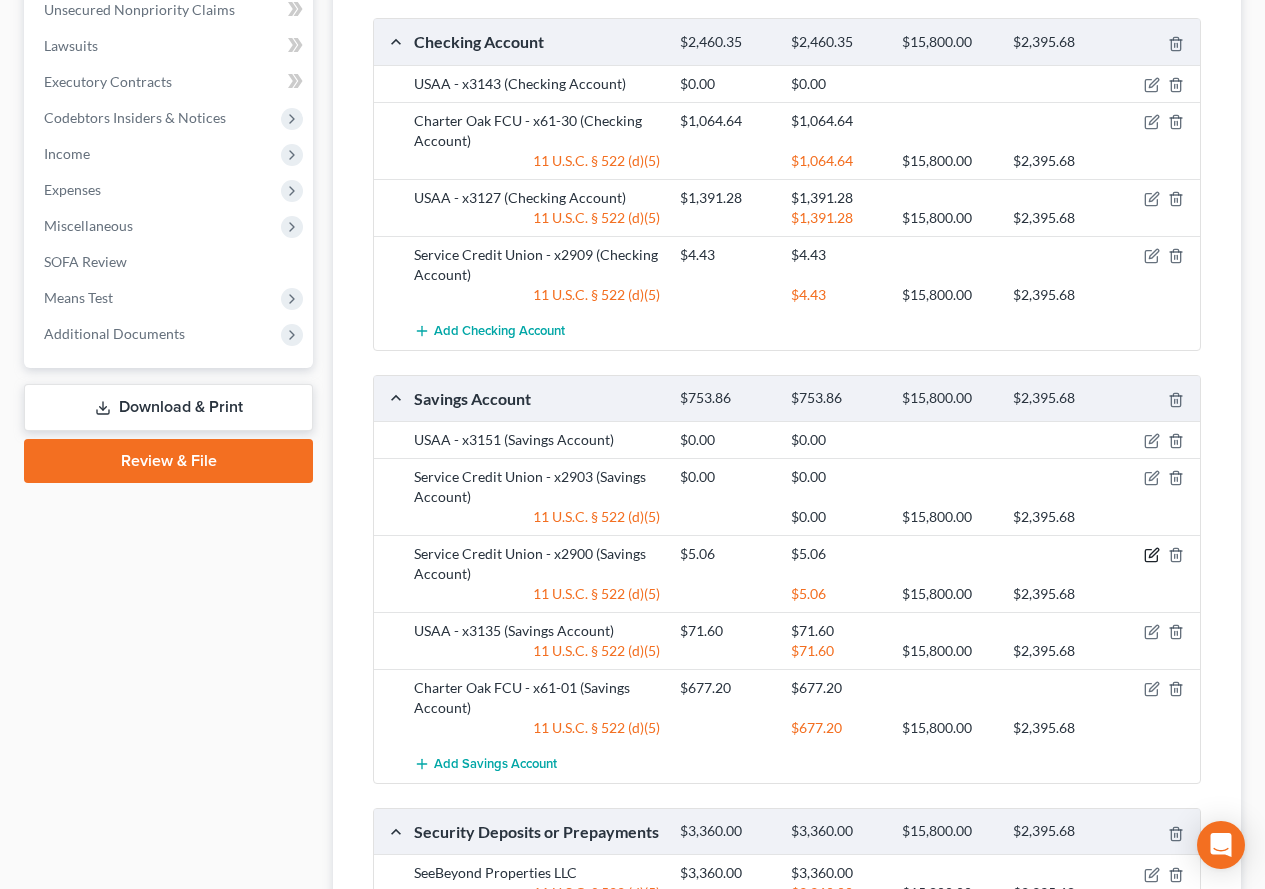 click 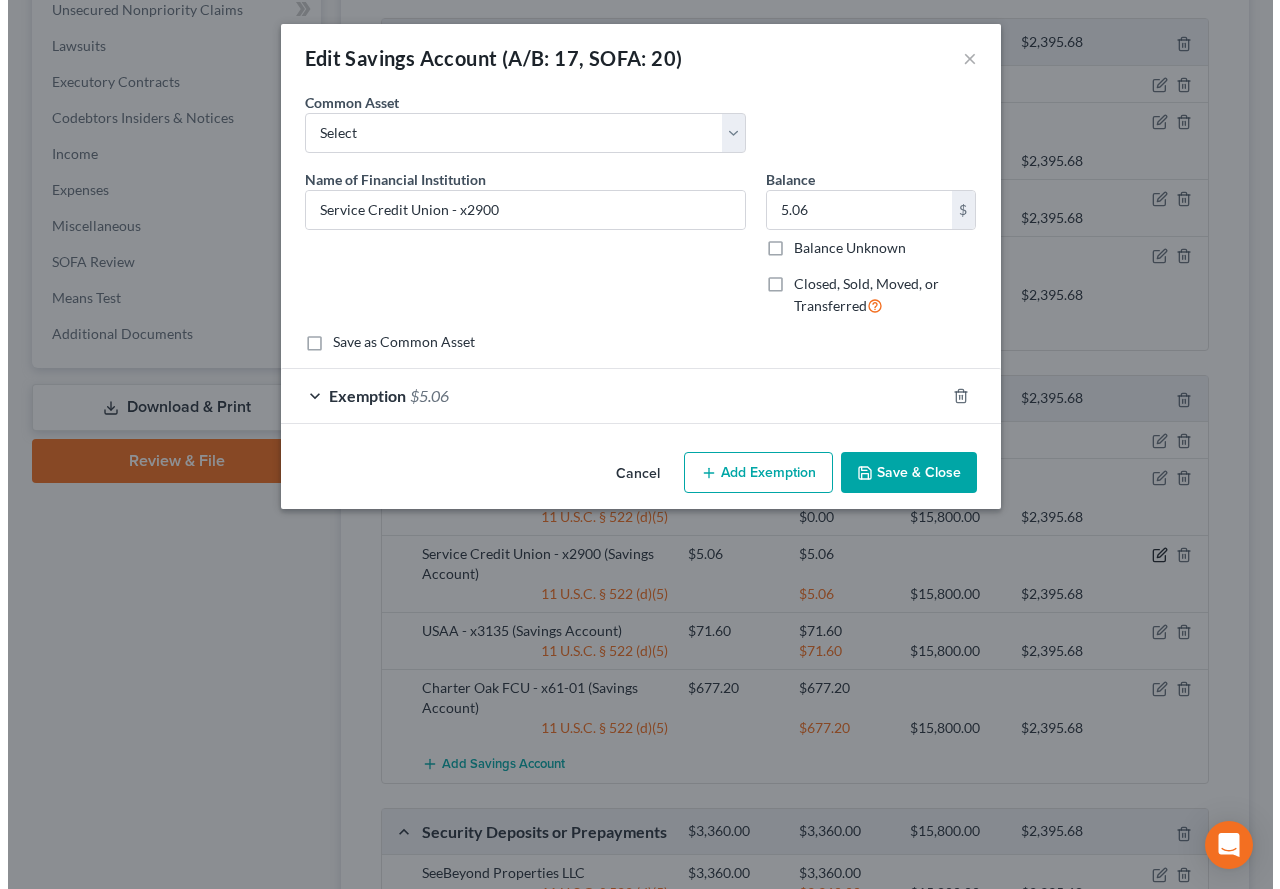 scroll, scrollTop: 864, scrollLeft: 0, axis: vertical 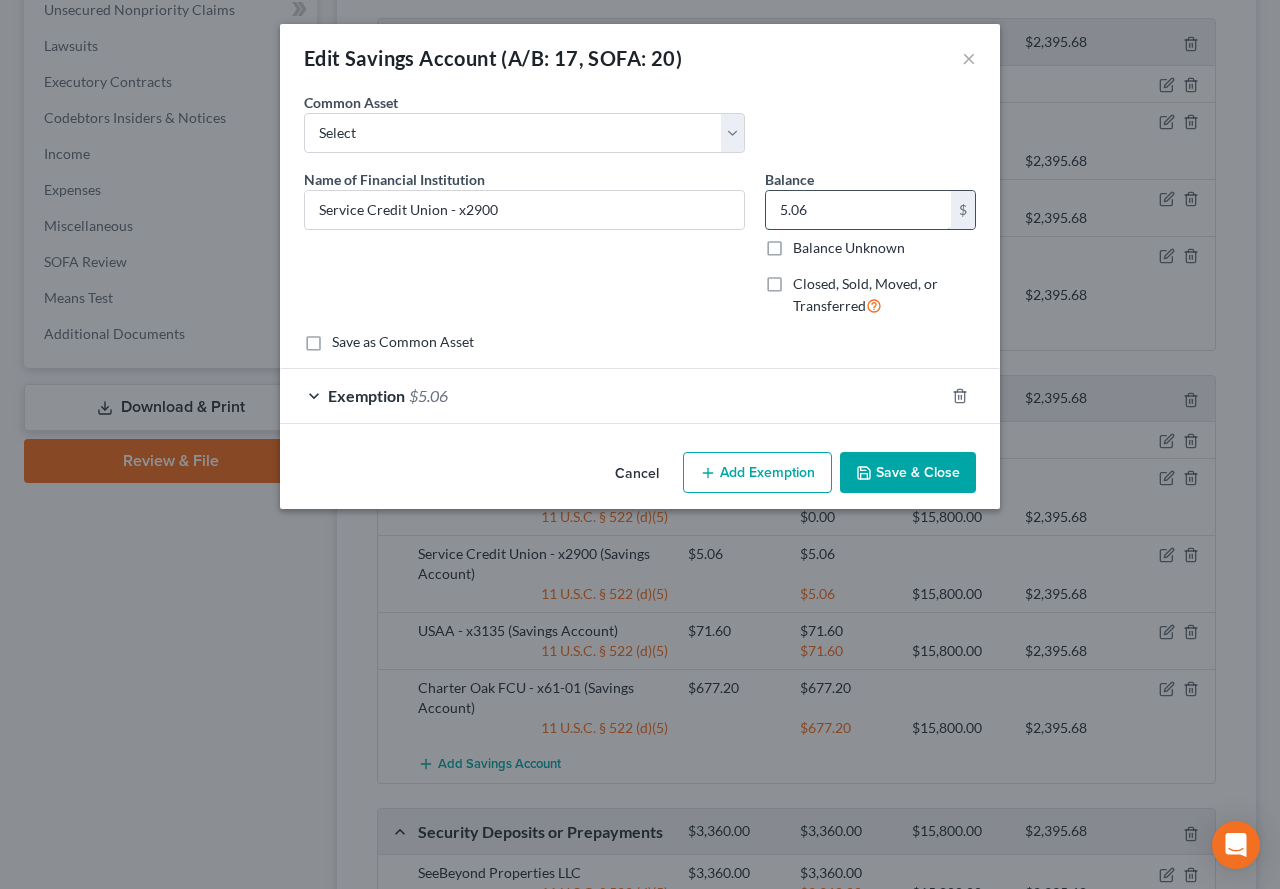 click on "5.06" at bounding box center [858, 210] 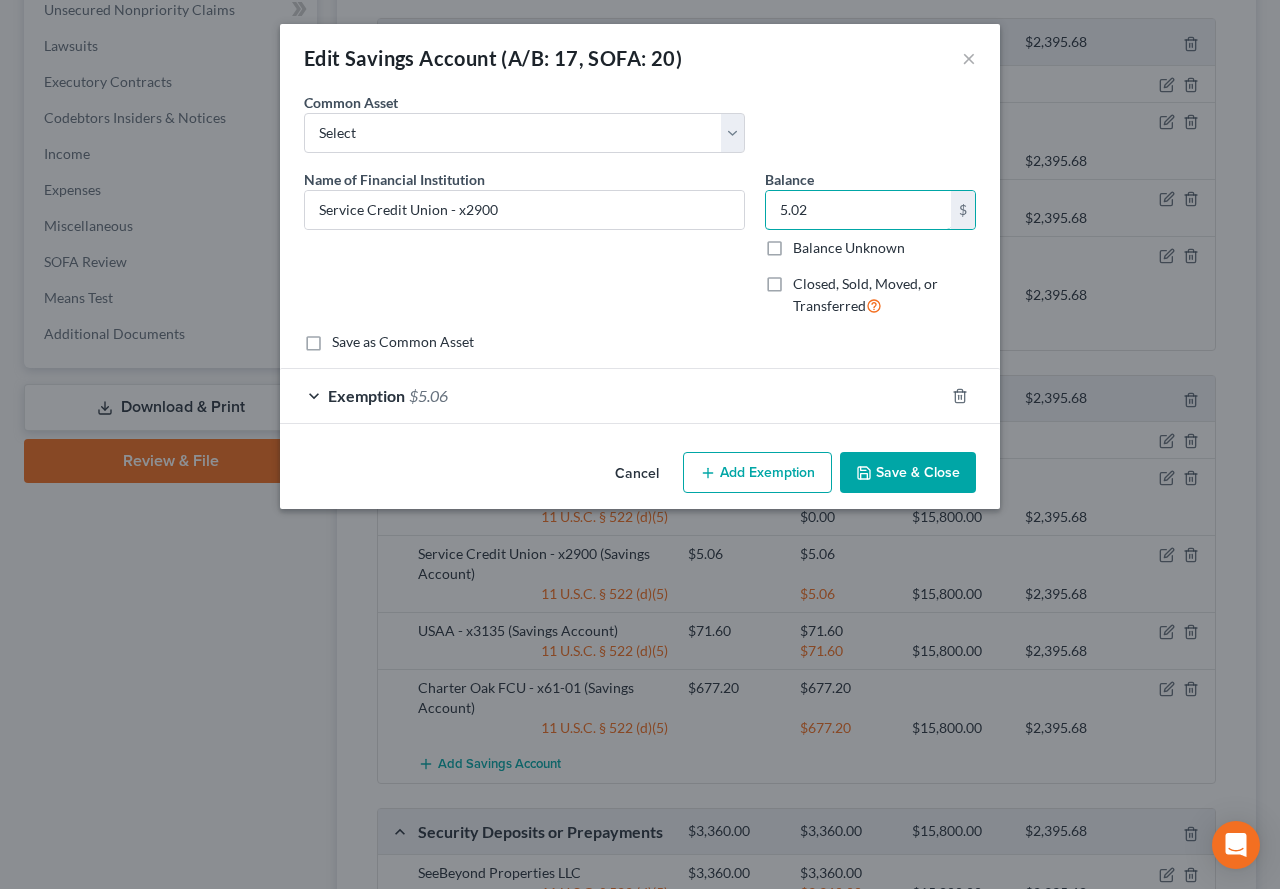 type on "5.02" 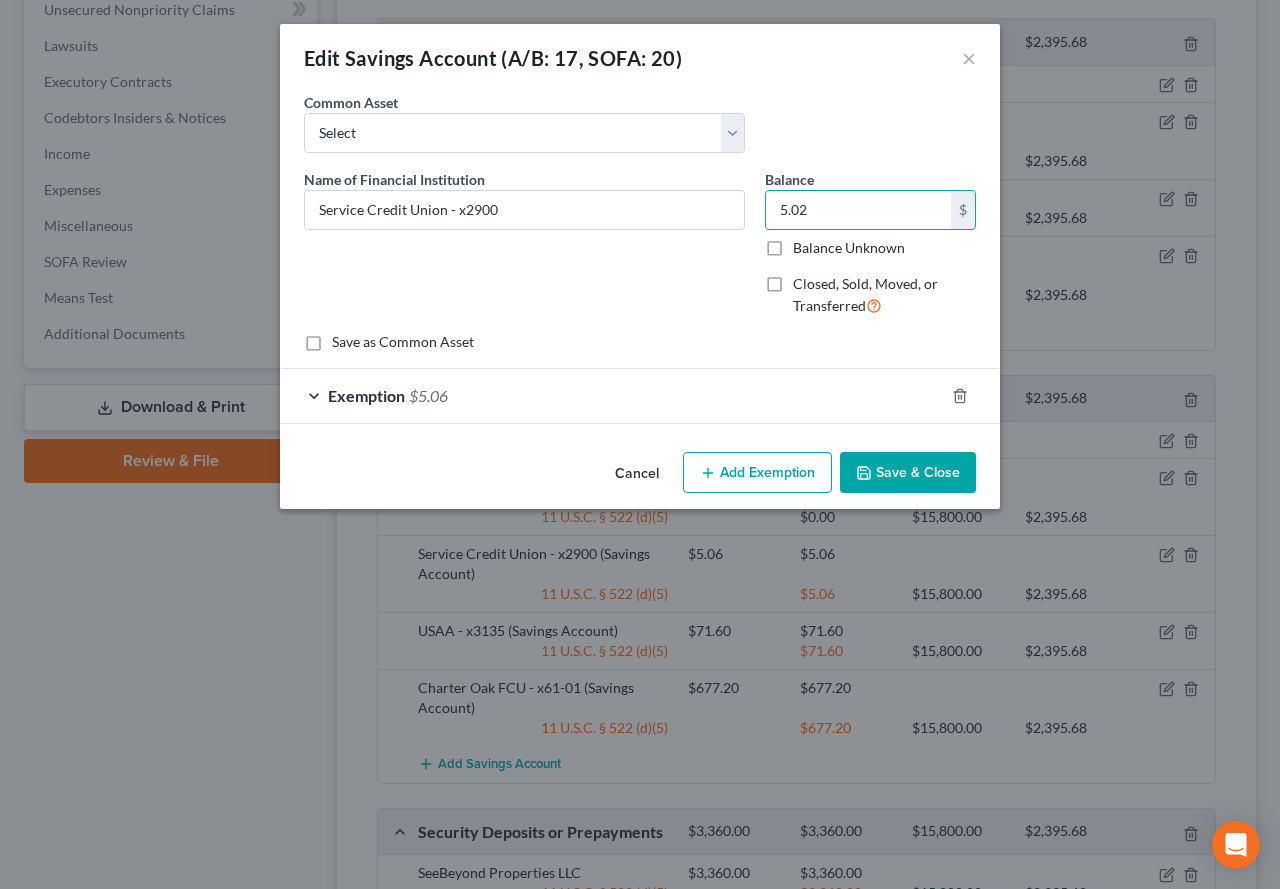 click on "Exemption $5.06" at bounding box center [612, 395] 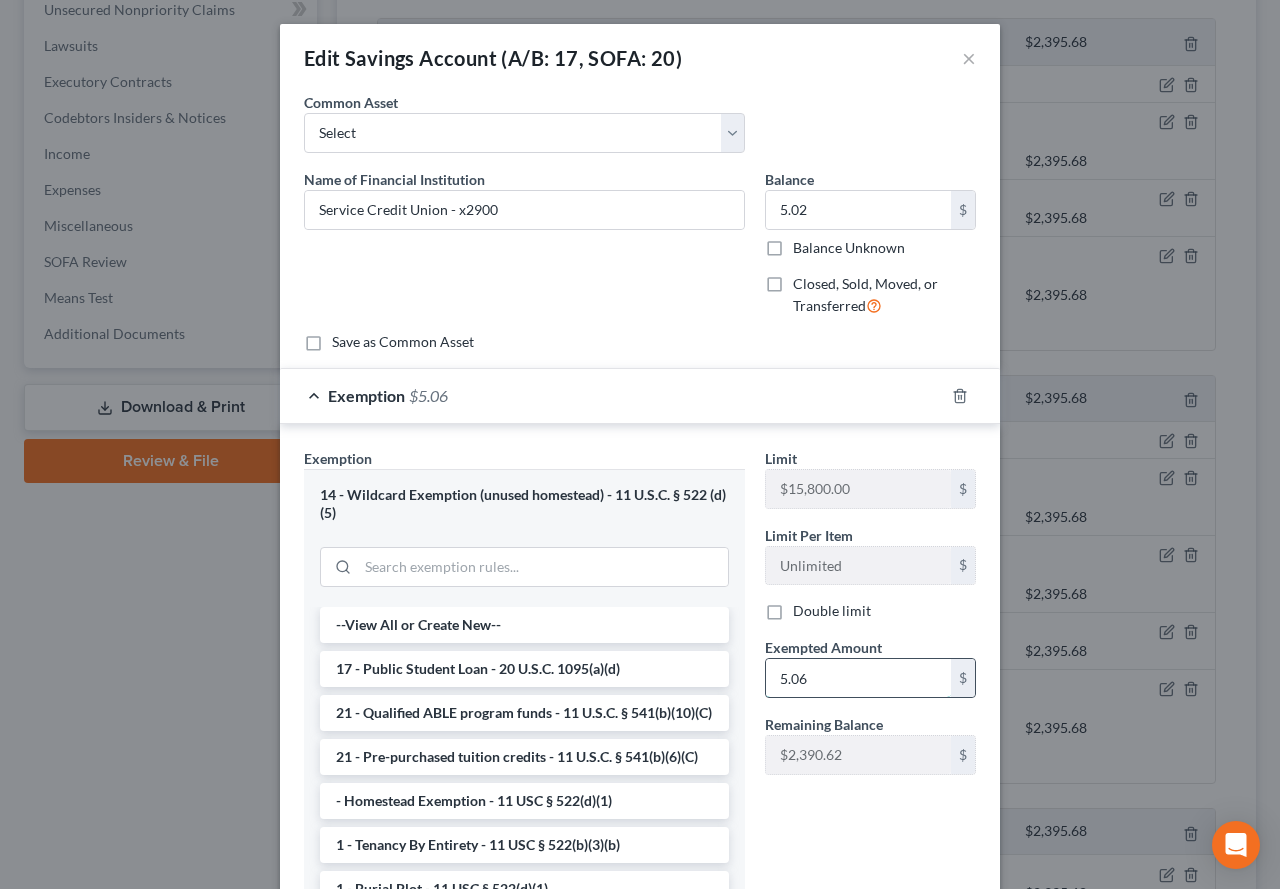 click on "5.06" at bounding box center (858, 678) 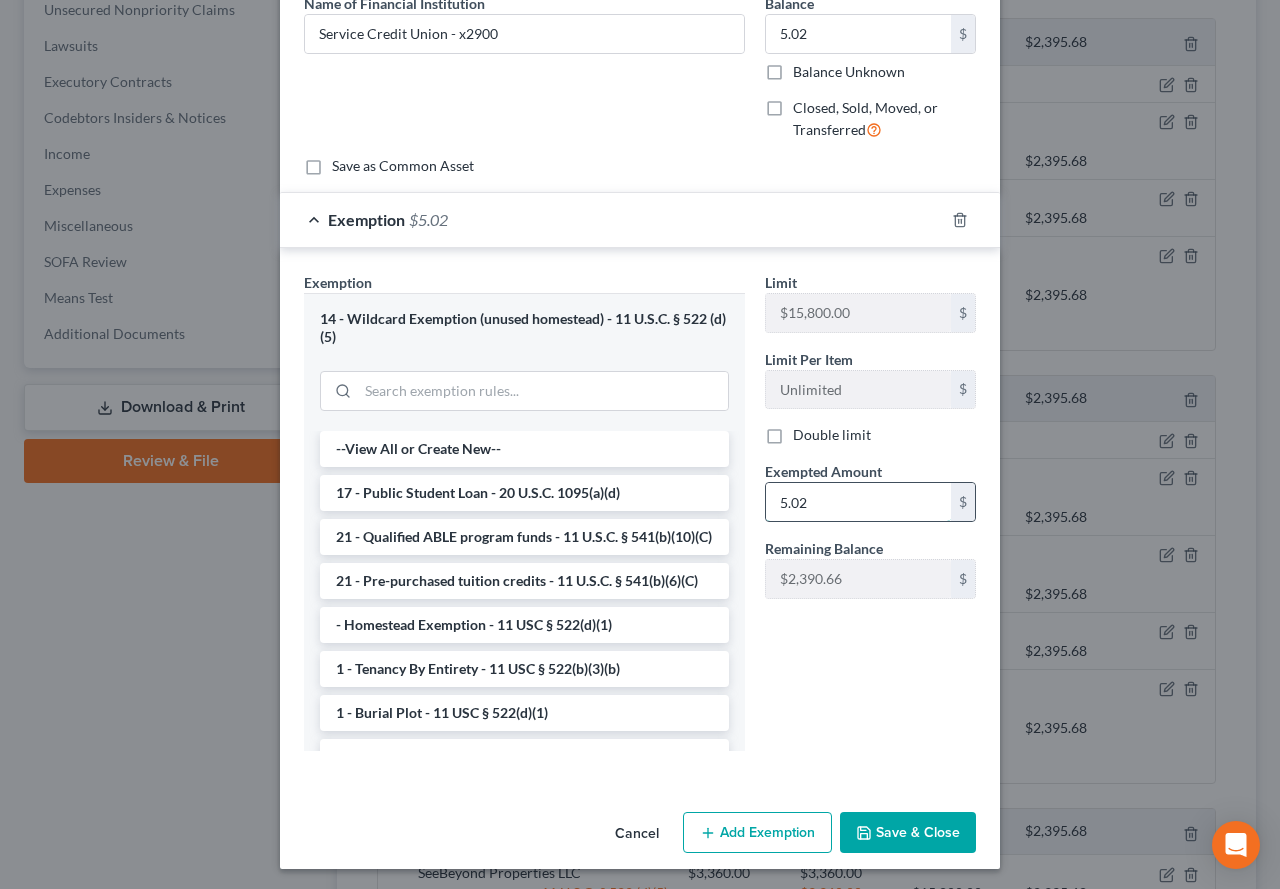 scroll, scrollTop: 180, scrollLeft: 0, axis: vertical 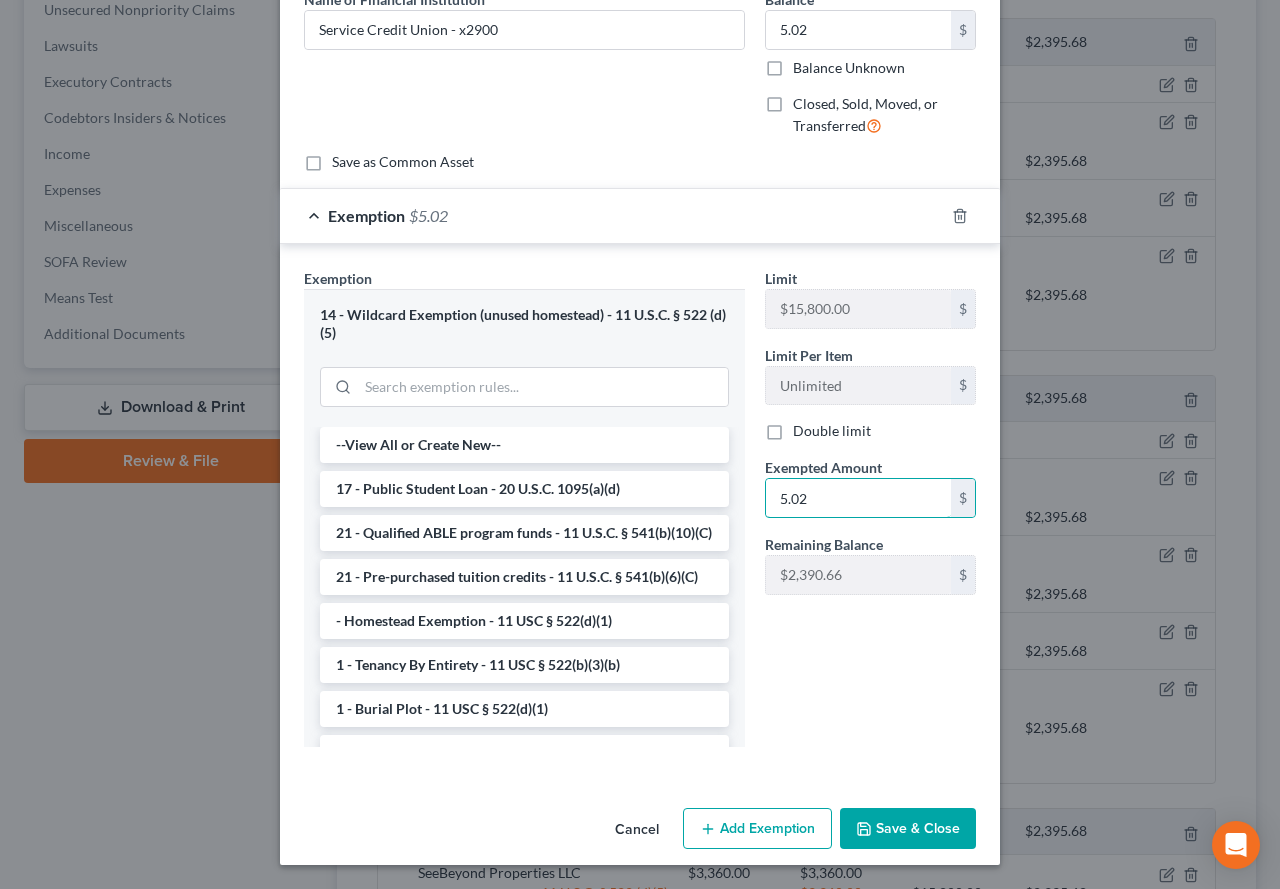 type on "5.02" 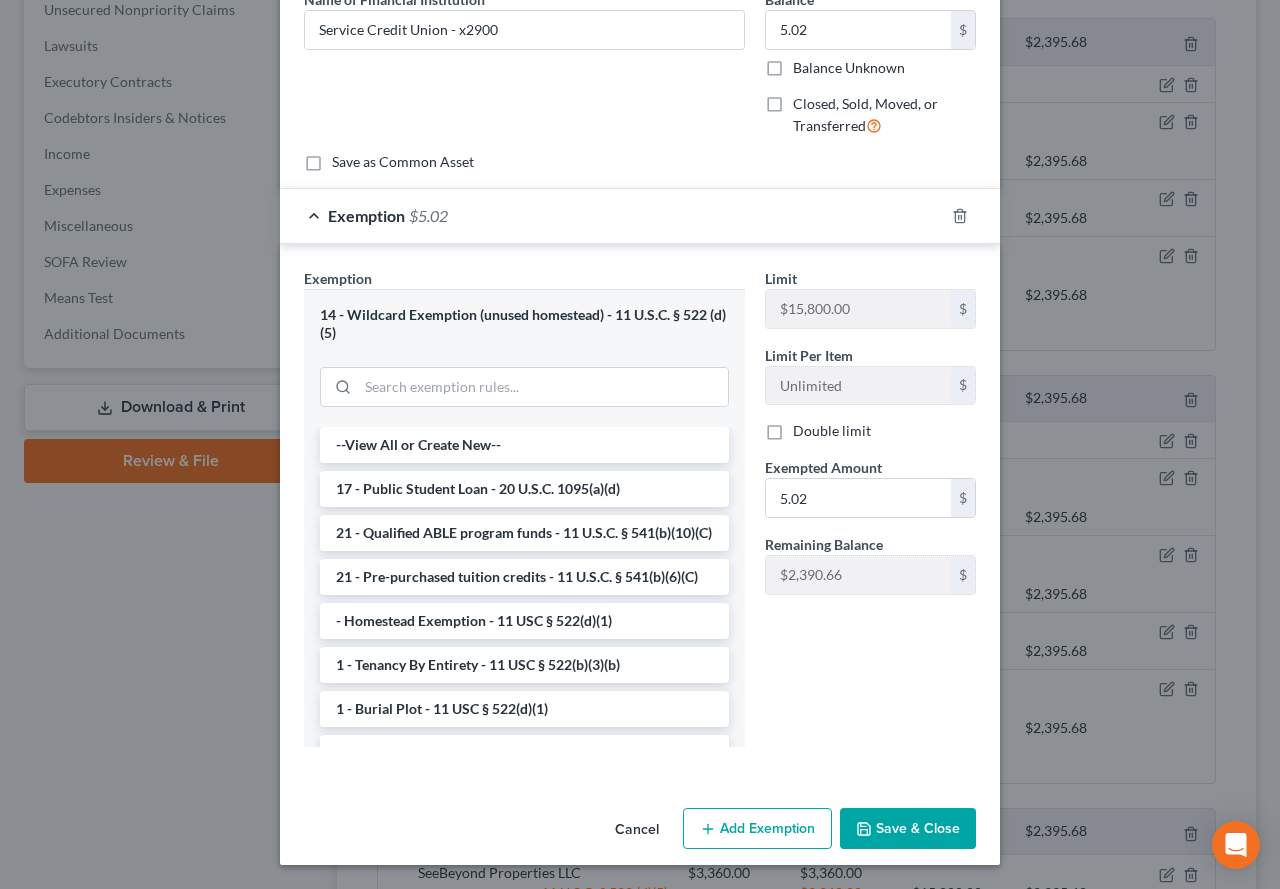 click on "Save & Close" at bounding box center [908, 829] 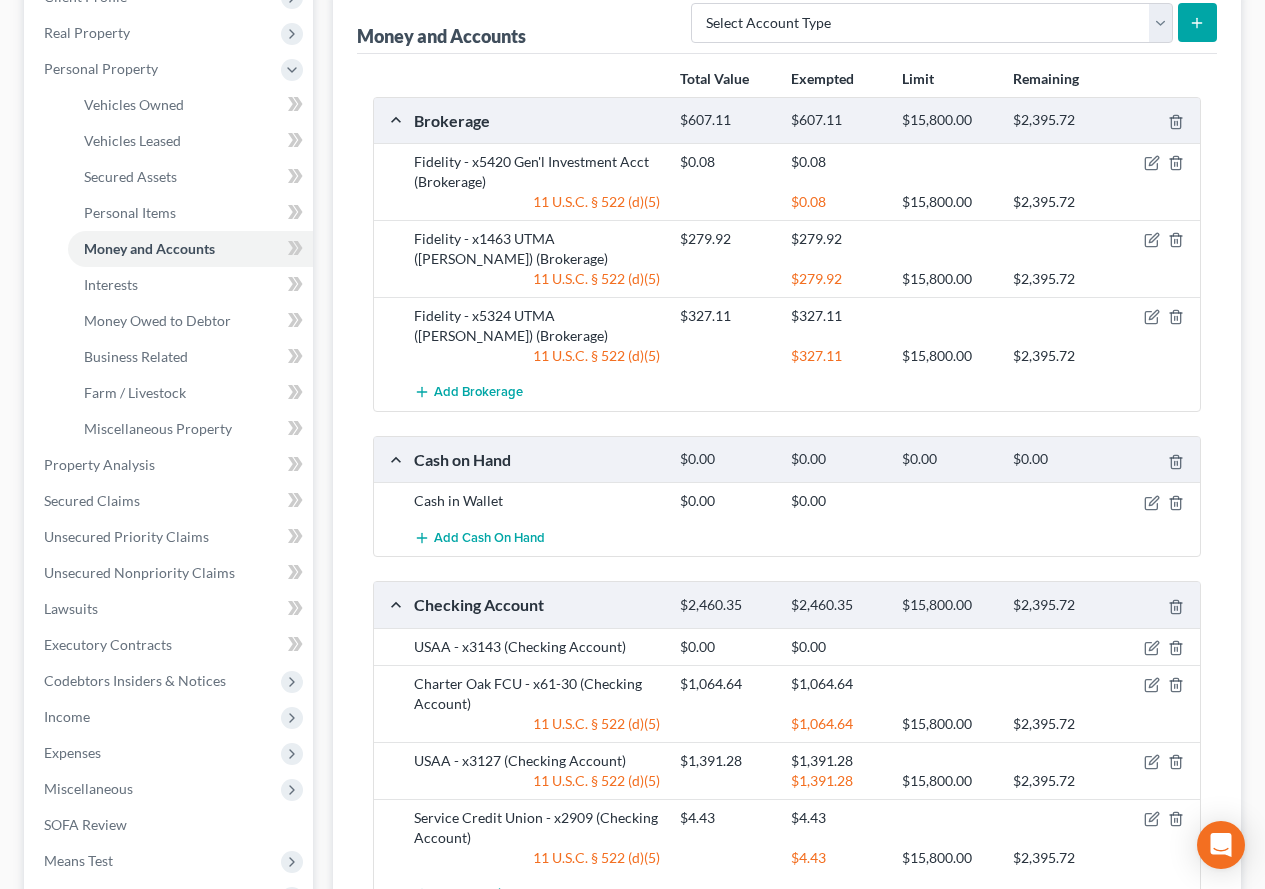 scroll, scrollTop: 200, scrollLeft: 0, axis: vertical 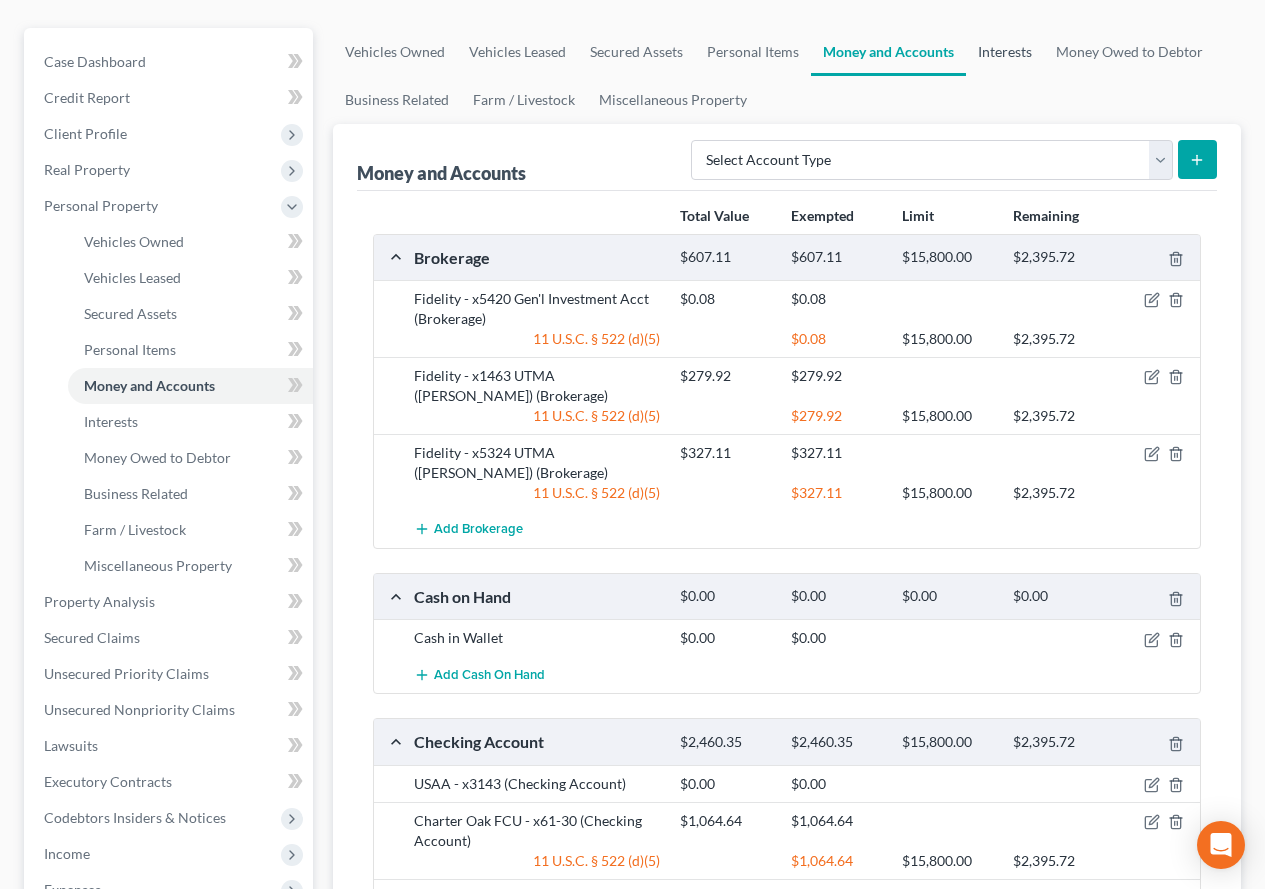 click on "Interests" at bounding box center [1005, 52] 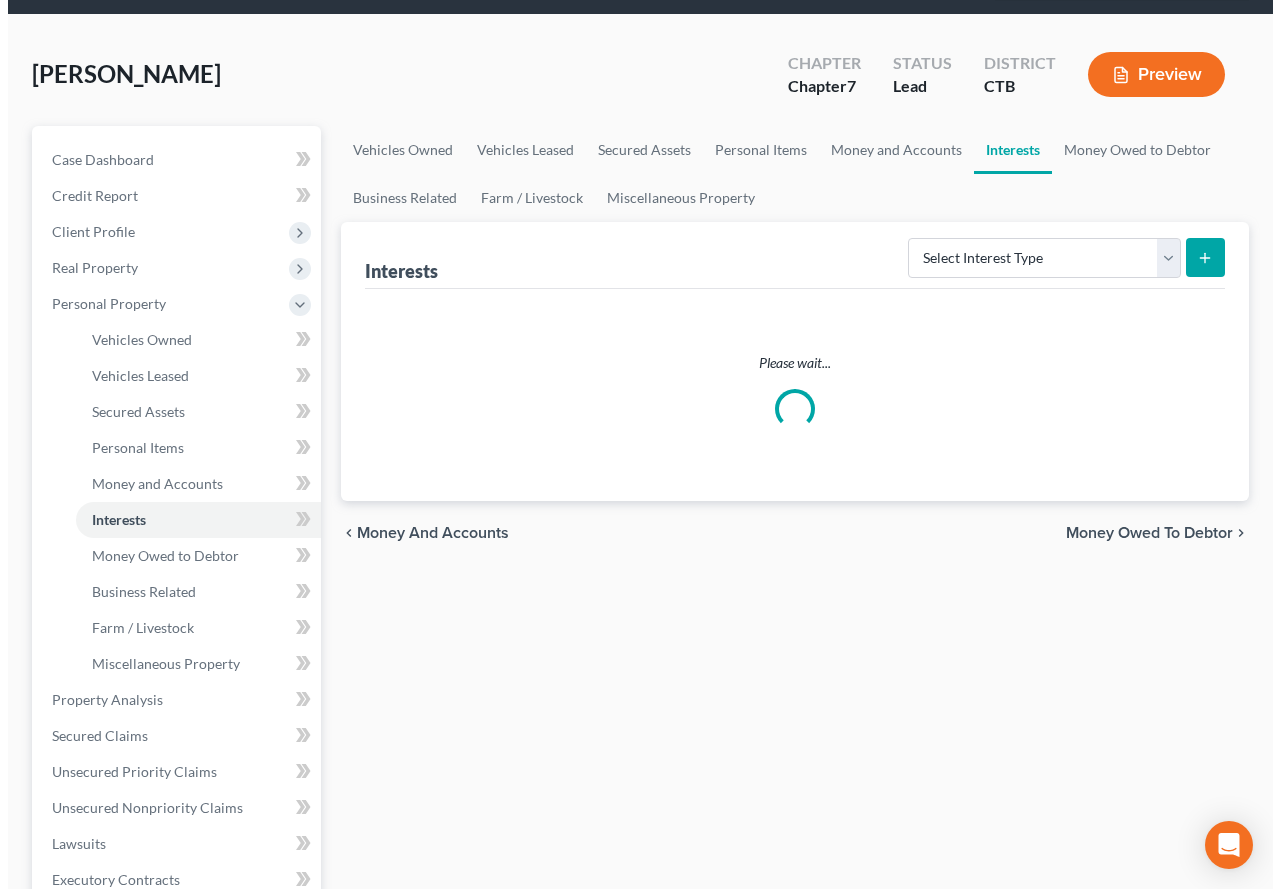 scroll, scrollTop: 0, scrollLeft: 0, axis: both 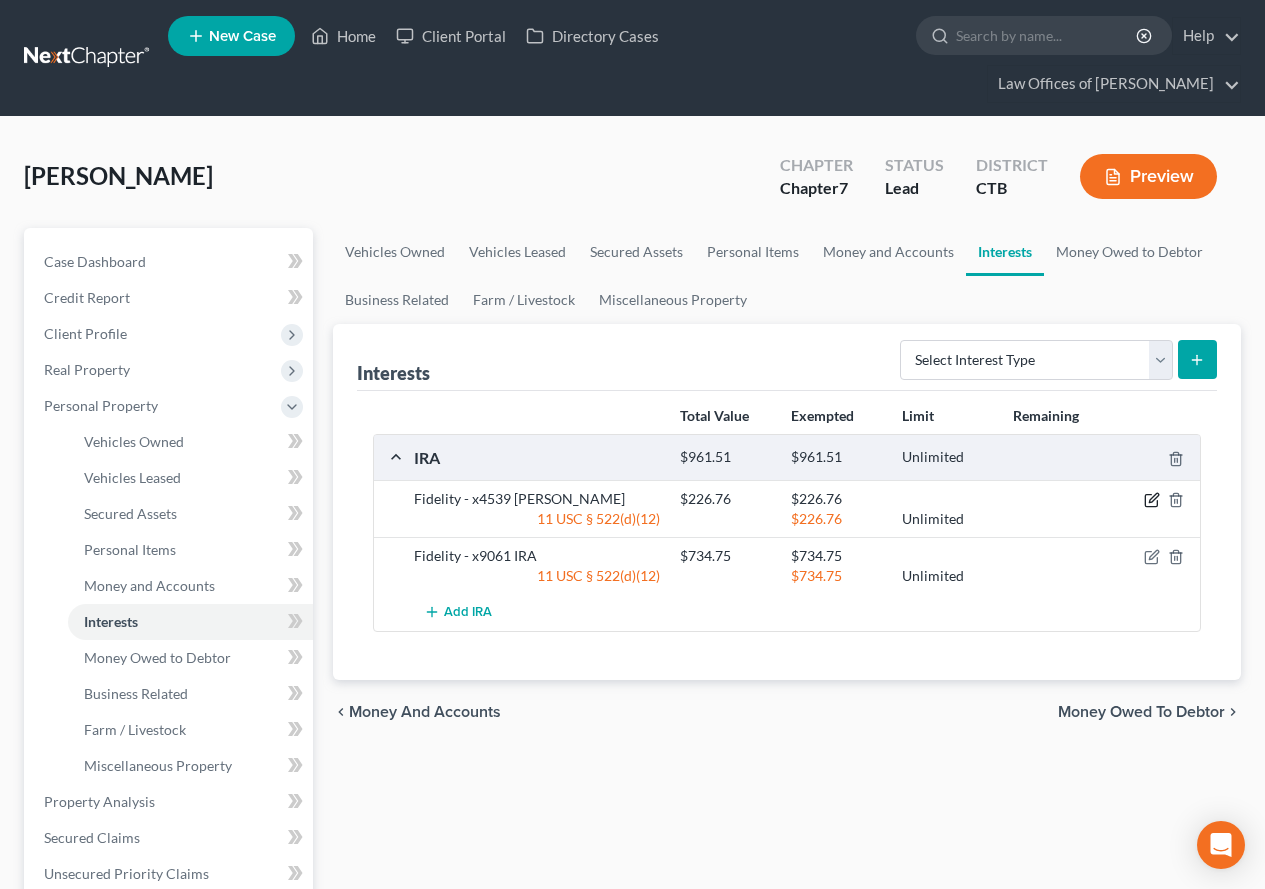 click 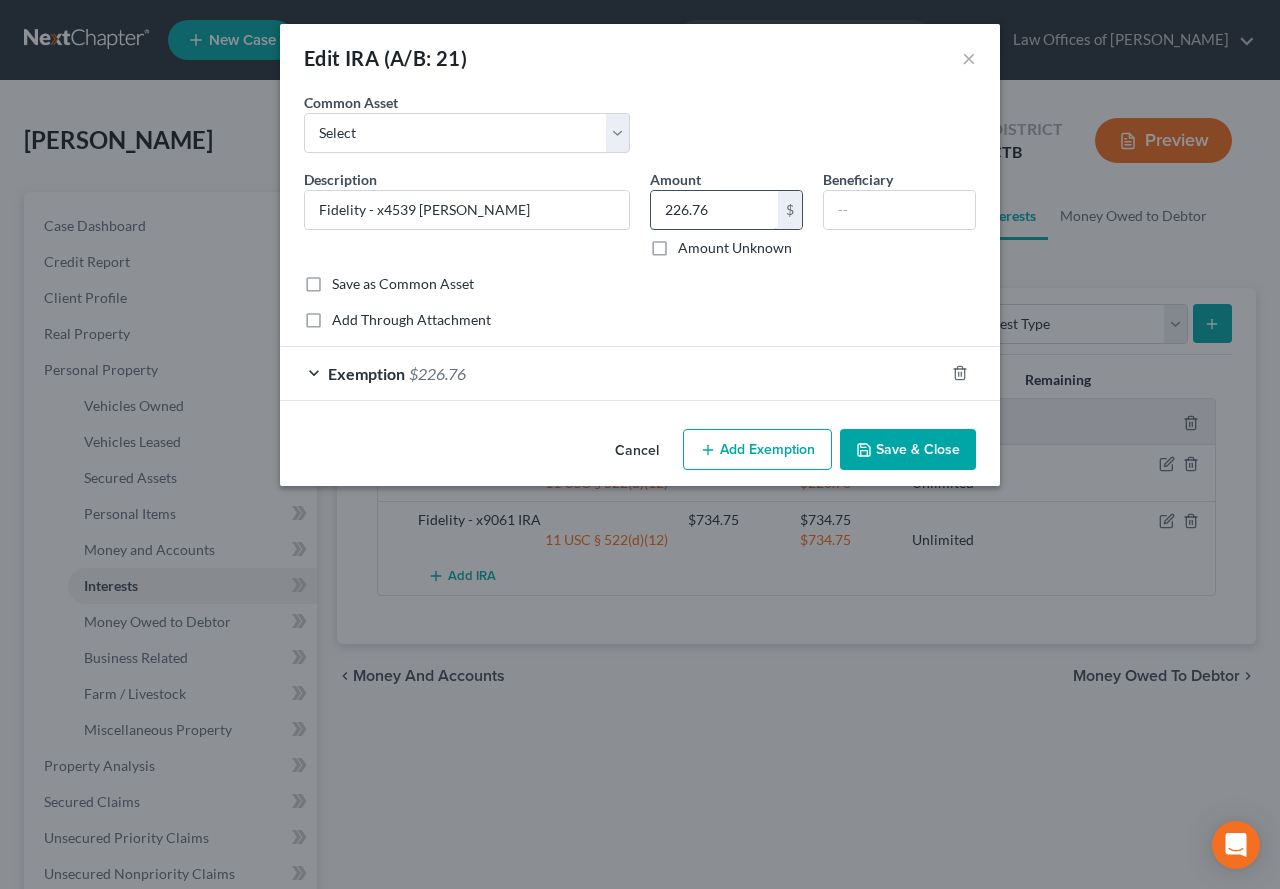 click on "226.76" at bounding box center (714, 210) 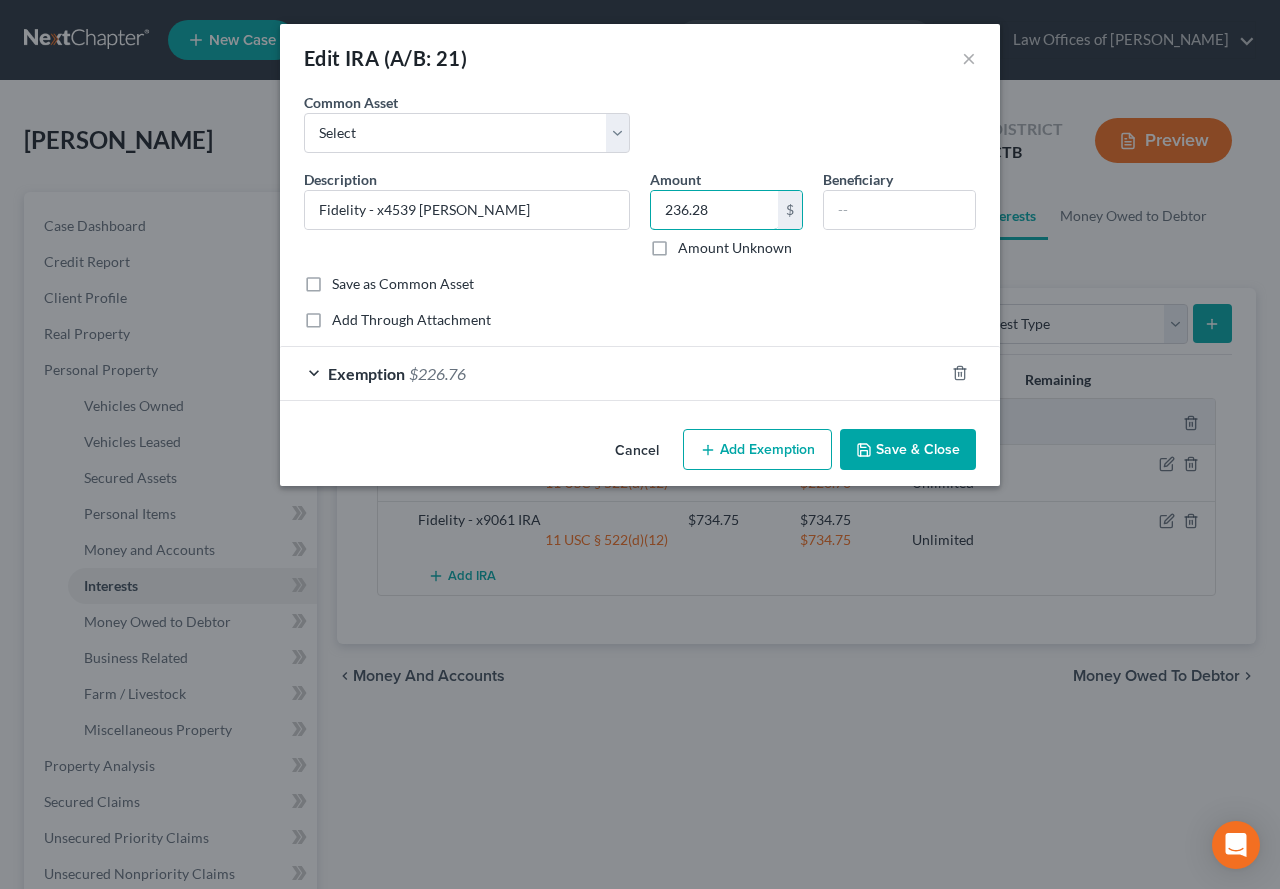 drag, startPoint x: 729, startPoint y: 205, endPoint x: 644, endPoint y: 204, distance: 85.00588 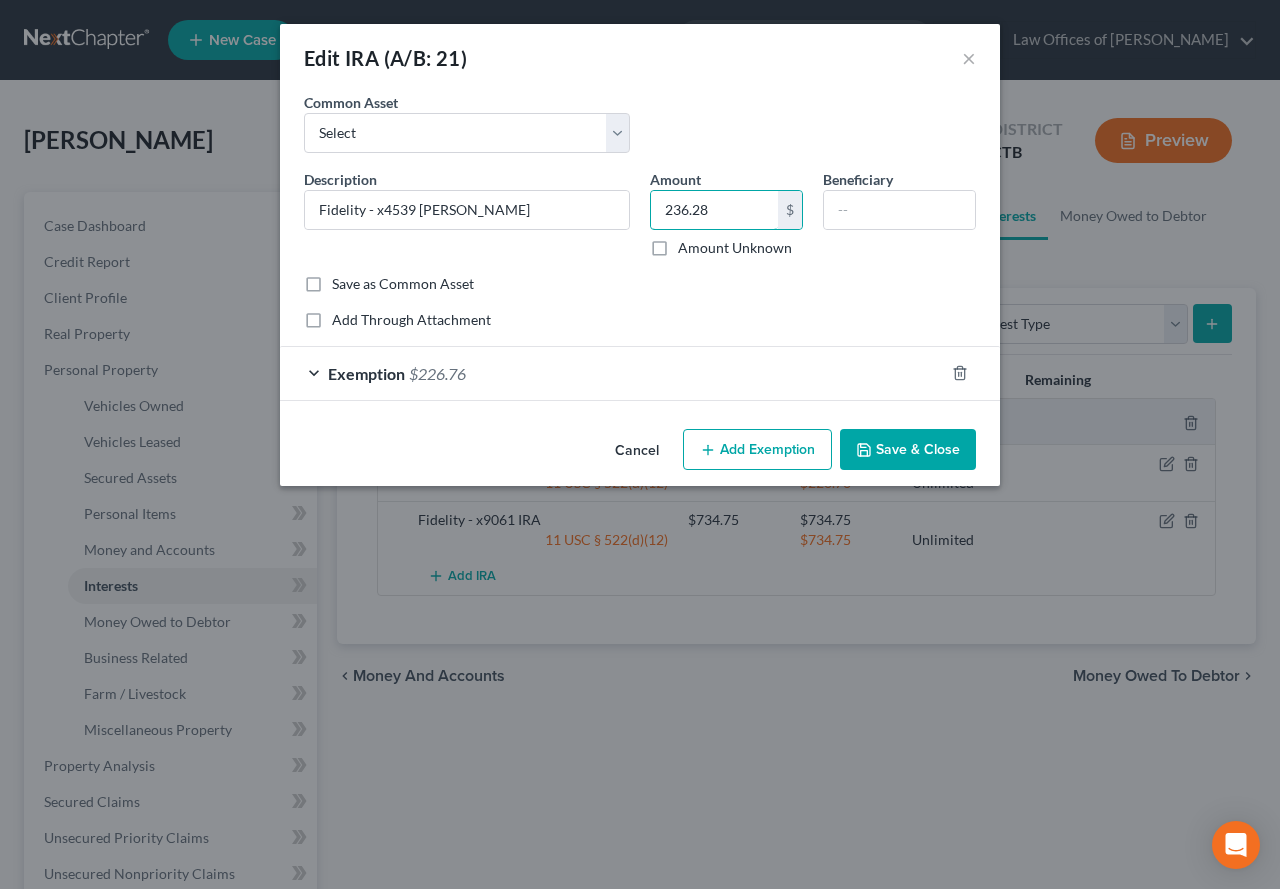 type on "236.28" 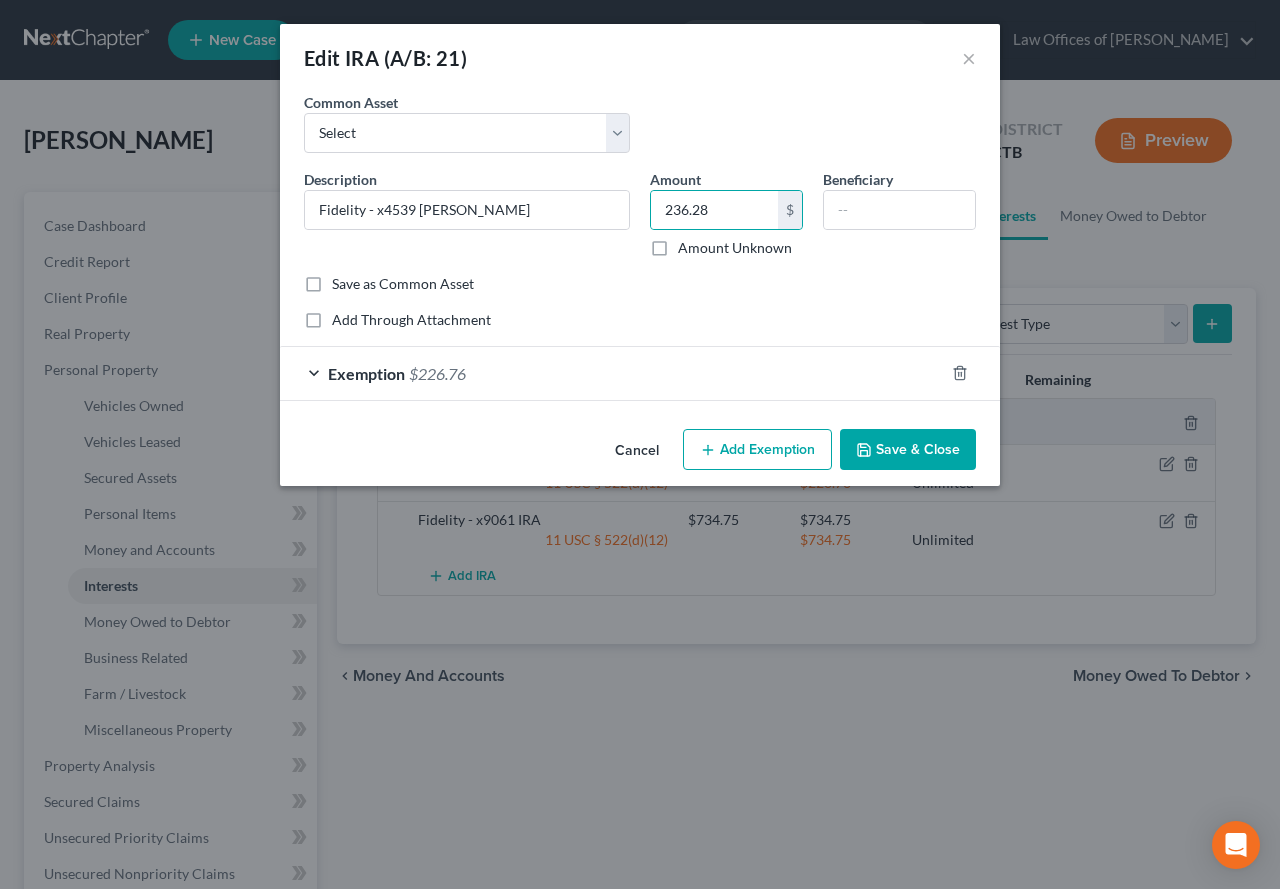click on "Exemption $226.76" at bounding box center (612, 373) 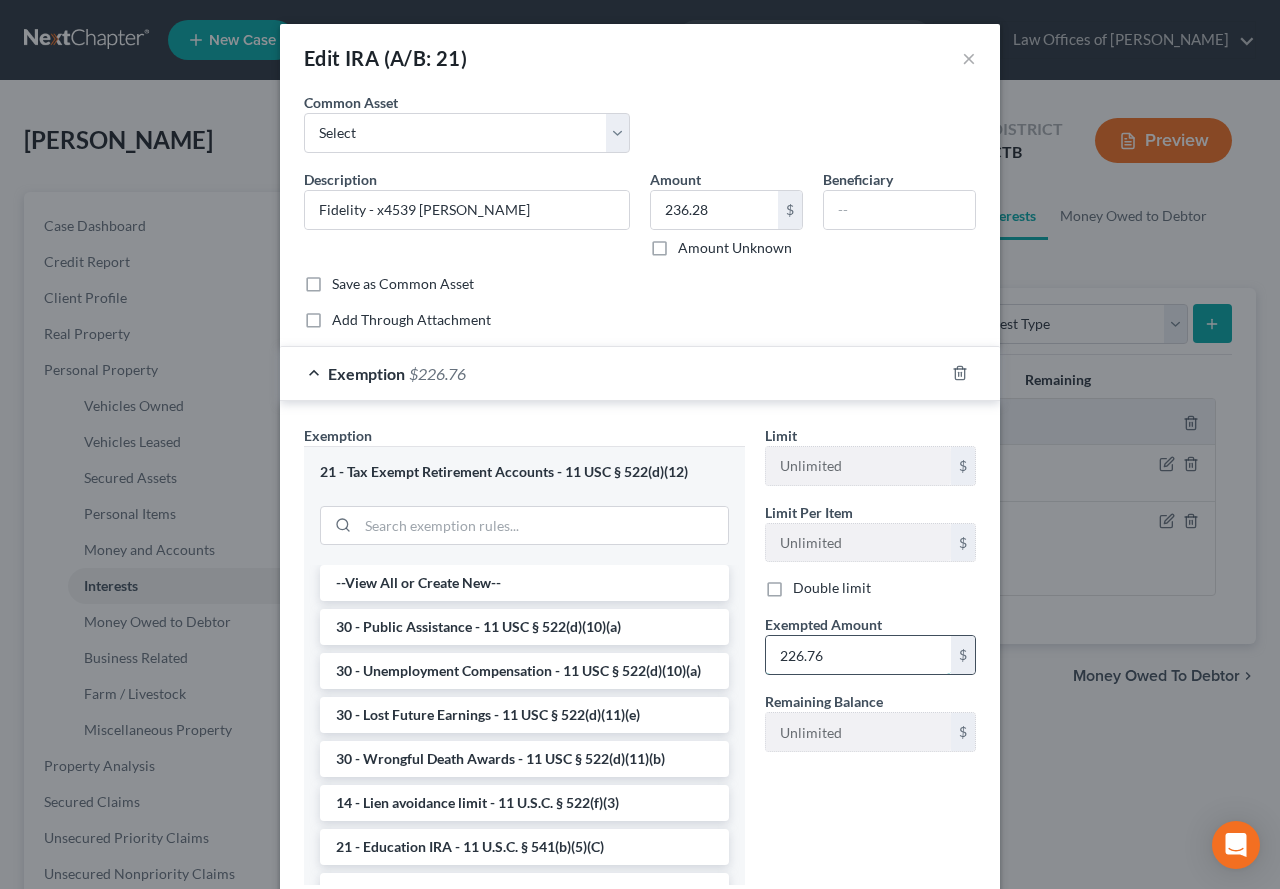 paste on "36.28" 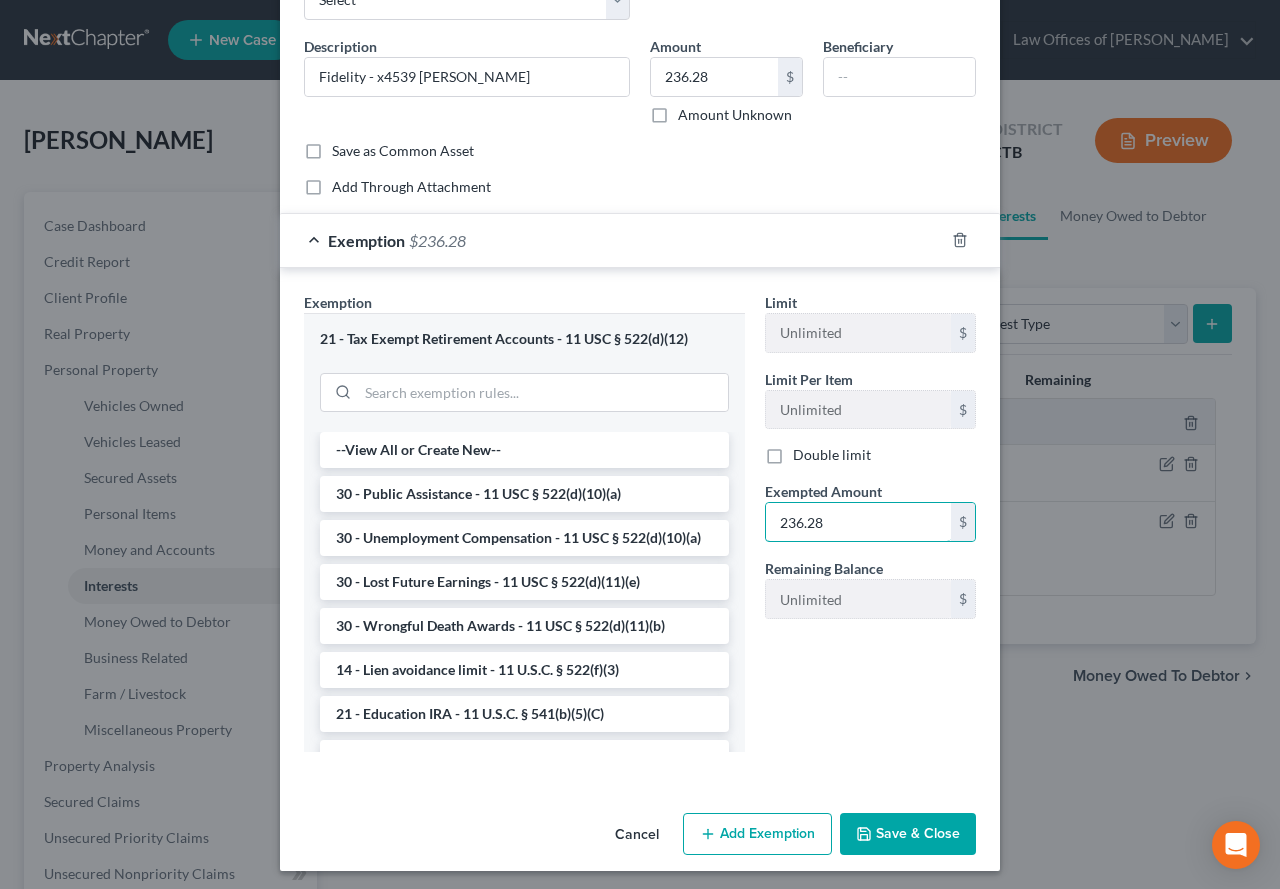 scroll, scrollTop: 139, scrollLeft: 0, axis: vertical 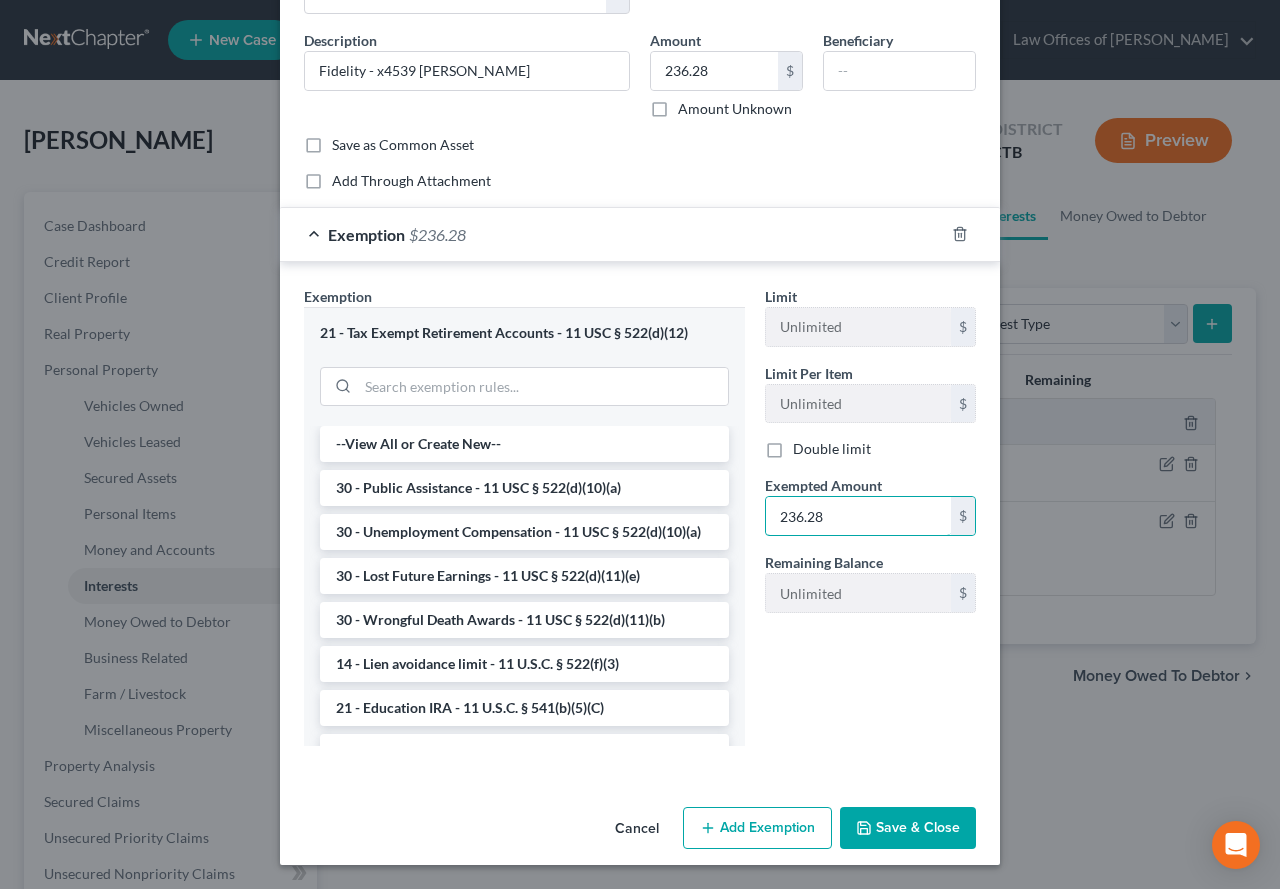 type on "236.28" 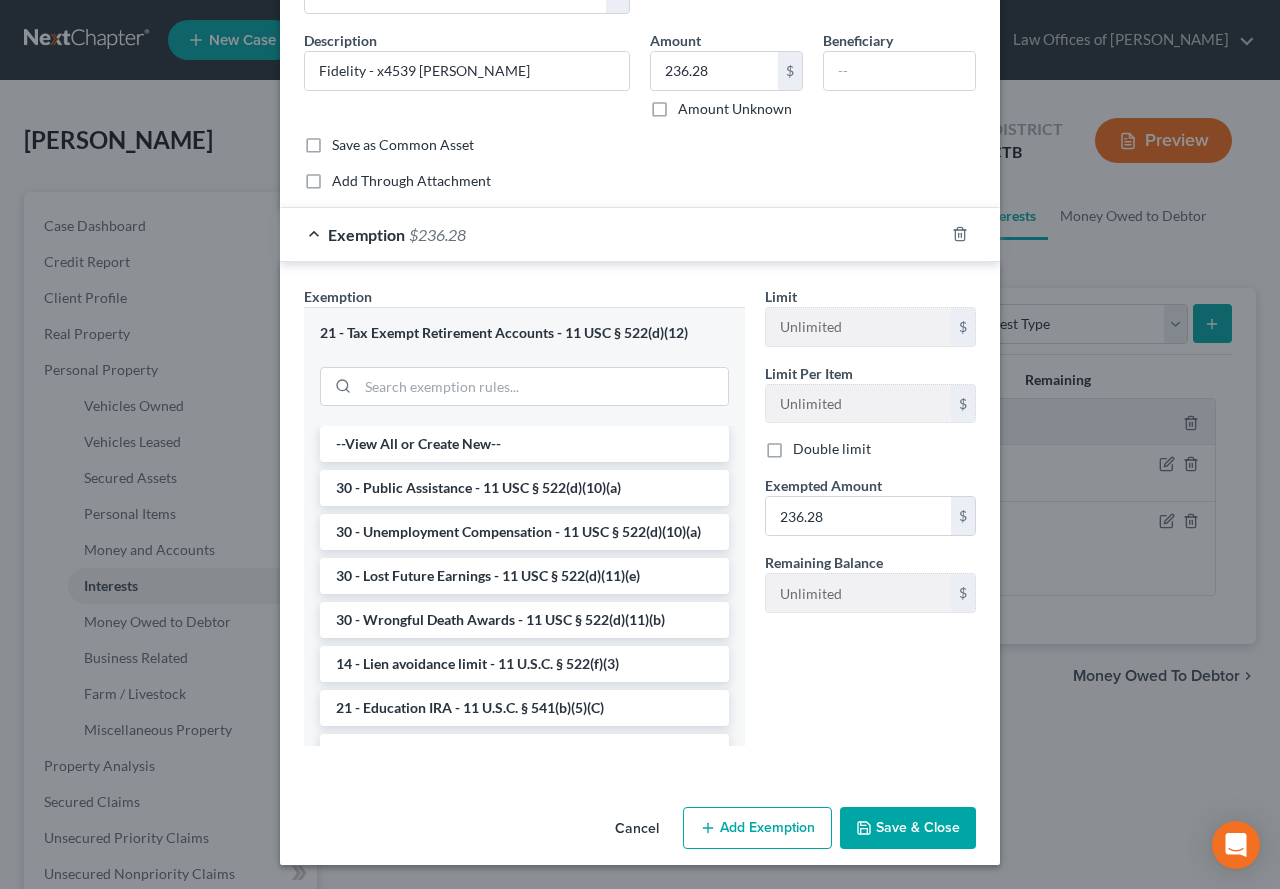 click on "Save & Close" at bounding box center (908, 828) 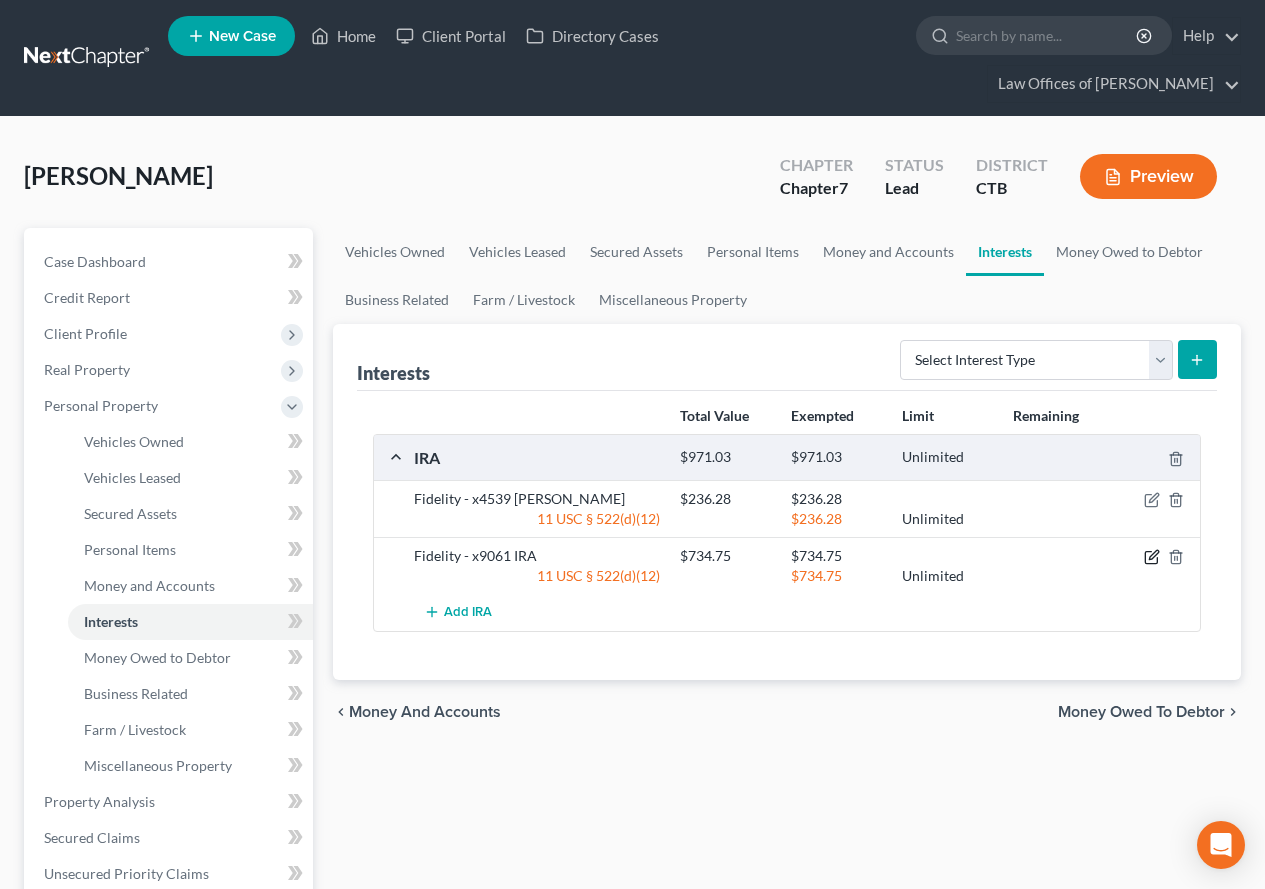 click 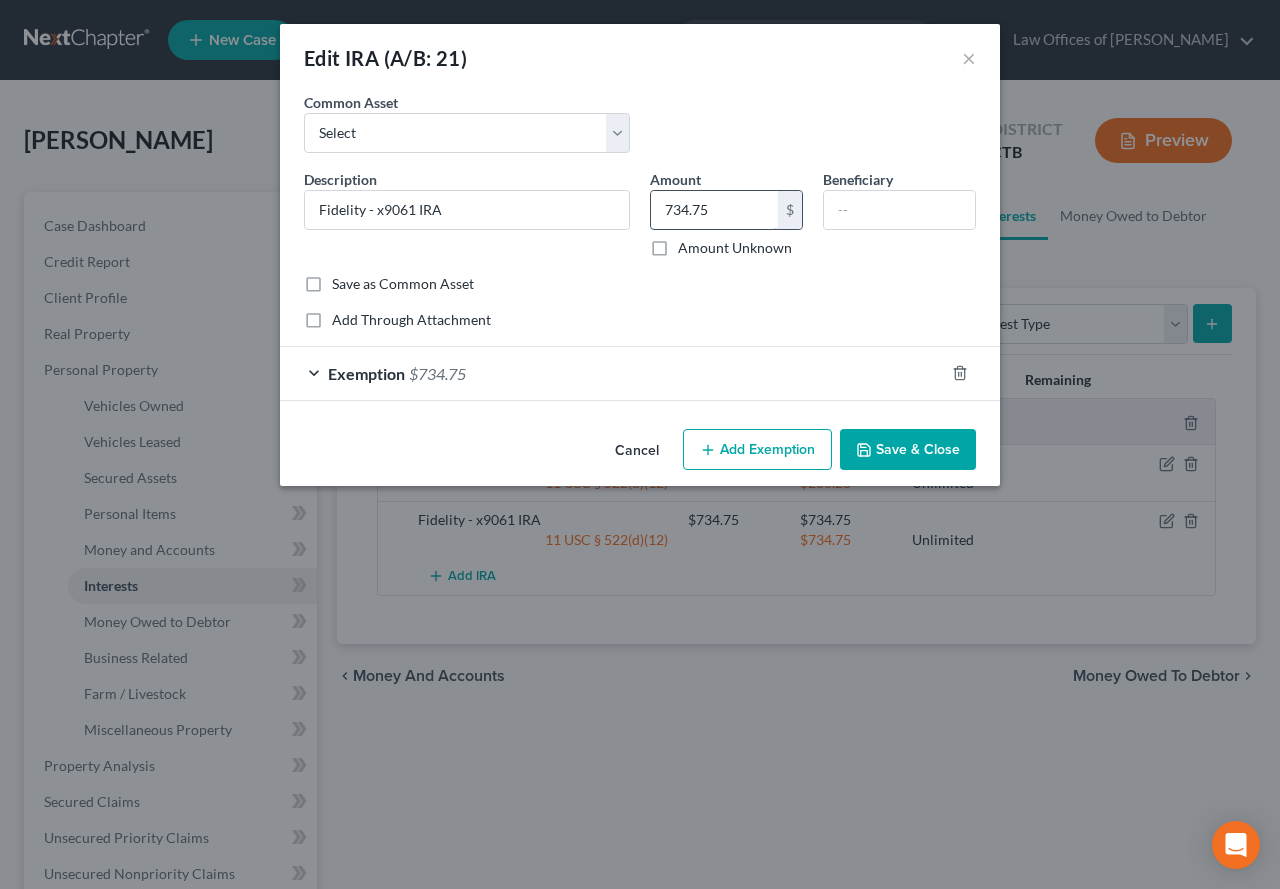 click on "734.75" at bounding box center (714, 210) 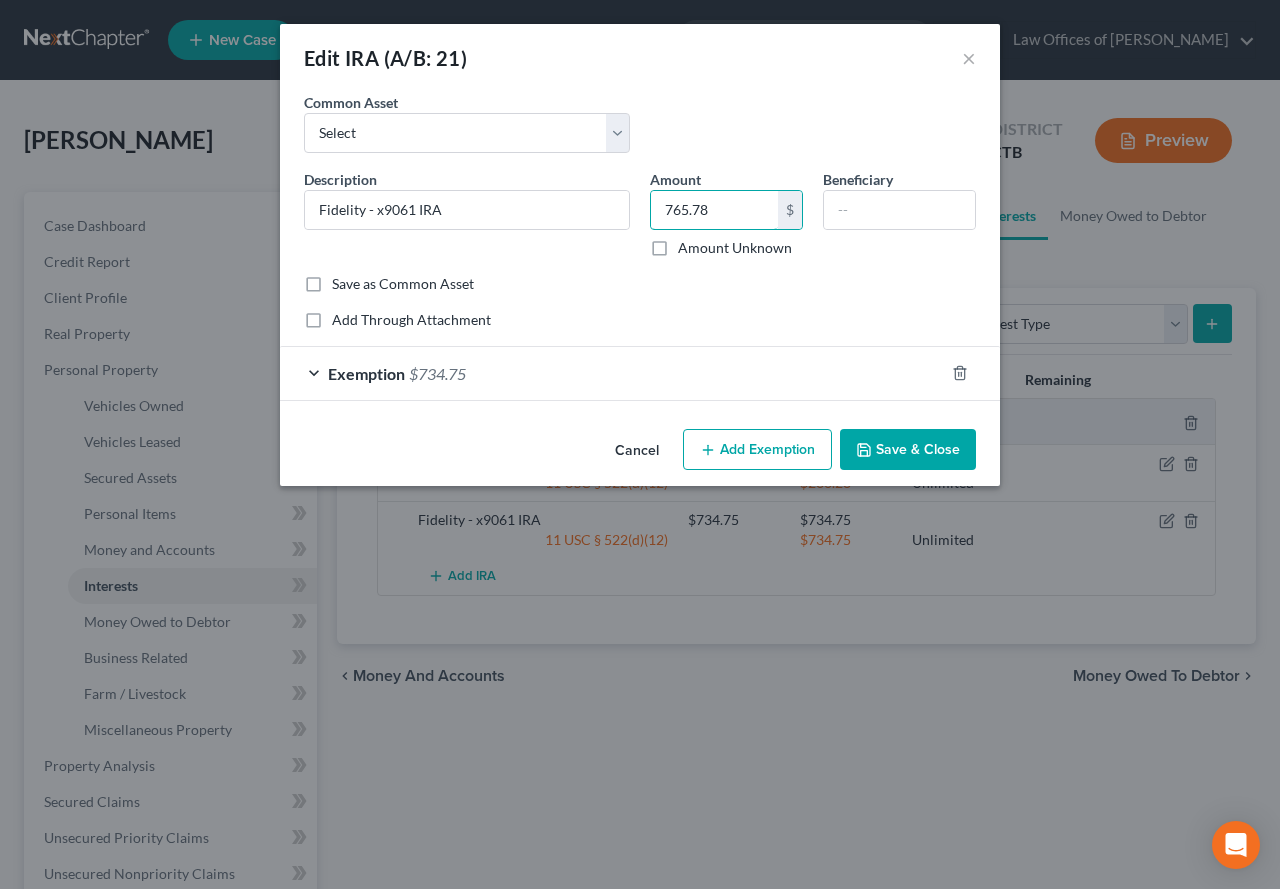type on "765.78" 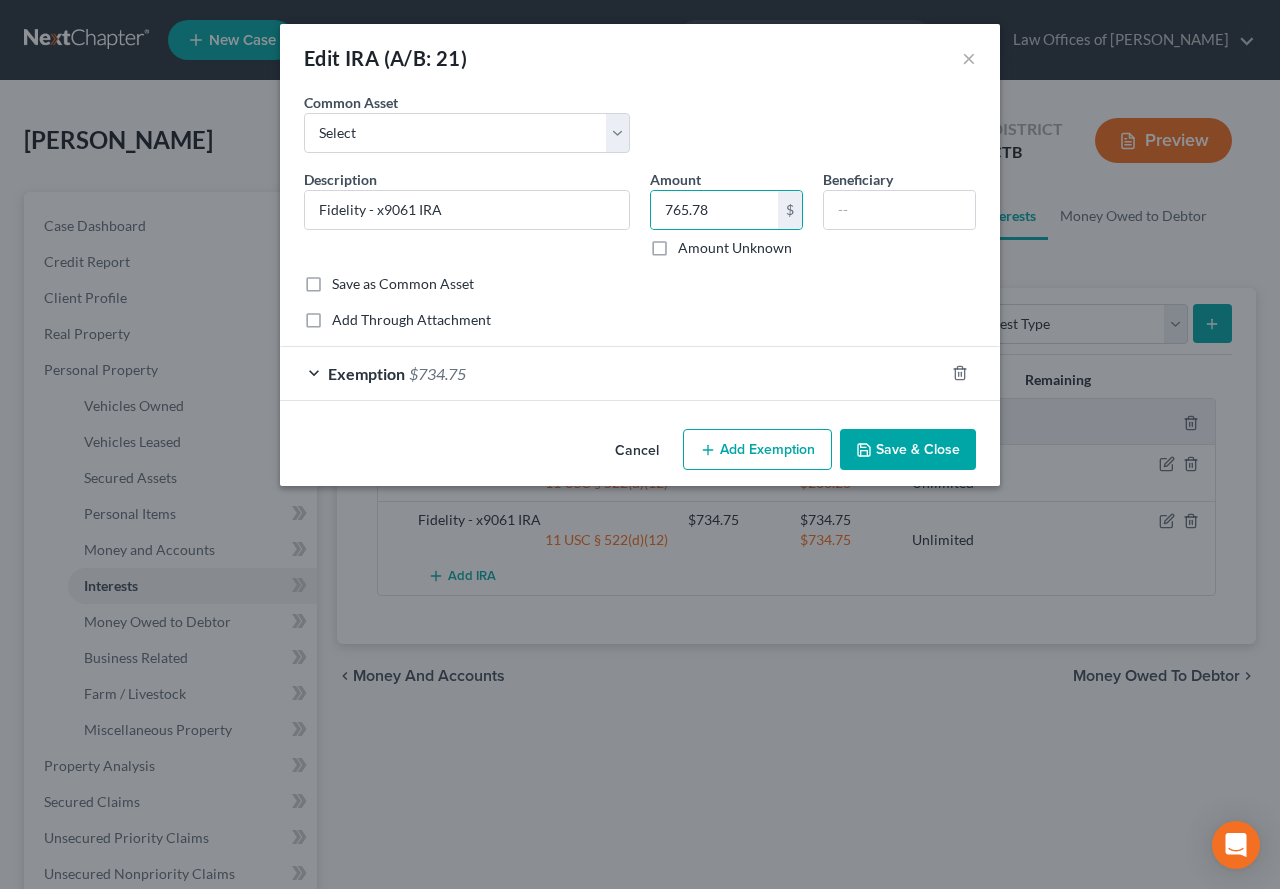 click on "Exemption $734.75" at bounding box center [612, 373] 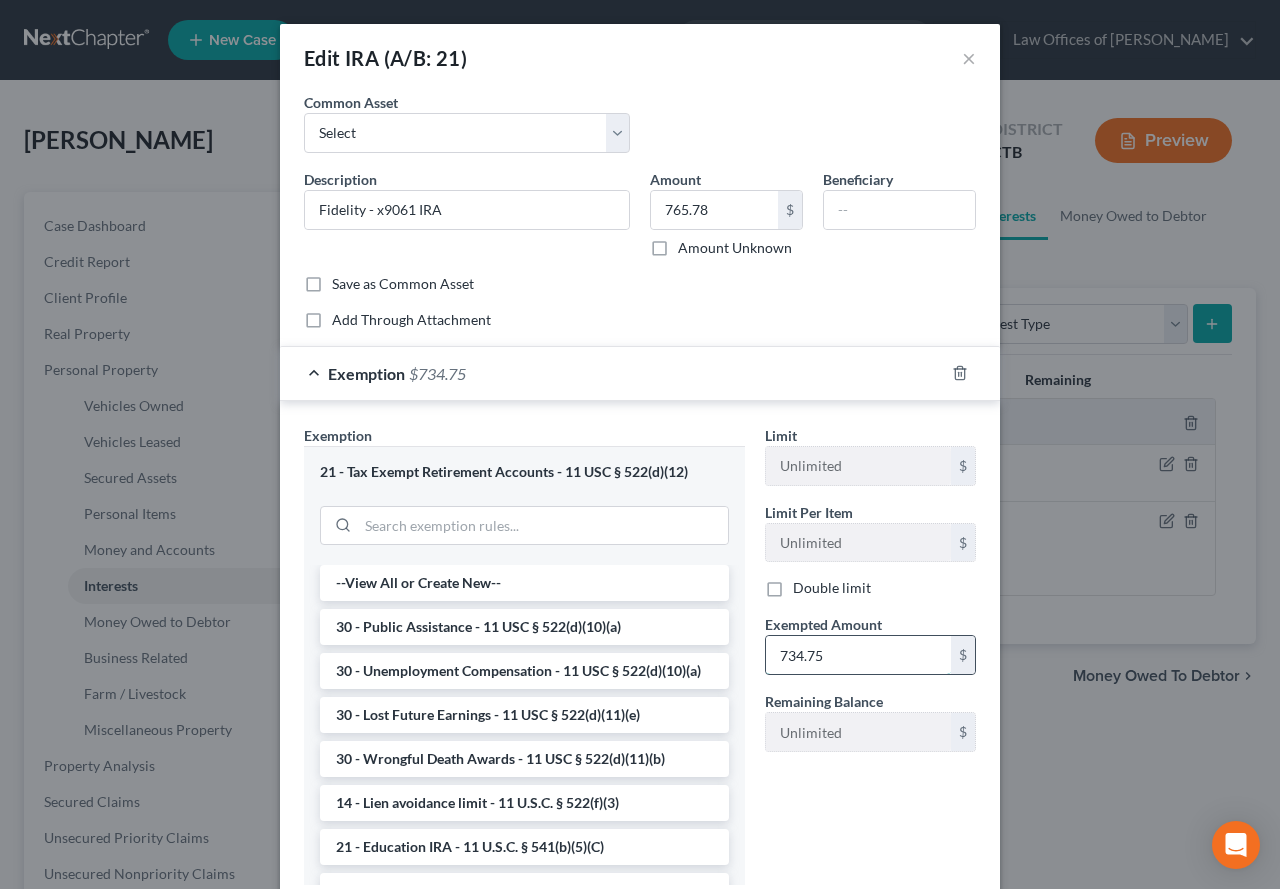 click on "734.75" at bounding box center [858, 655] 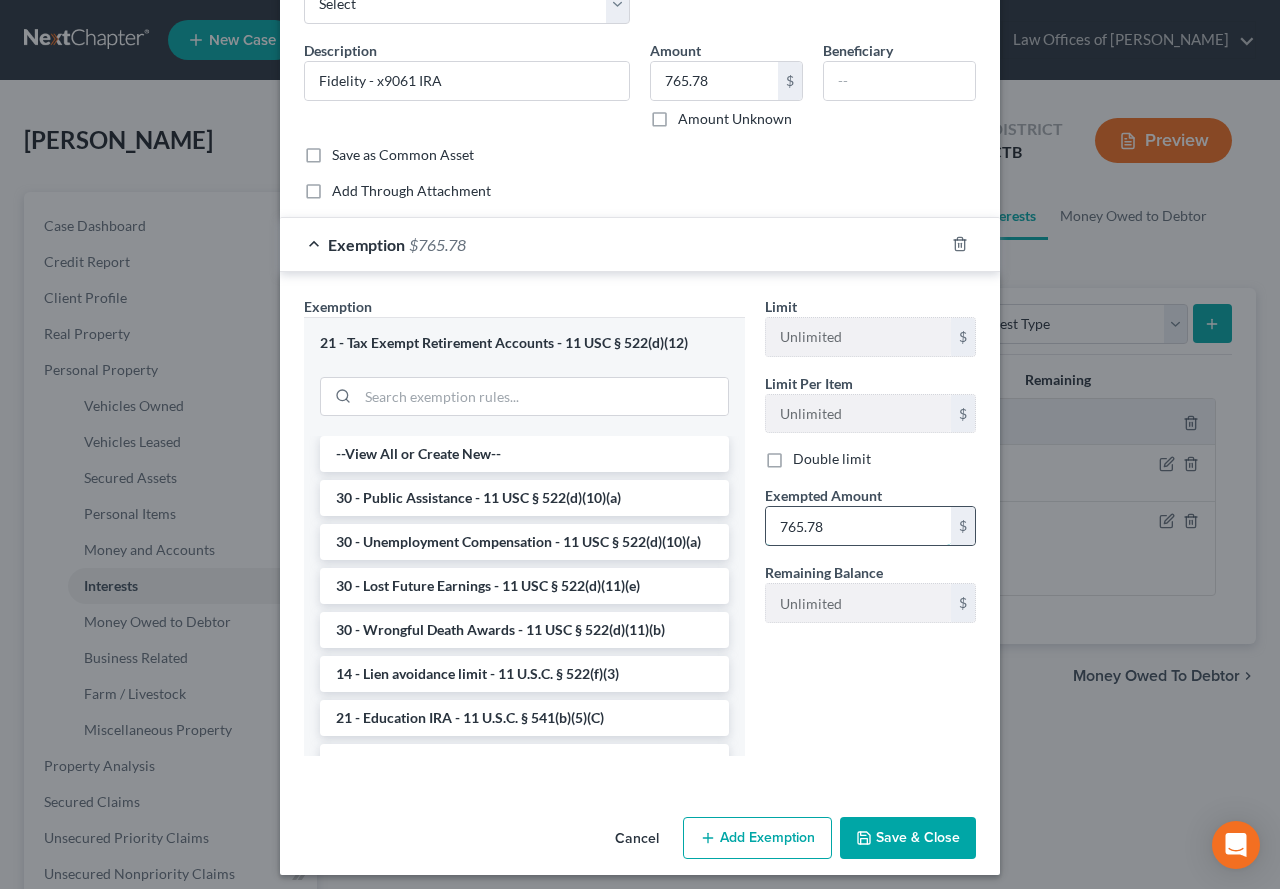 scroll, scrollTop: 139, scrollLeft: 0, axis: vertical 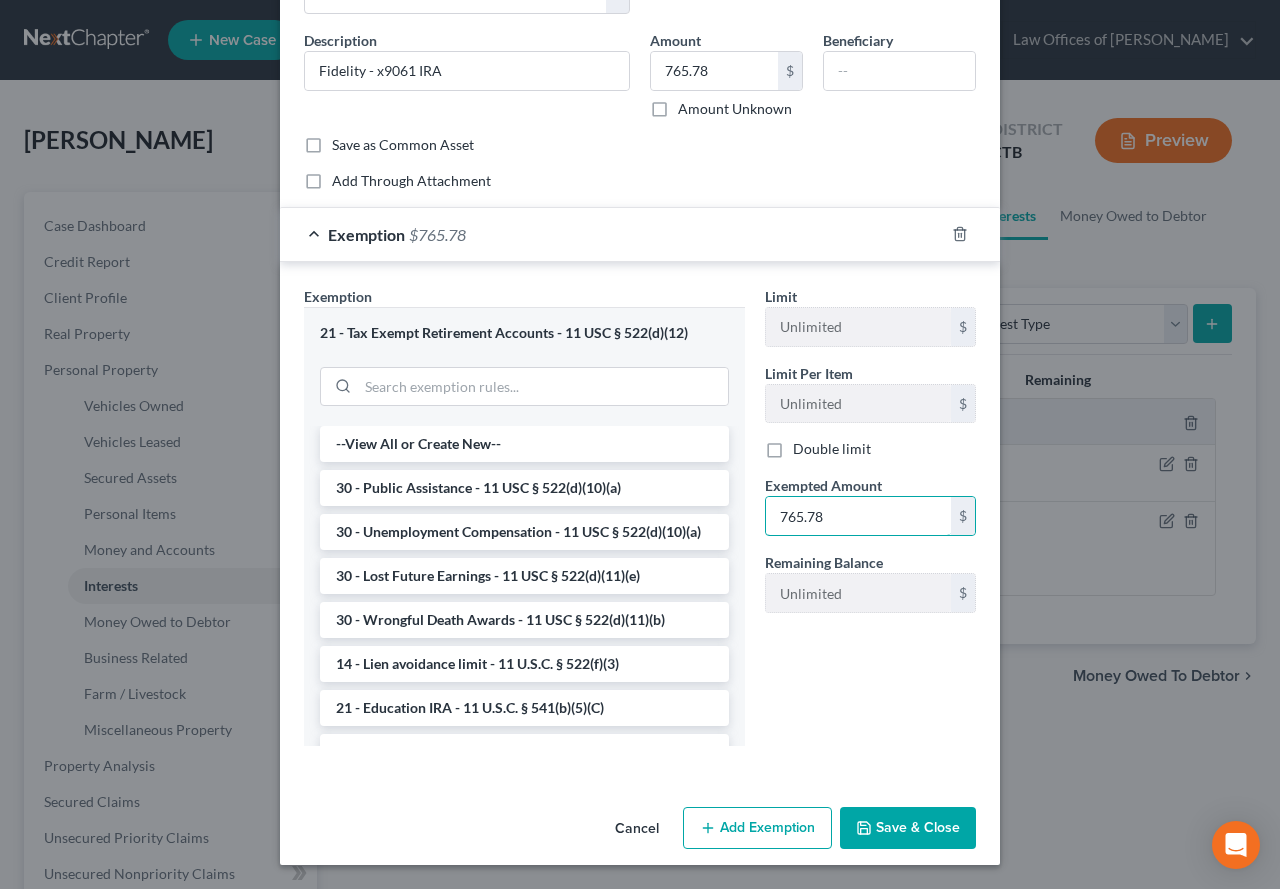 type on "765.78" 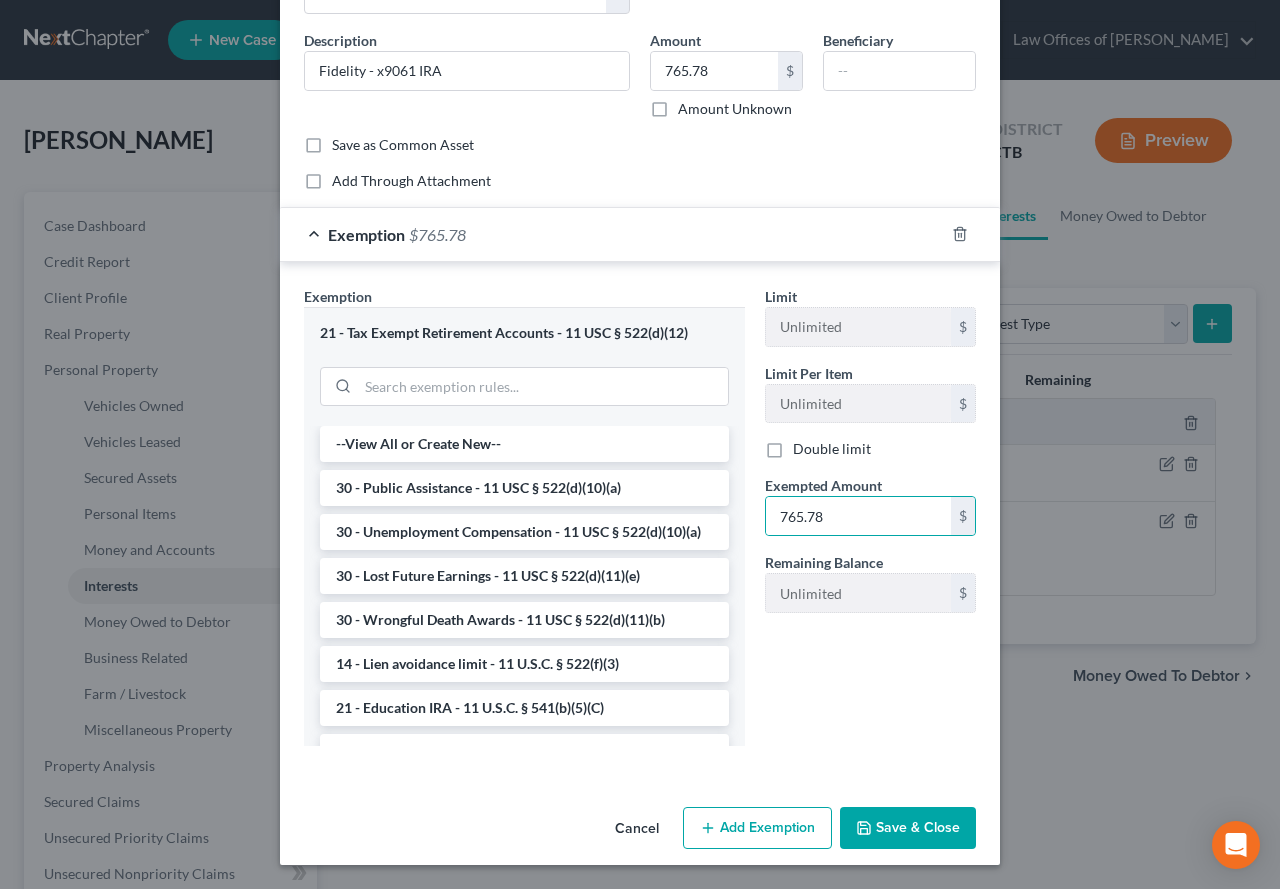 click on "Save & Close" at bounding box center (908, 828) 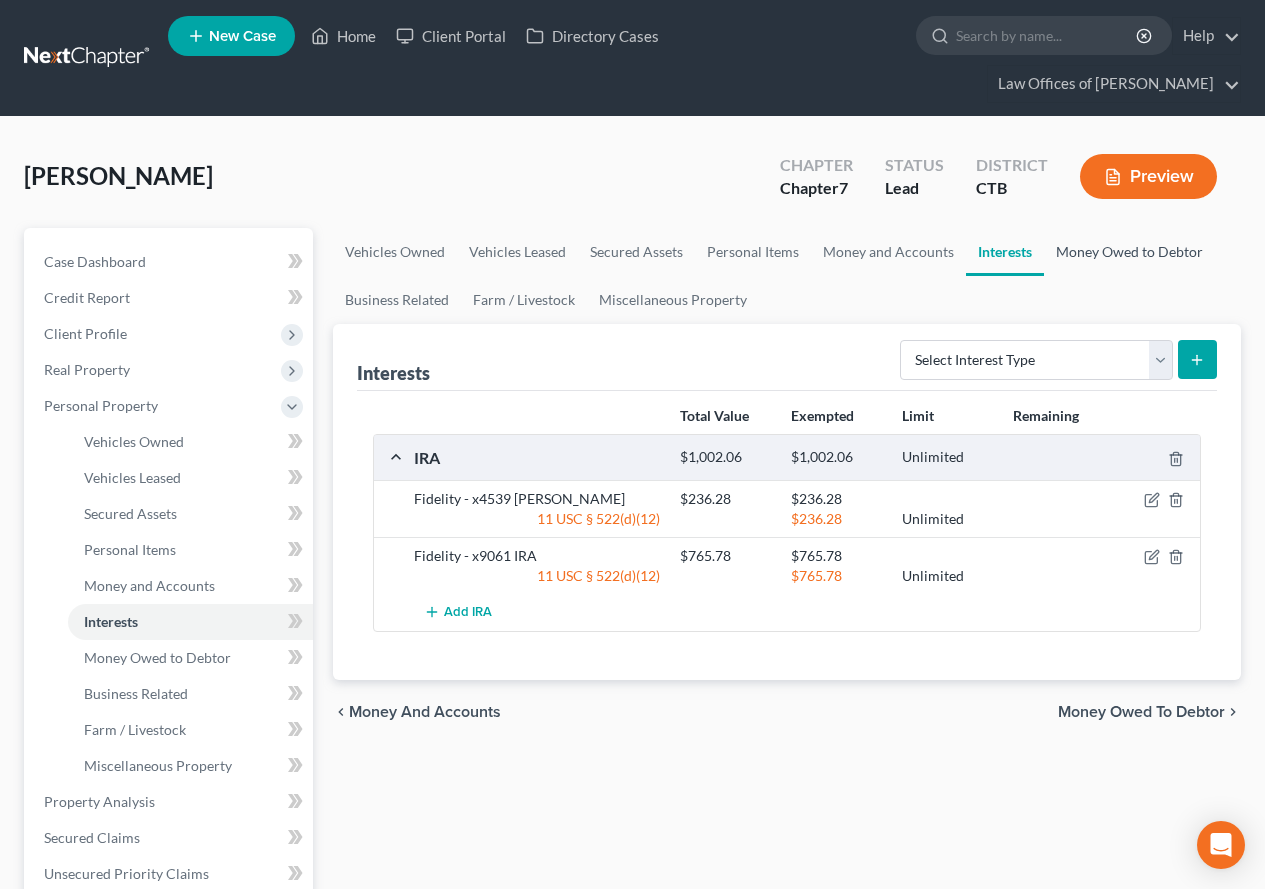 click on "Money Owed to Debtor" at bounding box center (1129, 252) 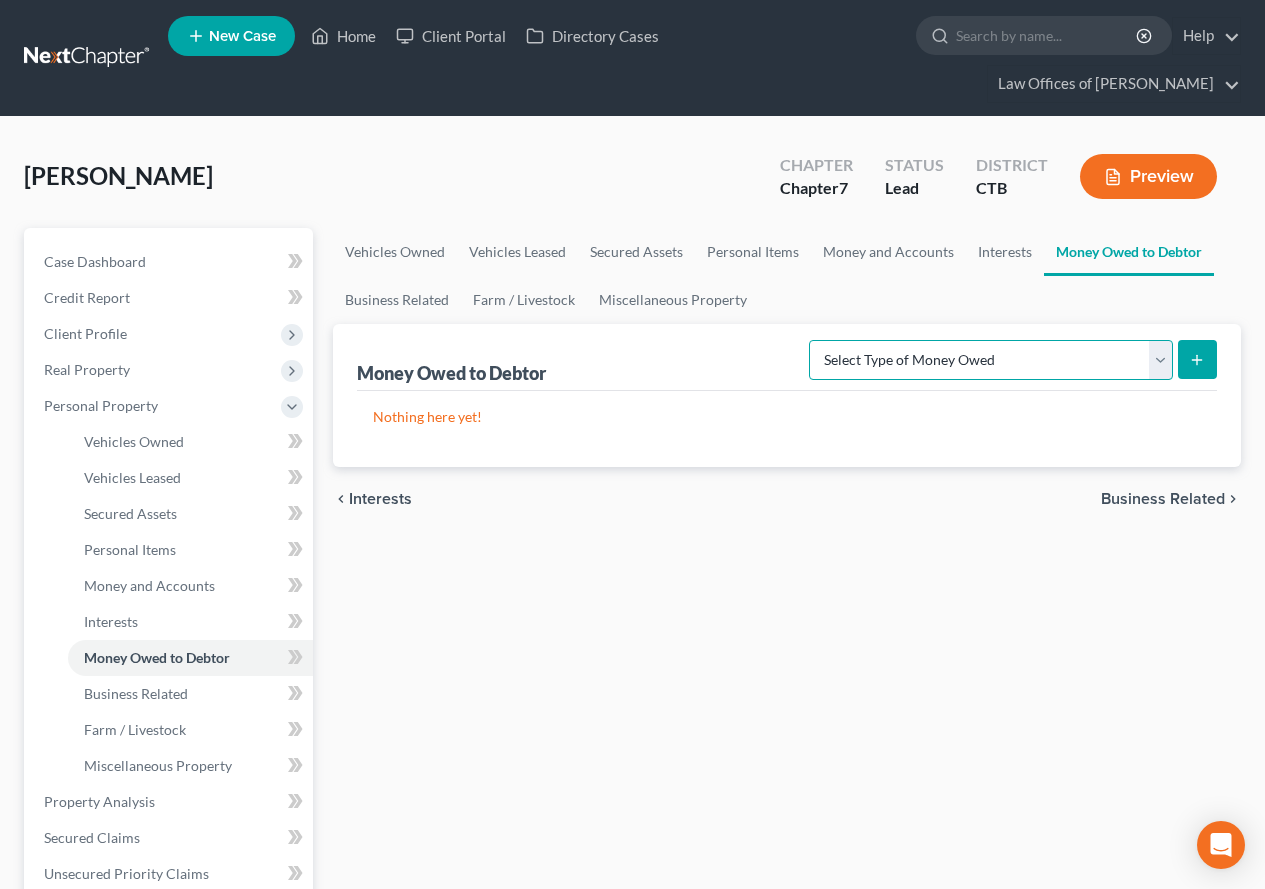 click on "Select Type of Money Owed Accounts Receivable (A/B: 38) Alimony (A/B: 29) Child Support (A/B: 29) Claims Against Third Parties (A/B: 33) Disability Benefits (A/B: 30) Disability Insurance Payments (A/B: 30) Divorce Settlements (A/B: 29) Equitable or Future Interests (A/B: 25) Expected Tax Refund and Unused NOLs (A/B: 28) Financial Assets Not Yet Listed (A/B: 35) Life Estate of Descendants (A/B: 32) Maintenance (A/B: 29) Other Contingent & Unliquidated Claims (A/B: 34) Property Settlements (A/B: 29) Sick or Vacation Pay (A/B: 30) Social Security Benefits (A/B: 30) Trusts (A/B: 25) Unpaid Loans (A/B: 30) Unpaid Wages (A/B: 30) Workers Compensation (A/B: 30)" at bounding box center [991, 360] 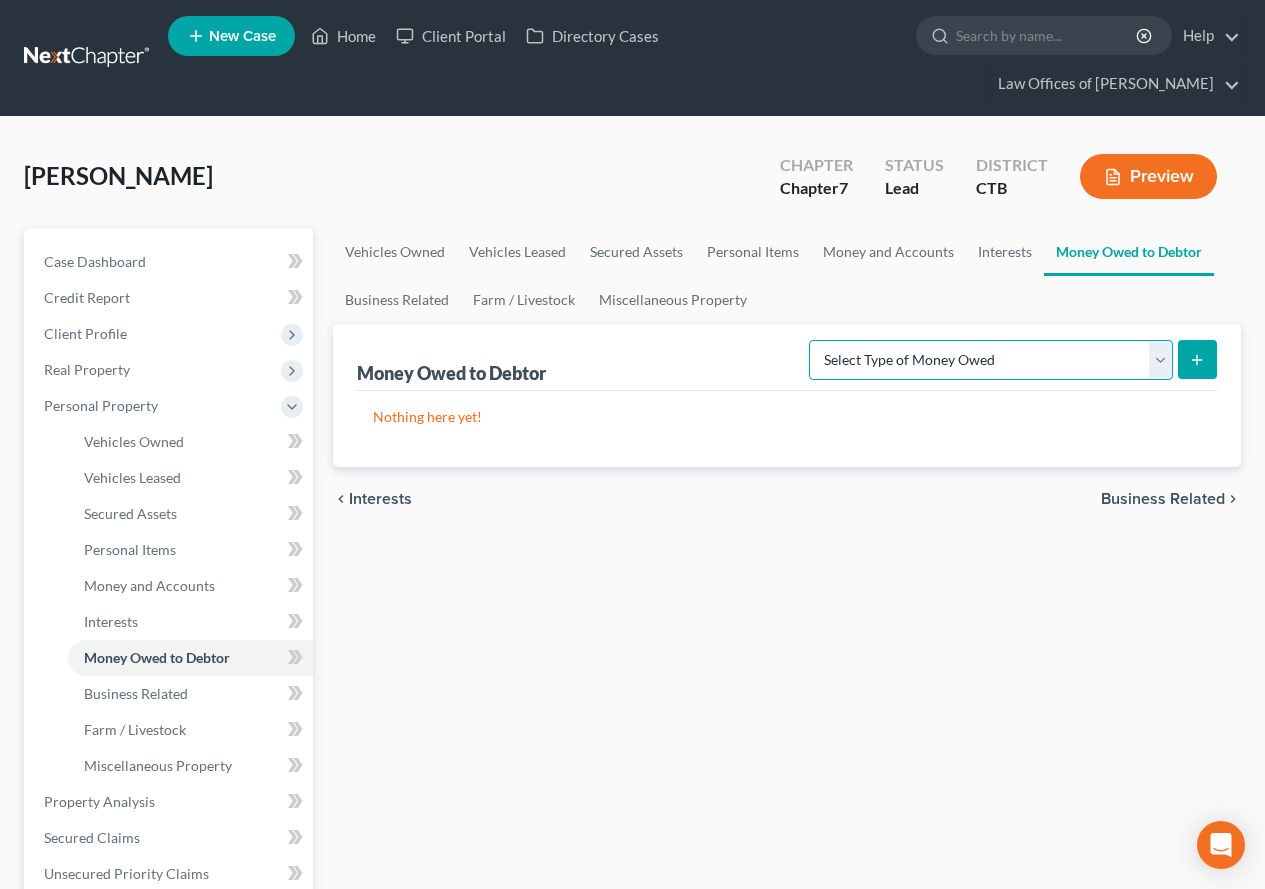 select on "expected_tax_refund" 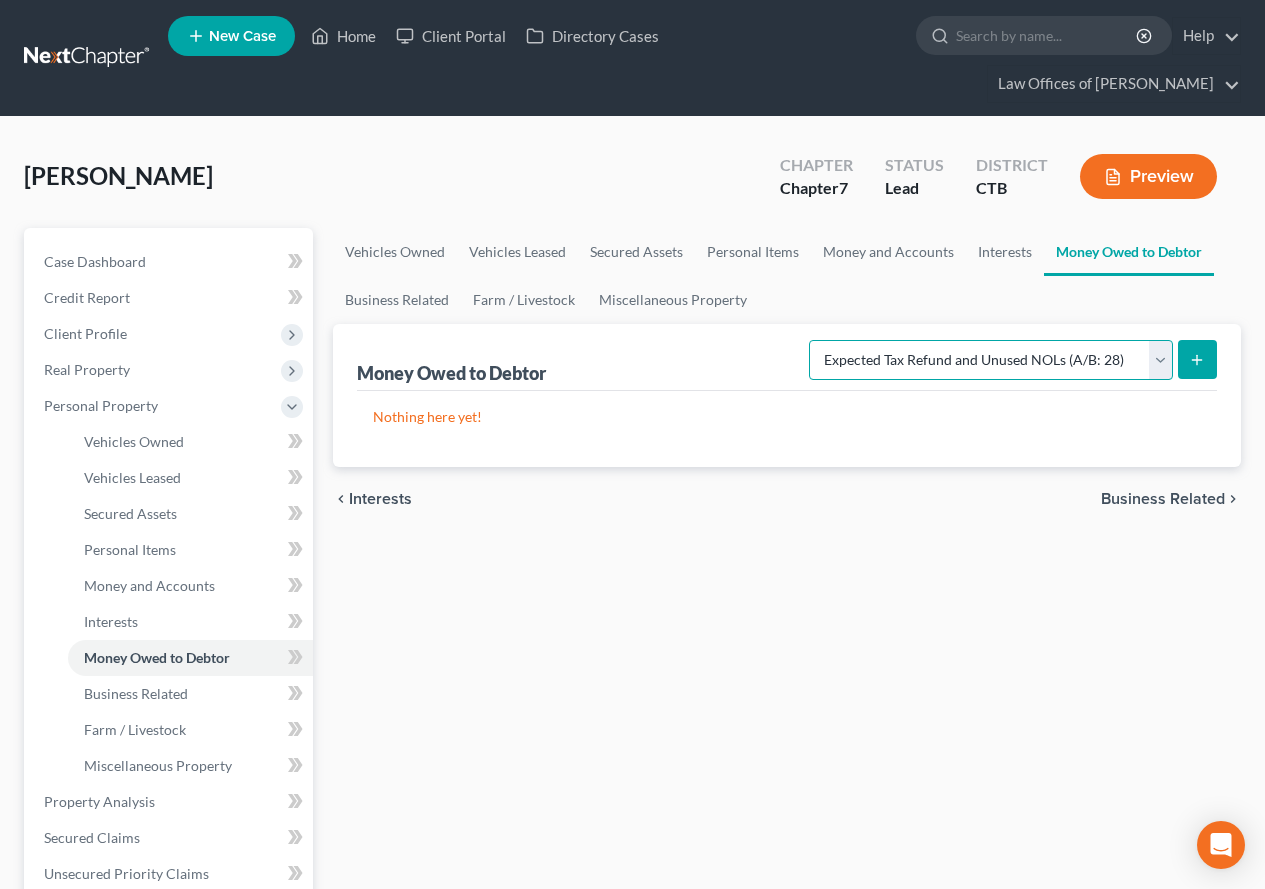 click on "Select Type of Money Owed Accounts Receivable (A/B: 38) Alimony (A/B: 29) Child Support (A/B: 29) Claims Against Third Parties (A/B: 33) Disability Benefits (A/B: 30) Disability Insurance Payments (A/B: 30) Divorce Settlements (A/B: 29) Equitable or Future Interests (A/B: 25) Expected Tax Refund and Unused NOLs (A/B: 28) Financial Assets Not Yet Listed (A/B: 35) Life Estate of Descendants (A/B: 32) Maintenance (A/B: 29) Other Contingent & Unliquidated Claims (A/B: 34) Property Settlements (A/B: 29) Sick or Vacation Pay (A/B: 30) Social Security Benefits (A/B: 30) Trusts (A/B: 25) Unpaid Loans (A/B: 30) Unpaid Wages (A/B: 30) Workers Compensation (A/B: 30)" at bounding box center (991, 360) 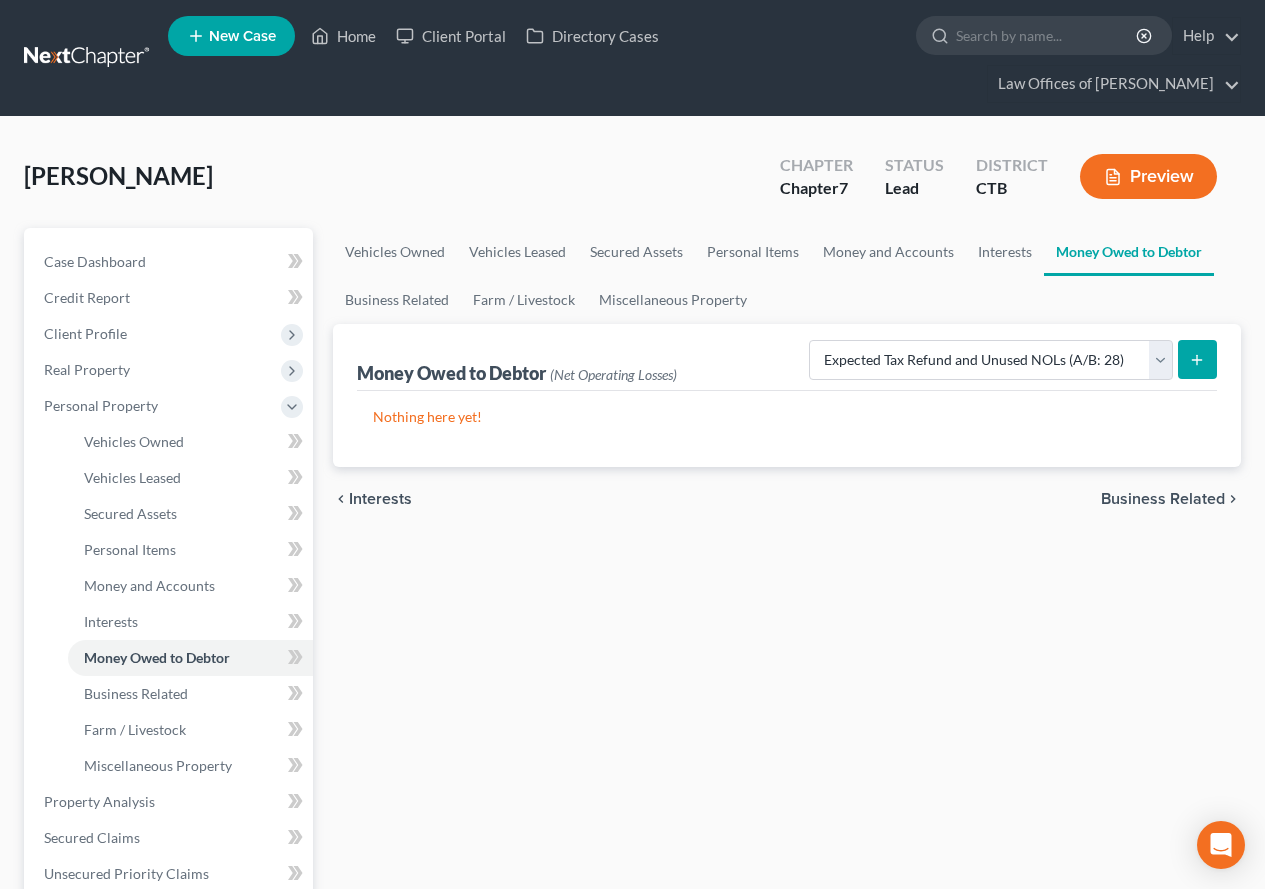 click 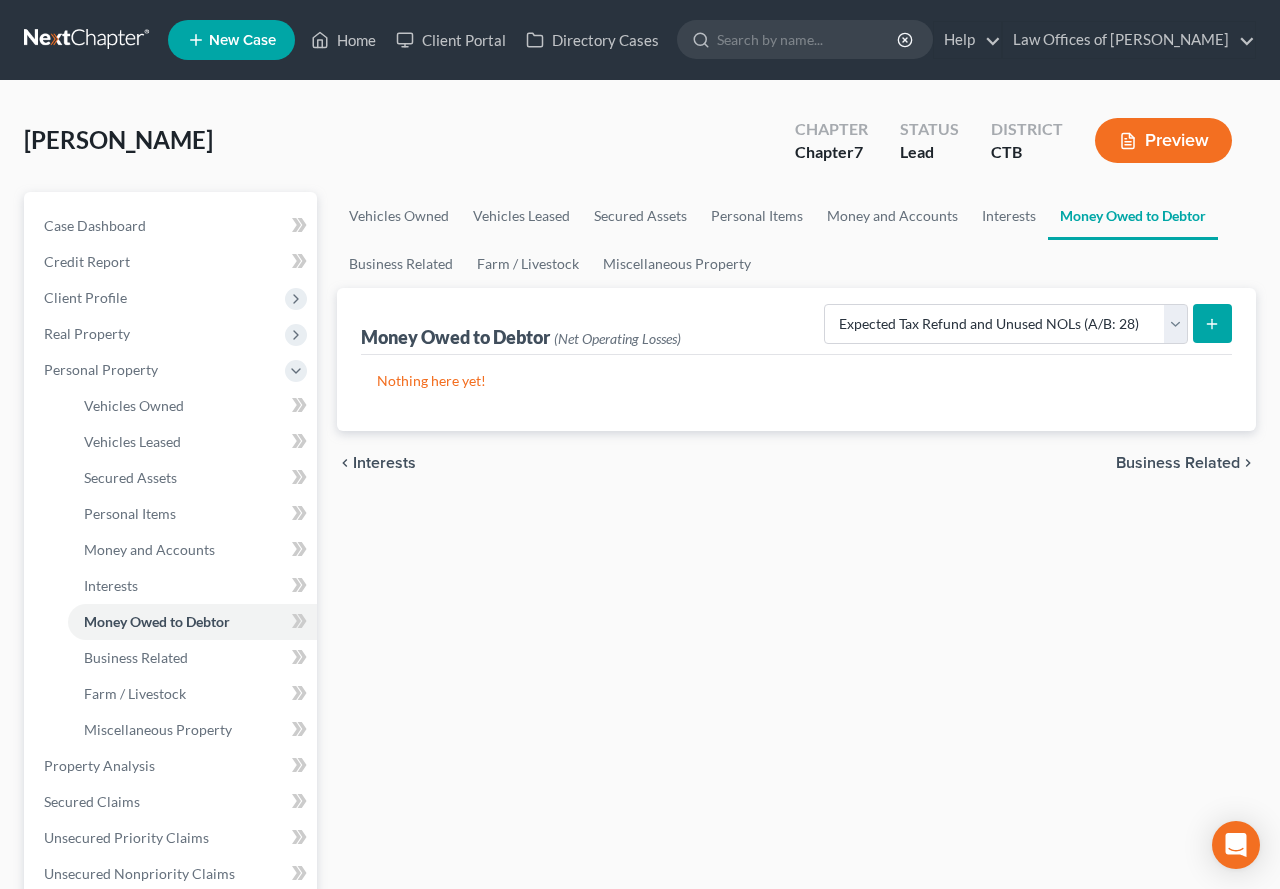 select on "0" 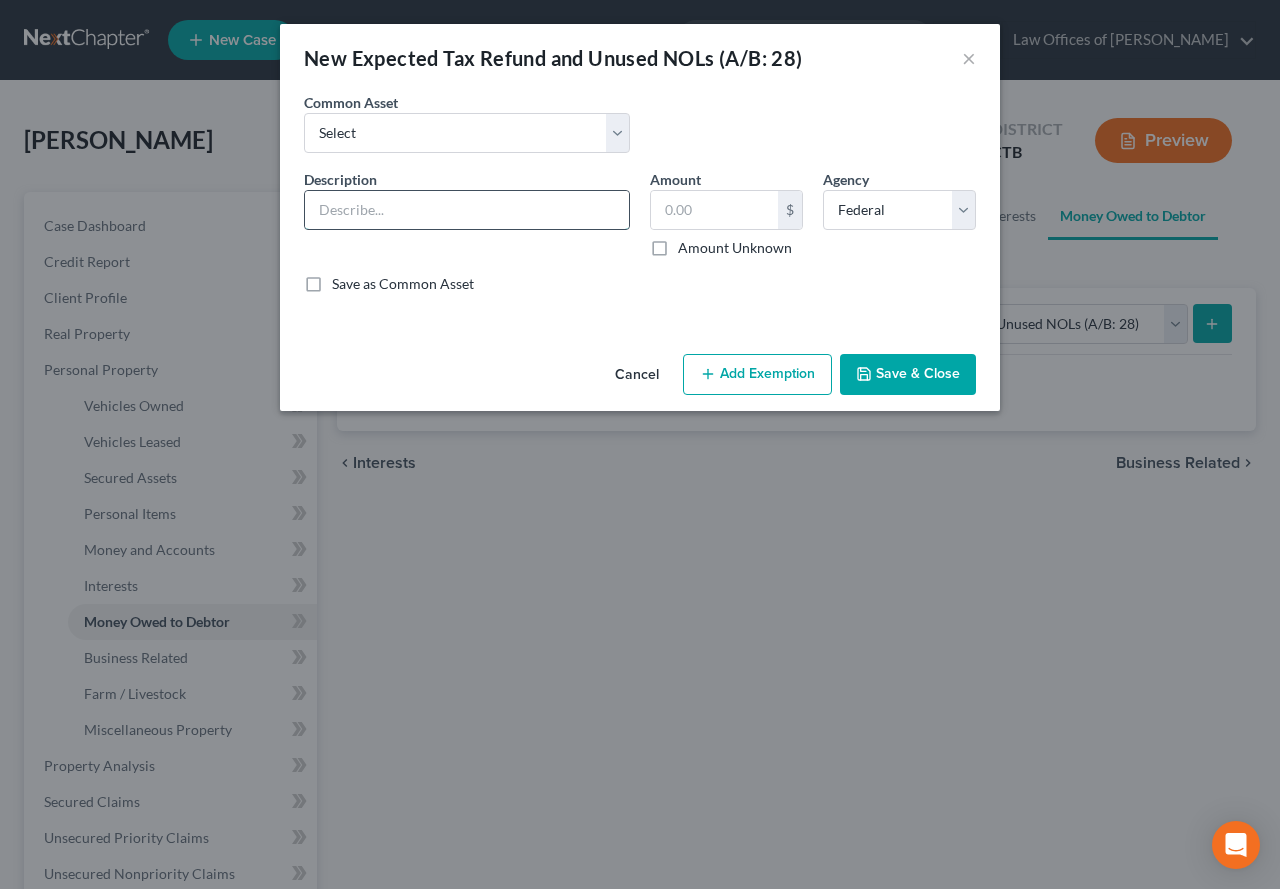 click at bounding box center (467, 210) 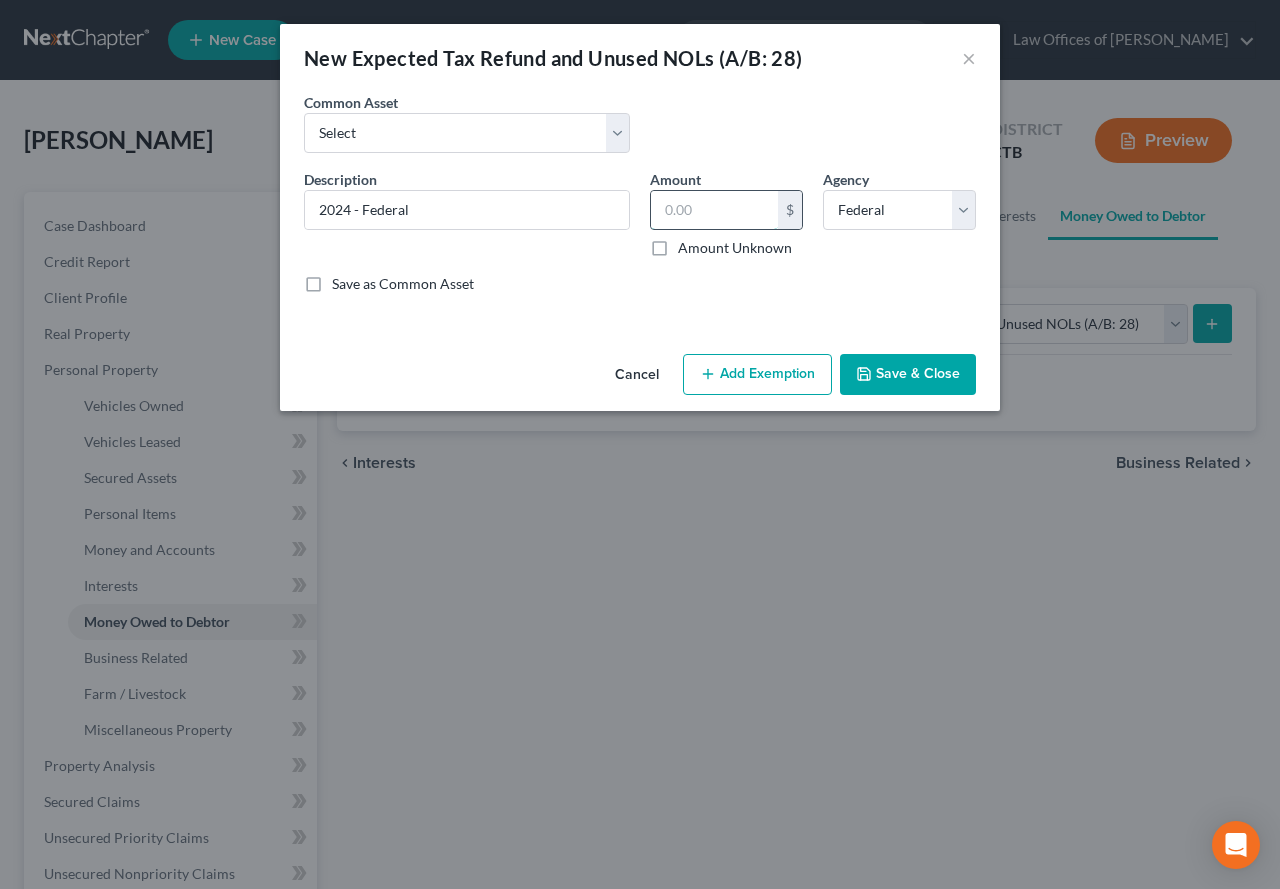 click at bounding box center (714, 210) 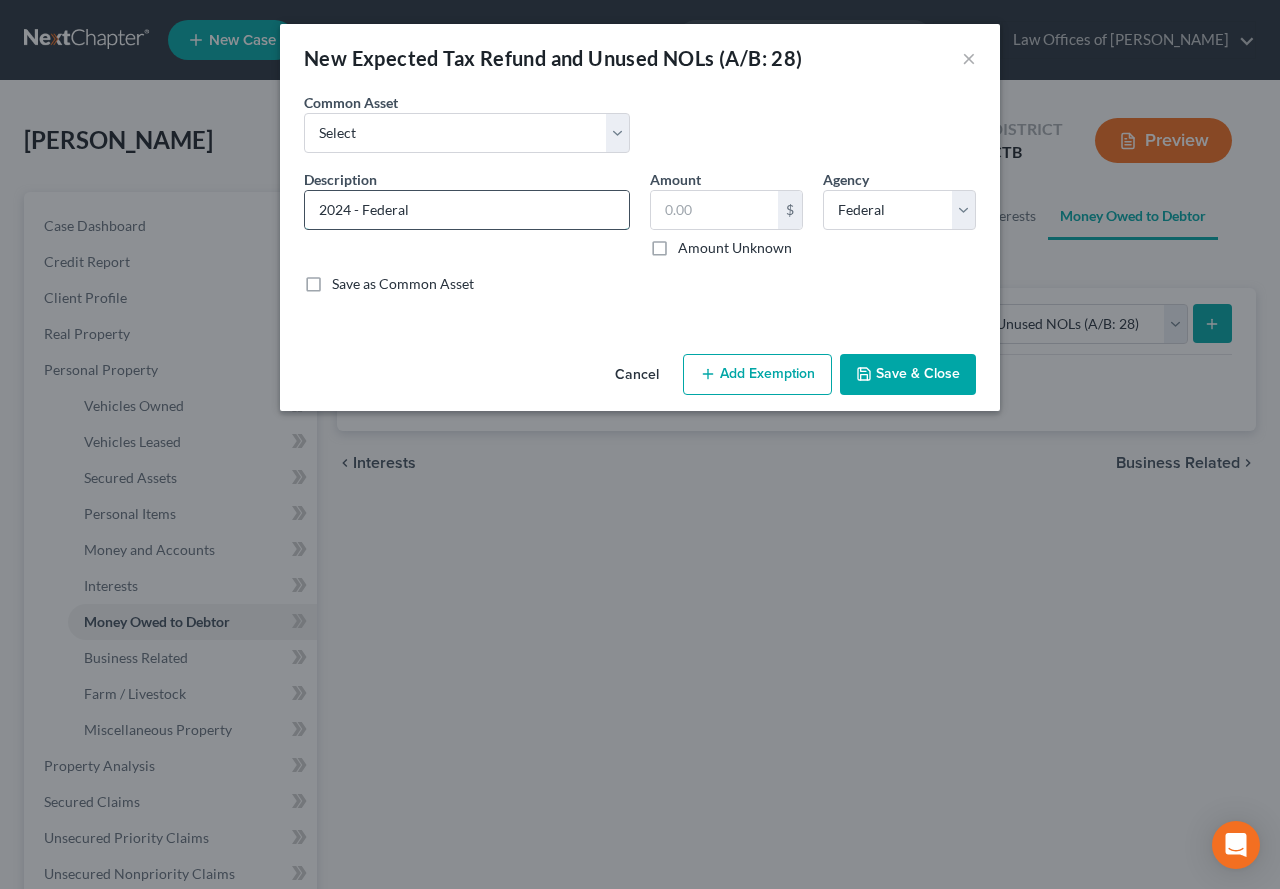 drag, startPoint x: 364, startPoint y: 208, endPoint x: 479, endPoint y: 222, distance: 115.84904 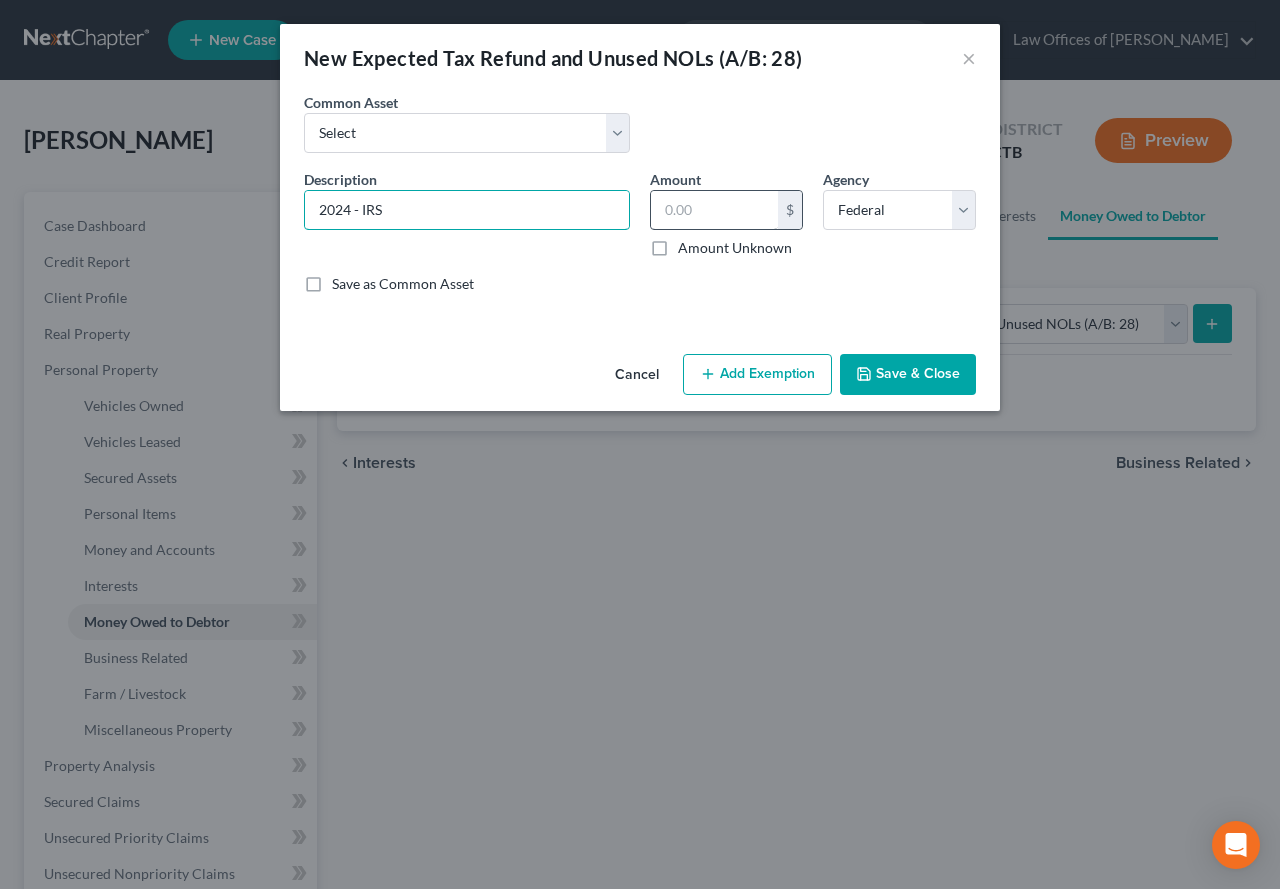 type on "2024 - IRS" 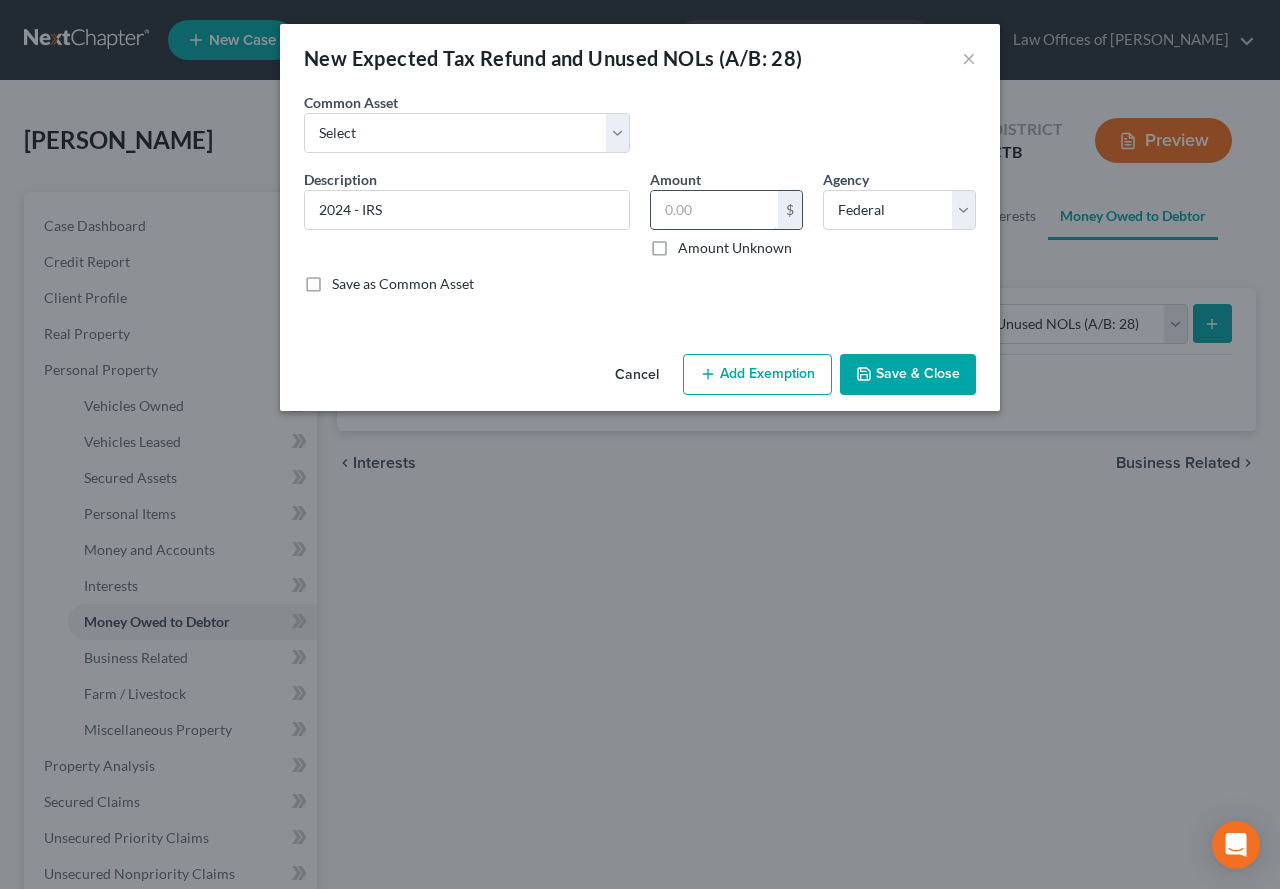 click at bounding box center (714, 210) 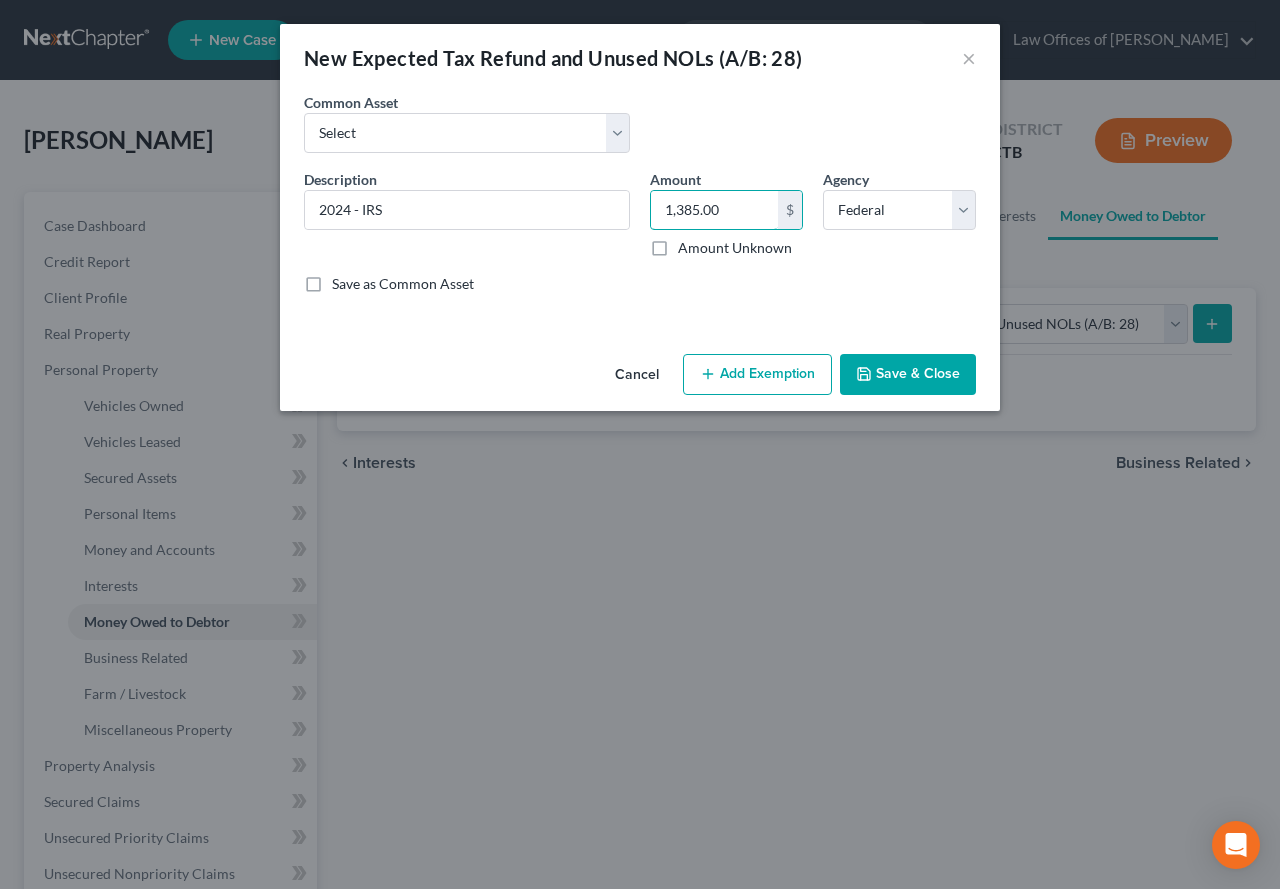 type on "1,385.00" 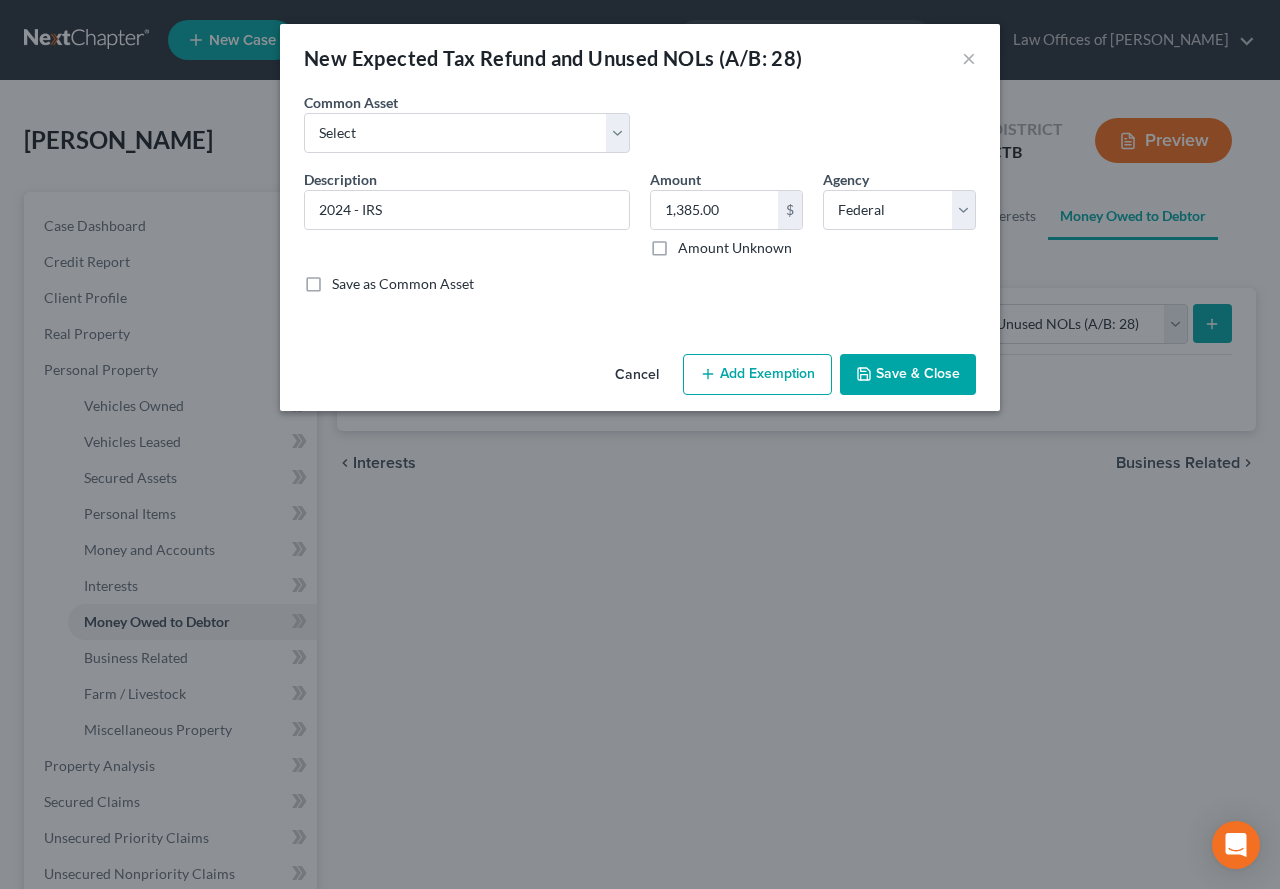 click on "Add Exemption" at bounding box center (757, 375) 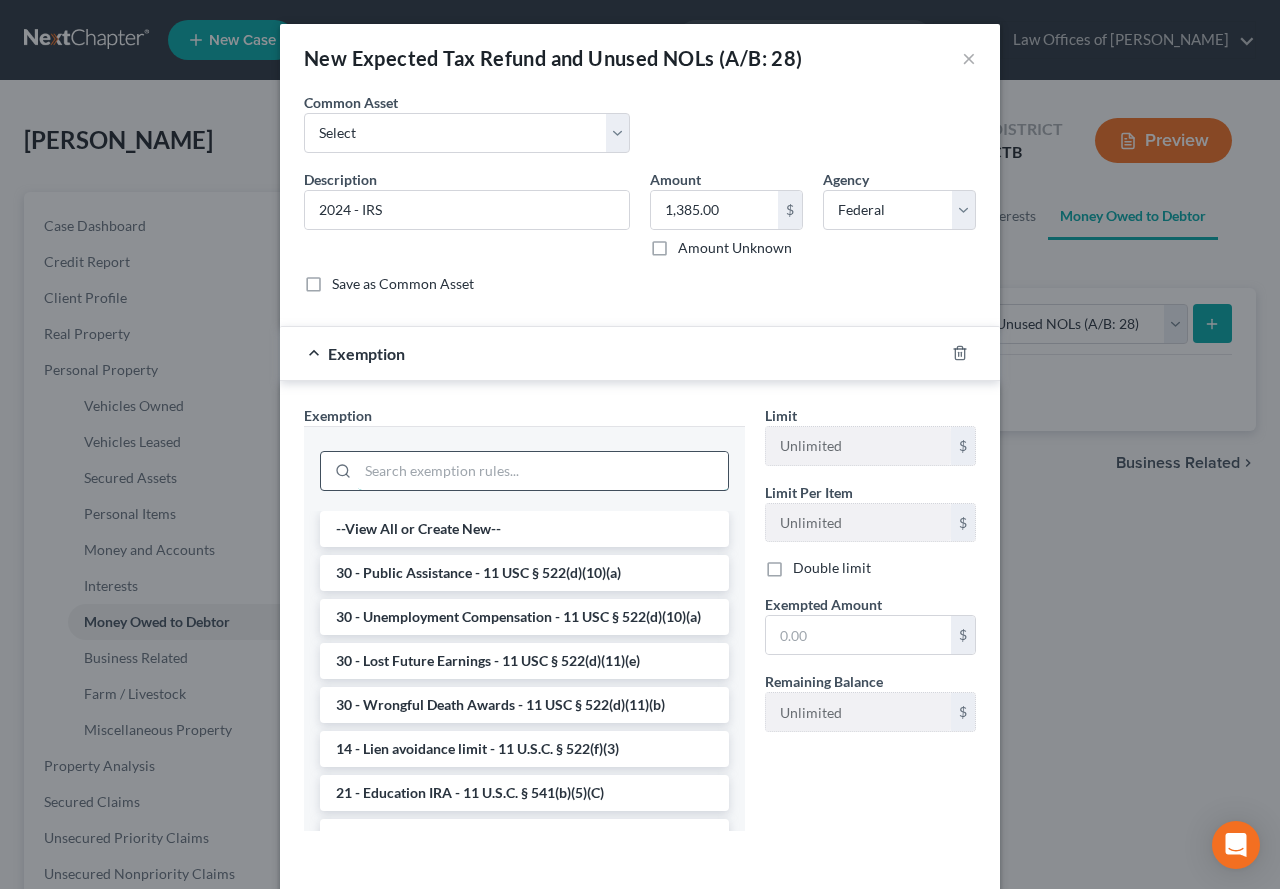 click at bounding box center [543, 471] 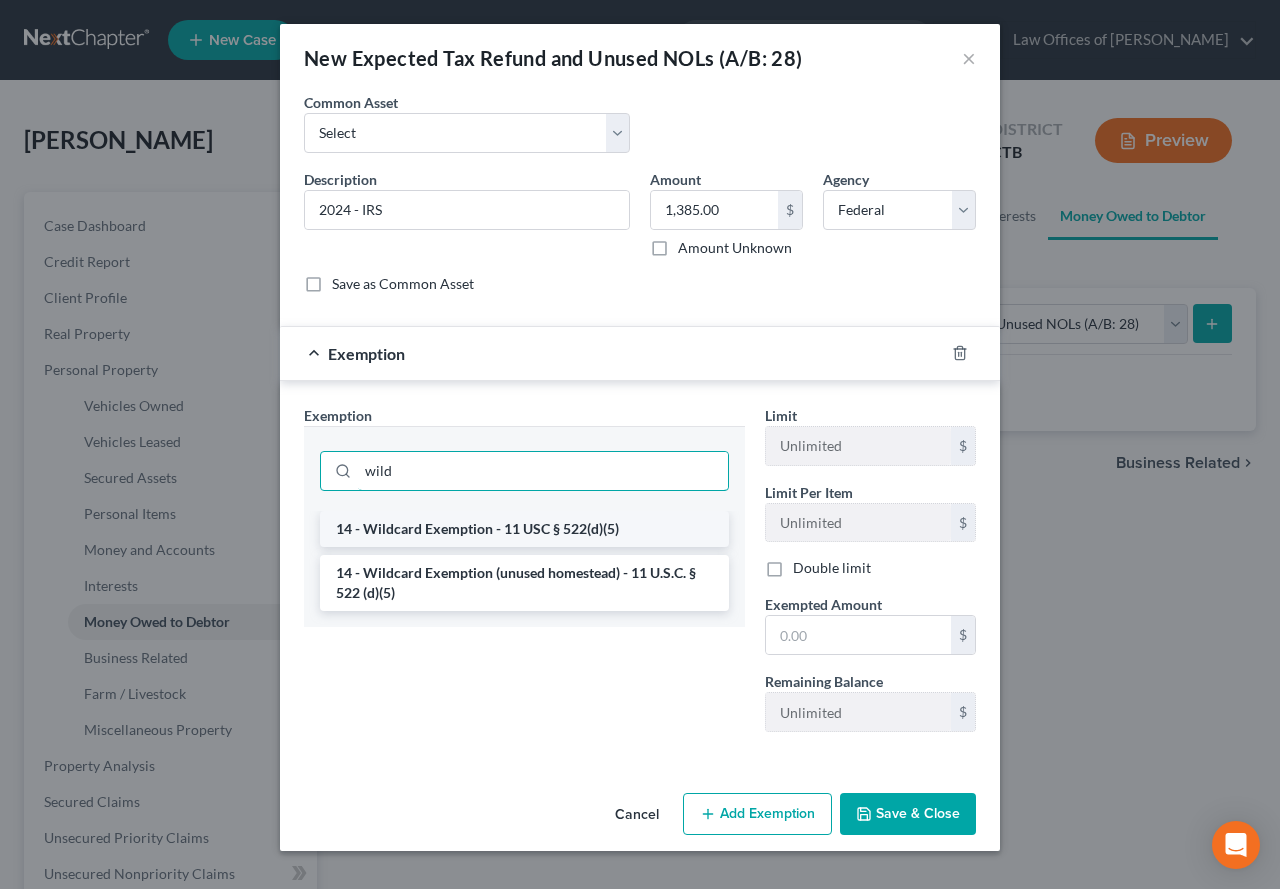 type on "wild" 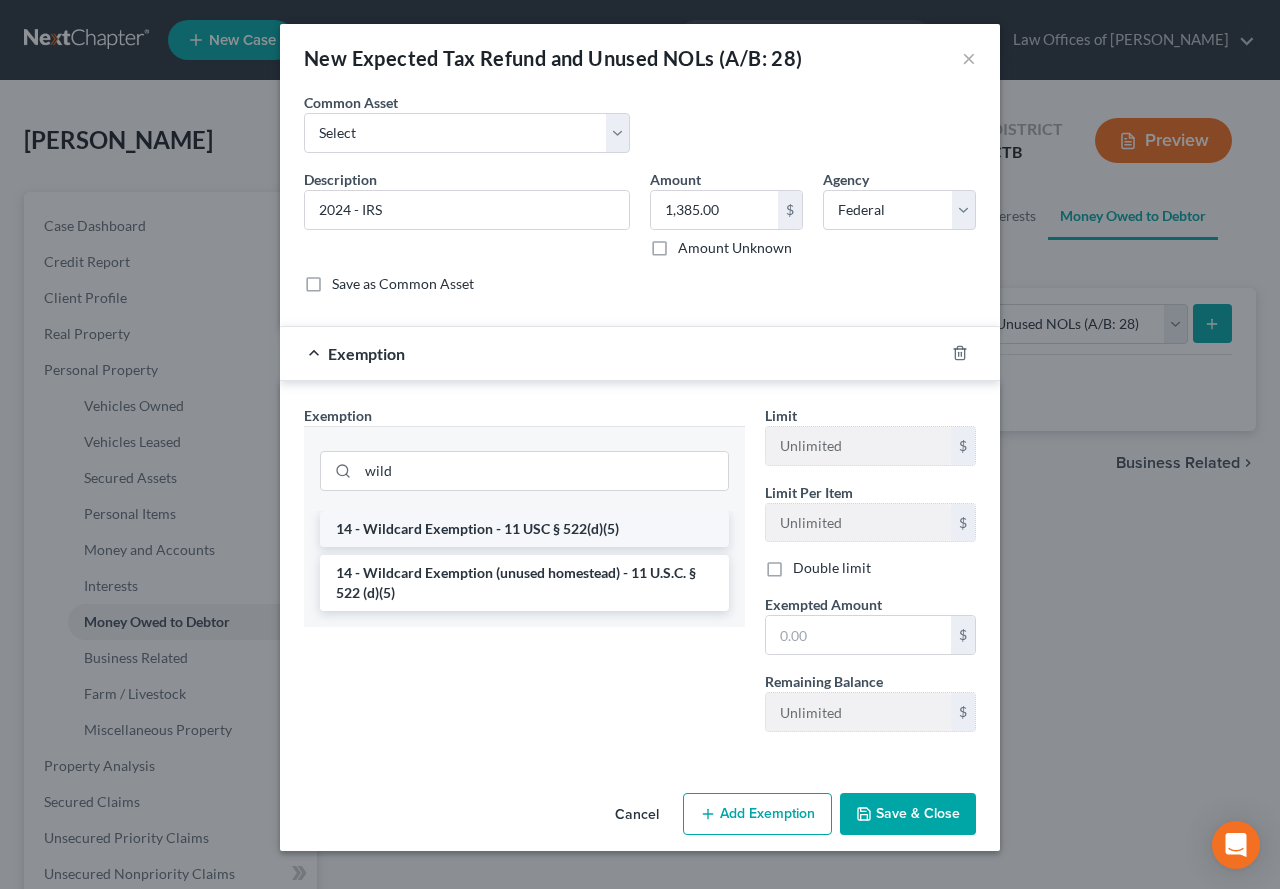 click on "14 - Wildcard Exemption - 11 USC § 522(d)(5)" at bounding box center [524, 529] 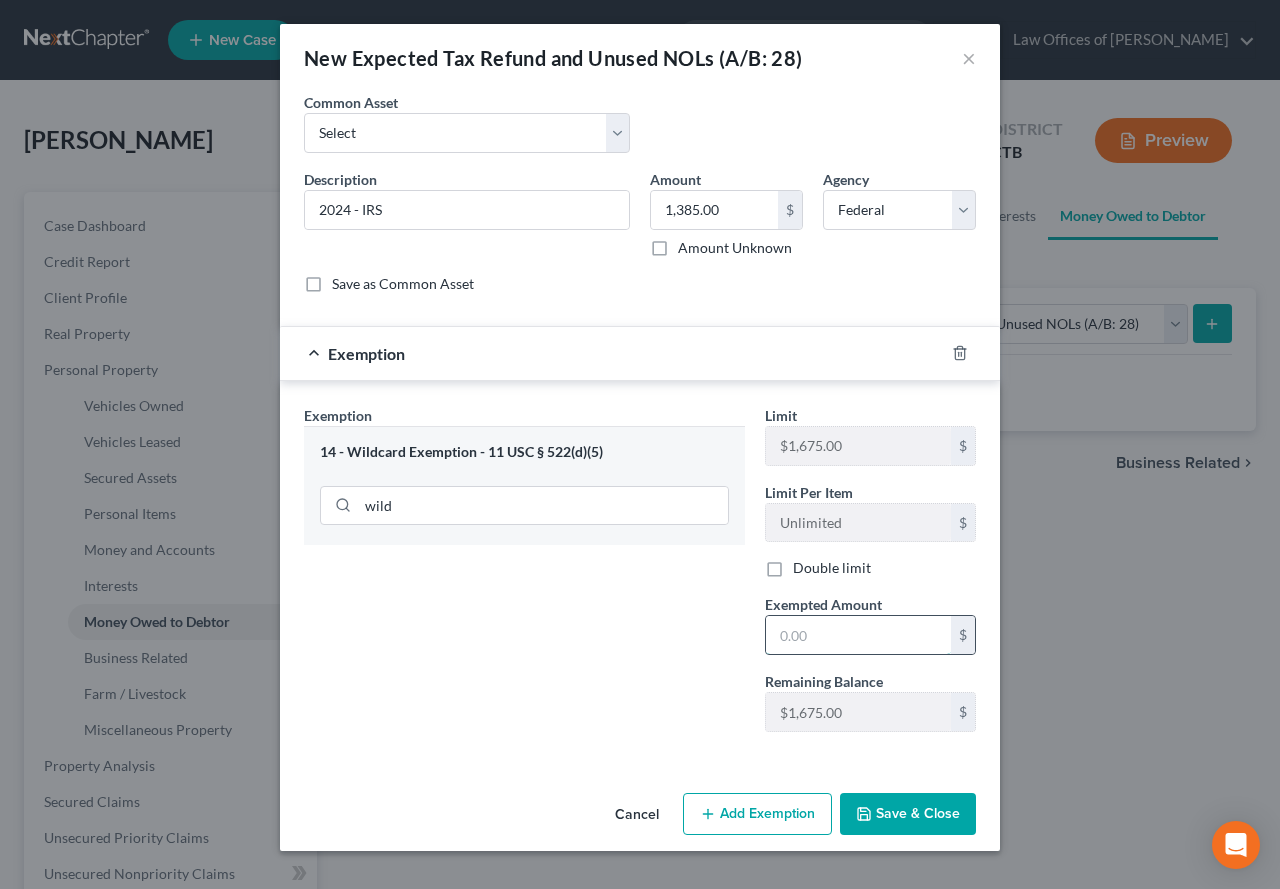 click at bounding box center (858, 635) 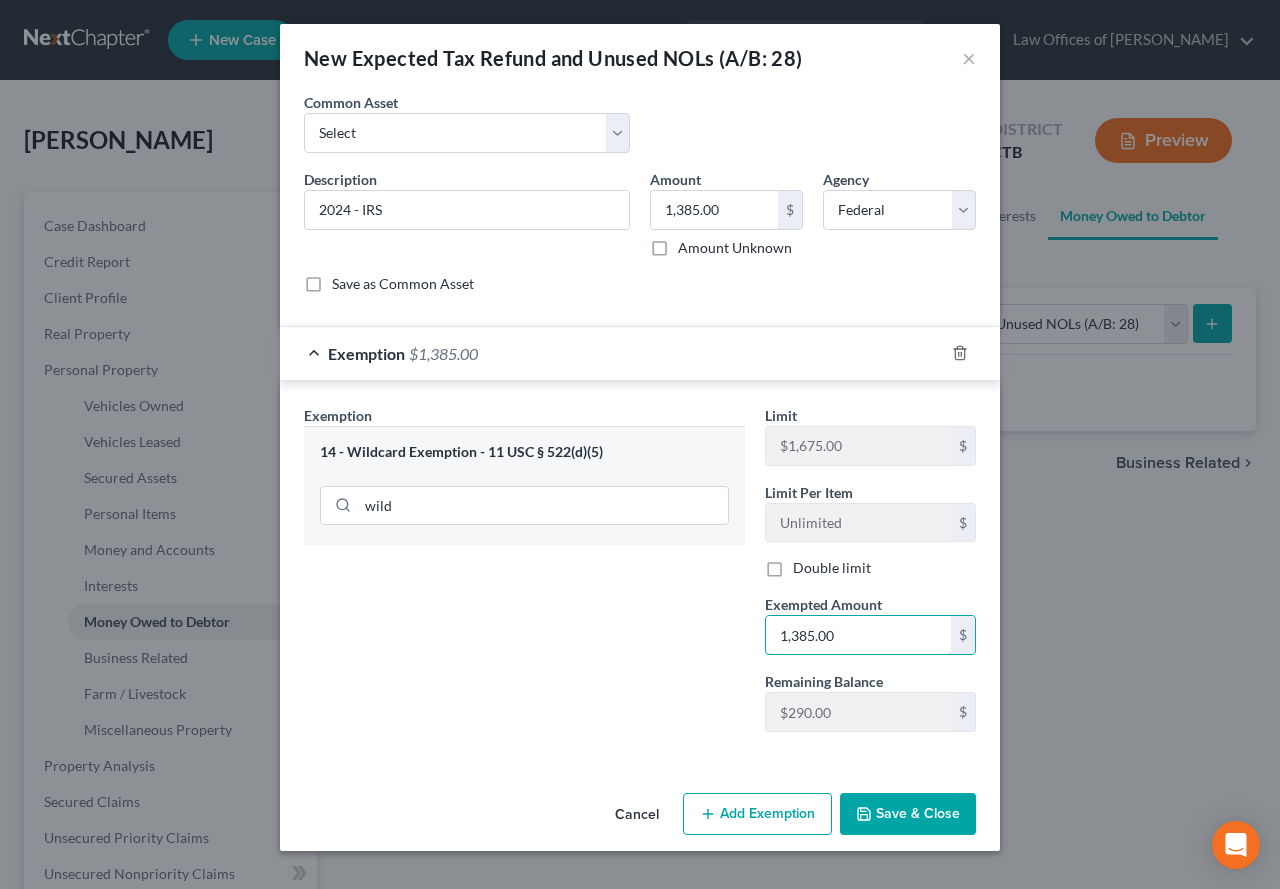 type on "1,385.00" 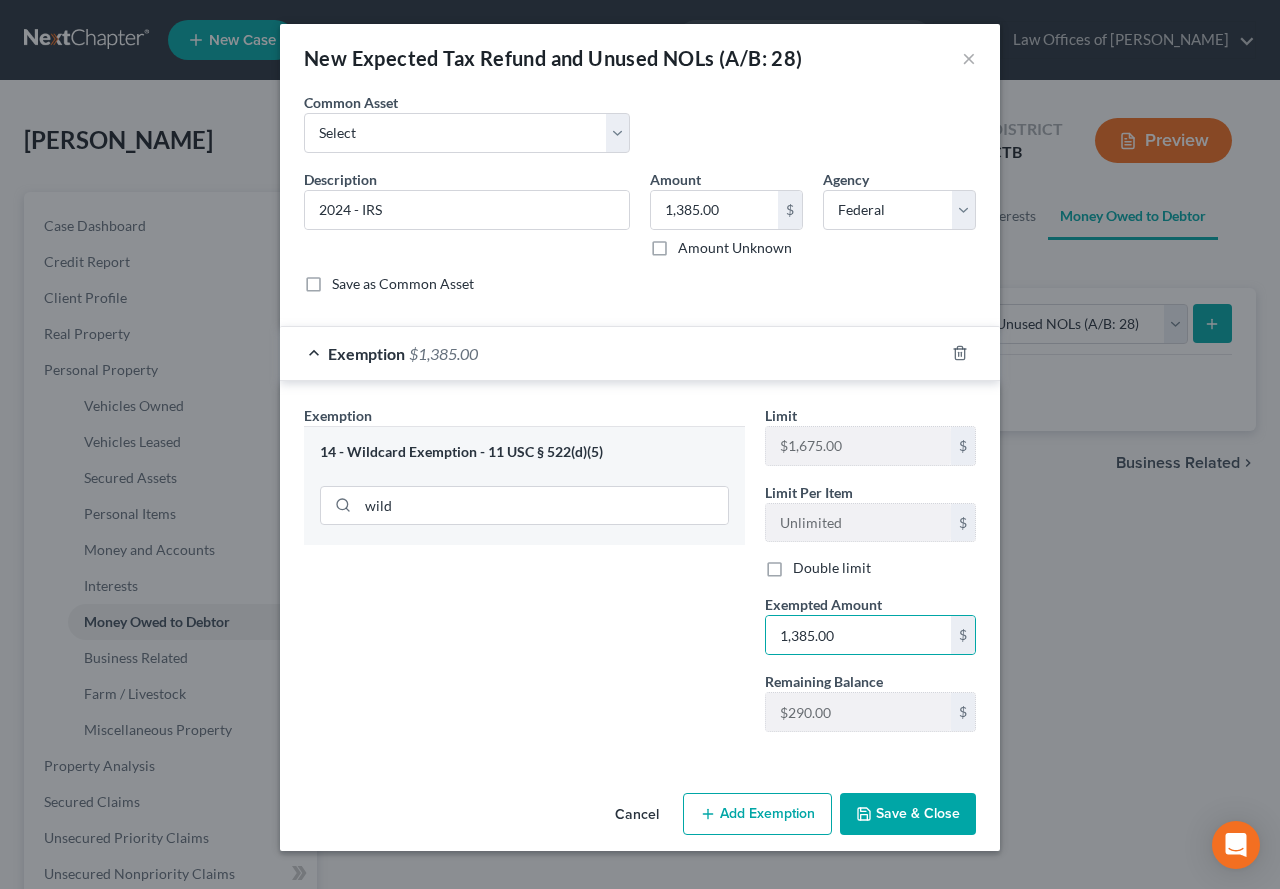 click on "Save & Close" at bounding box center (908, 814) 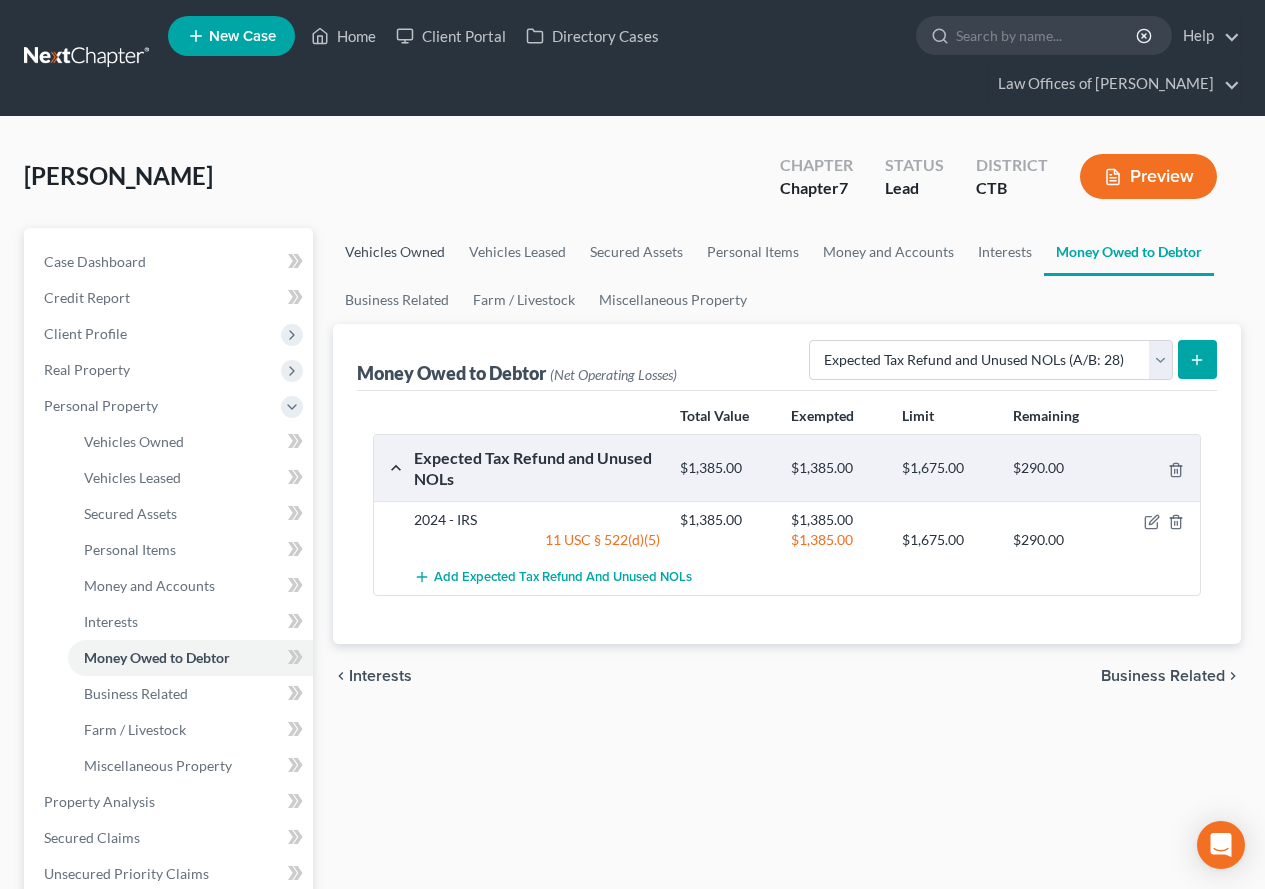 click on "Vehicles Owned" at bounding box center (395, 252) 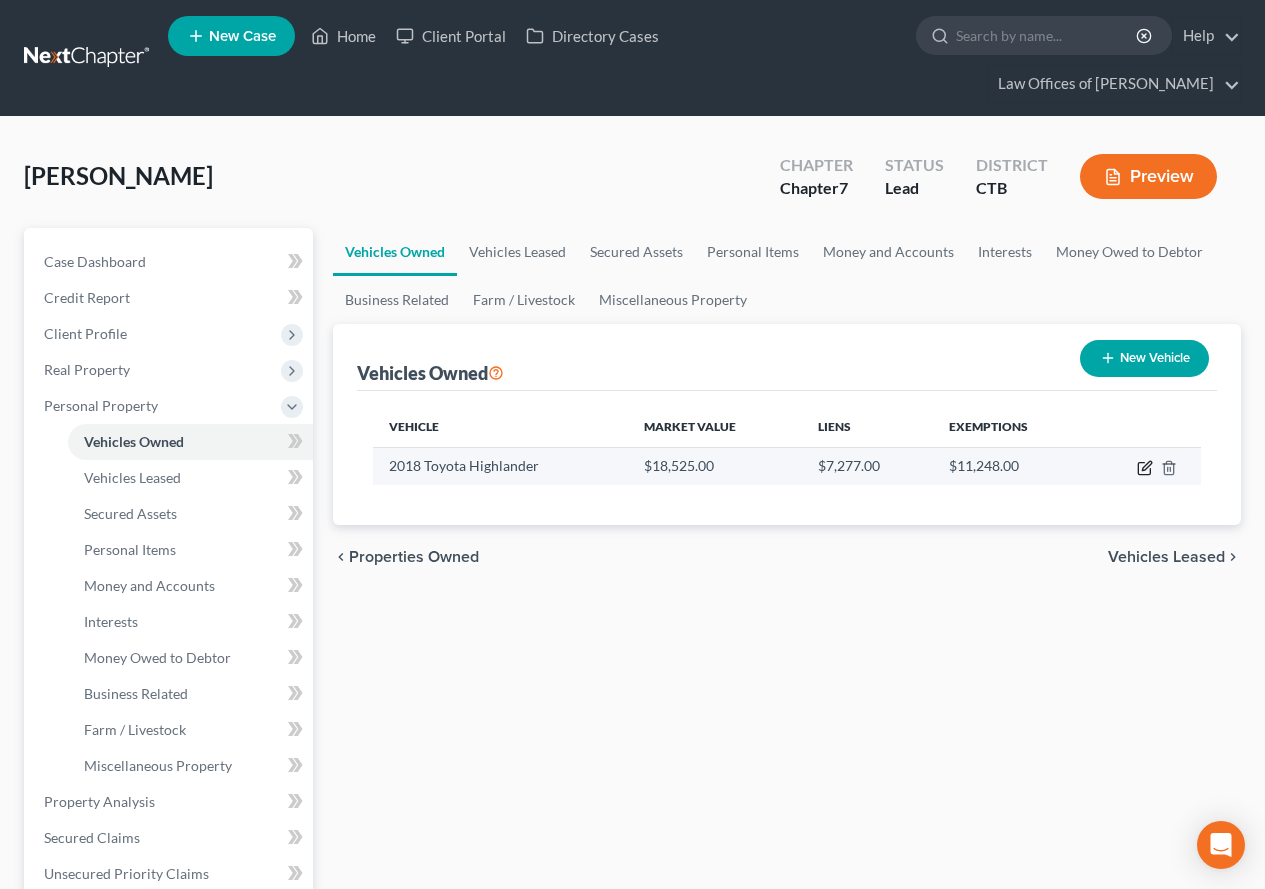 click 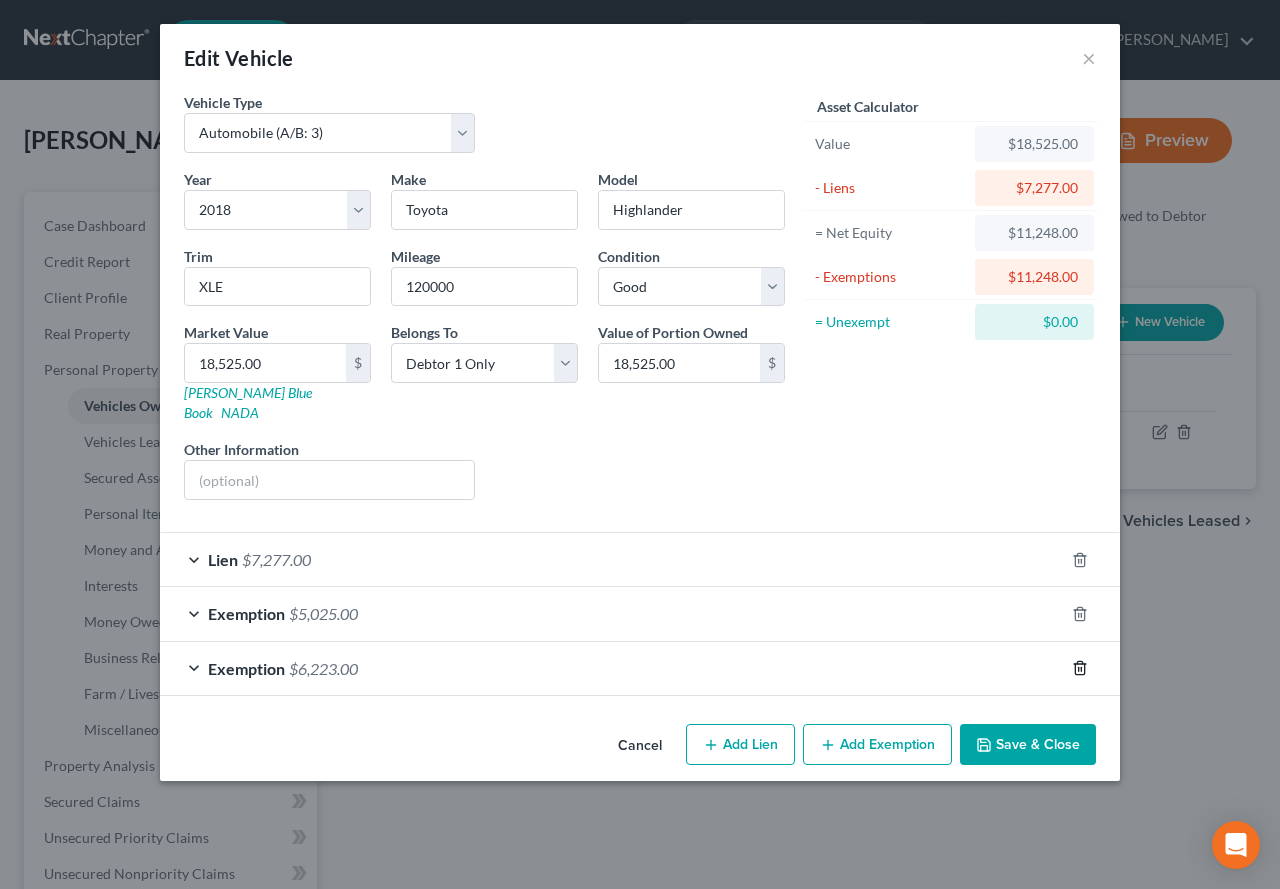 click 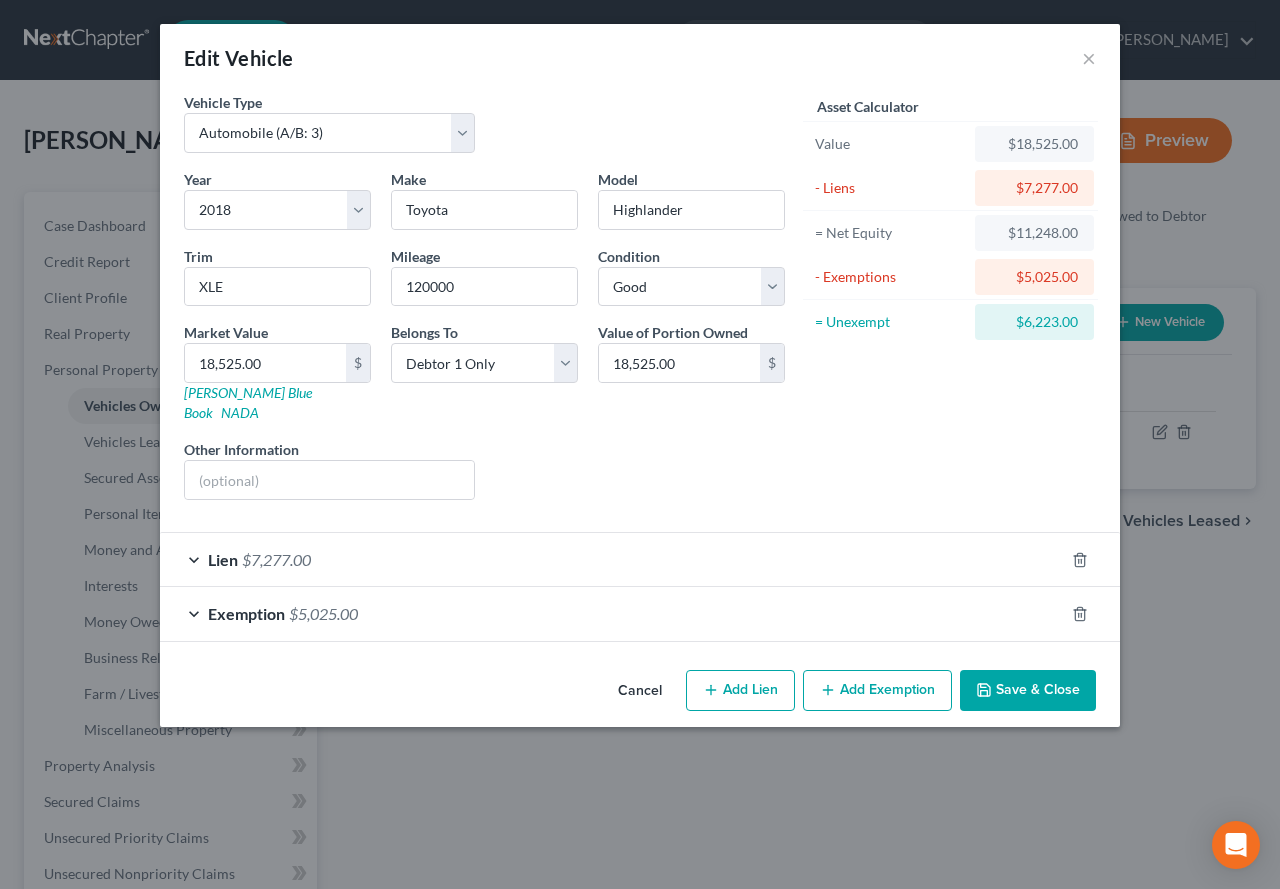 click on "Lien $7,277.00" at bounding box center [612, 559] 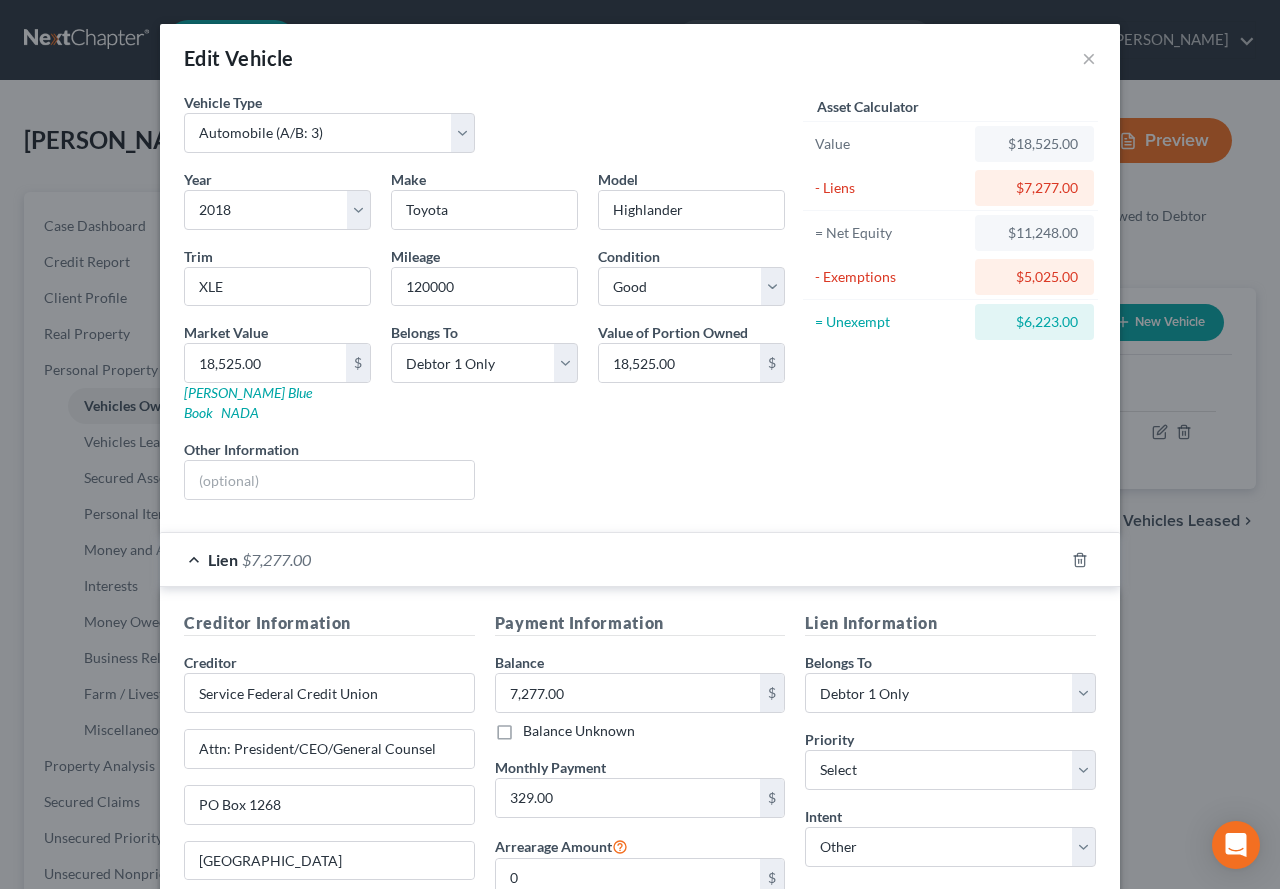 scroll, scrollTop: 100, scrollLeft: 0, axis: vertical 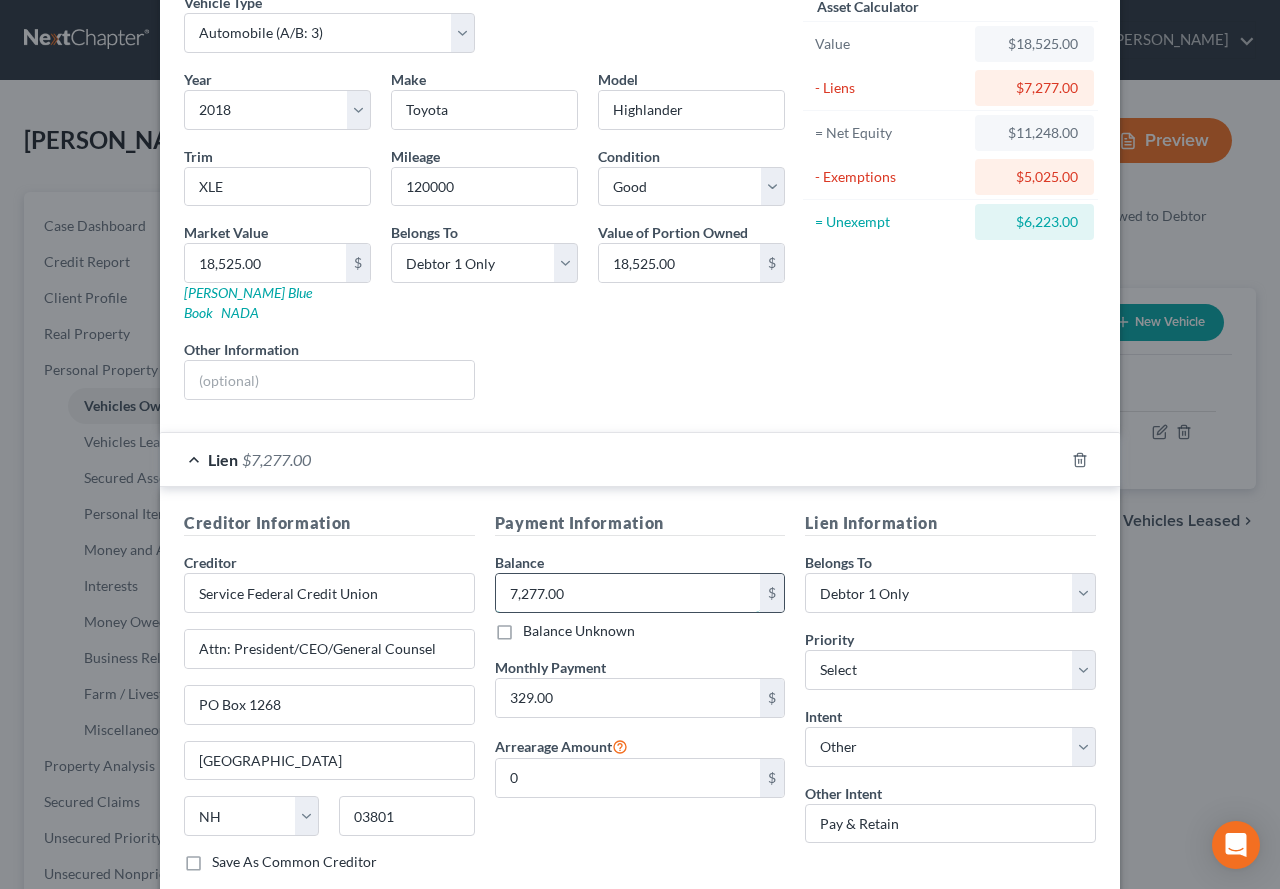 click on "7,277.00" at bounding box center (628, 593) 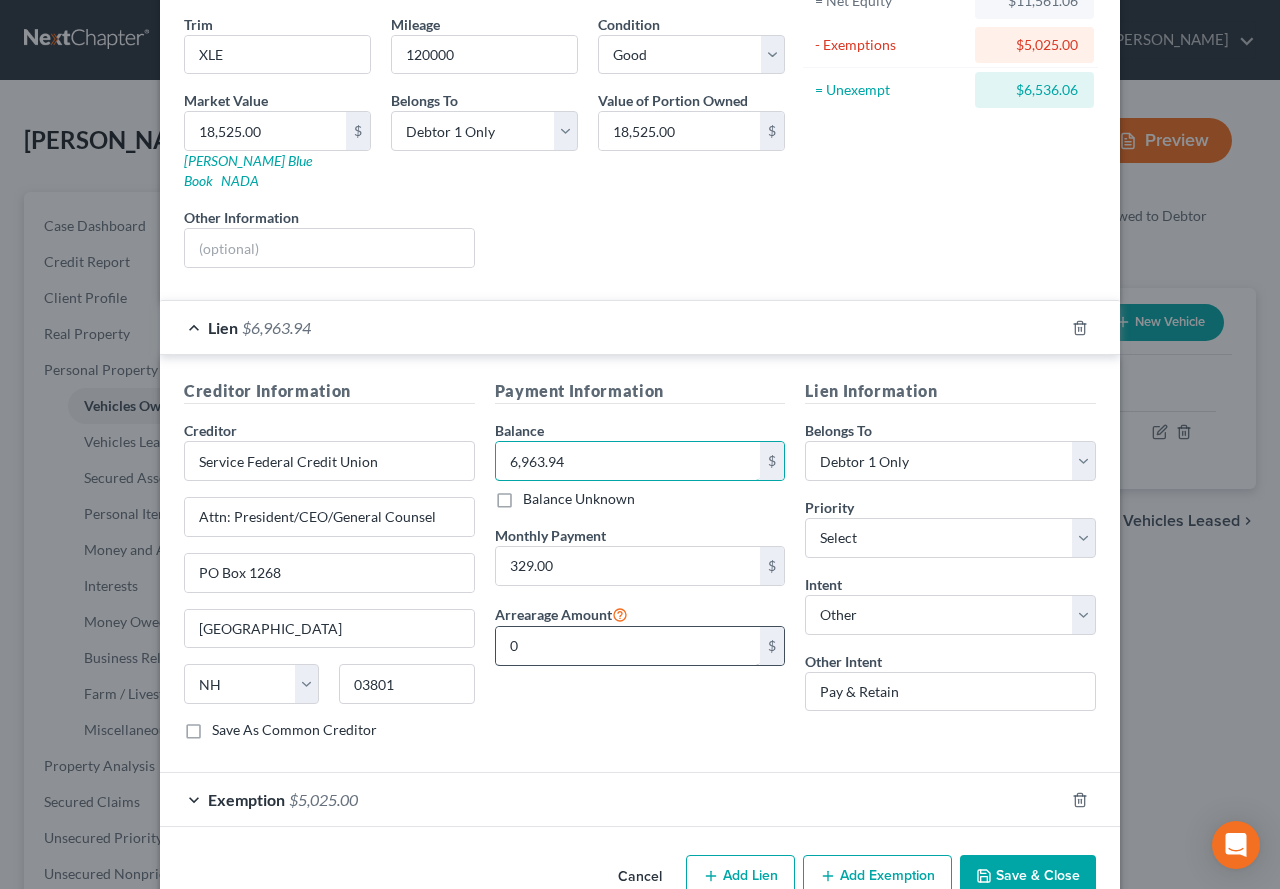 scroll, scrollTop: 260, scrollLeft: 0, axis: vertical 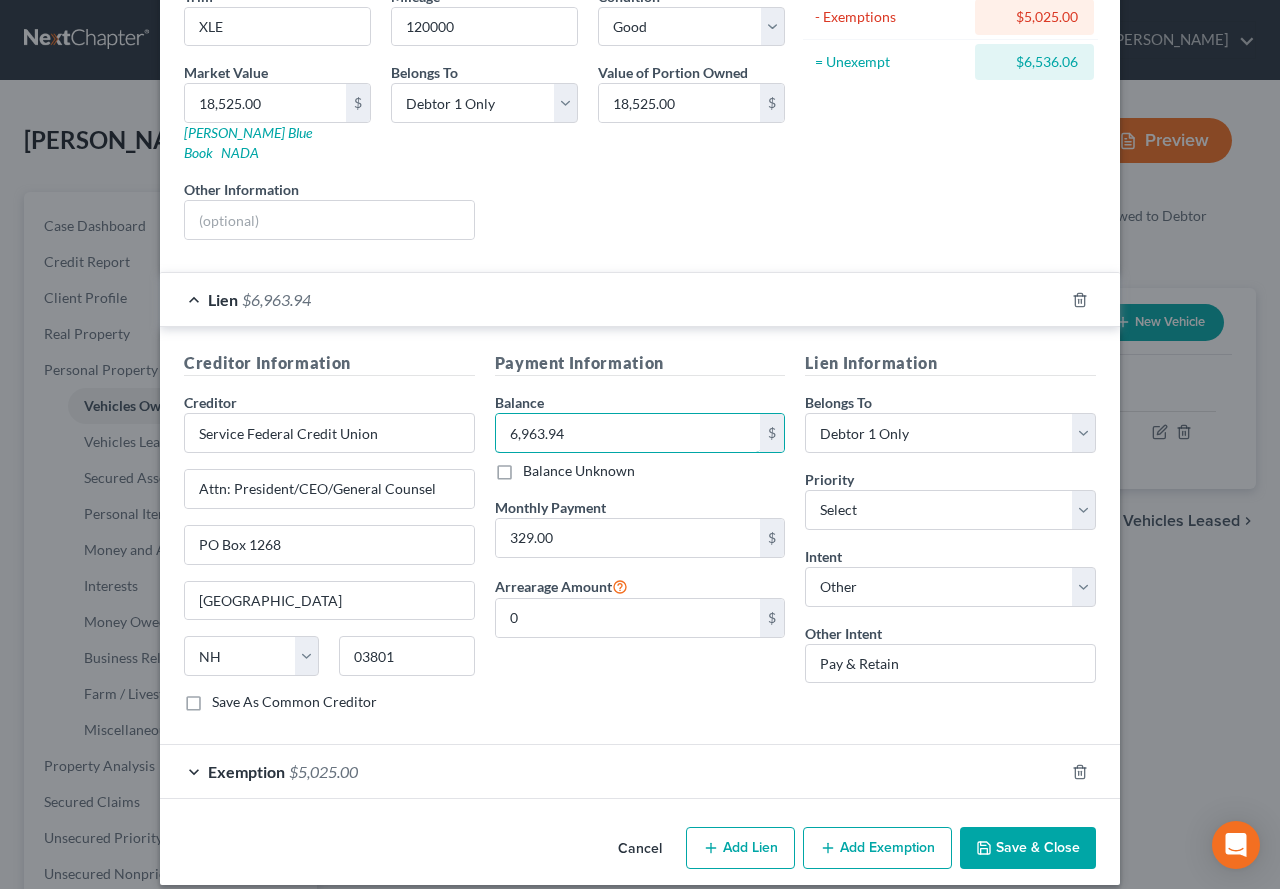 type on "6,963.94" 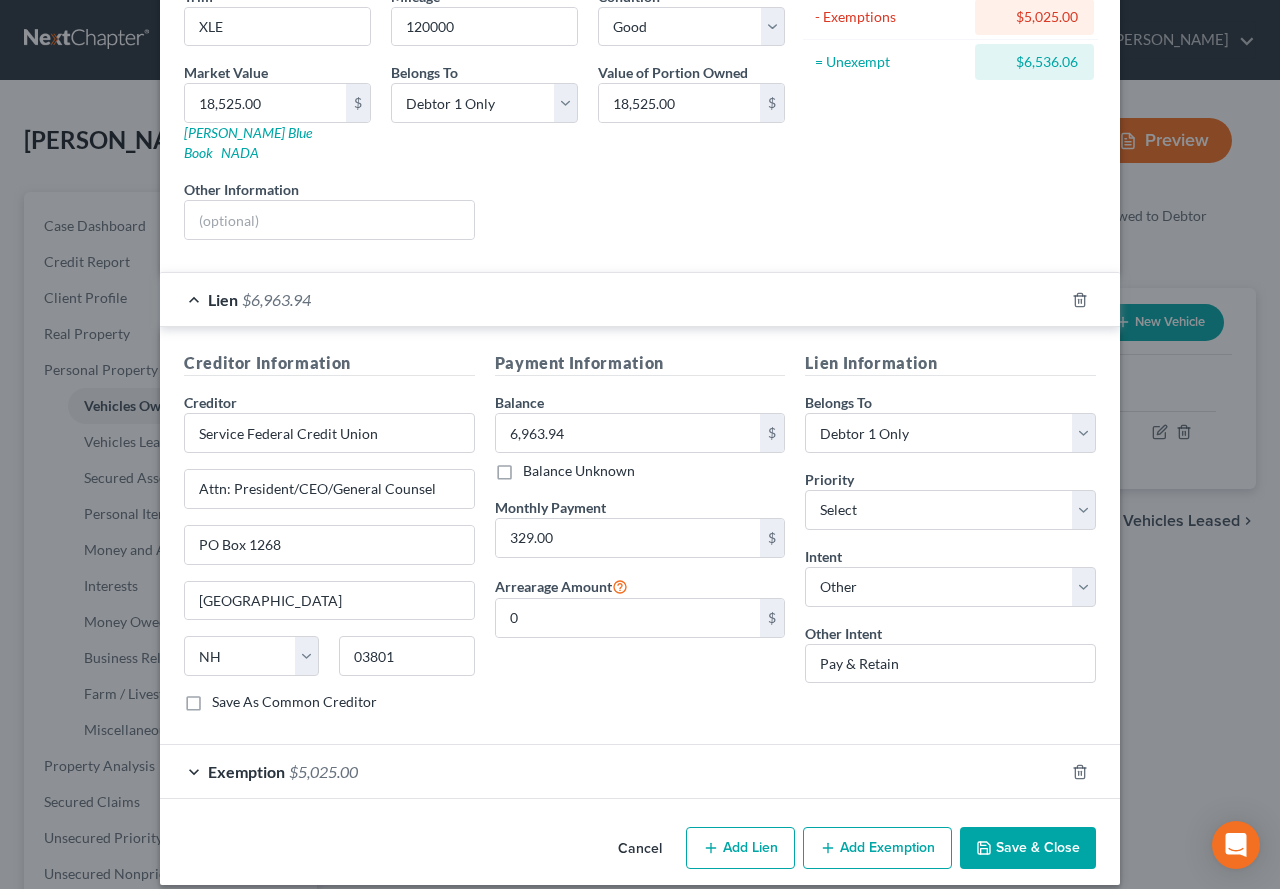 click on "Save & Close" at bounding box center [1028, 848] 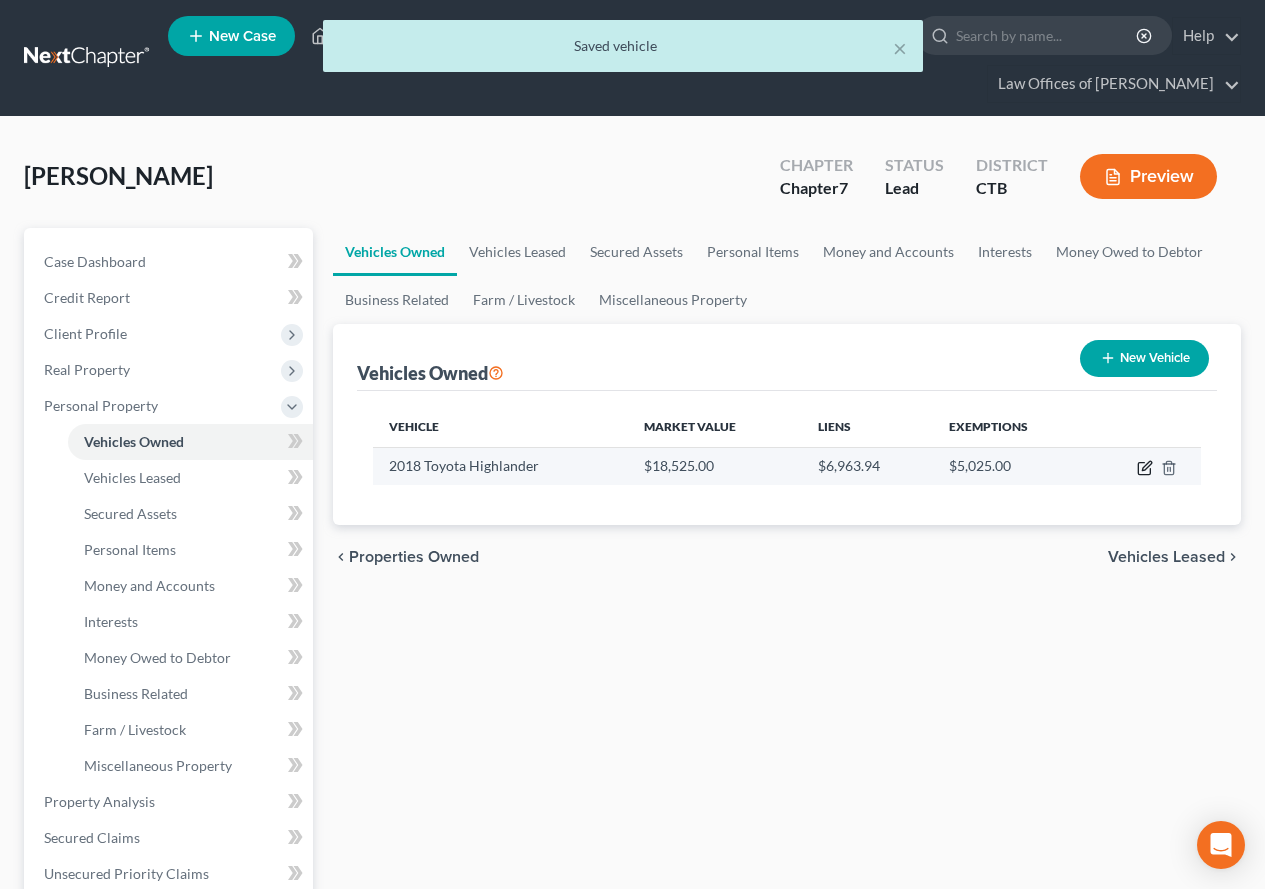 click 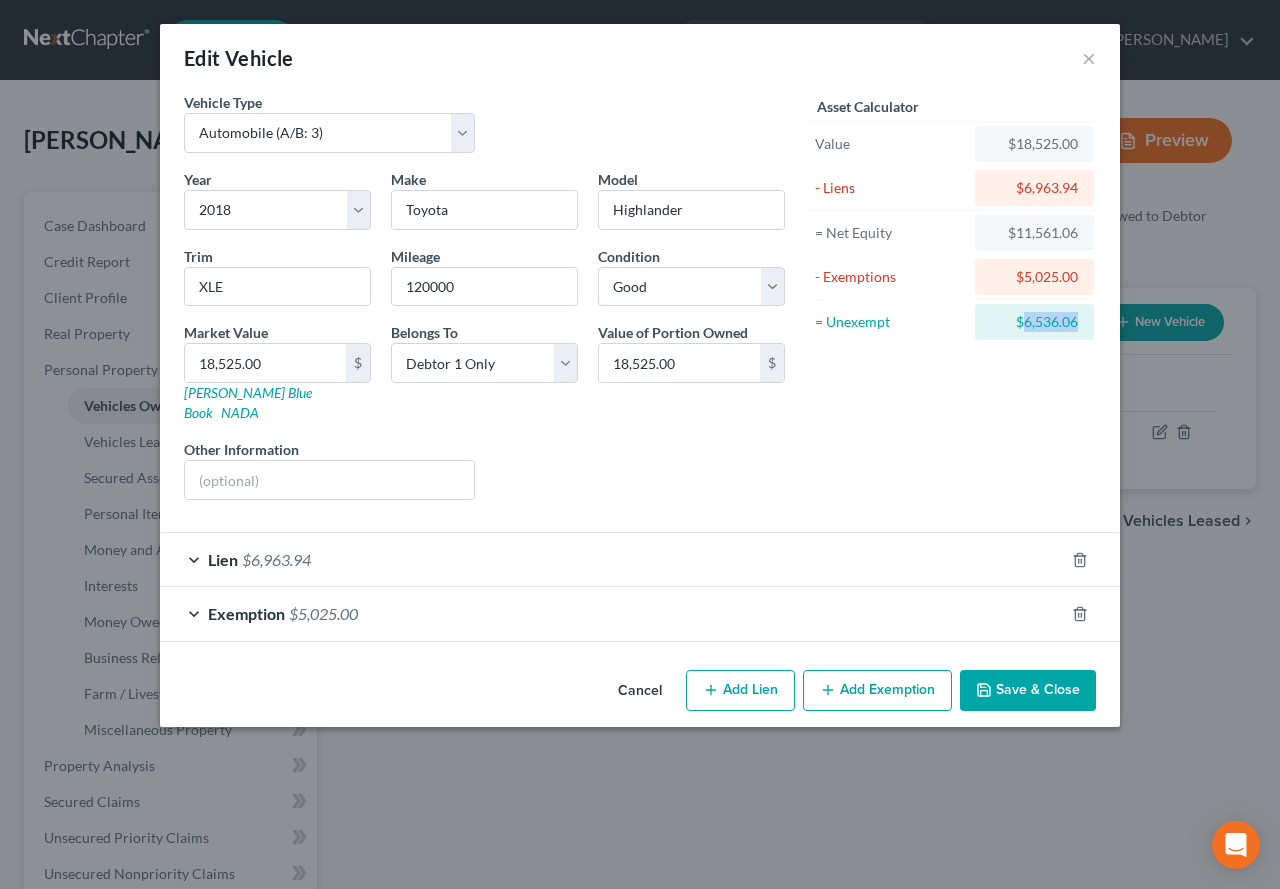 drag, startPoint x: 1077, startPoint y: 322, endPoint x: 1022, endPoint y: 322, distance: 55 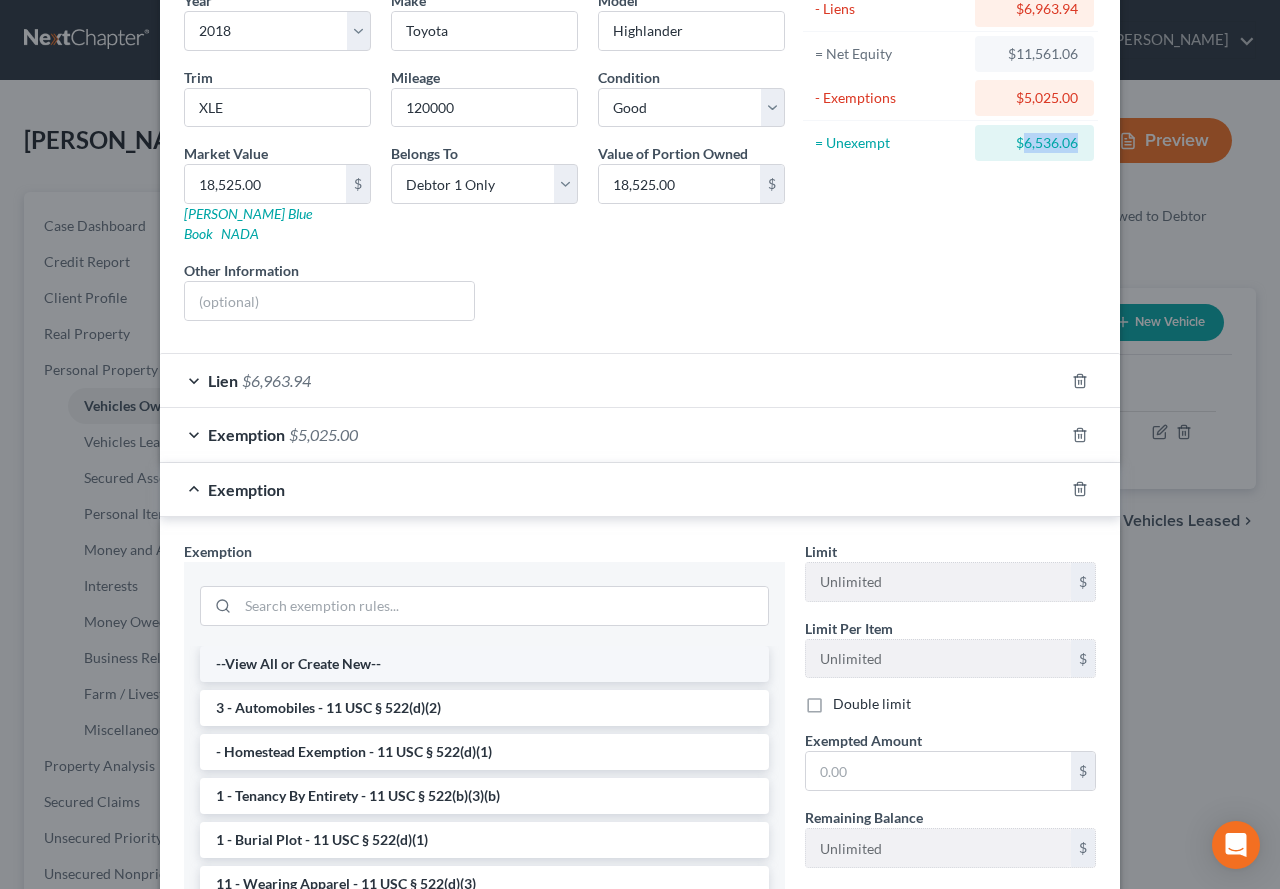 scroll, scrollTop: 200, scrollLeft: 0, axis: vertical 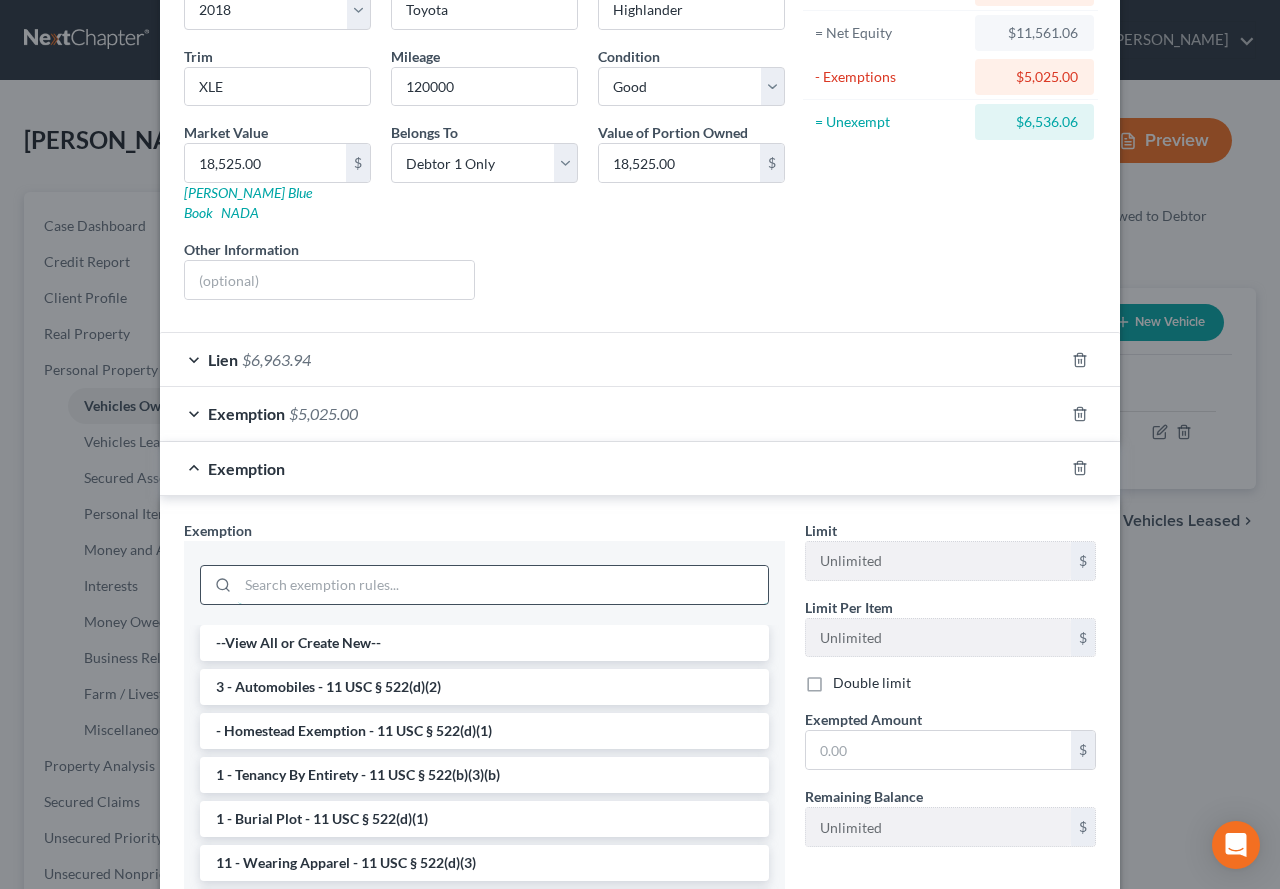 click at bounding box center [503, 585] 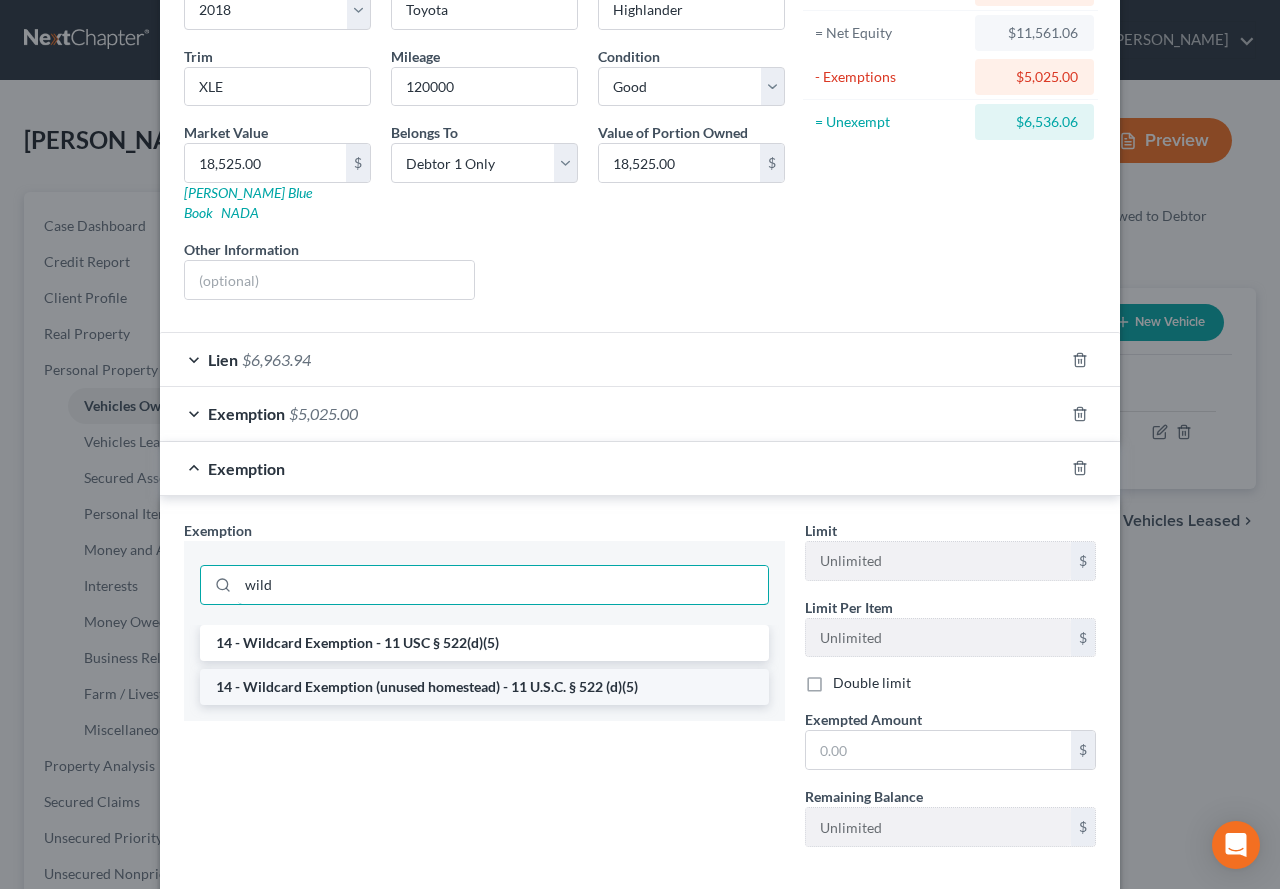 type on "wild" 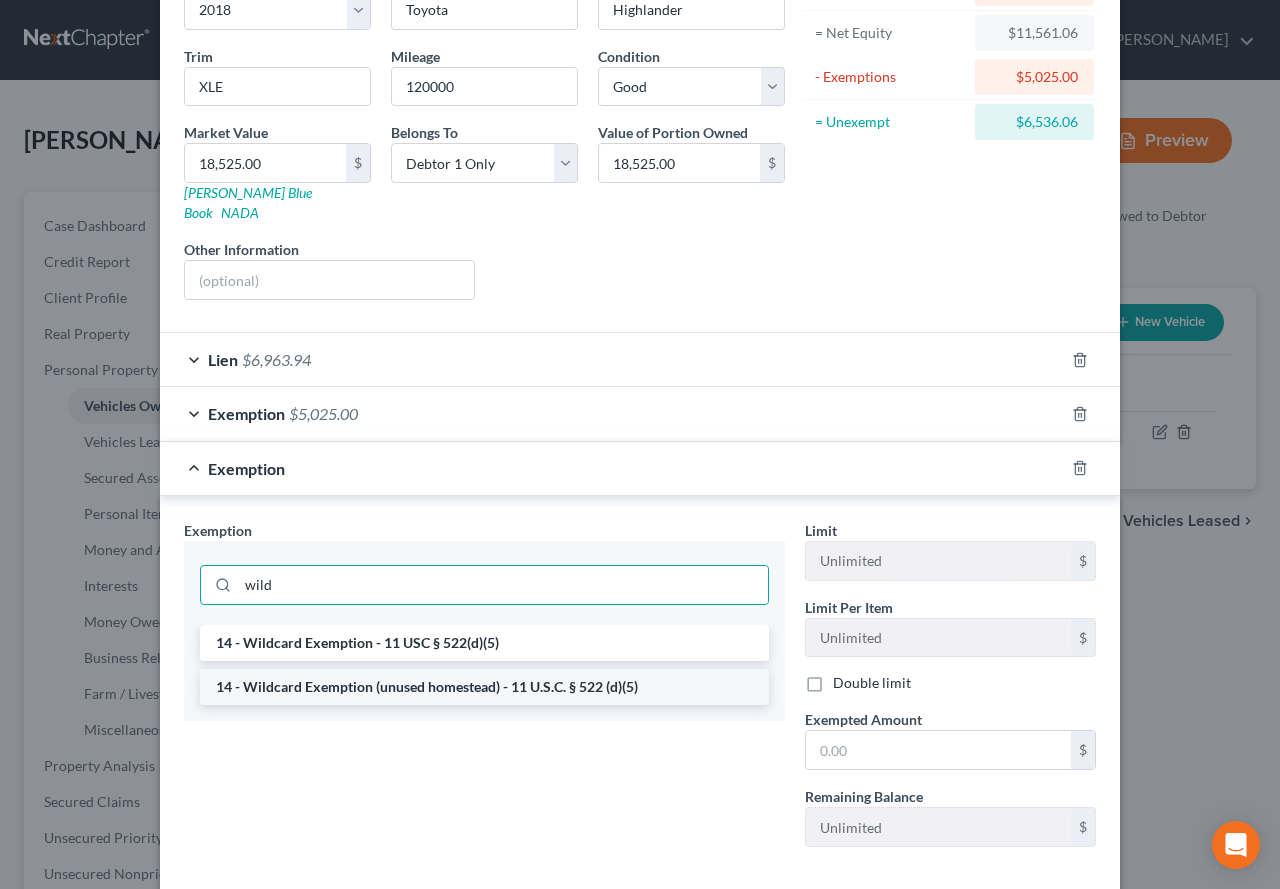 click on "14 - Wildcard Exemption (unused homestead) - 11 U.S.C. § 522 (d)(5)" at bounding box center (484, 687) 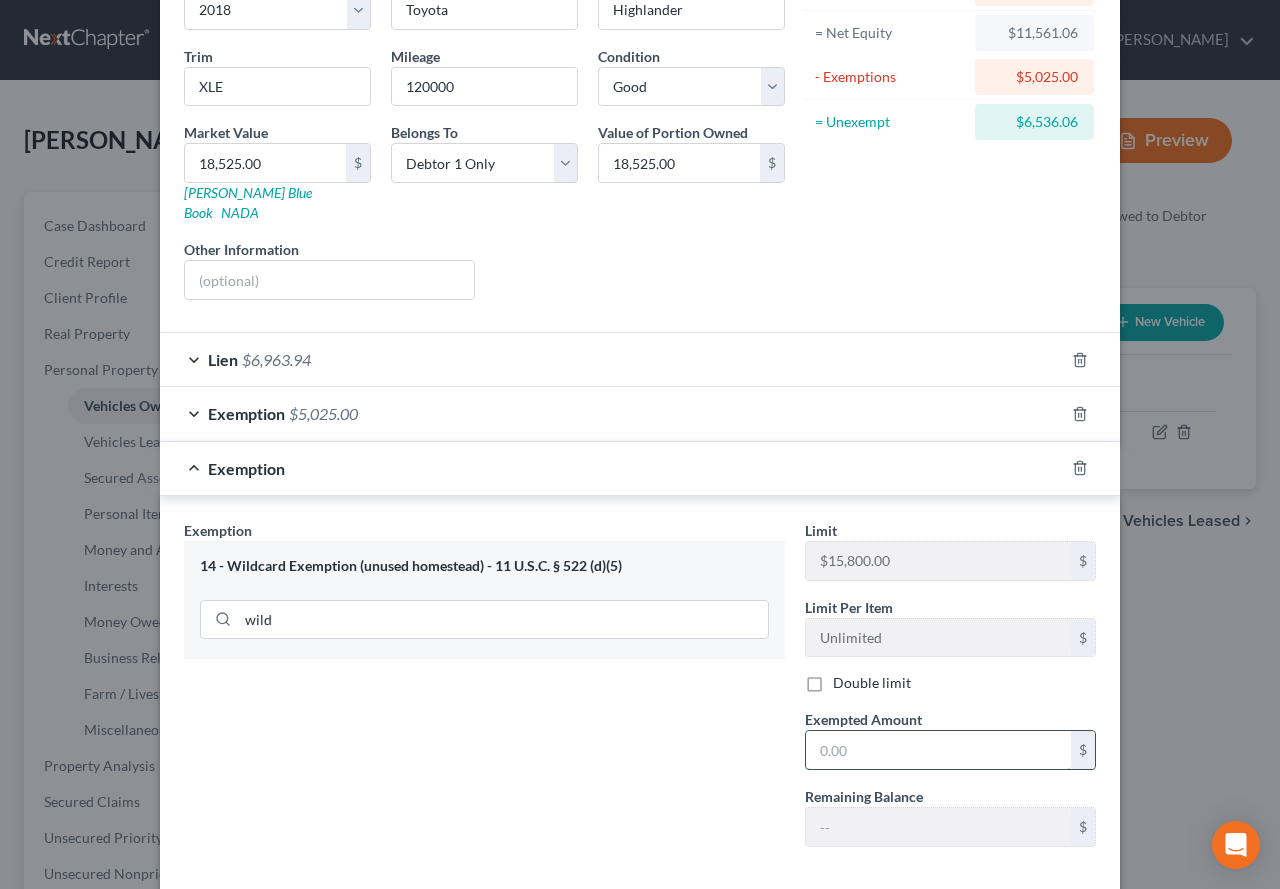 click at bounding box center (938, 750) 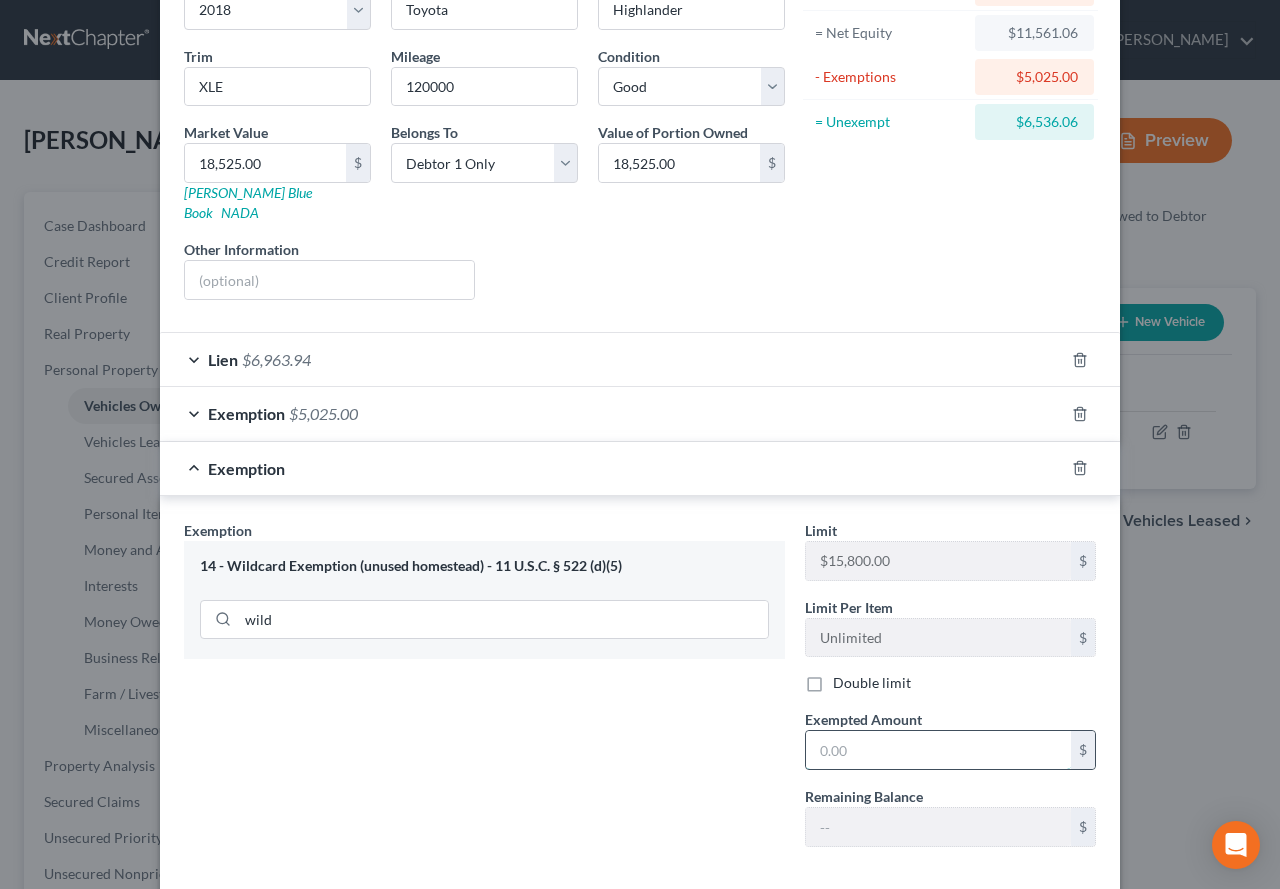 paste on "6,536.06" 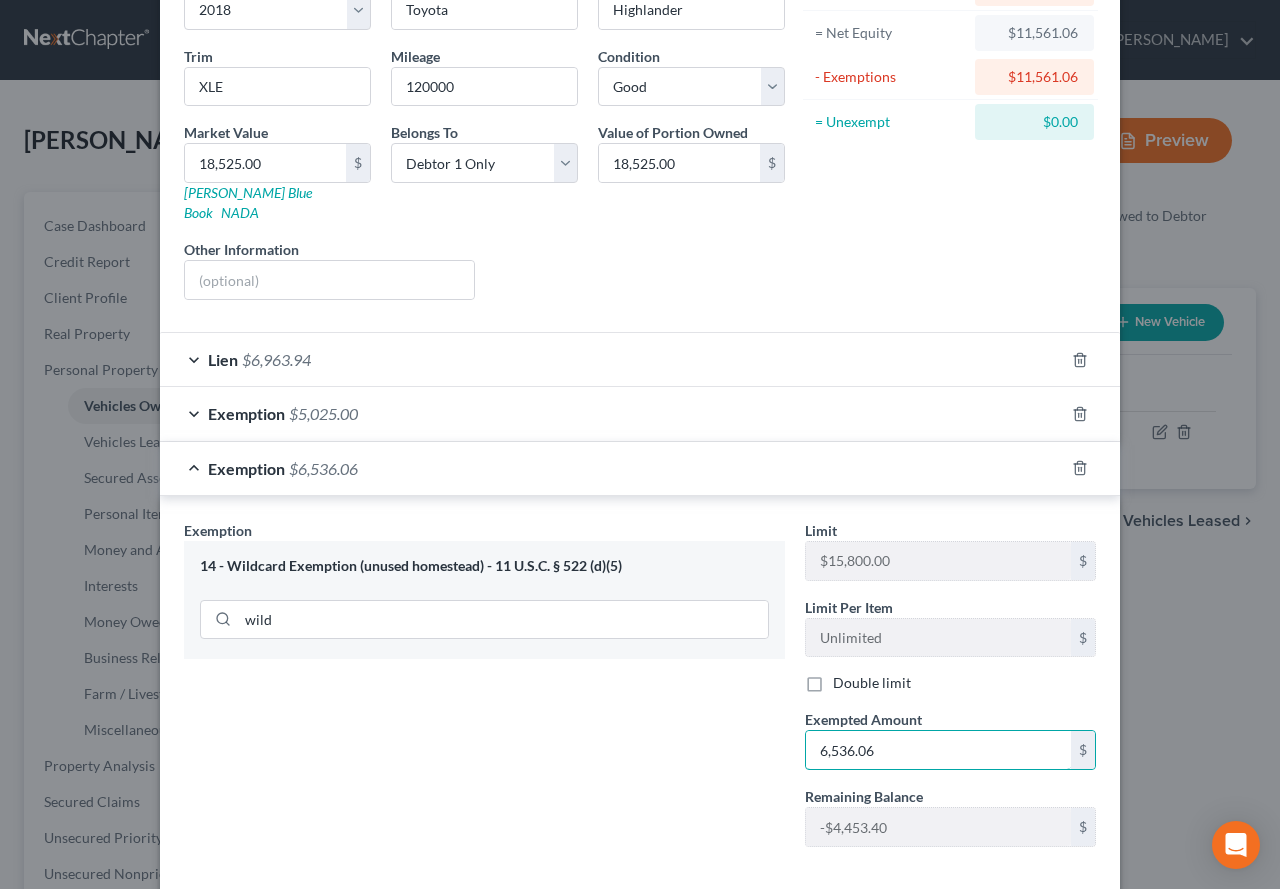type on "6,536.06" 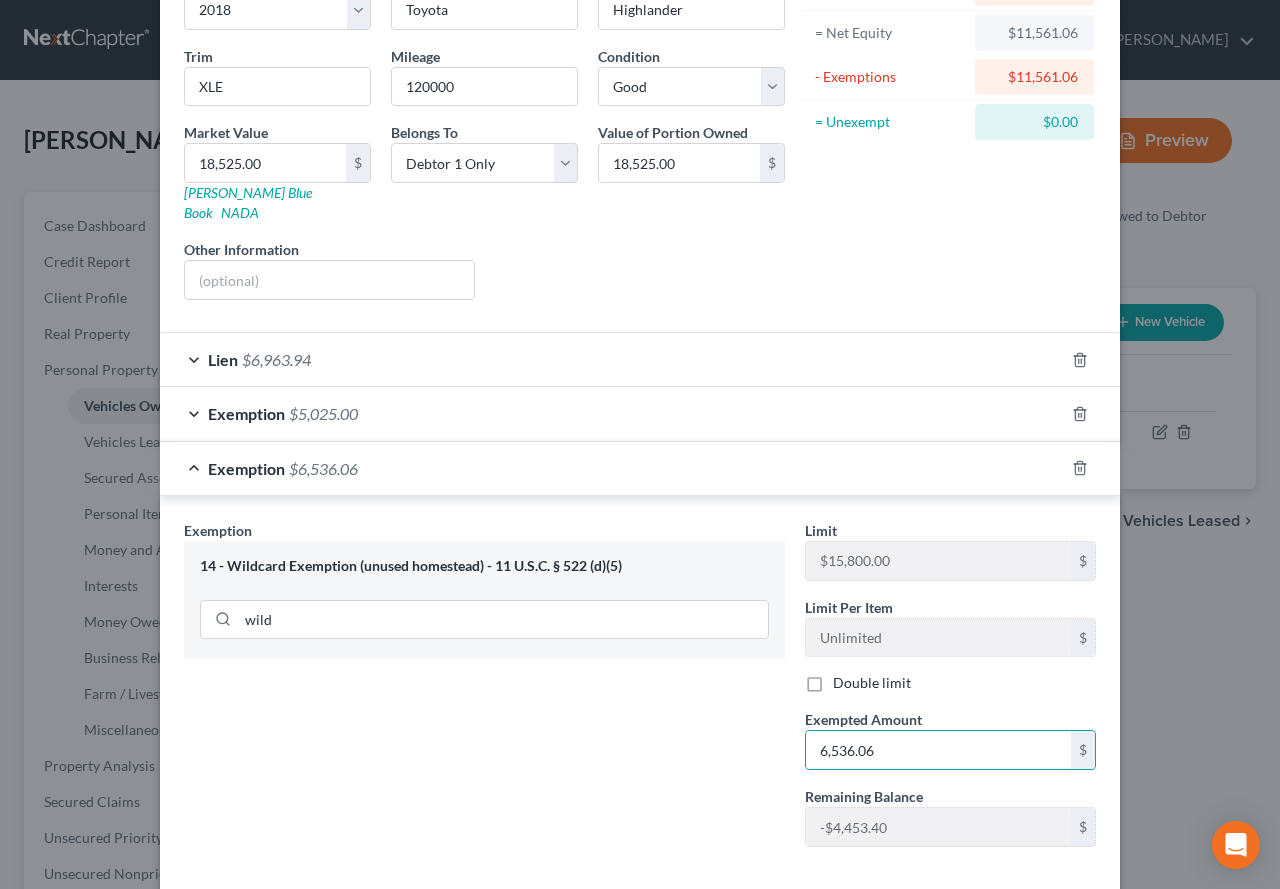 click on "Exemption Set must be selected for CA.
Exemption
*
14 - Wildcard Exemption (unused homestead) - 11 U.S.C. § 522 (d)(5)         wild" at bounding box center [484, 691] 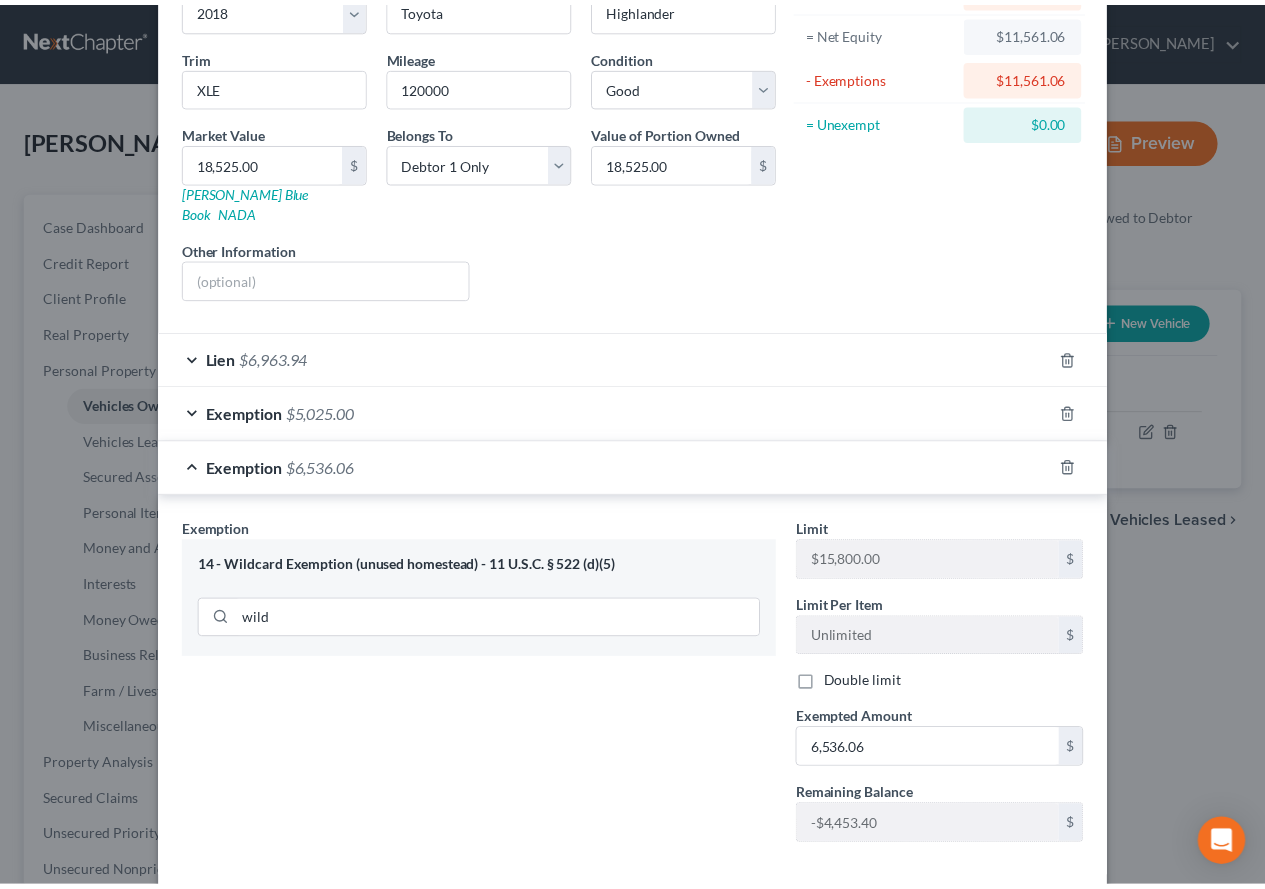 scroll, scrollTop: 281, scrollLeft: 0, axis: vertical 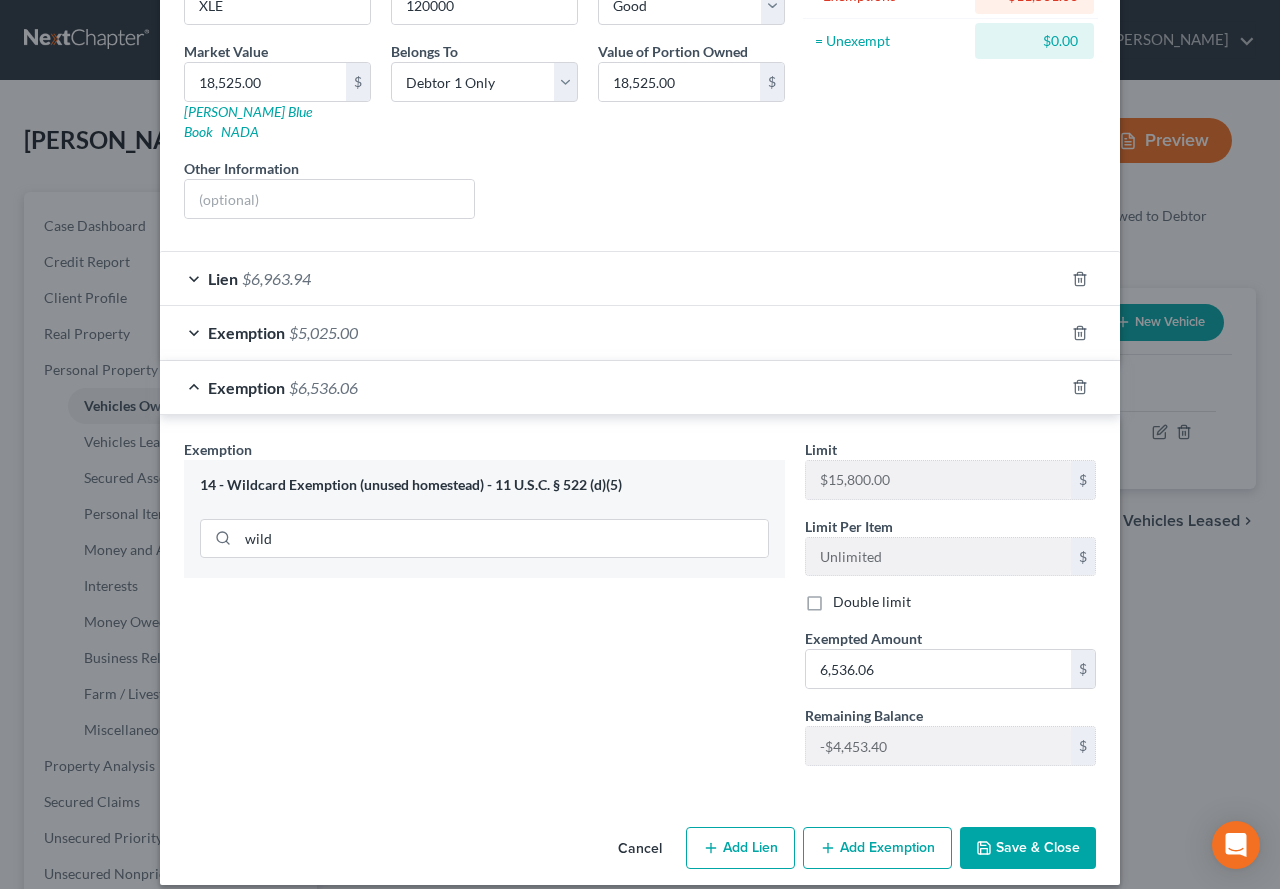 click on "Save & Close" at bounding box center (1028, 848) 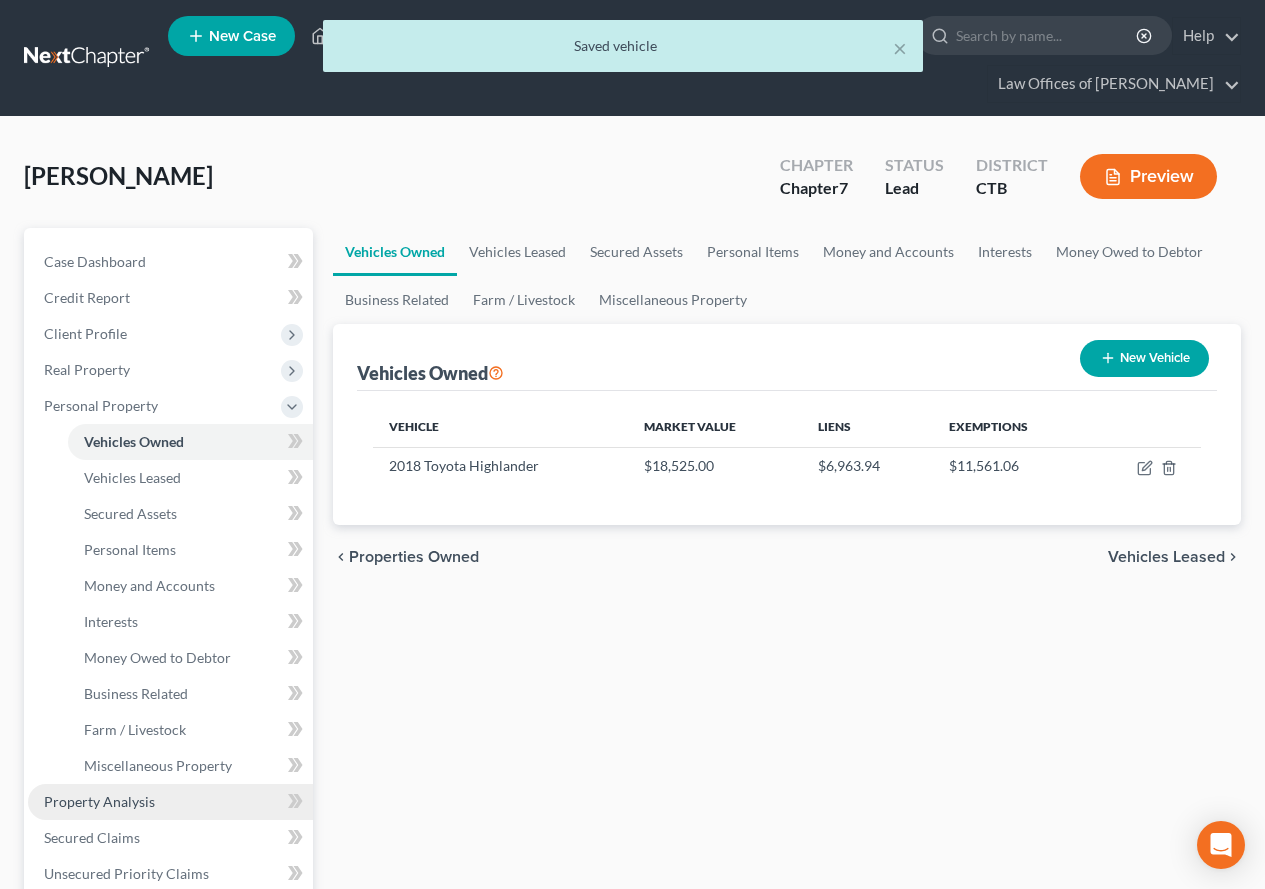 click on "Property Analysis" at bounding box center (99, 801) 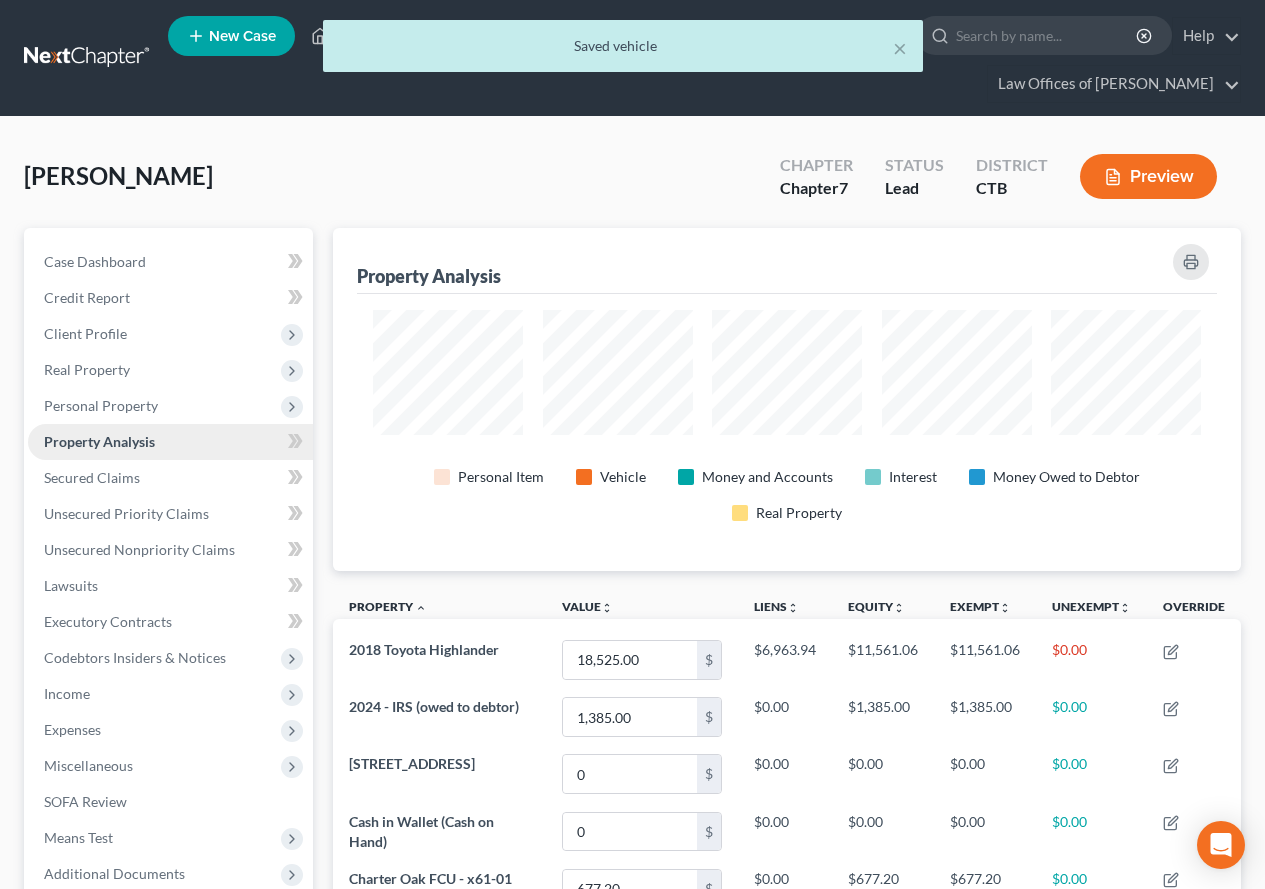 scroll, scrollTop: 999657, scrollLeft: 999092, axis: both 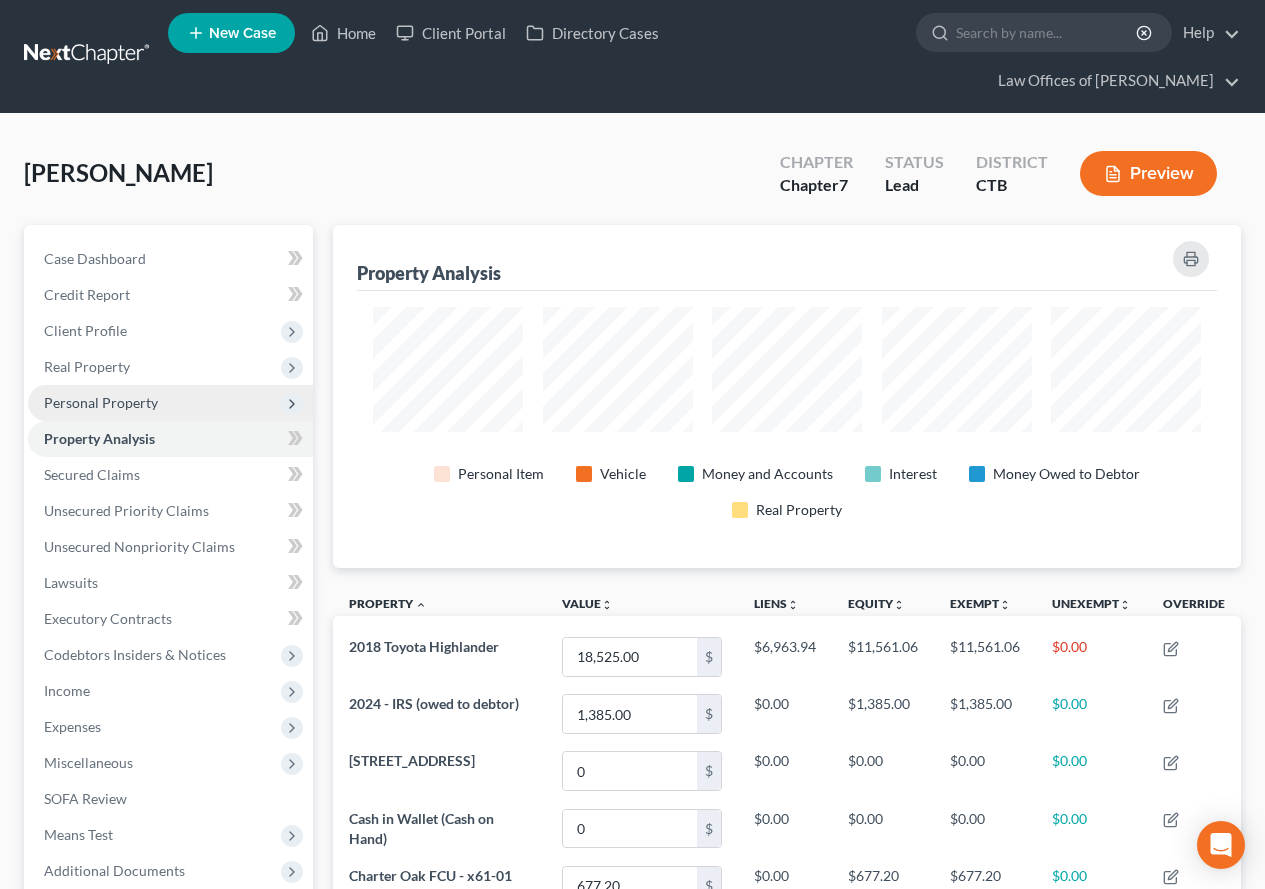 click on "Personal Property" at bounding box center (101, 402) 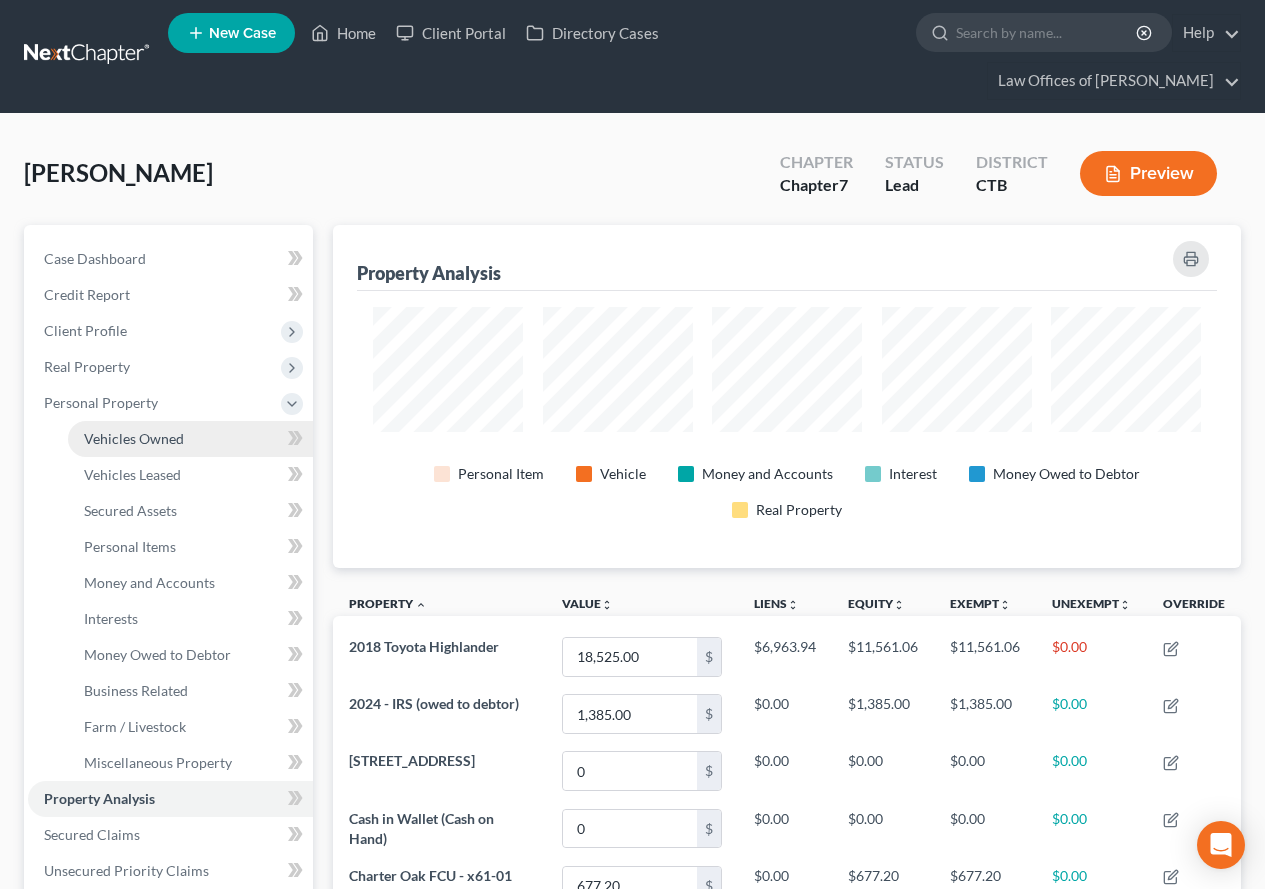 click on "Vehicles Owned" at bounding box center [134, 438] 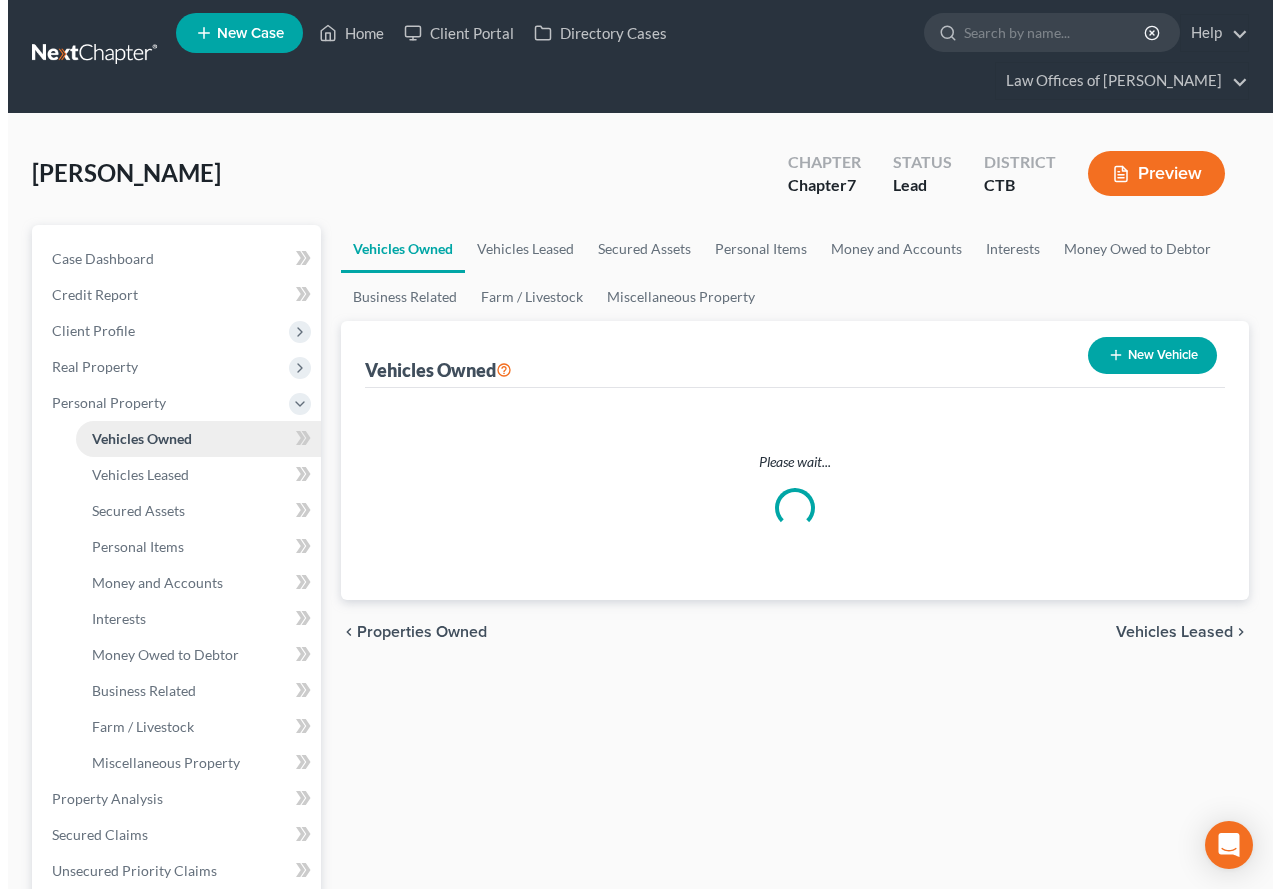scroll, scrollTop: 0, scrollLeft: 0, axis: both 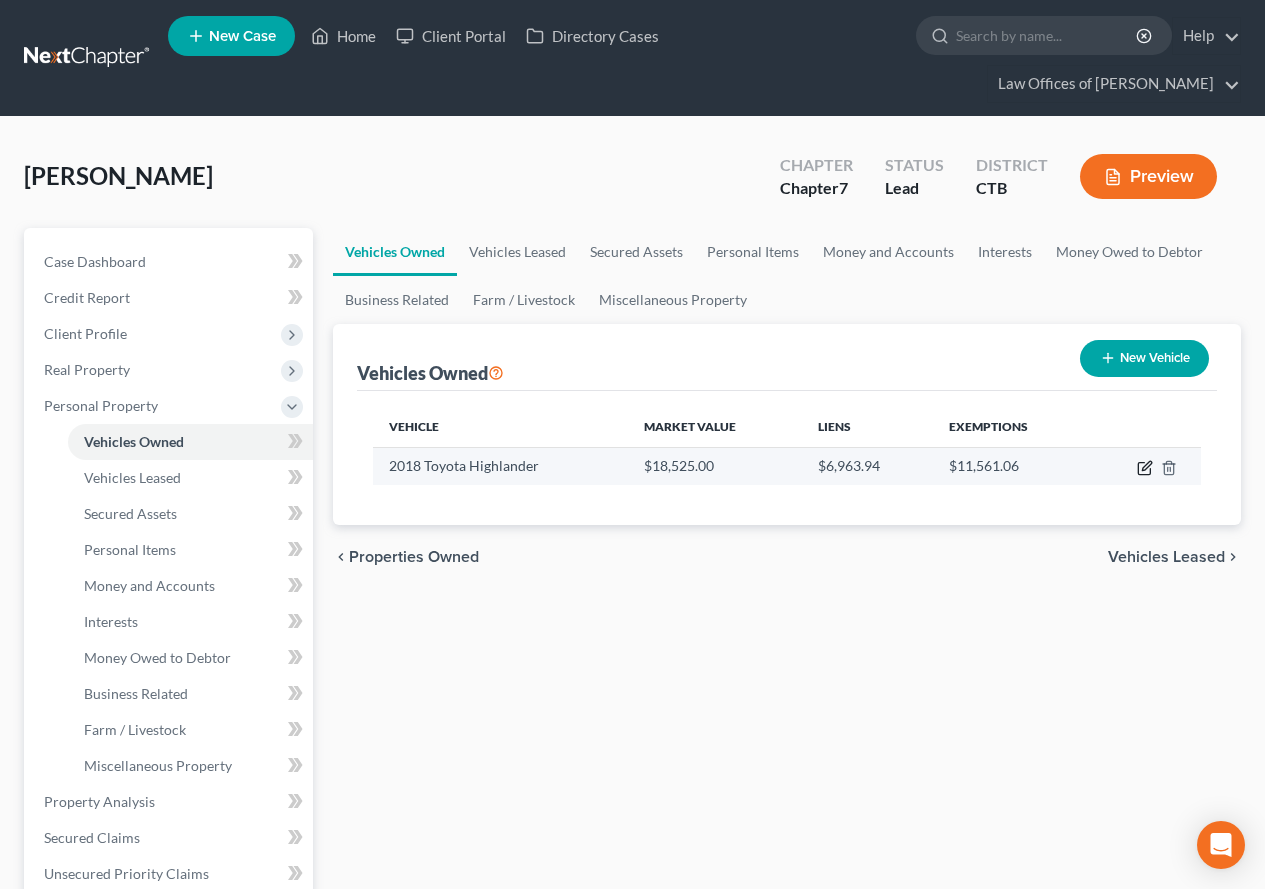 click 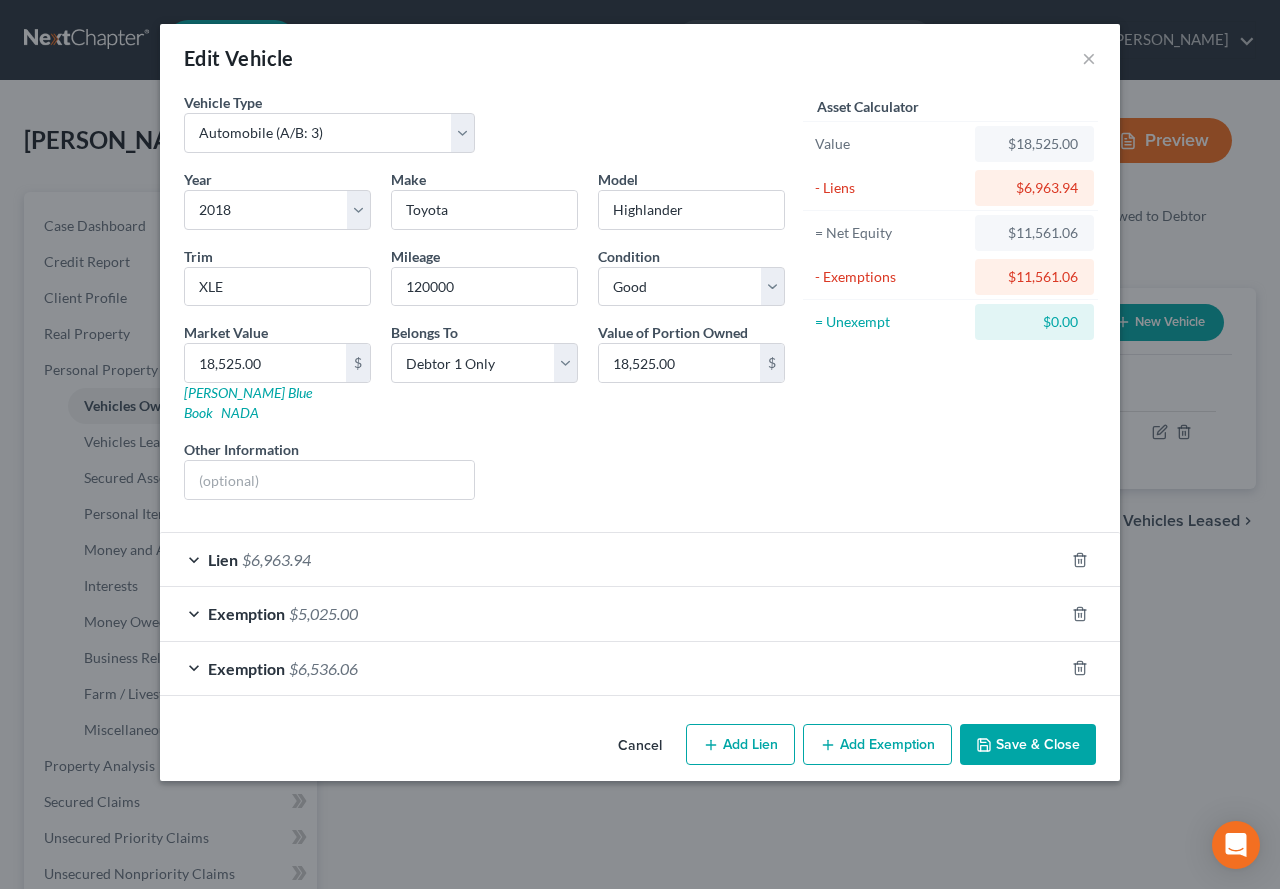 click on "Exemption $6,536.06" at bounding box center [612, 668] 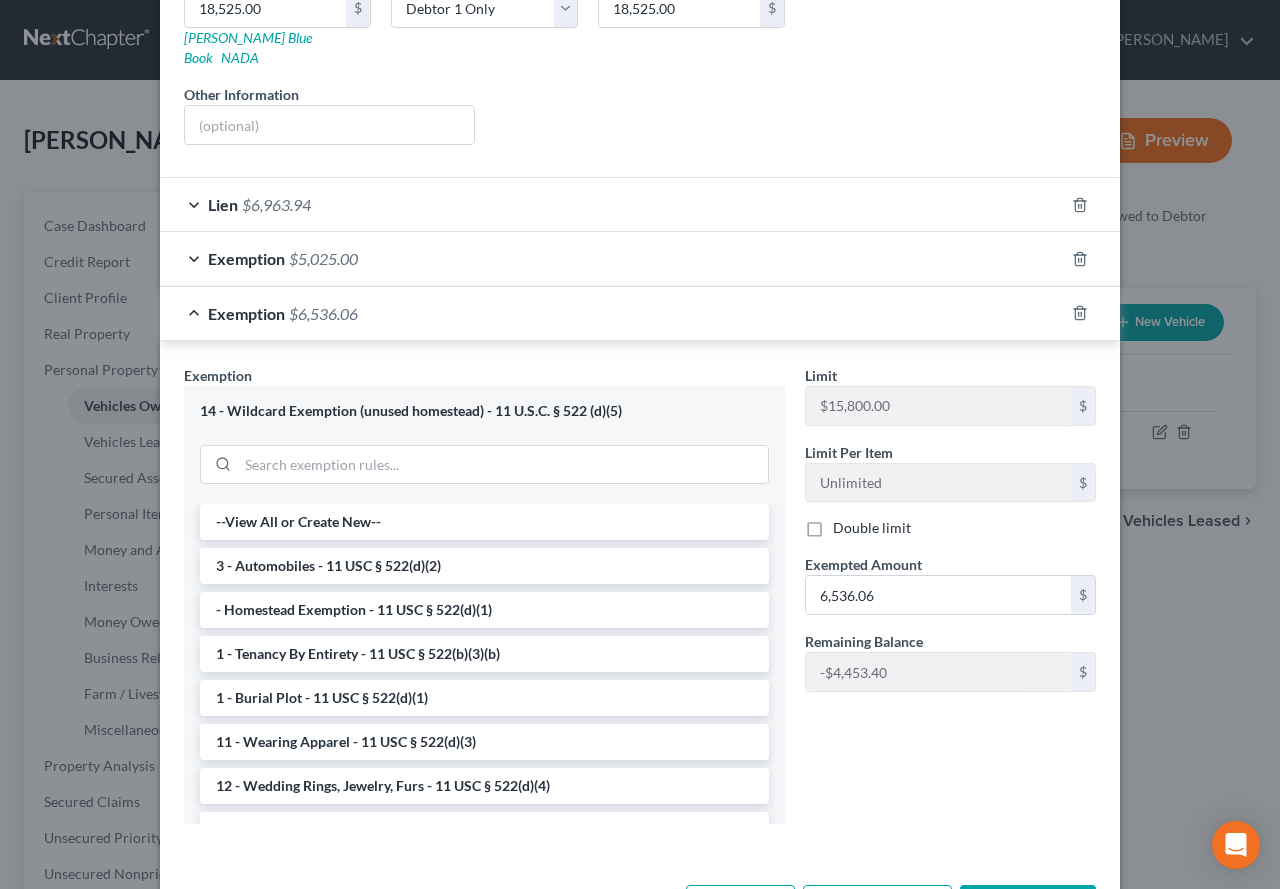 scroll, scrollTop: 400, scrollLeft: 0, axis: vertical 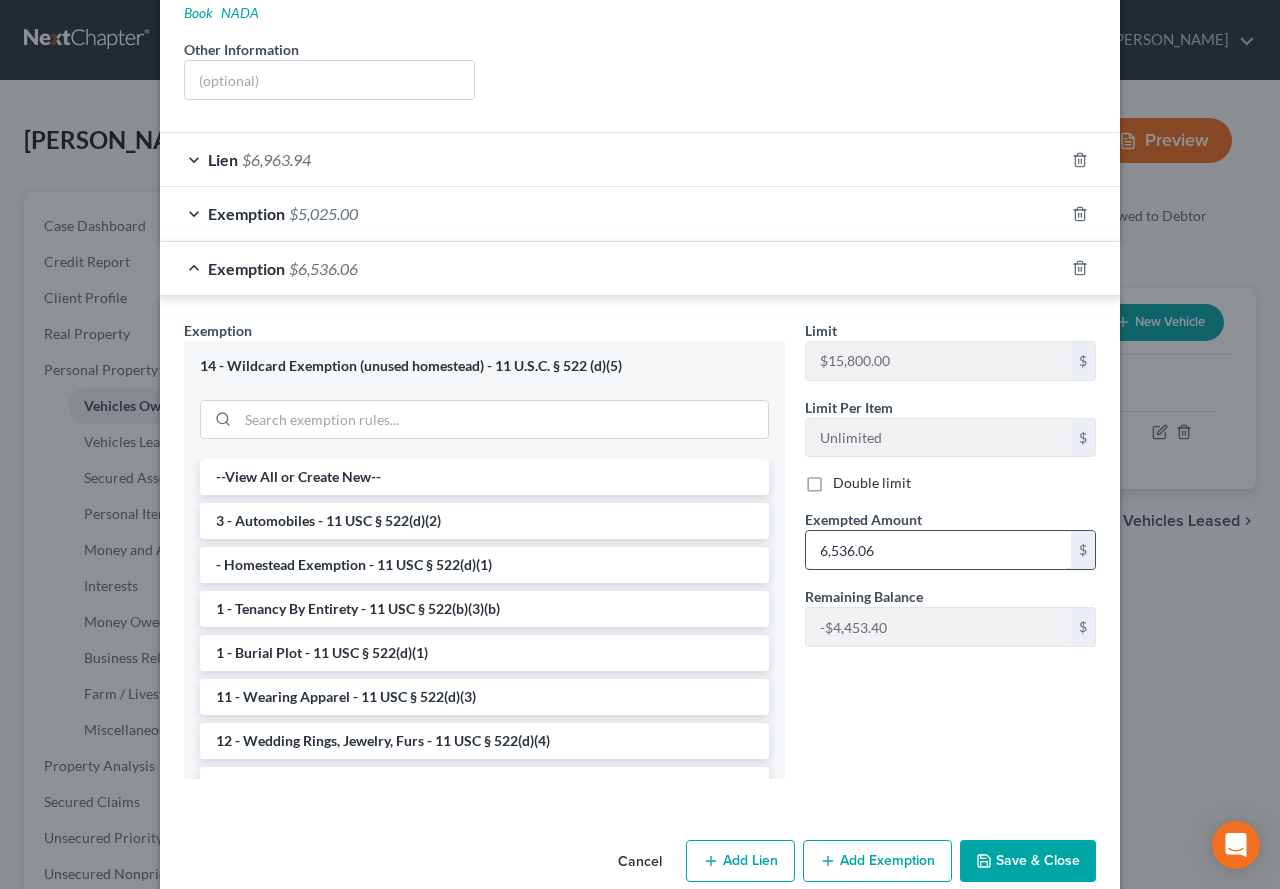click on "6,536.06" at bounding box center (938, 550) 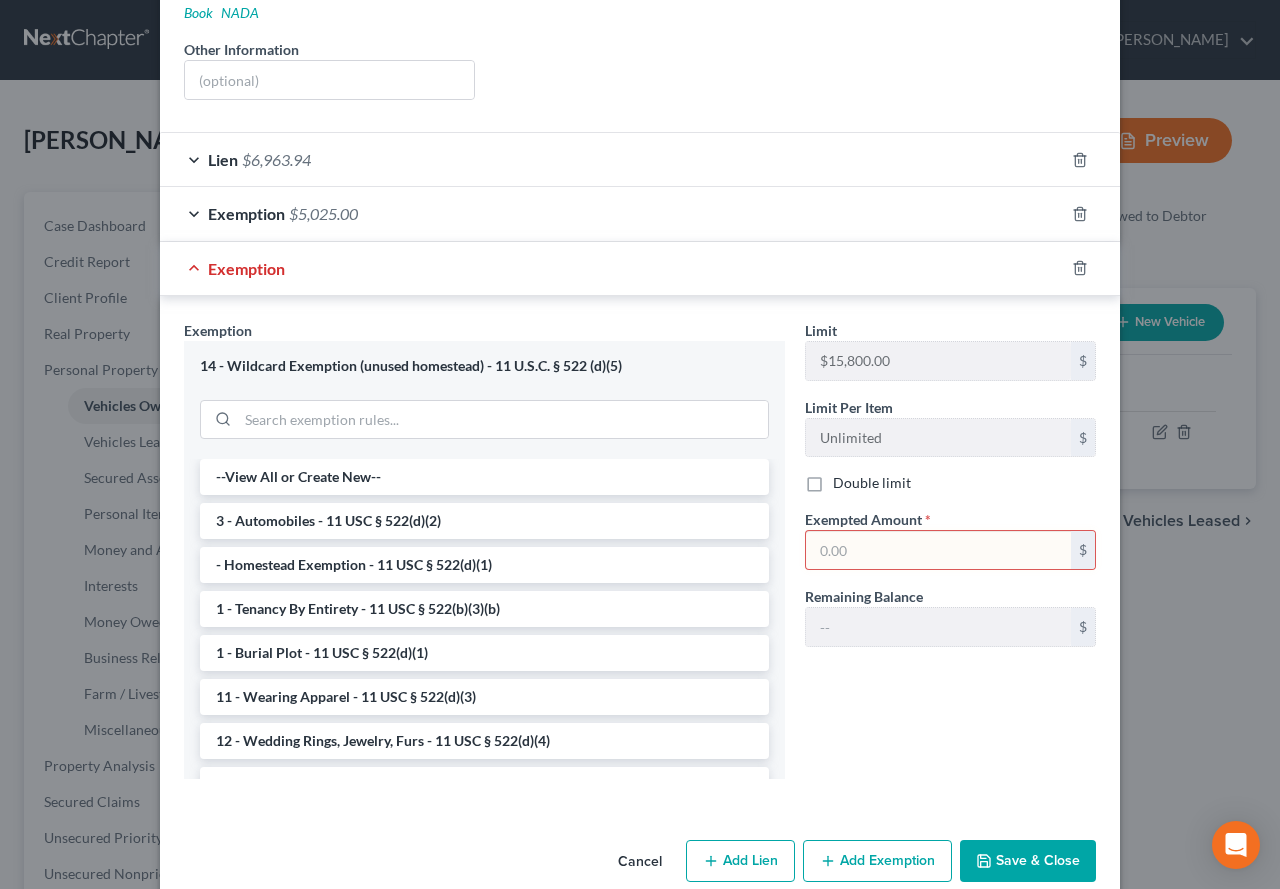 type 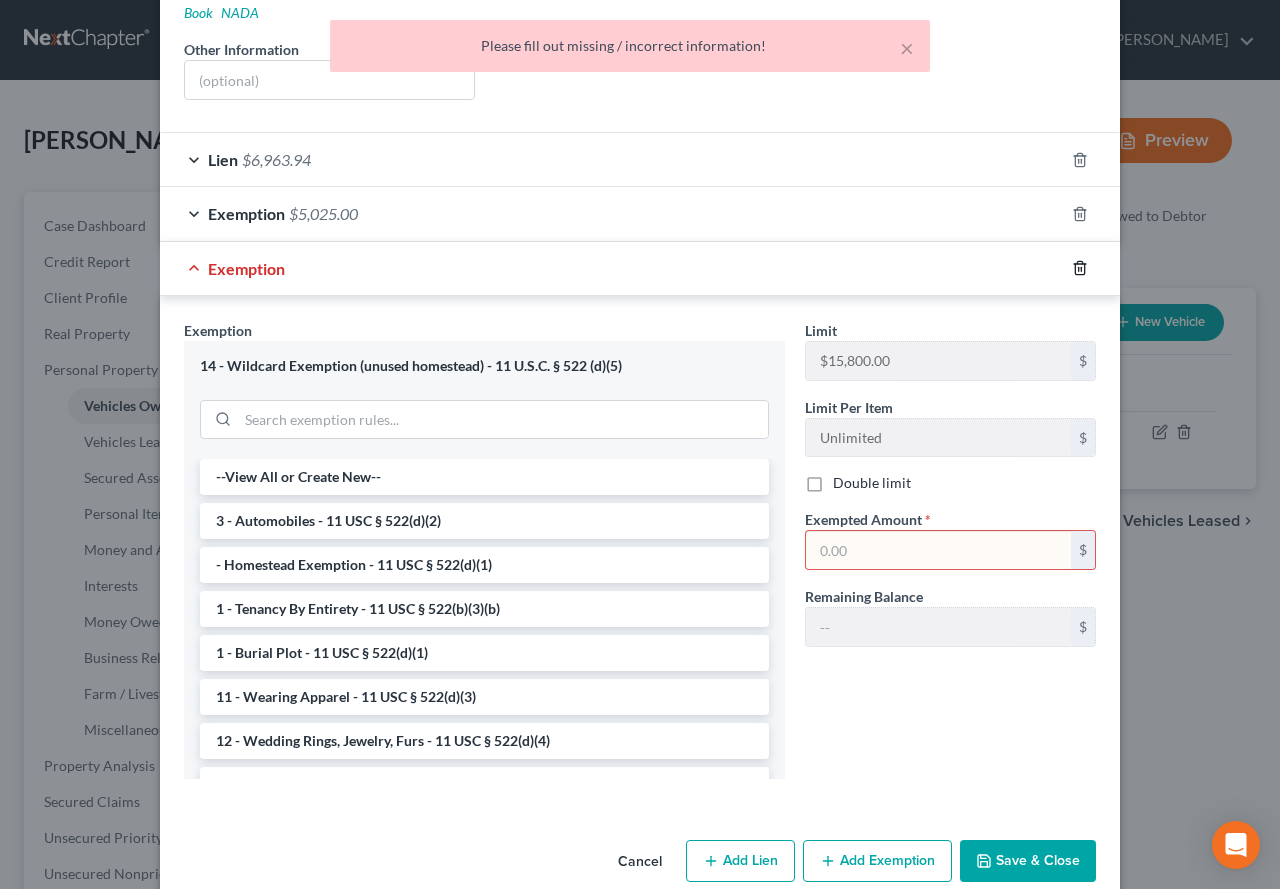 click 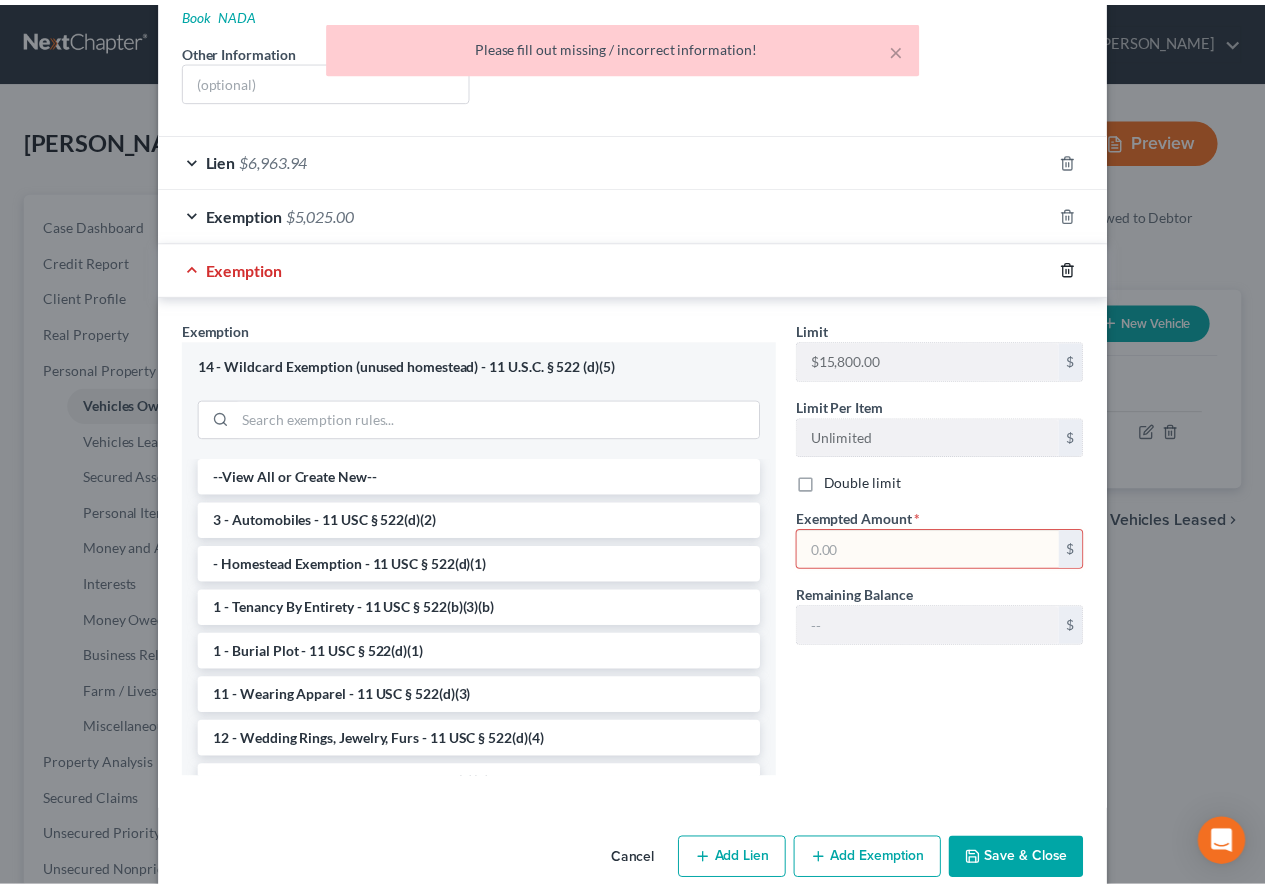 scroll, scrollTop: 0, scrollLeft: 0, axis: both 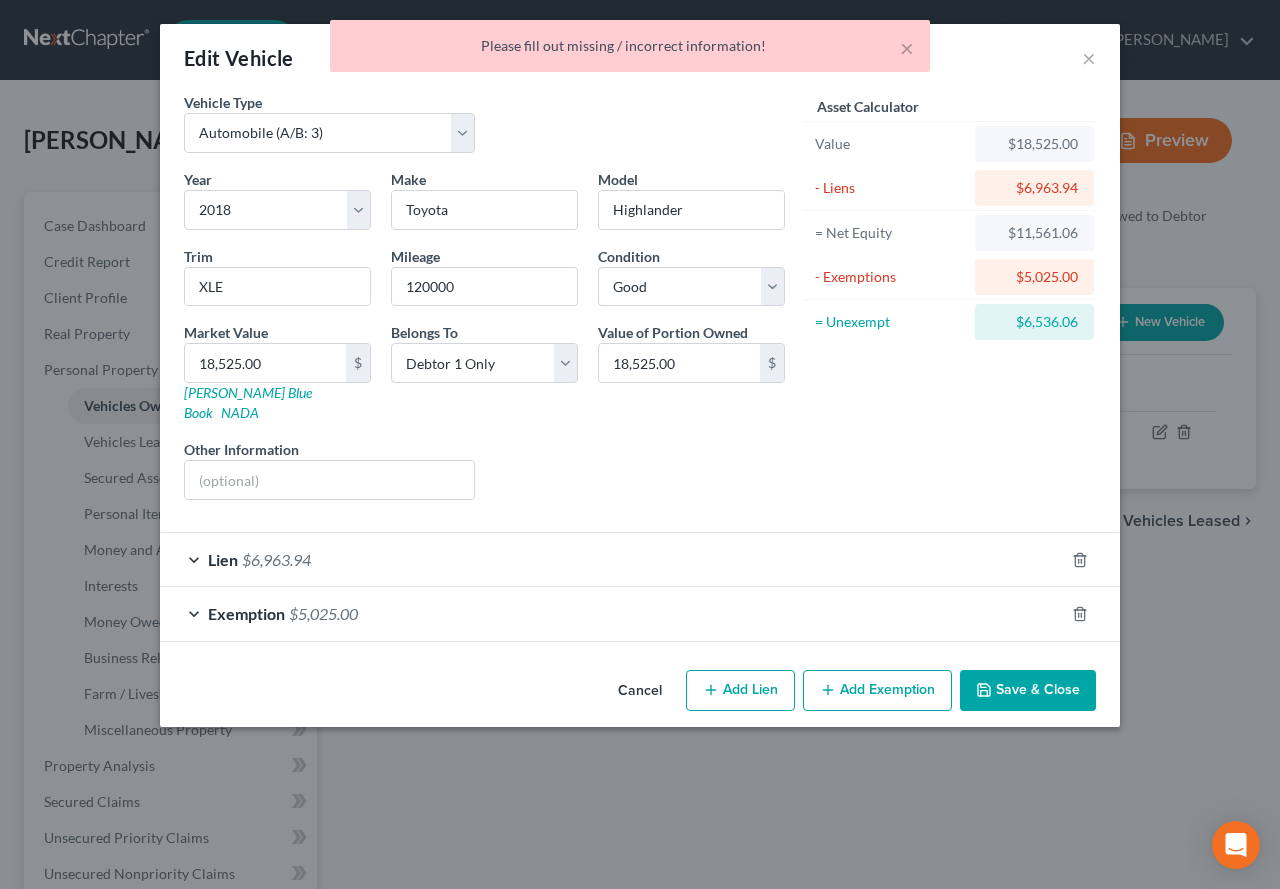 click on "Save & Close" at bounding box center (1028, 691) 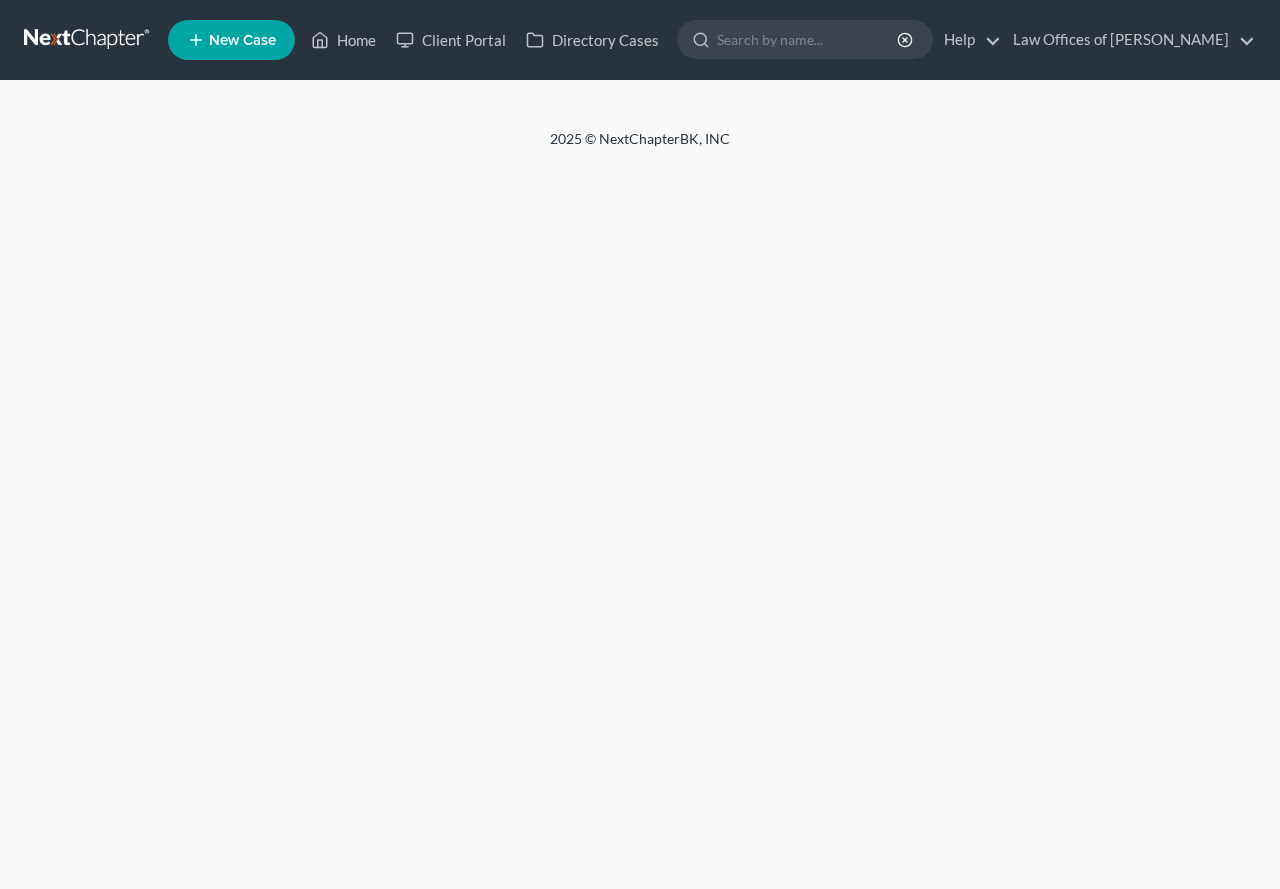 scroll, scrollTop: 0, scrollLeft: 0, axis: both 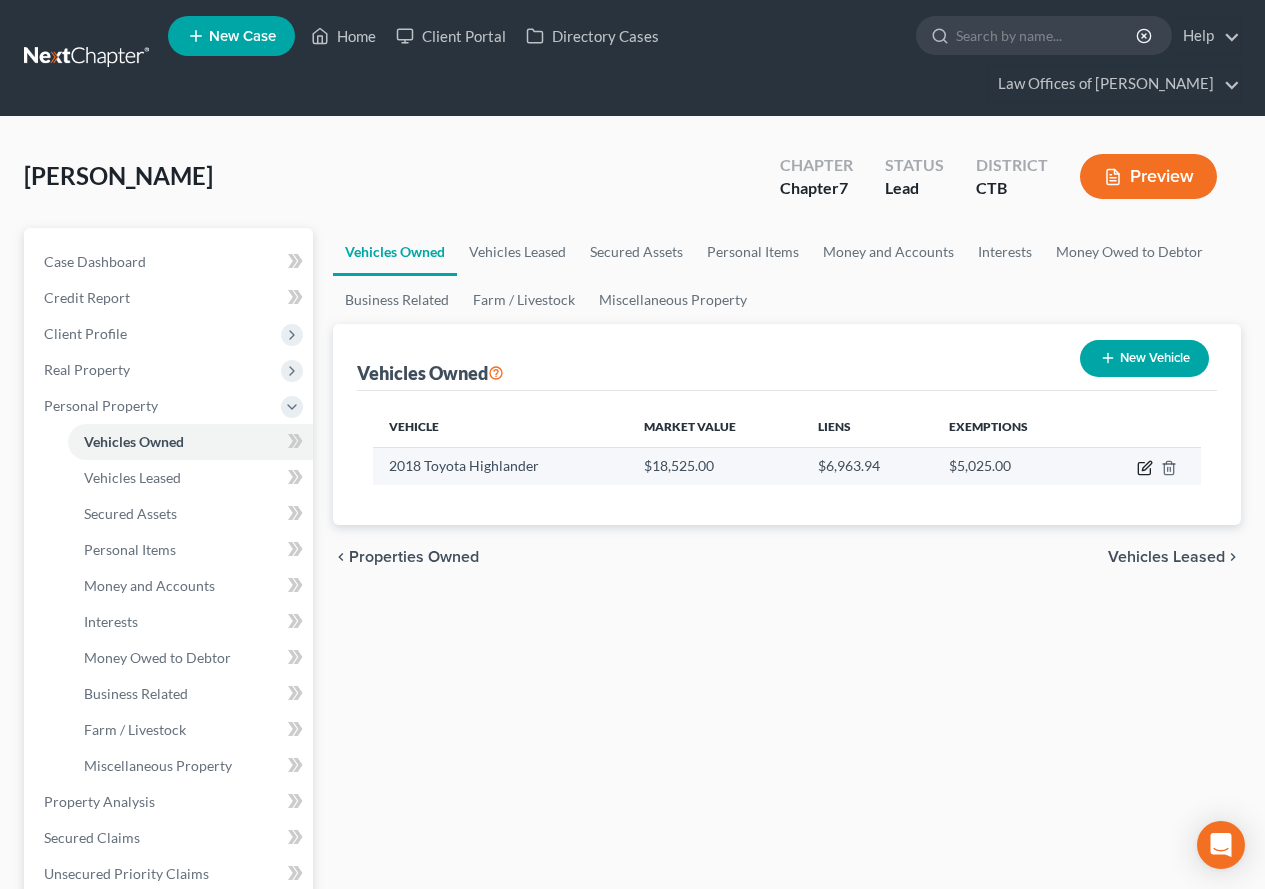 click 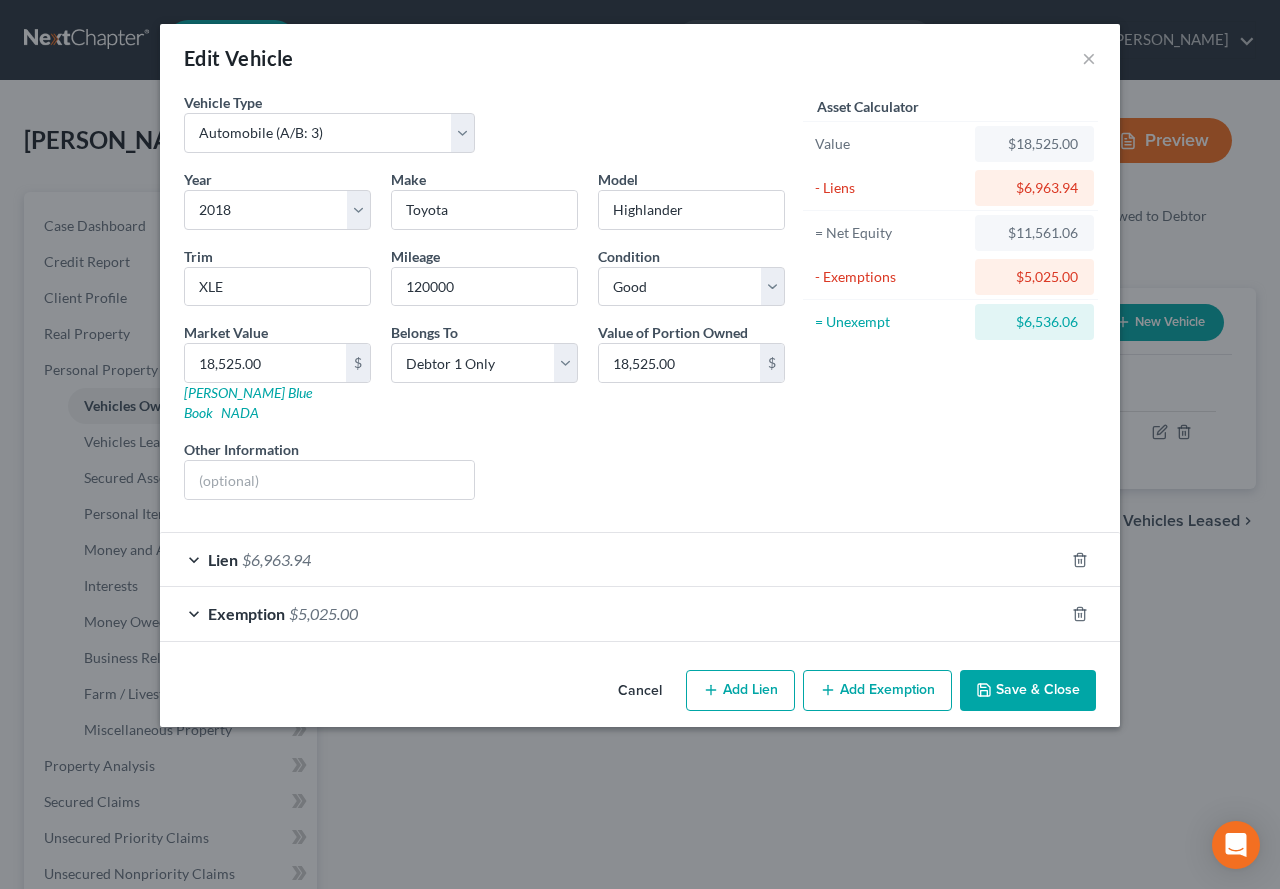 click on "Add Exemption" at bounding box center (877, 691) 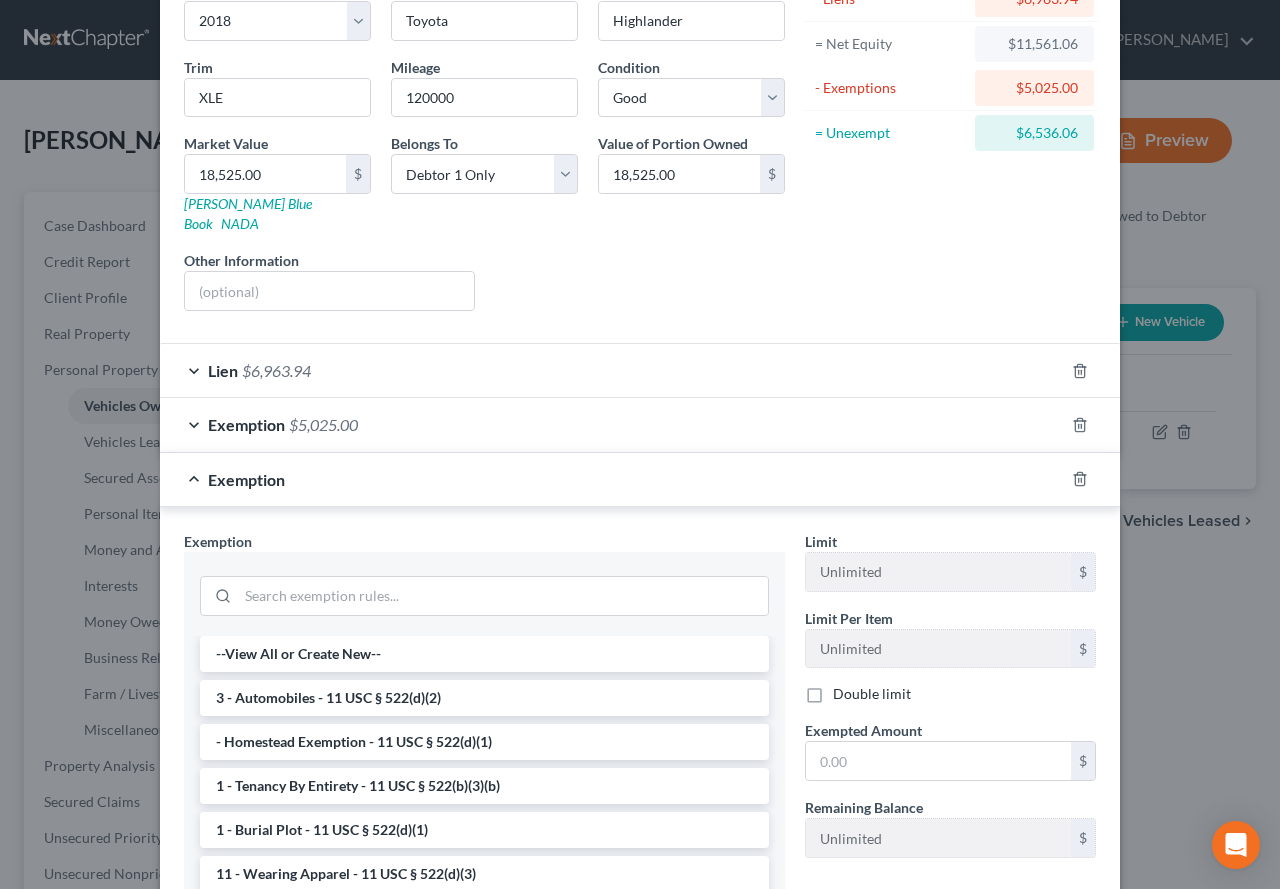 scroll, scrollTop: 200, scrollLeft: 0, axis: vertical 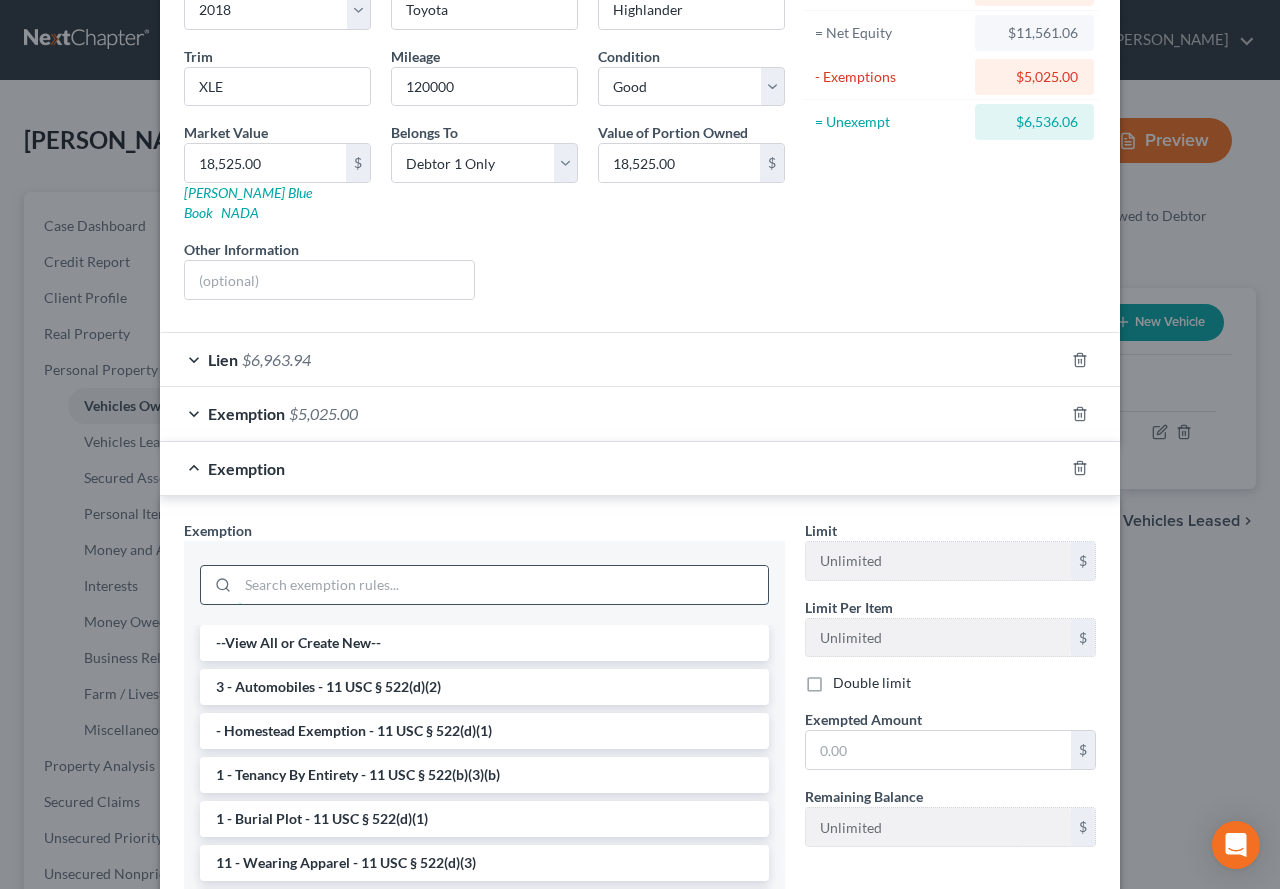 click at bounding box center [503, 585] 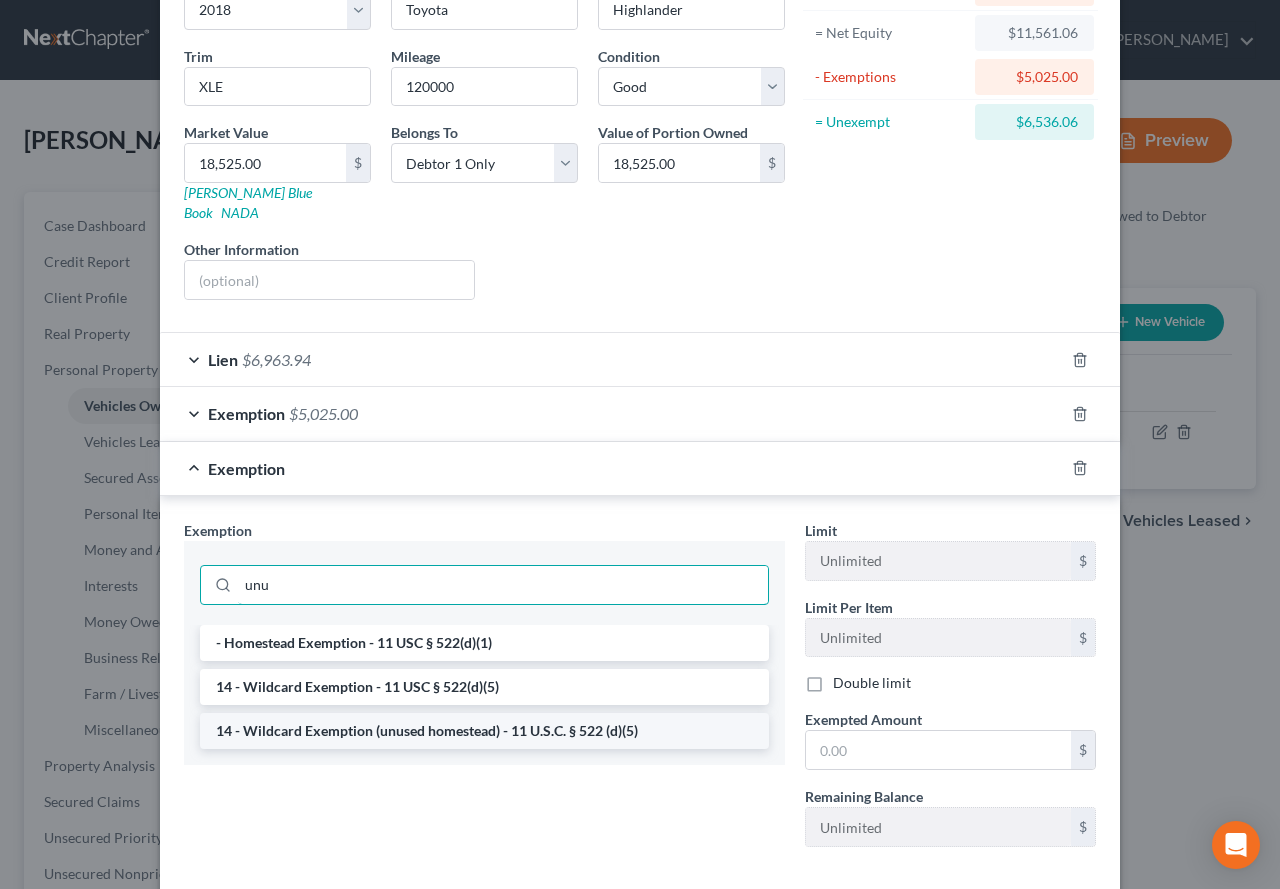 type on "unu" 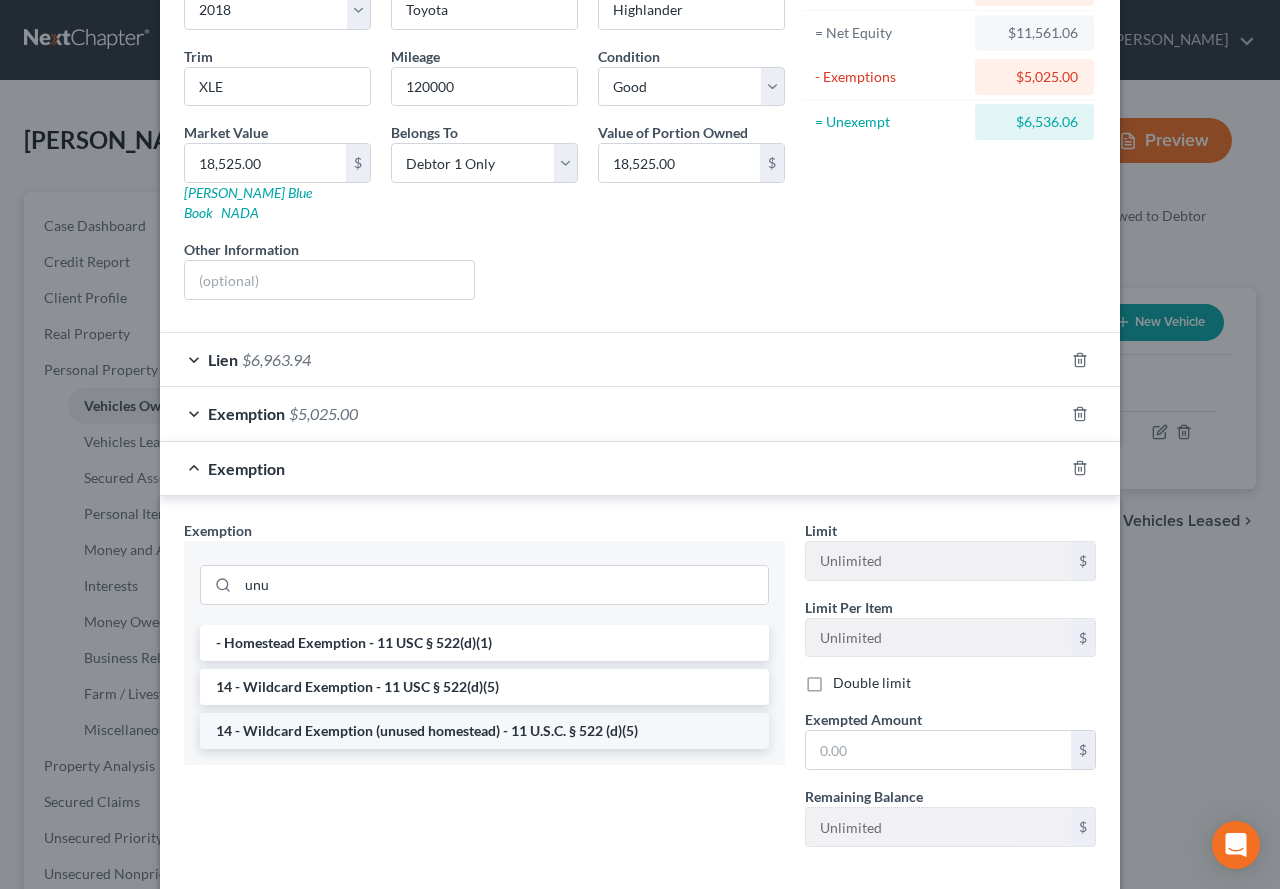 click on "14 - Wildcard Exemption (unused homestead) - 11 U.S.C. § 522 (d)(5)" at bounding box center [484, 731] 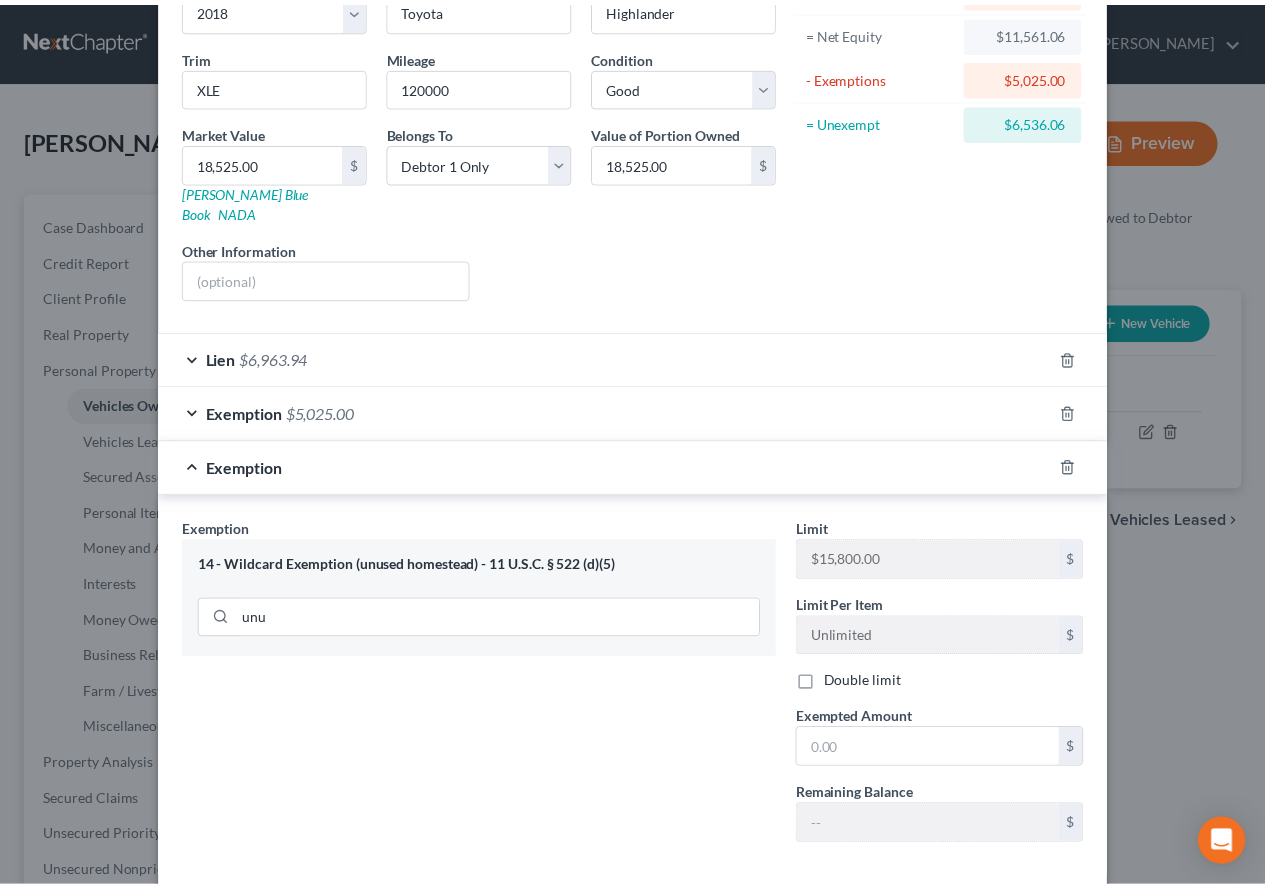 scroll, scrollTop: 281, scrollLeft: 0, axis: vertical 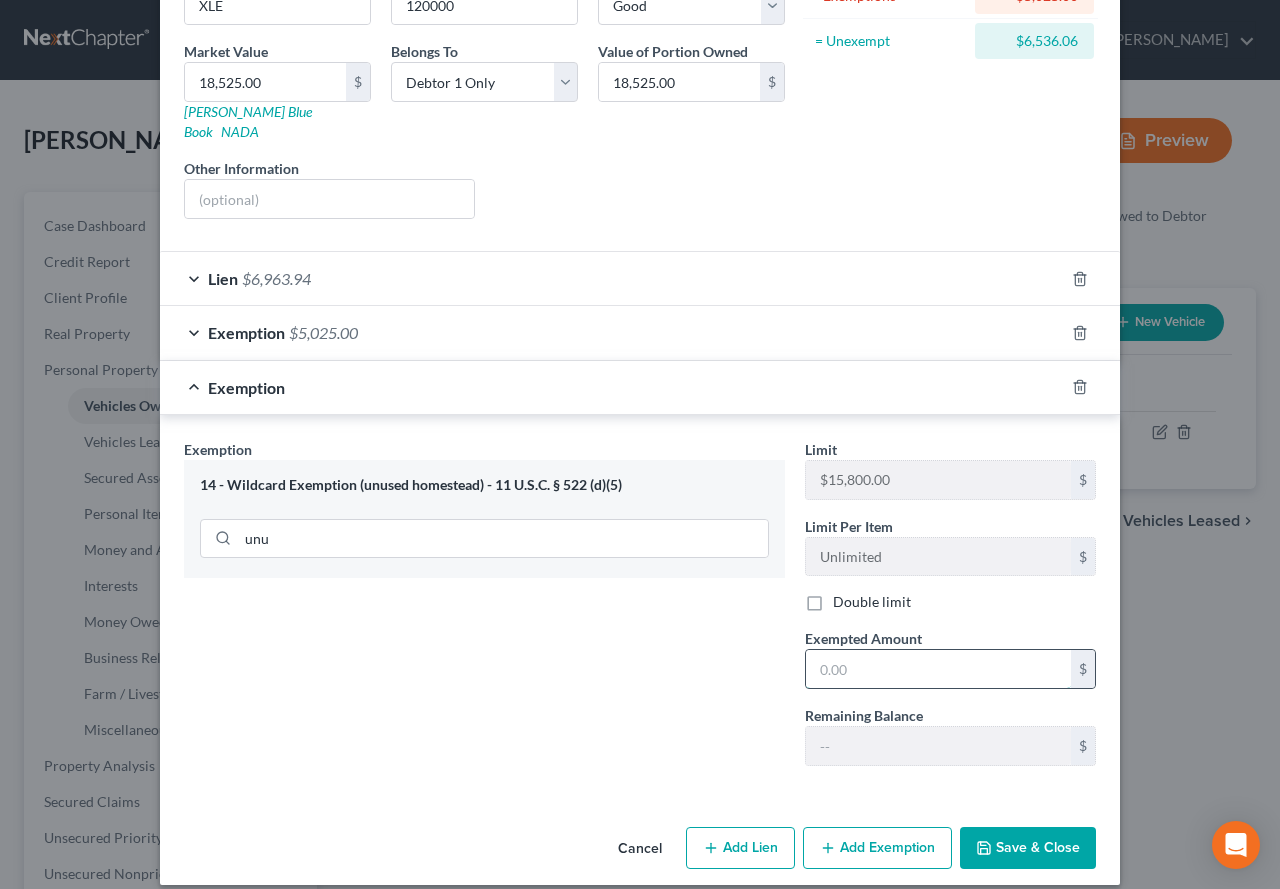 click at bounding box center (938, 669) 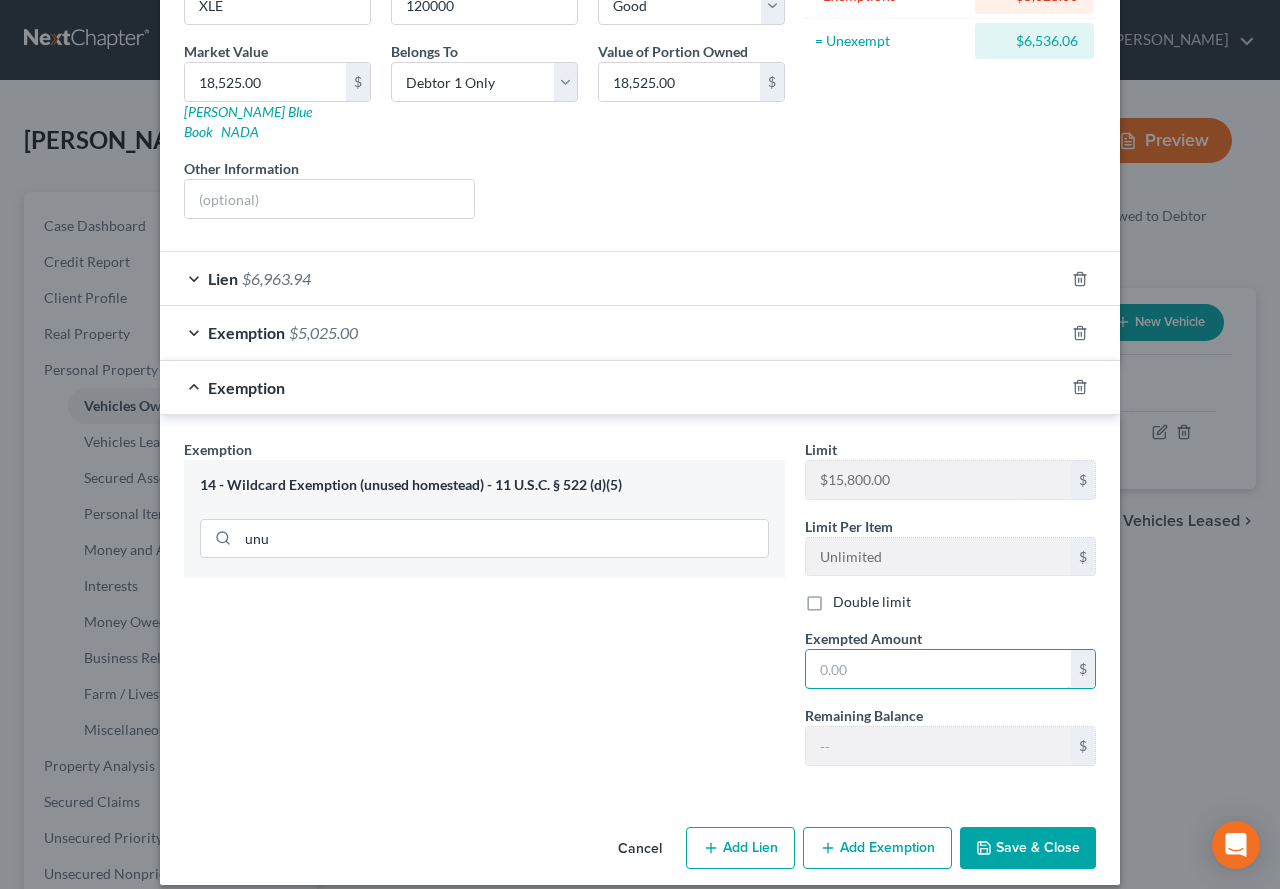 type on "1" 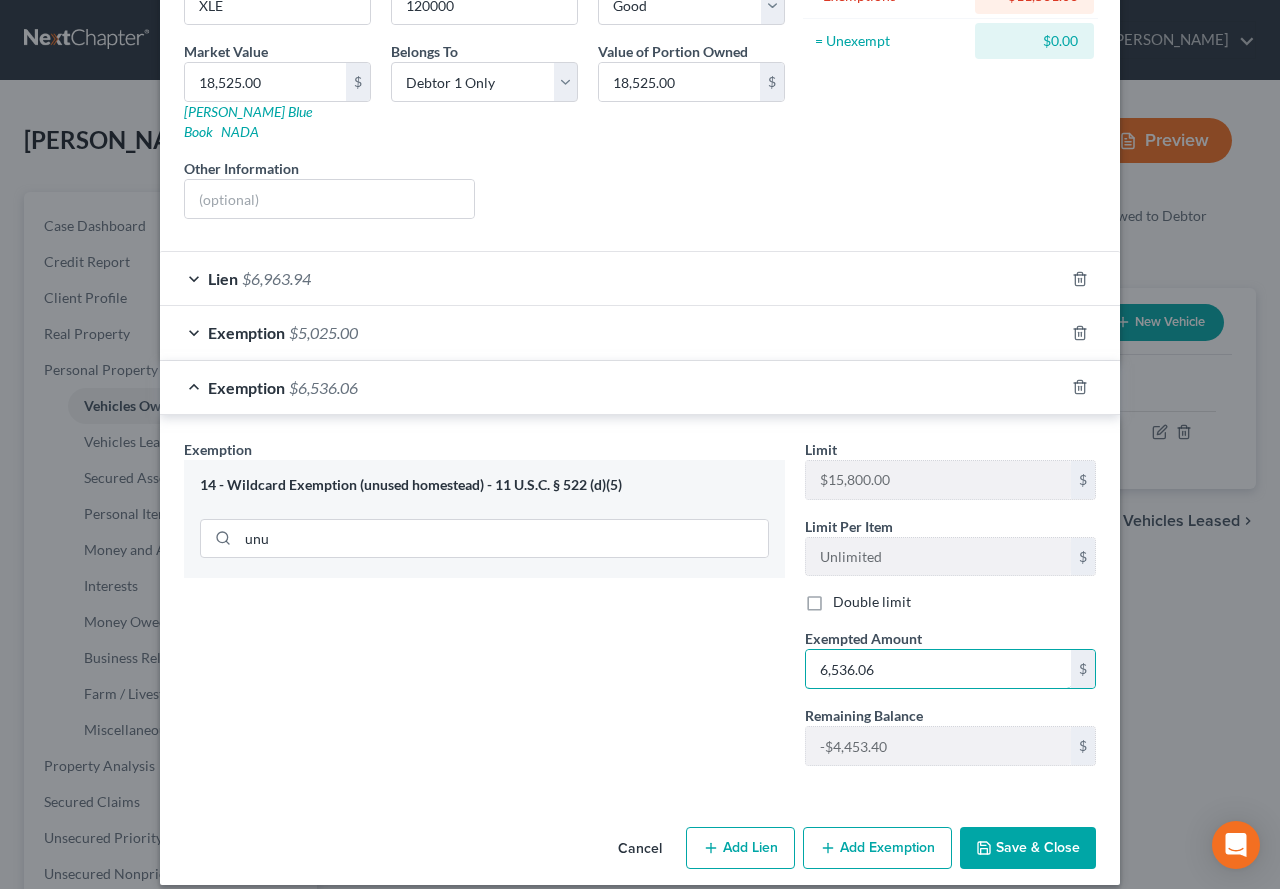 type on "6,536.06" 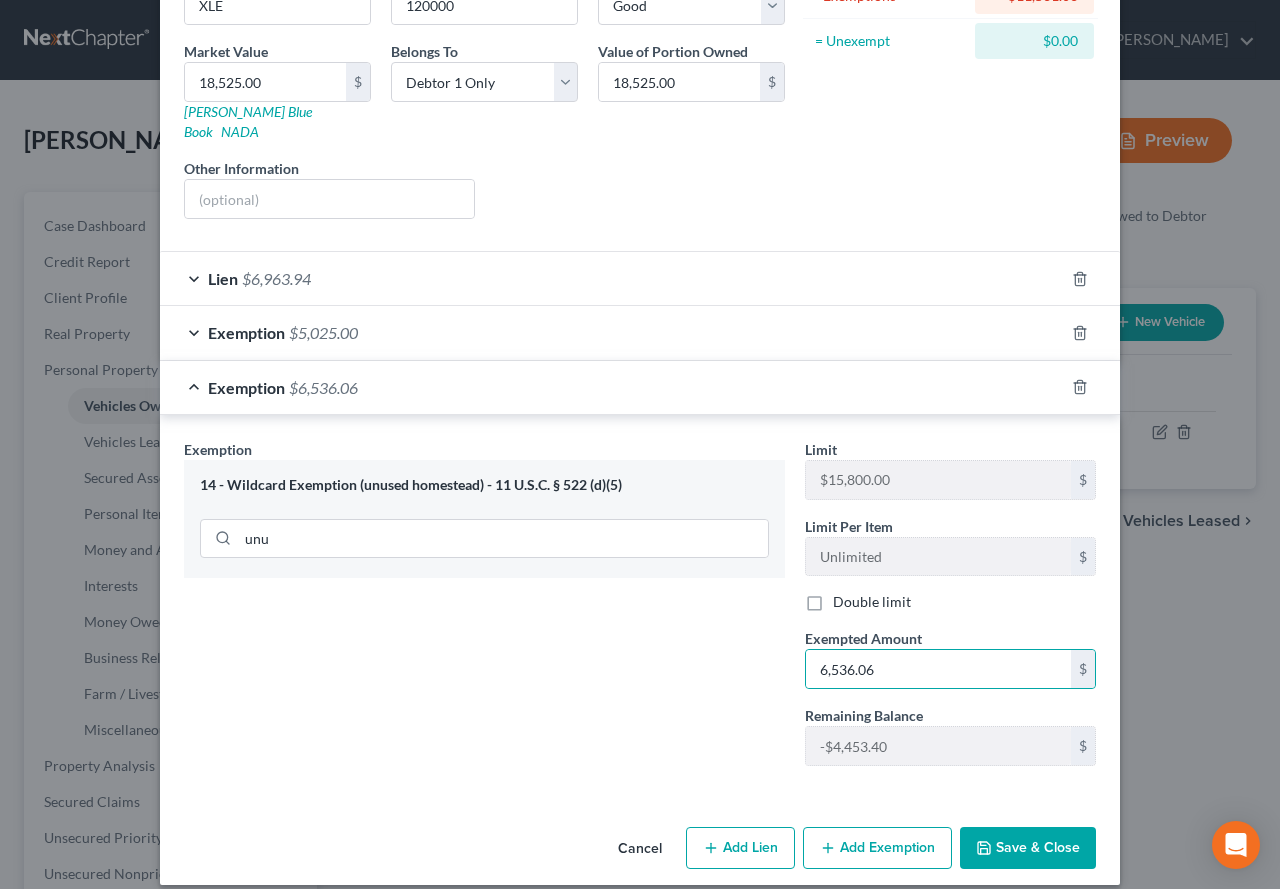 click on "Exemption Set must be selected for CA.
Exemption
*
14 - Wildcard Exemption (unused homestead) - 11 U.S.C. § 522 (d)(5)         unu" at bounding box center (484, 610) 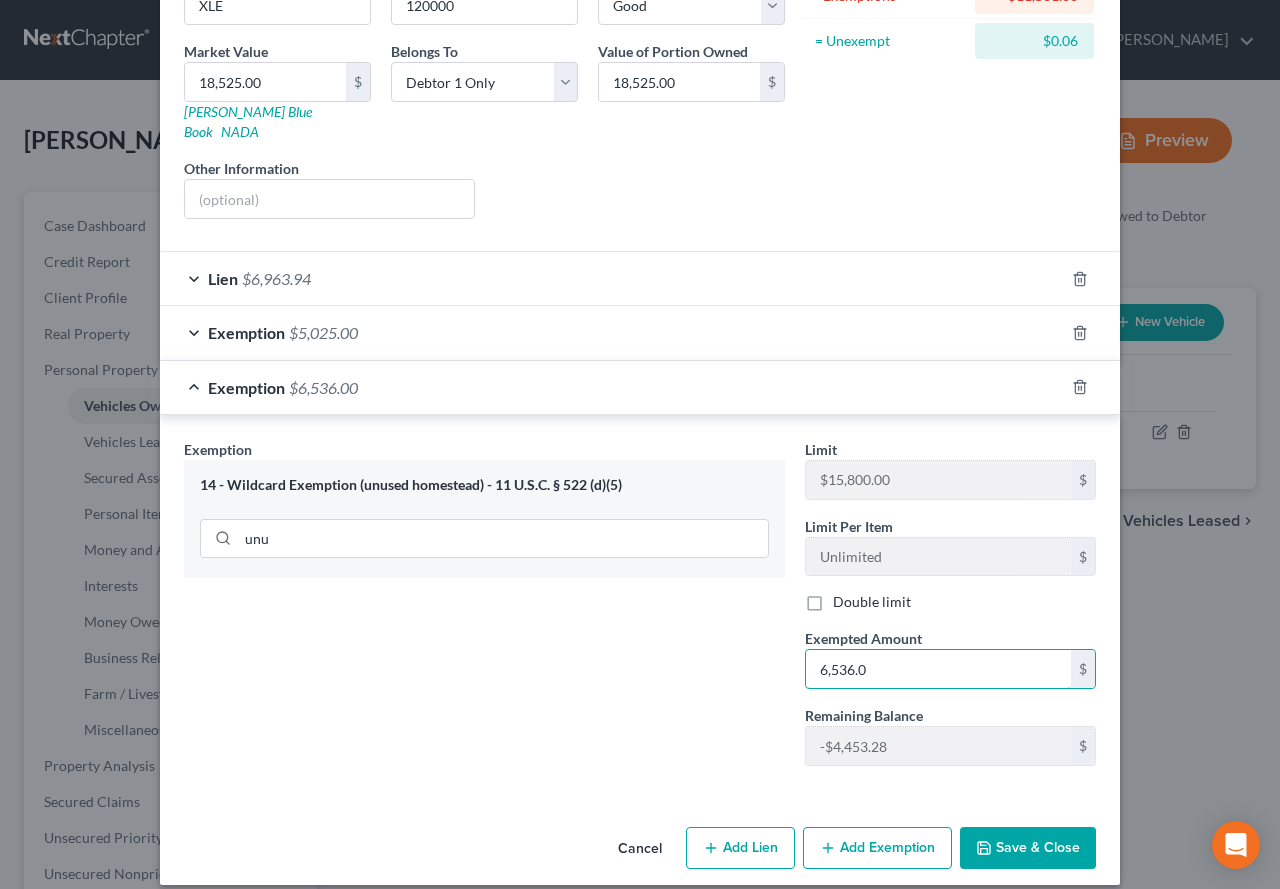type on "6,536.06" 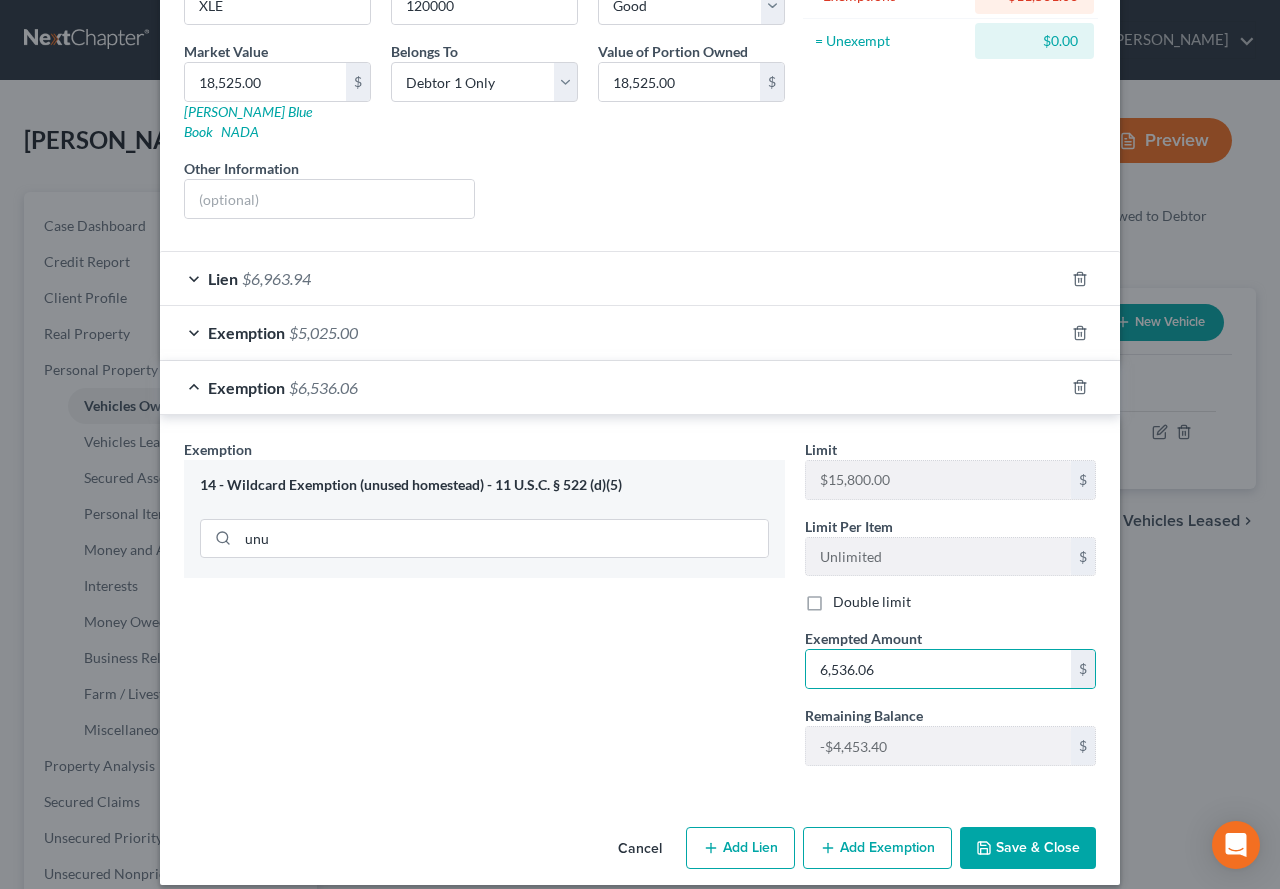 click on "Save & Close" at bounding box center (1028, 848) 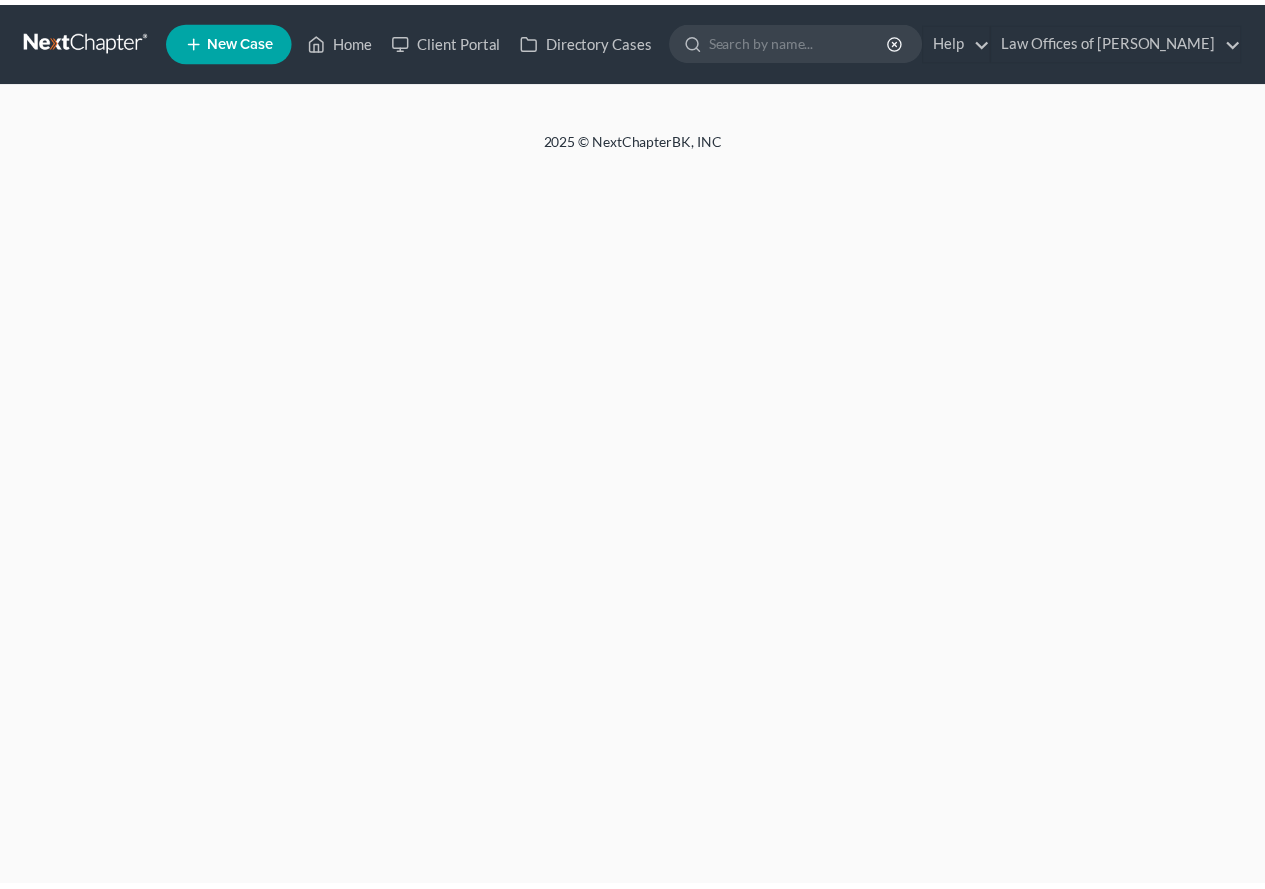 scroll, scrollTop: 0, scrollLeft: 0, axis: both 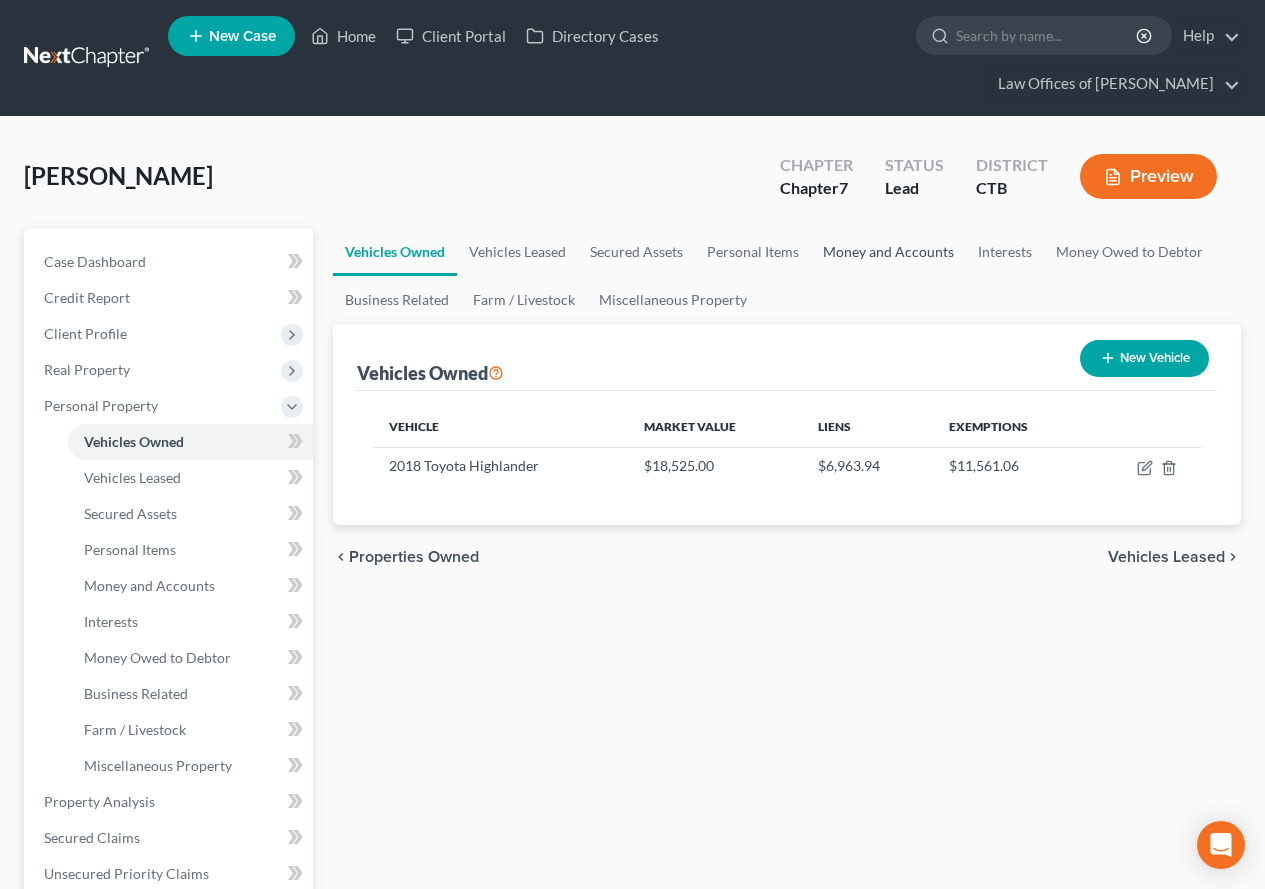 click on "Money and Accounts" at bounding box center (888, 252) 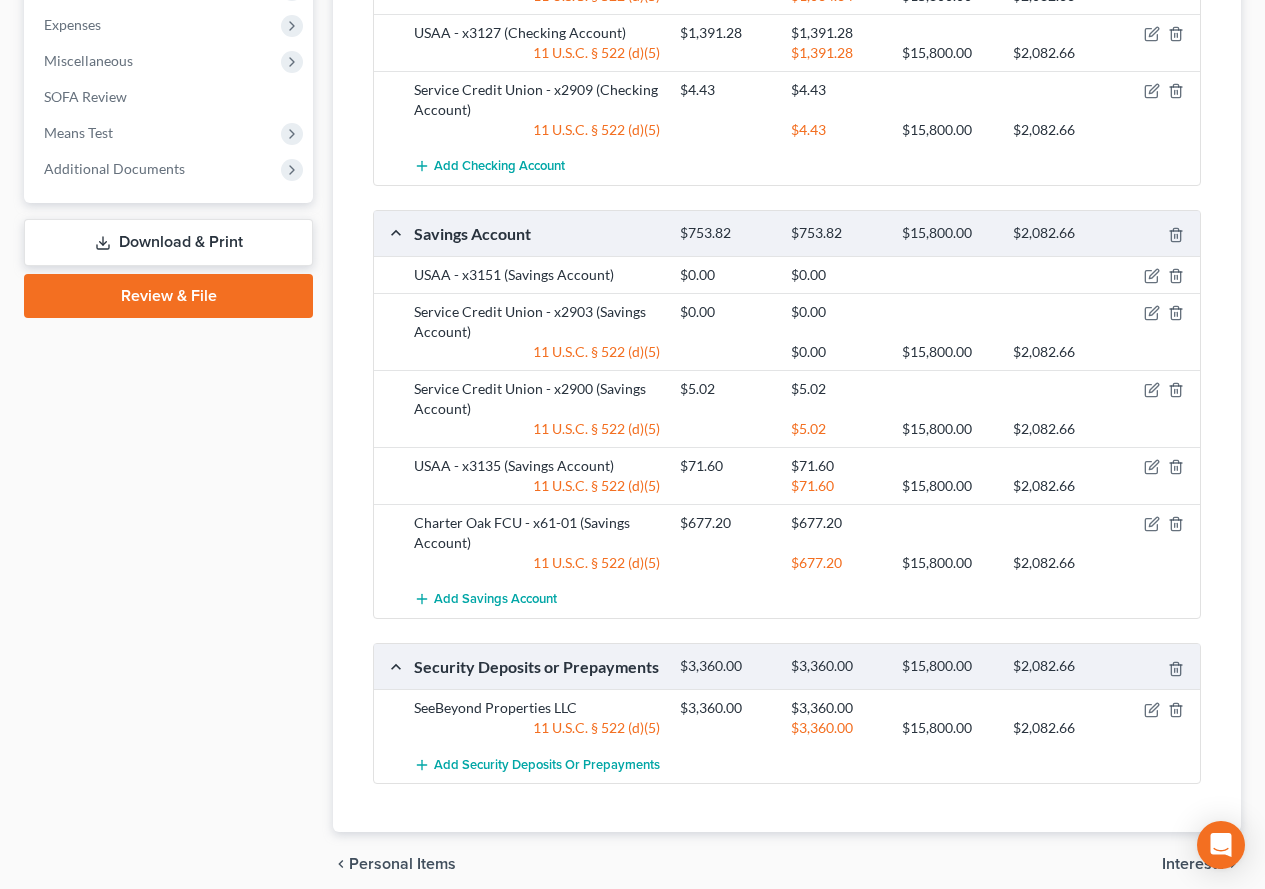 scroll, scrollTop: 1100, scrollLeft: 0, axis: vertical 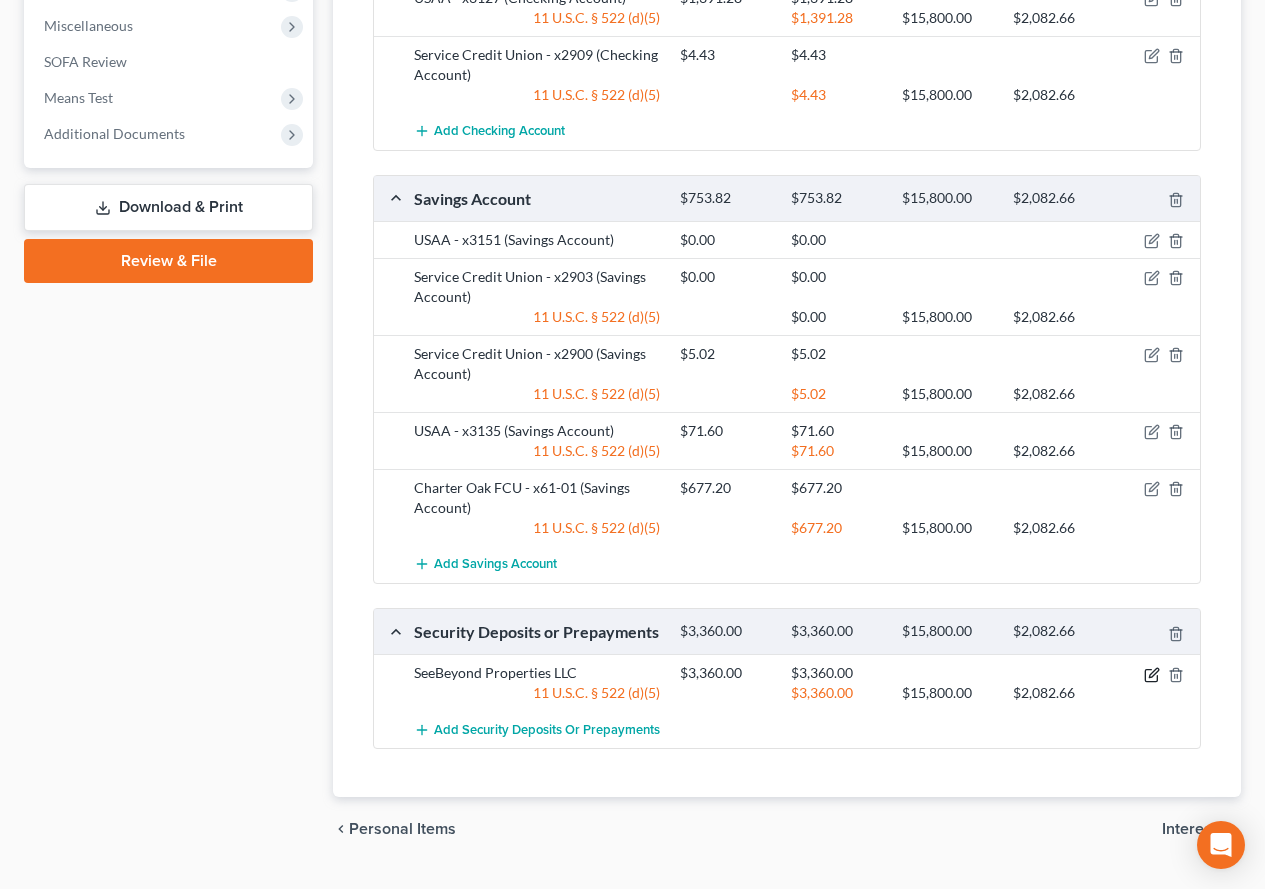 click 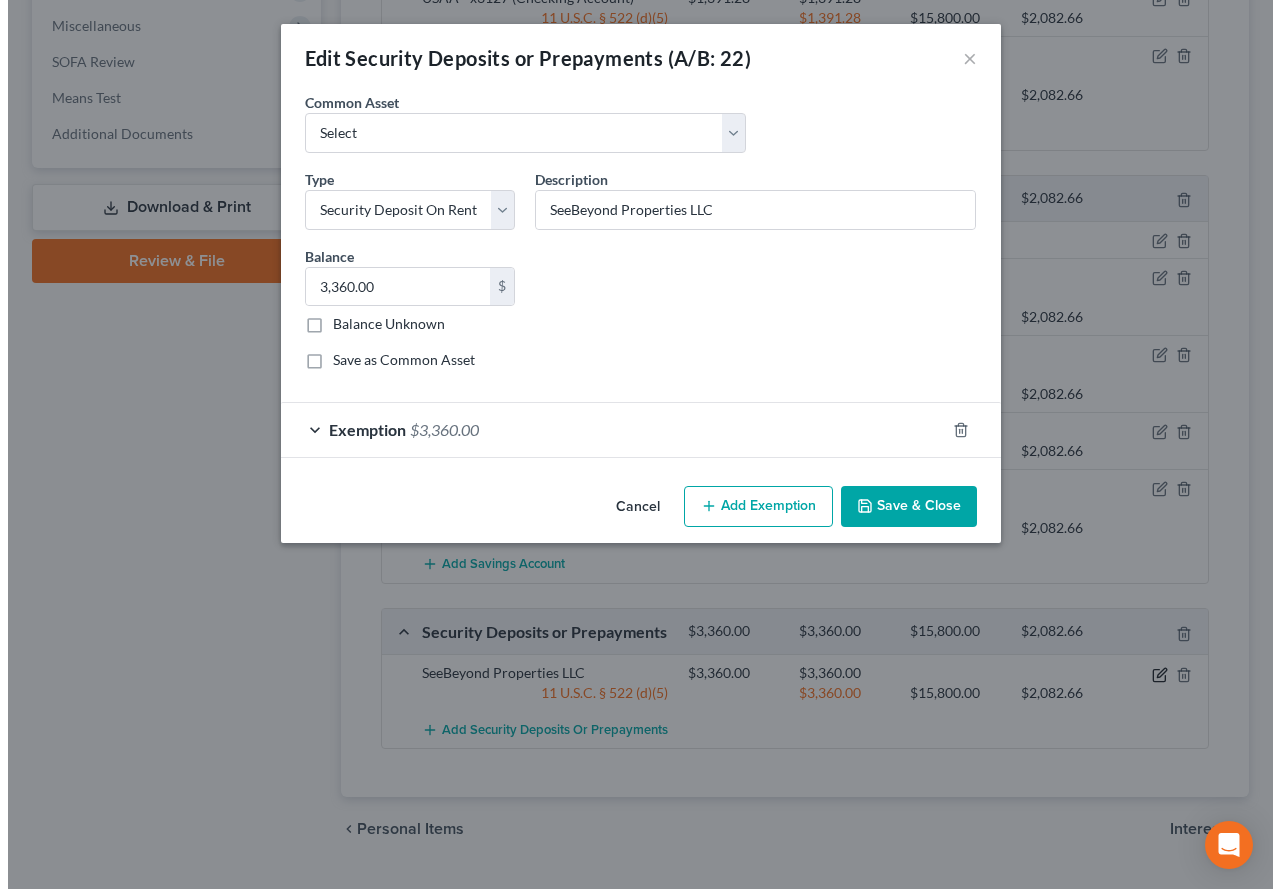 scroll, scrollTop: 1064, scrollLeft: 0, axis: vertical 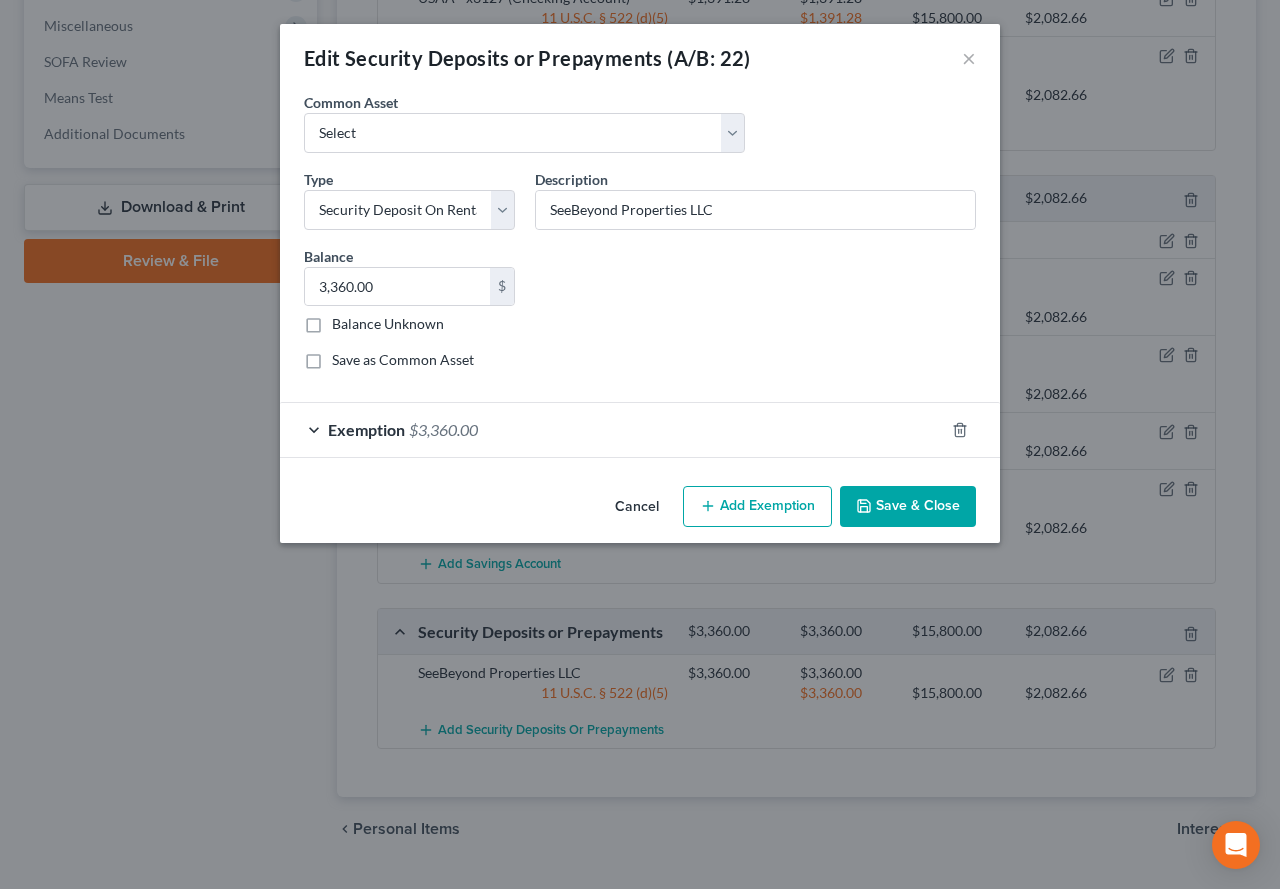 click on "Exemption $3,360.00" at bounding box center (612, 429) 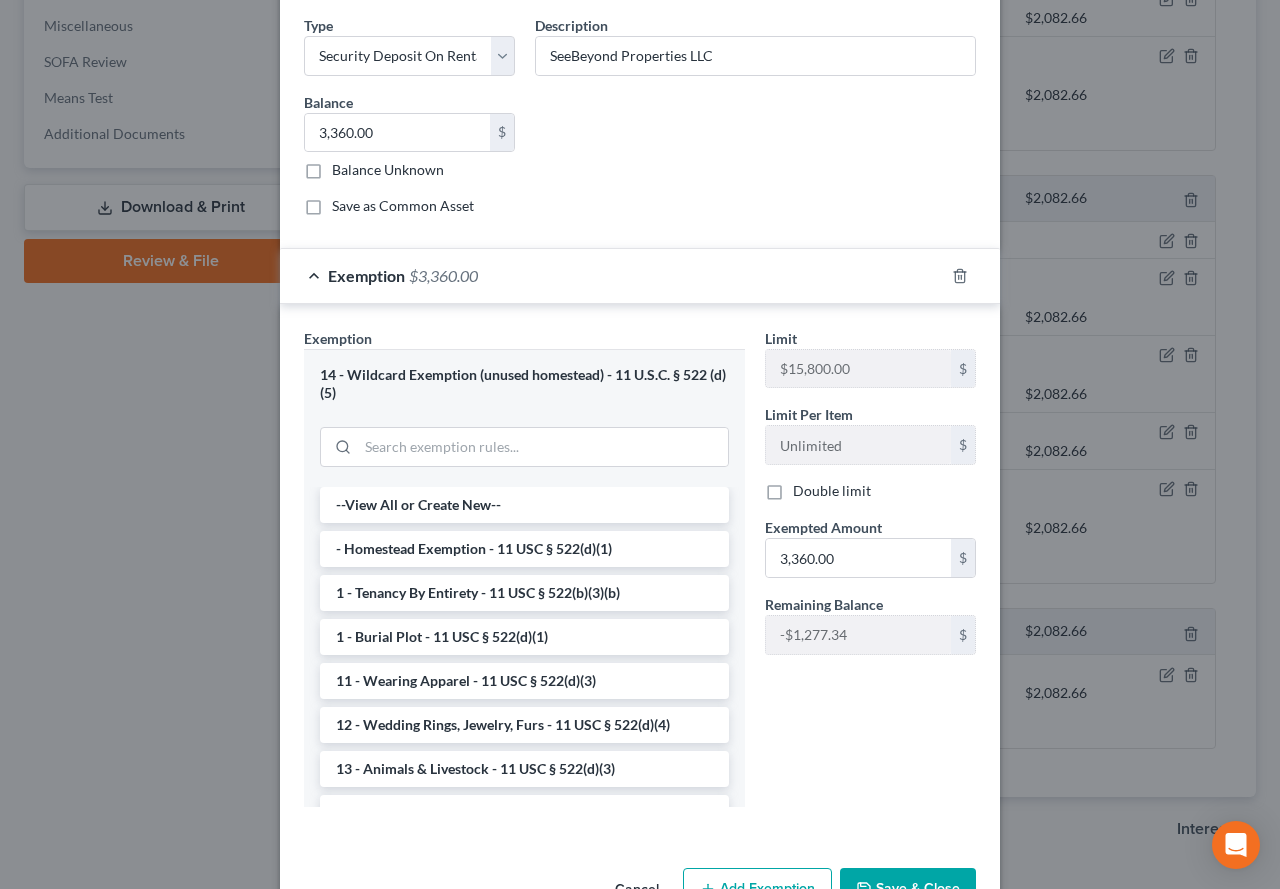 scroll, scrollTop: 200, scrollLeft: 0, axis: vertical 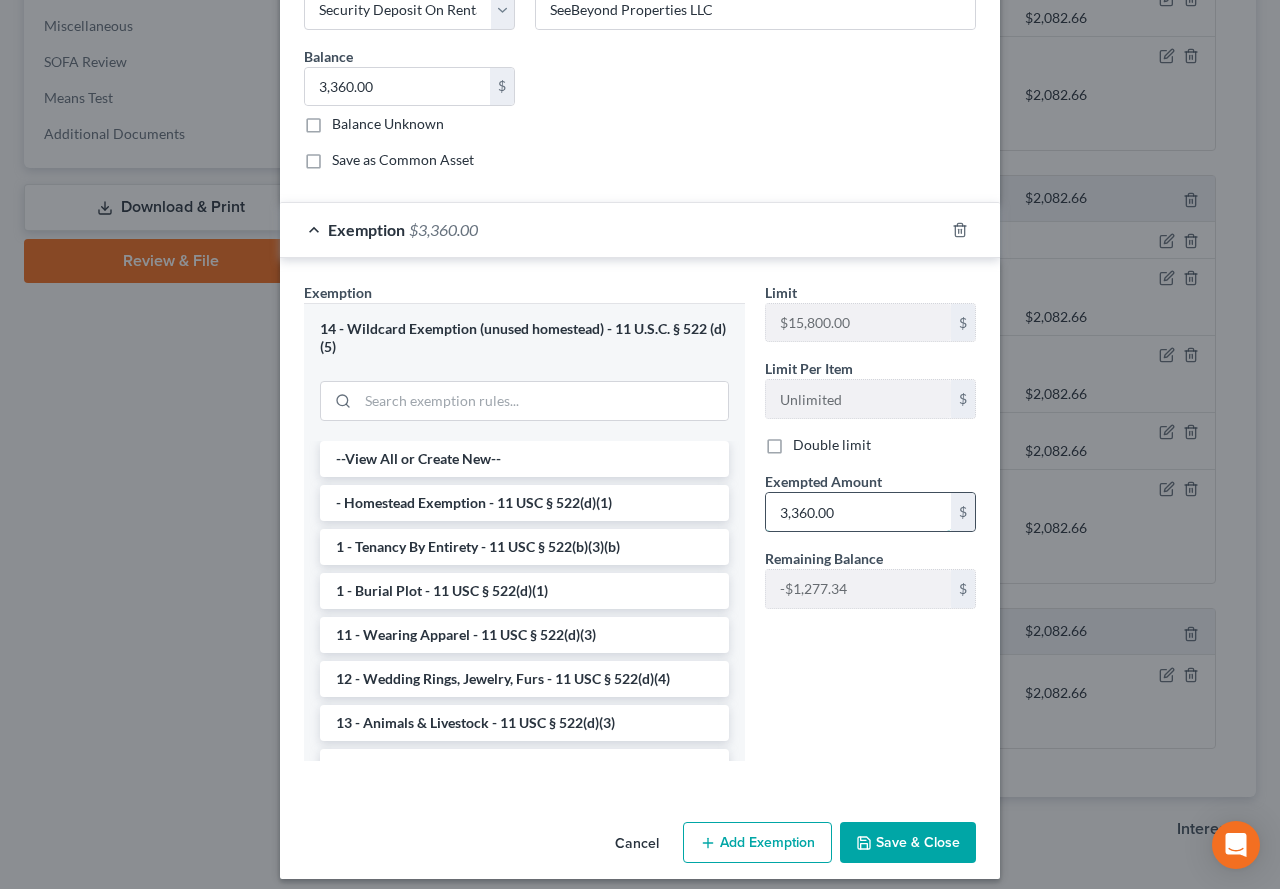 click on "3,360.00" at bounding box center [858, 512] 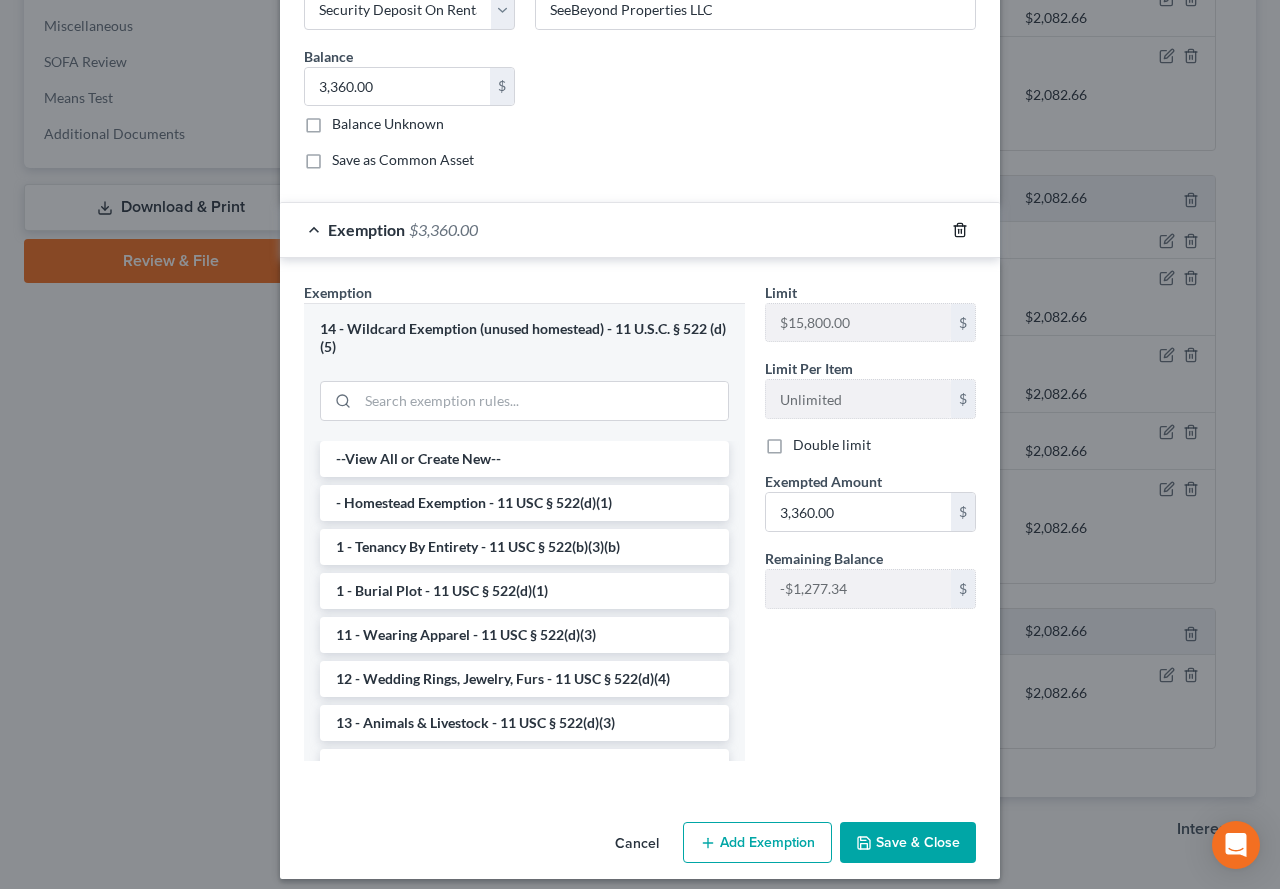 click 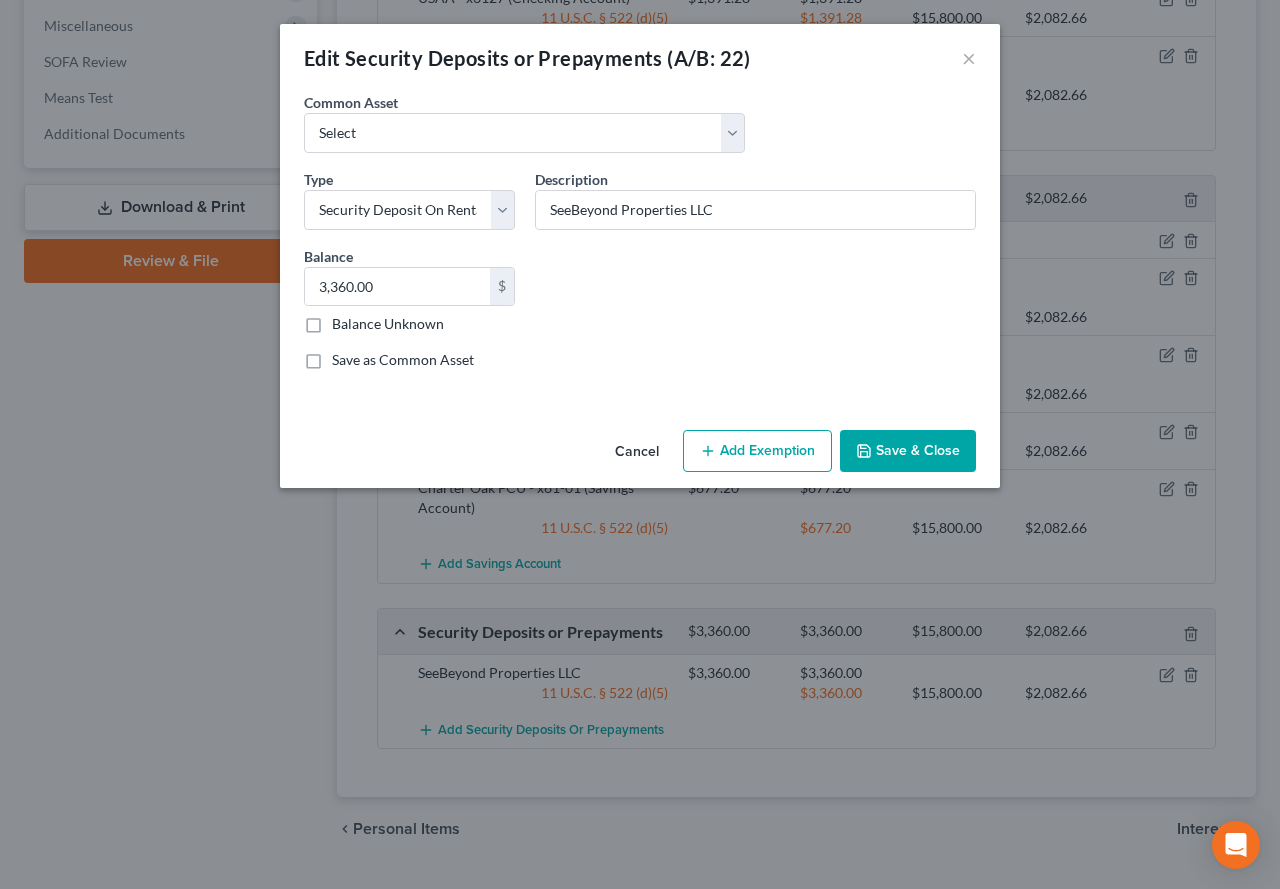 click on "Save as Common Asset" at bounding box center (640, 360) 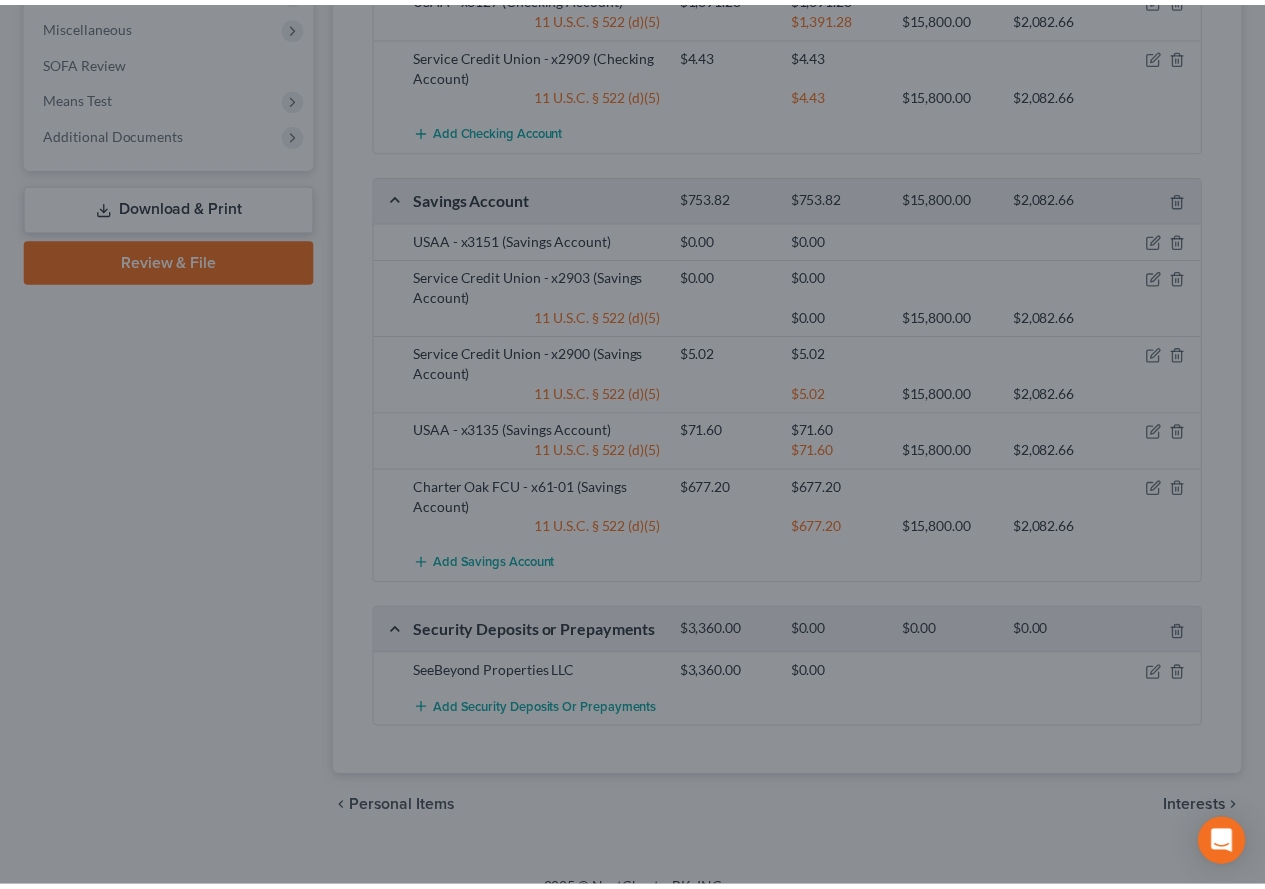 scroll, scrollTop: 1100, scrollLeft: 0, axis: vertical 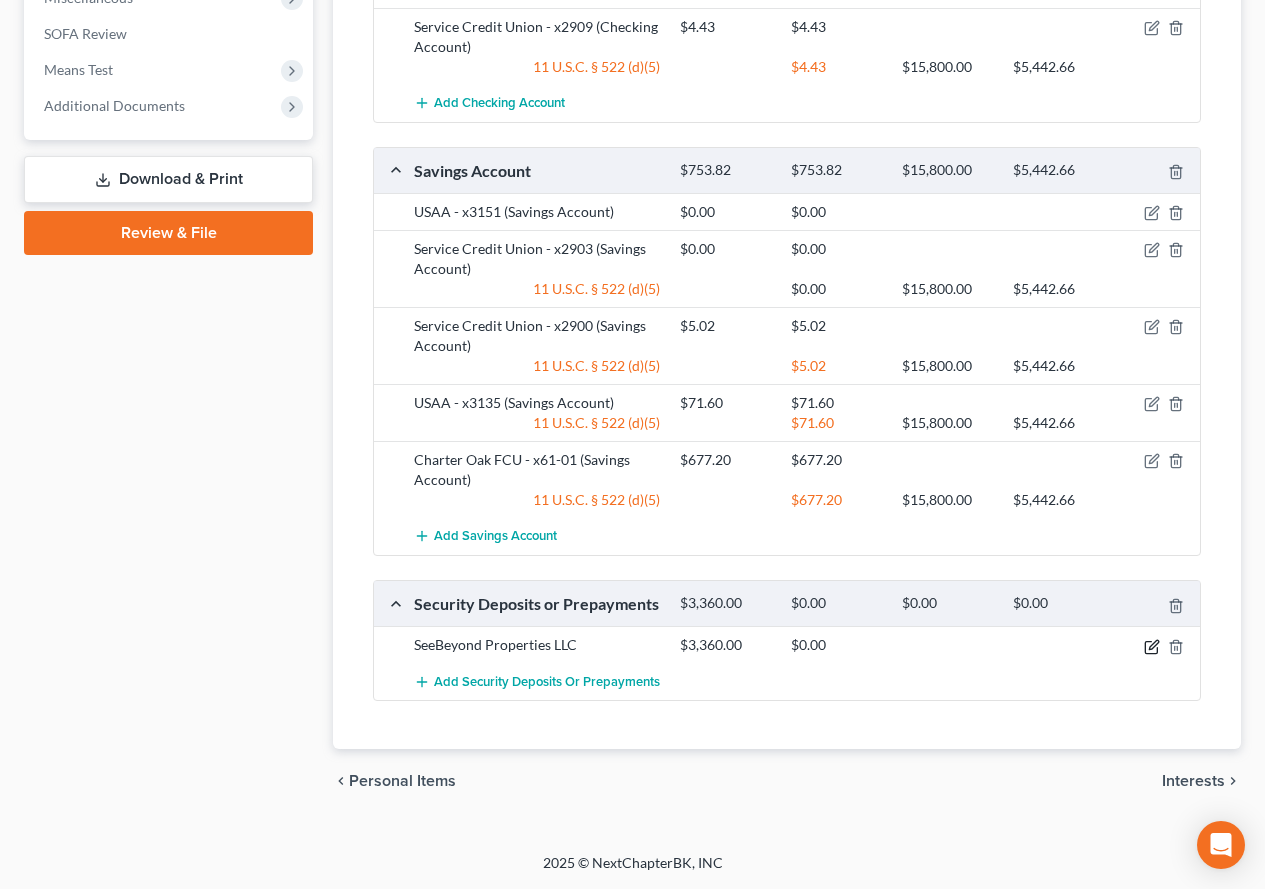 click 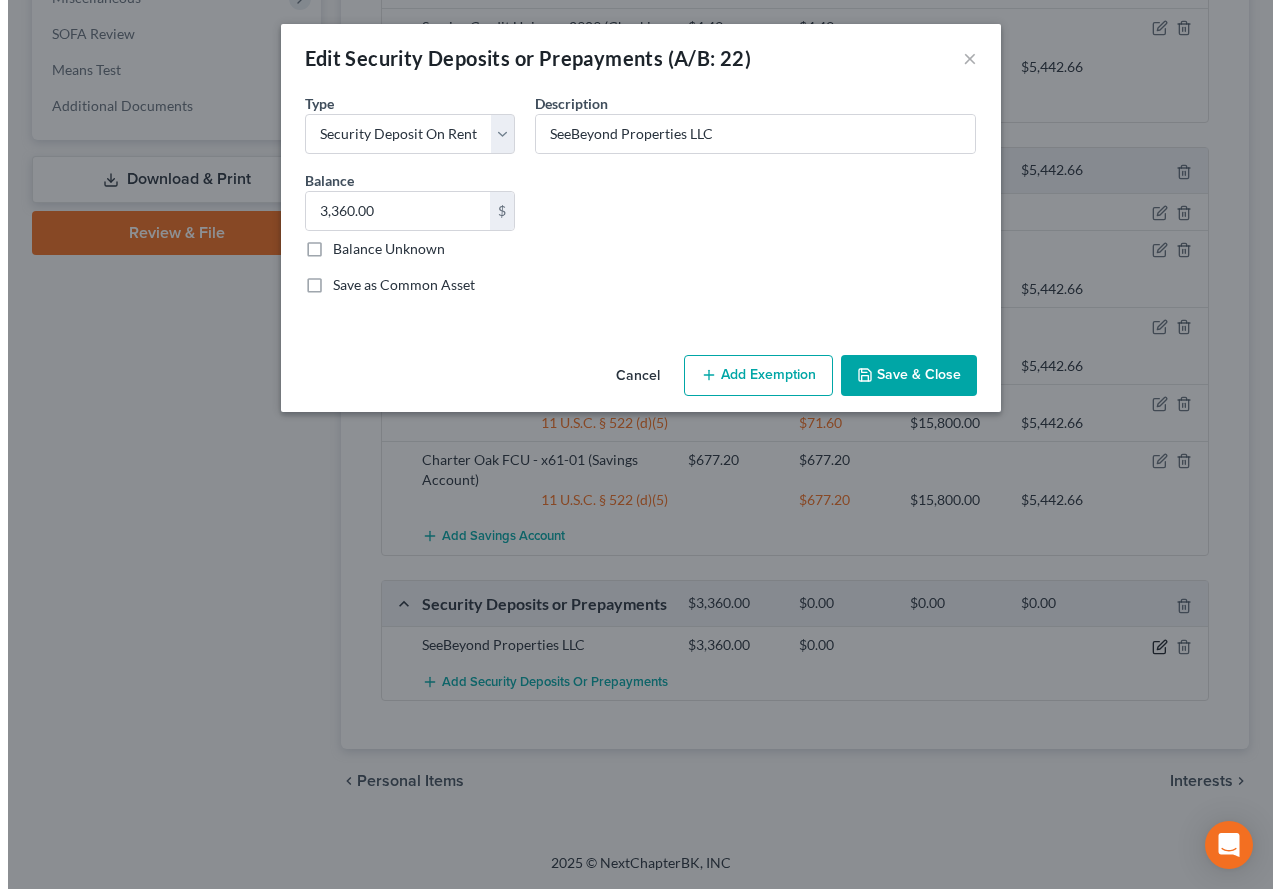 scroll, scrollTop: 1092, scrollLeft: 0, axis: vertical 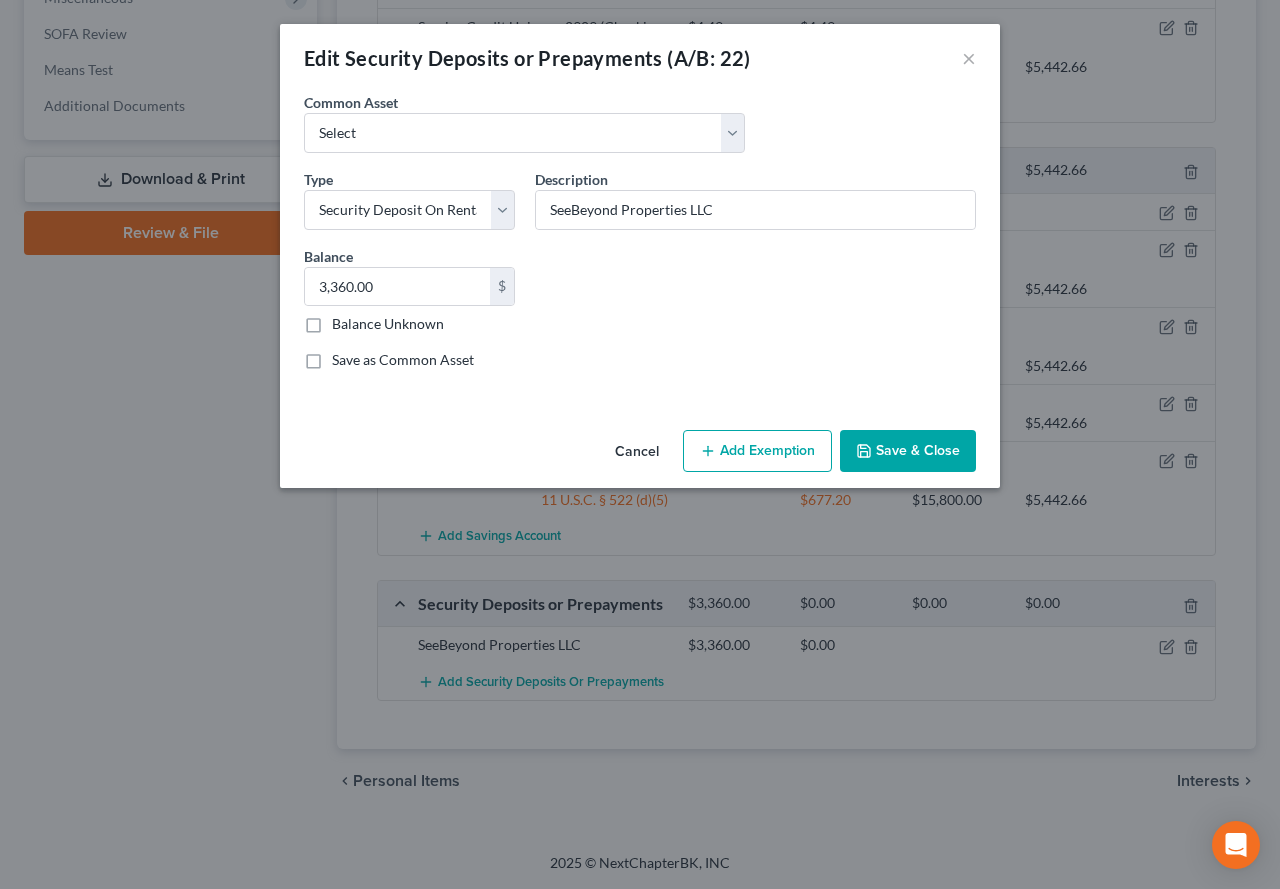 click on "Add Exemption" at bounding box center [757, 451] 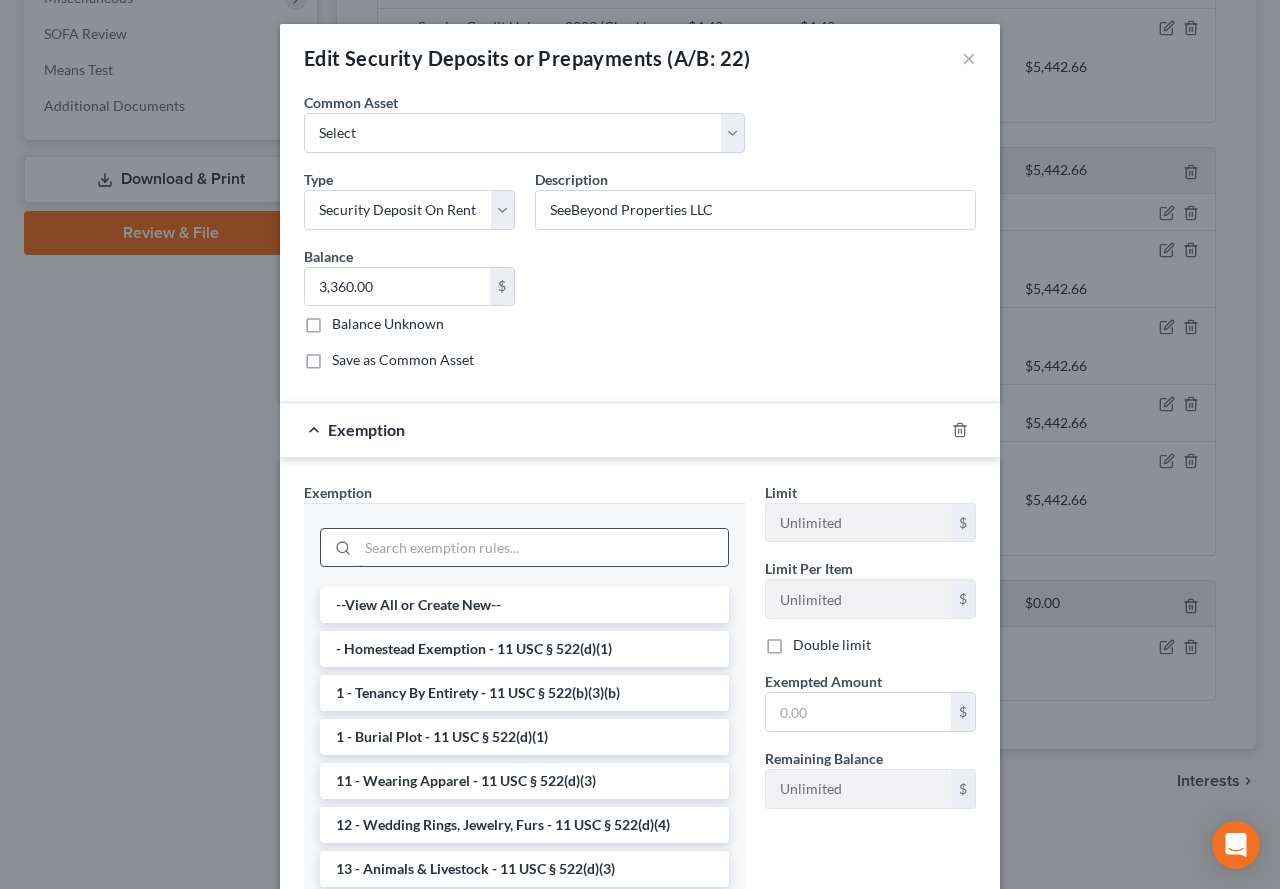 click at bounding box center (543, 548) 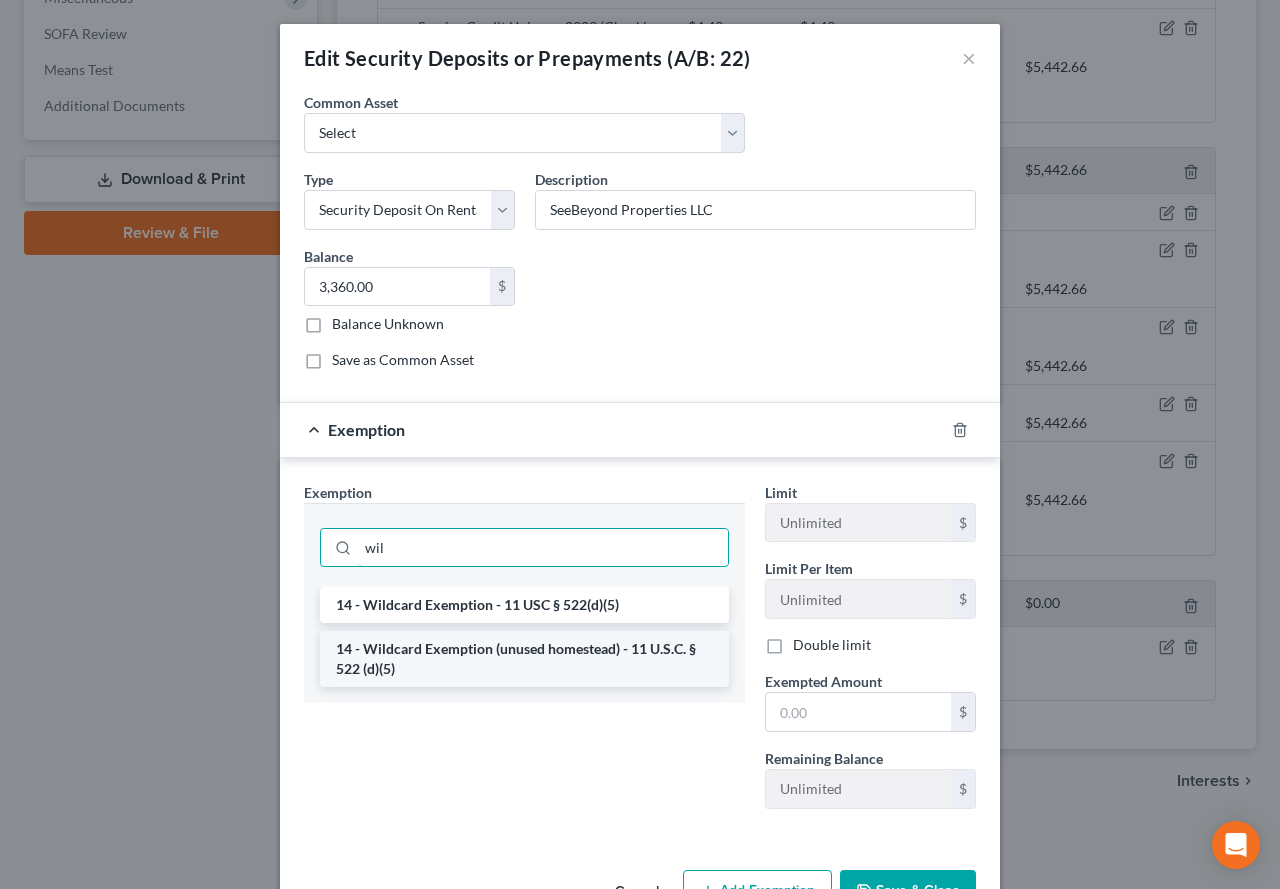 type on "wil" 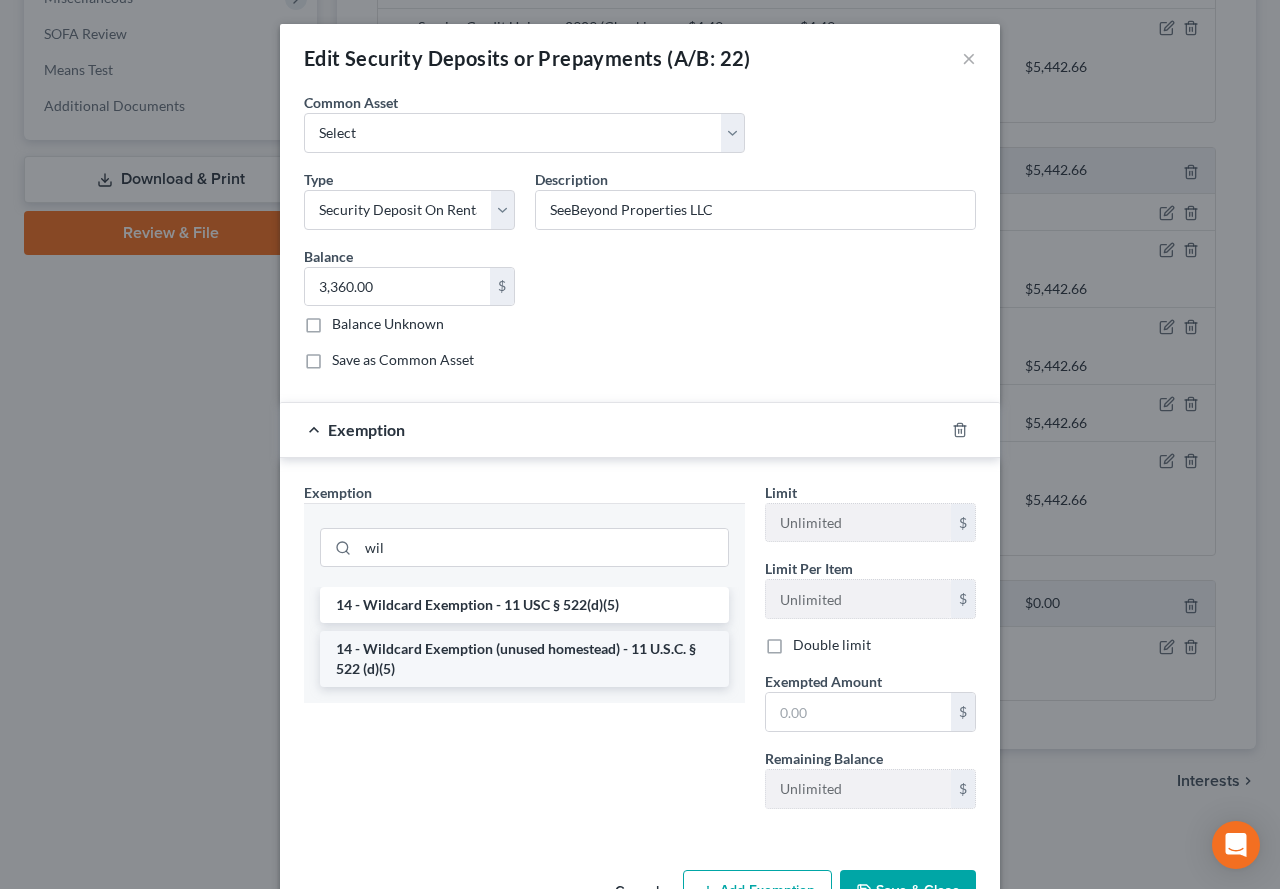 click on "14 - Wildcard Exemption (unused homestead) - 11 U.S.C. § 522 (d)(5)" at bounding box center (524, 659) 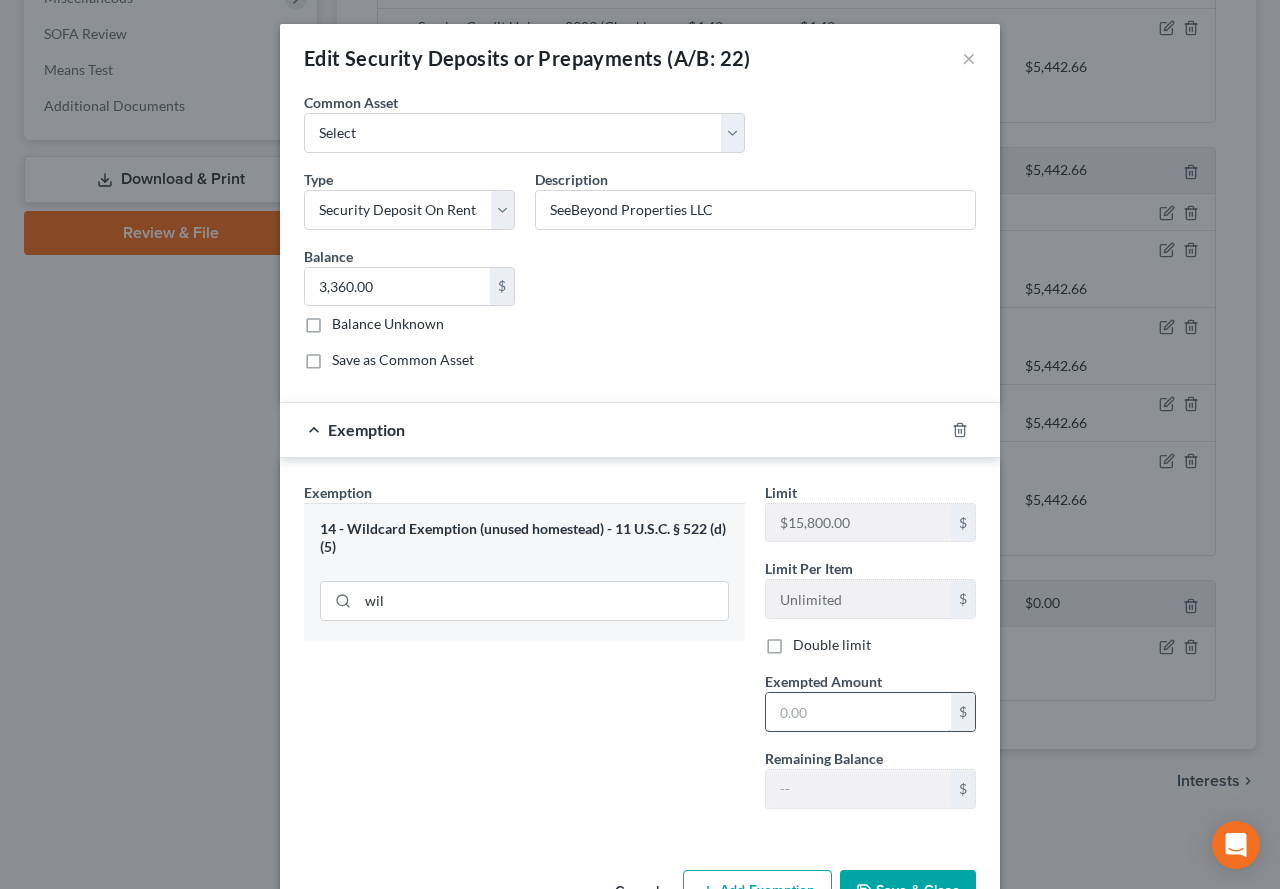 click at bounding box center (858, 712) 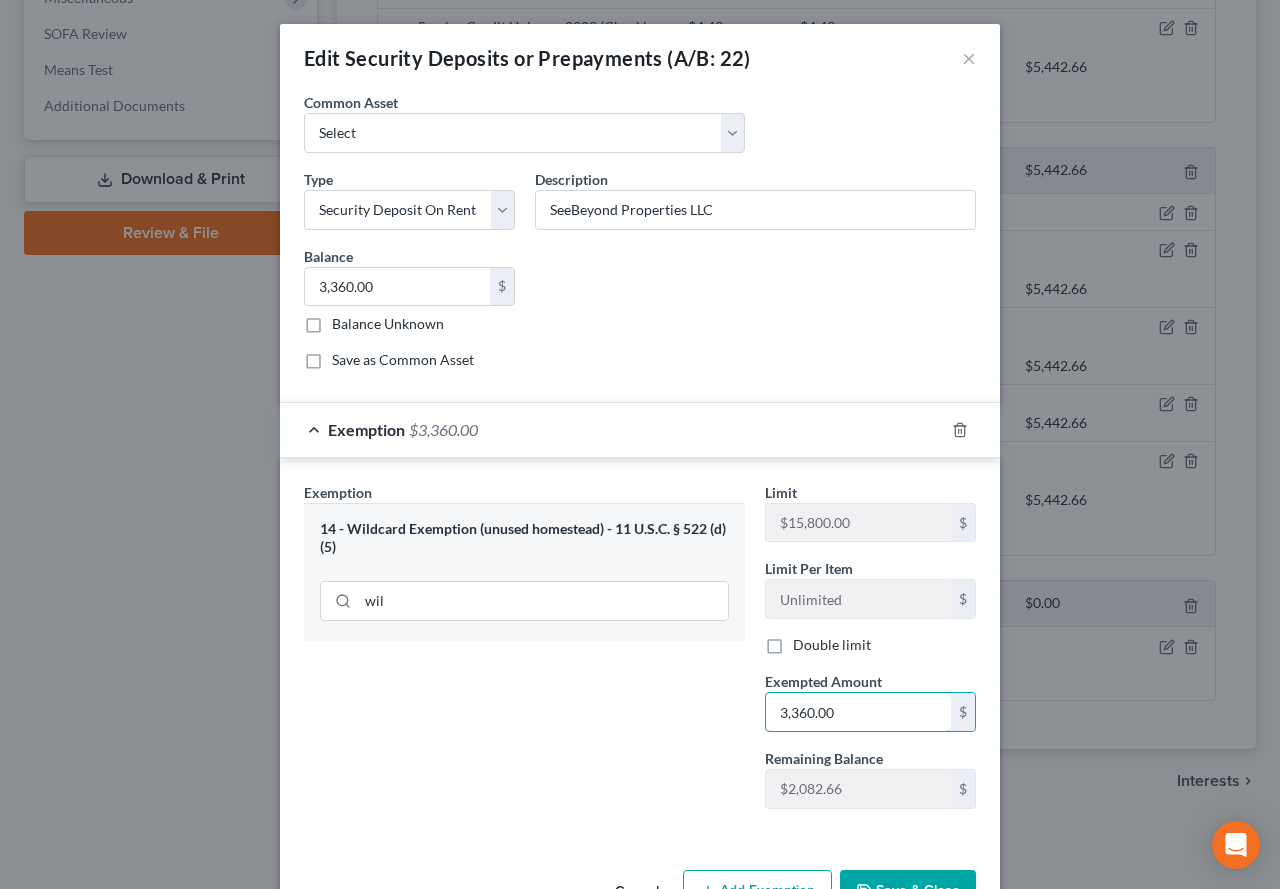 type on "3,360.00" 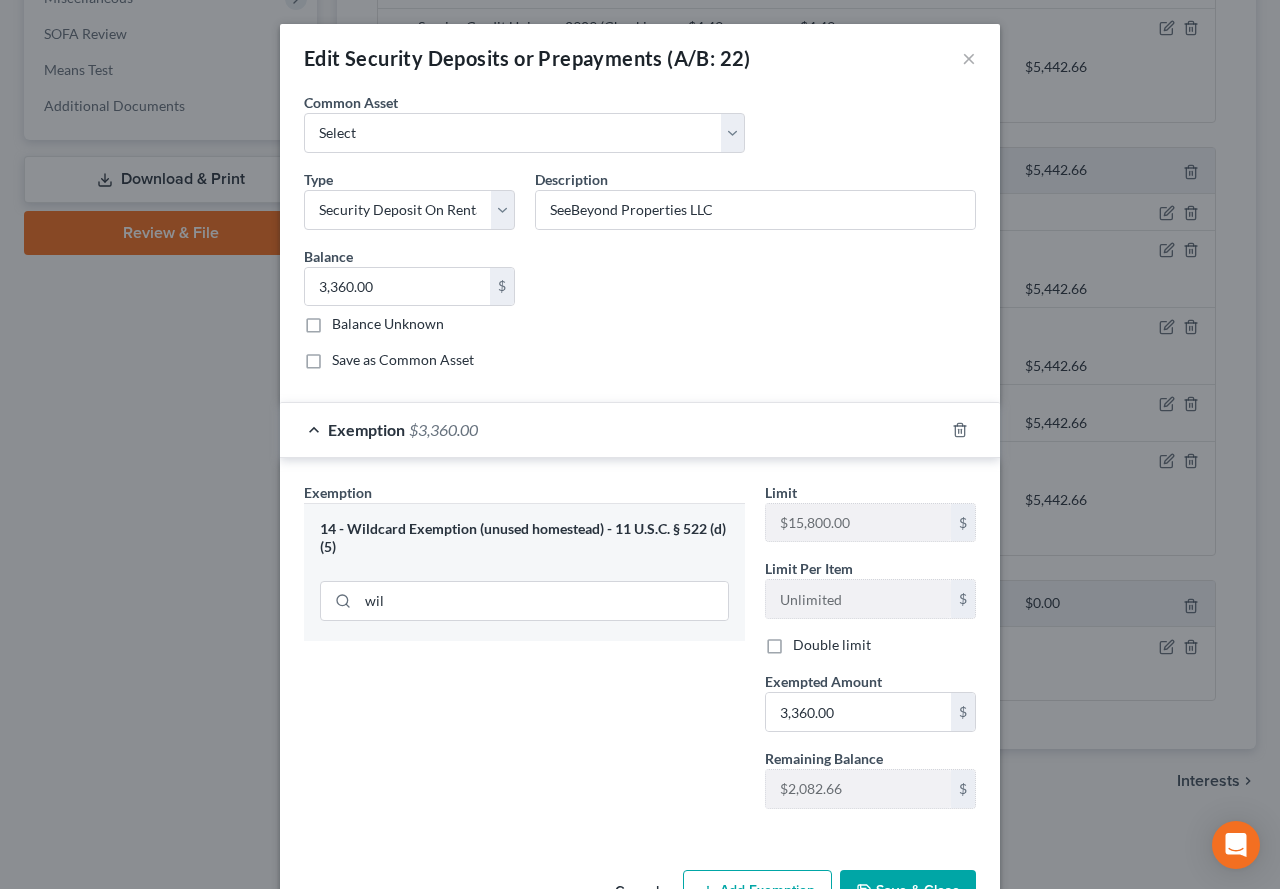 click on "Save & Close" at bounding box center (908, 891) 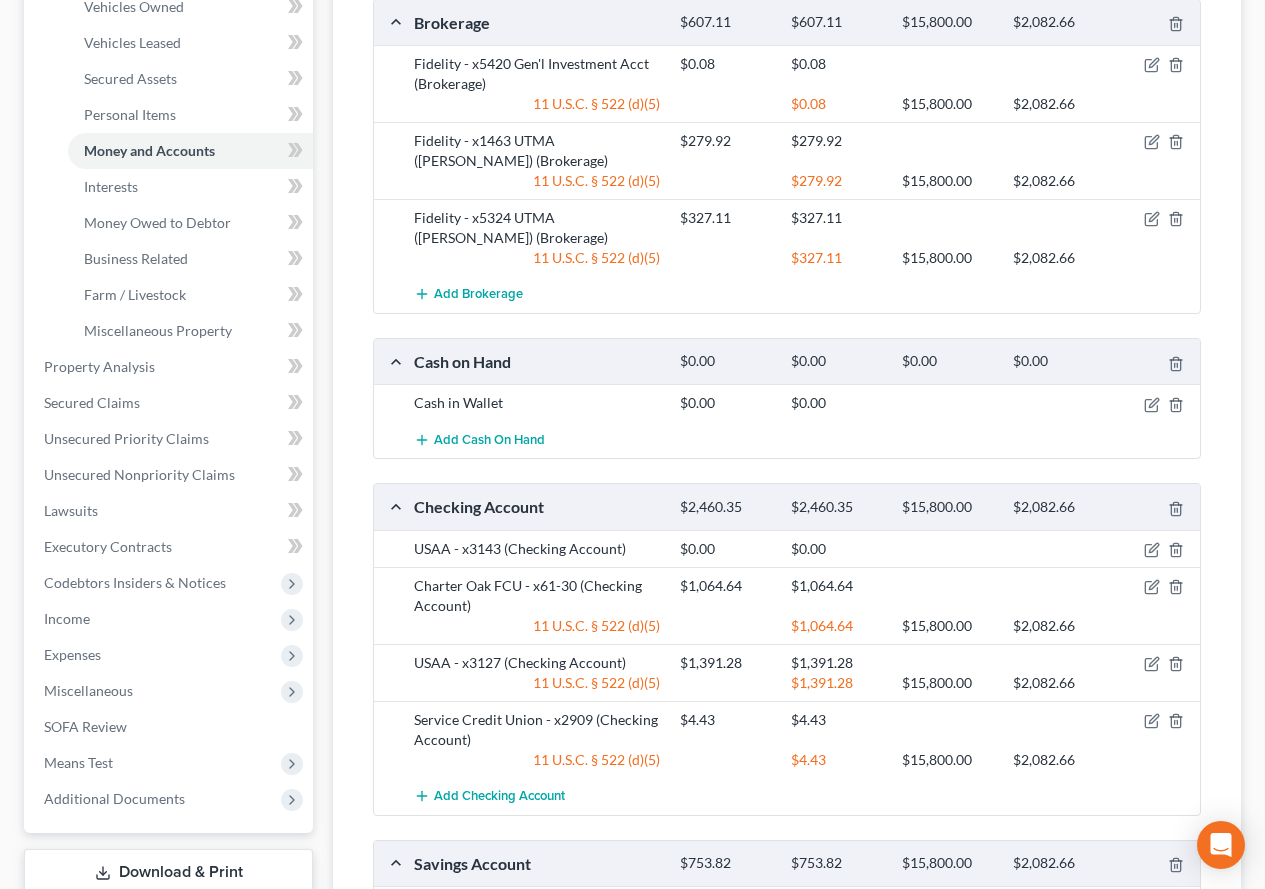 scroll, scrollTop: 248, scrollLeft: 0, axis: vertical 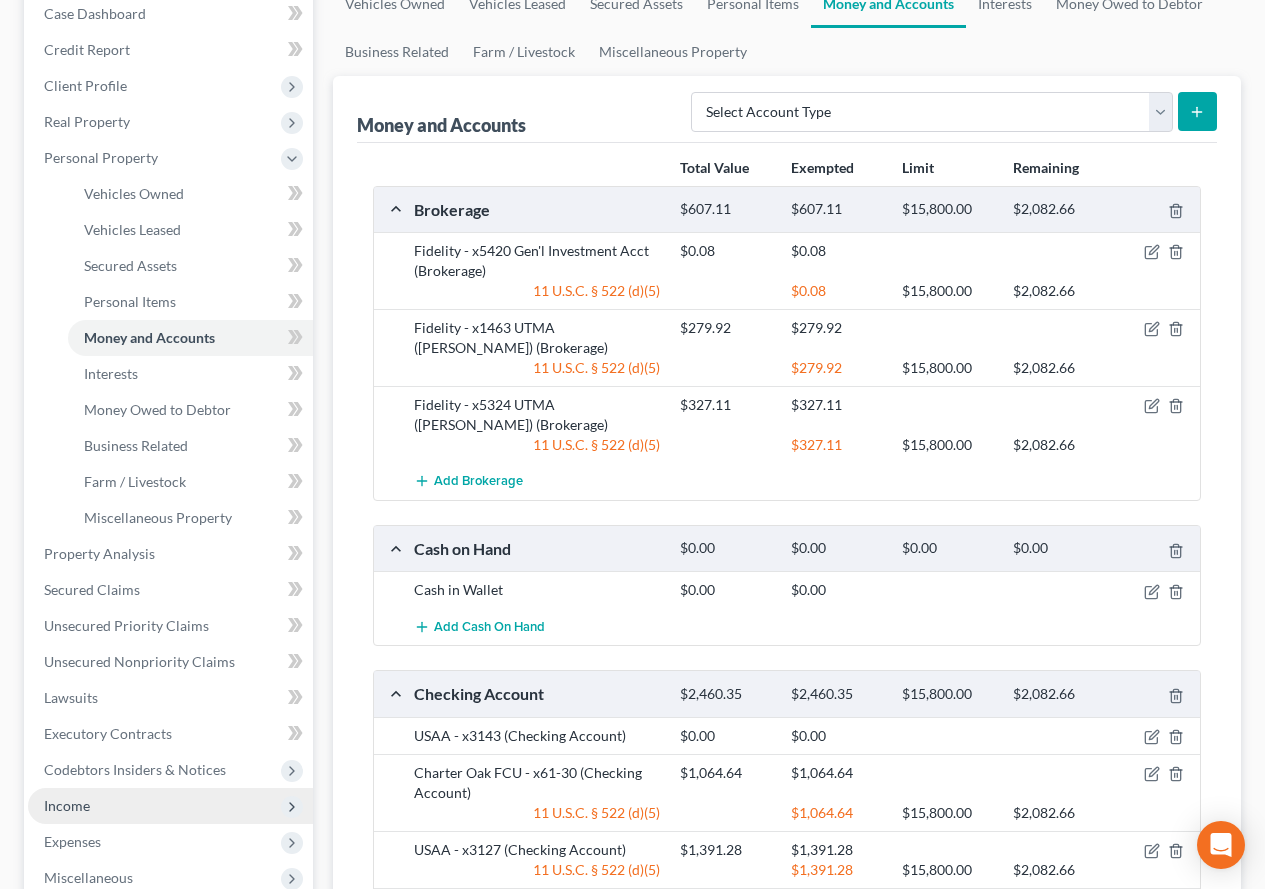 click on "Income" at bounding box center (67, 805) 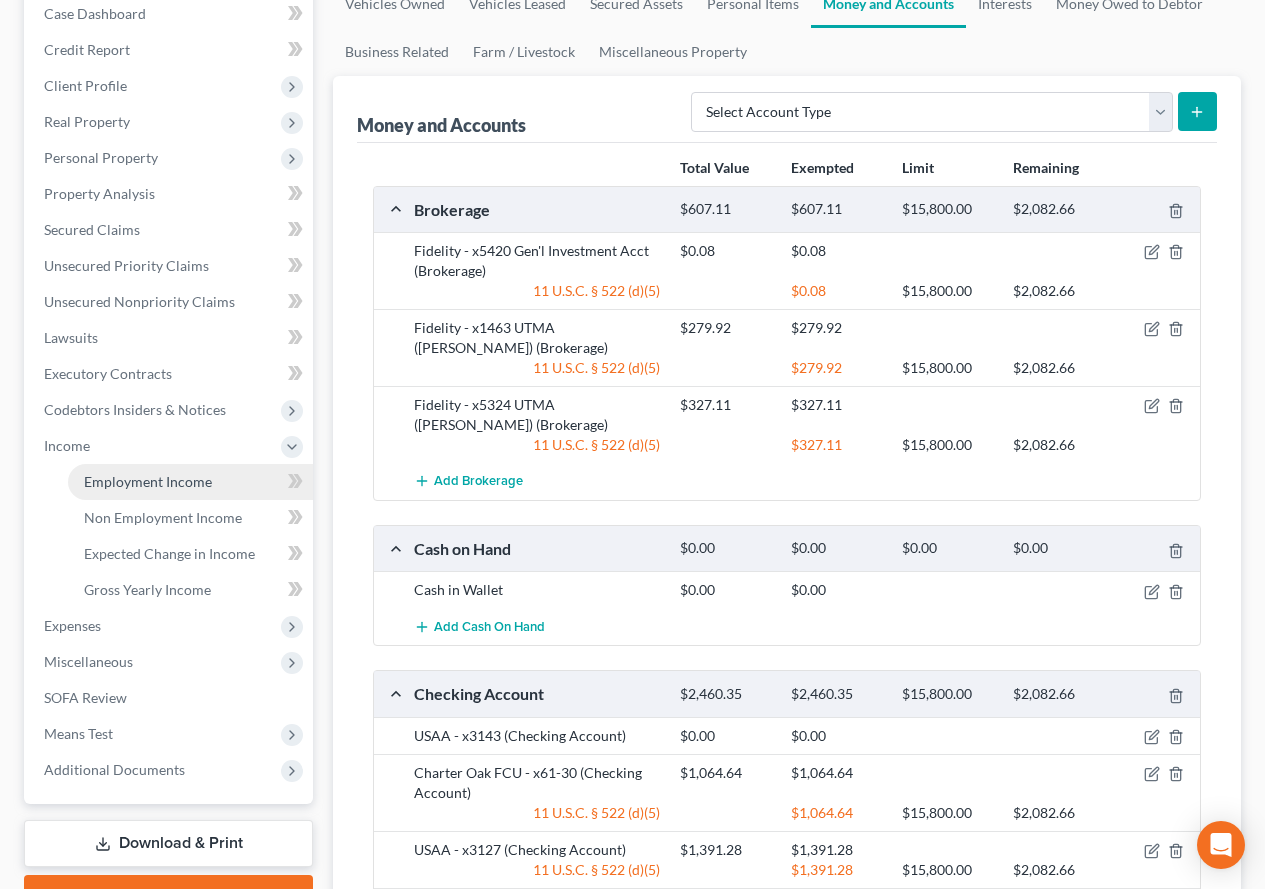 click on "Employment Income" at bounding box center [148, 481] 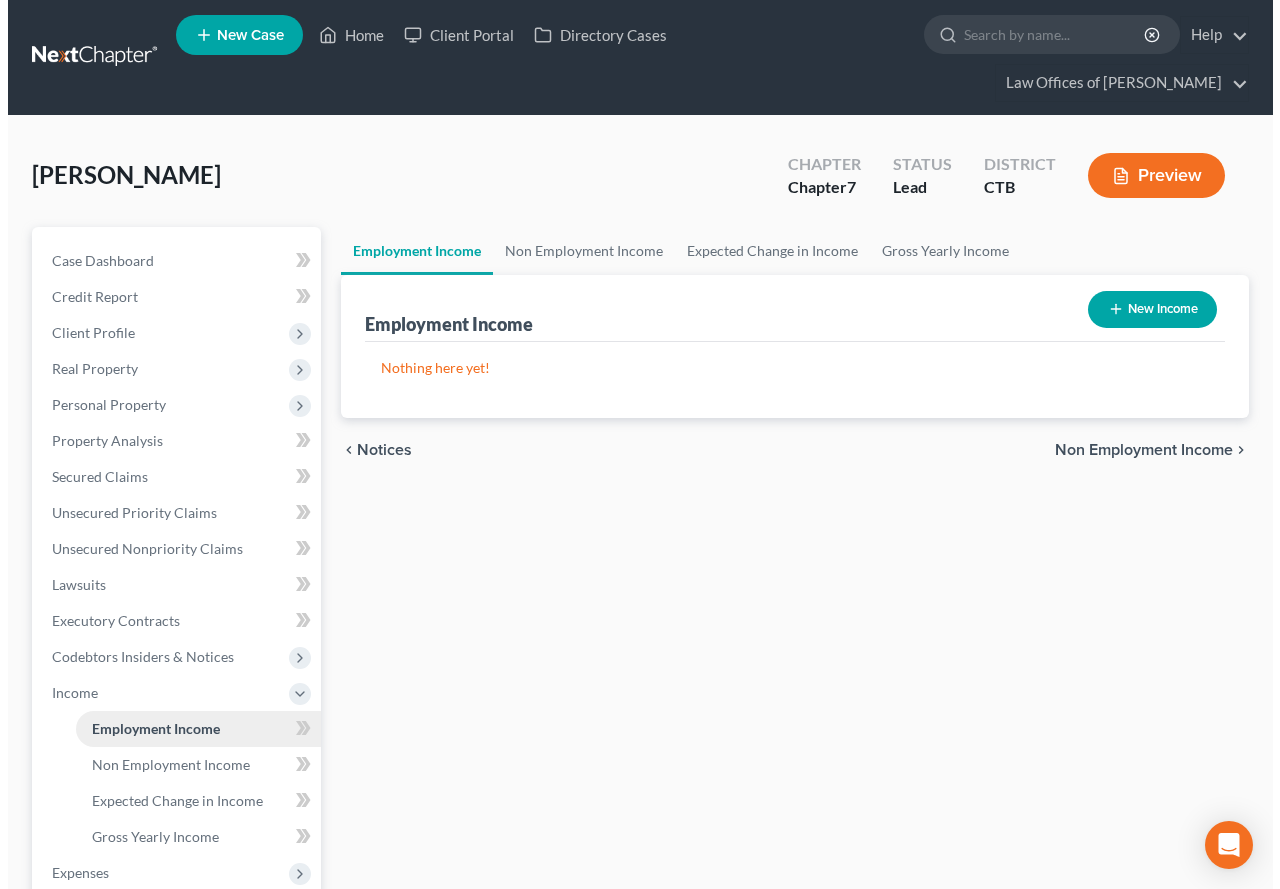 scroll, scrollTop: 0, scrollLeft: 0, axis: both 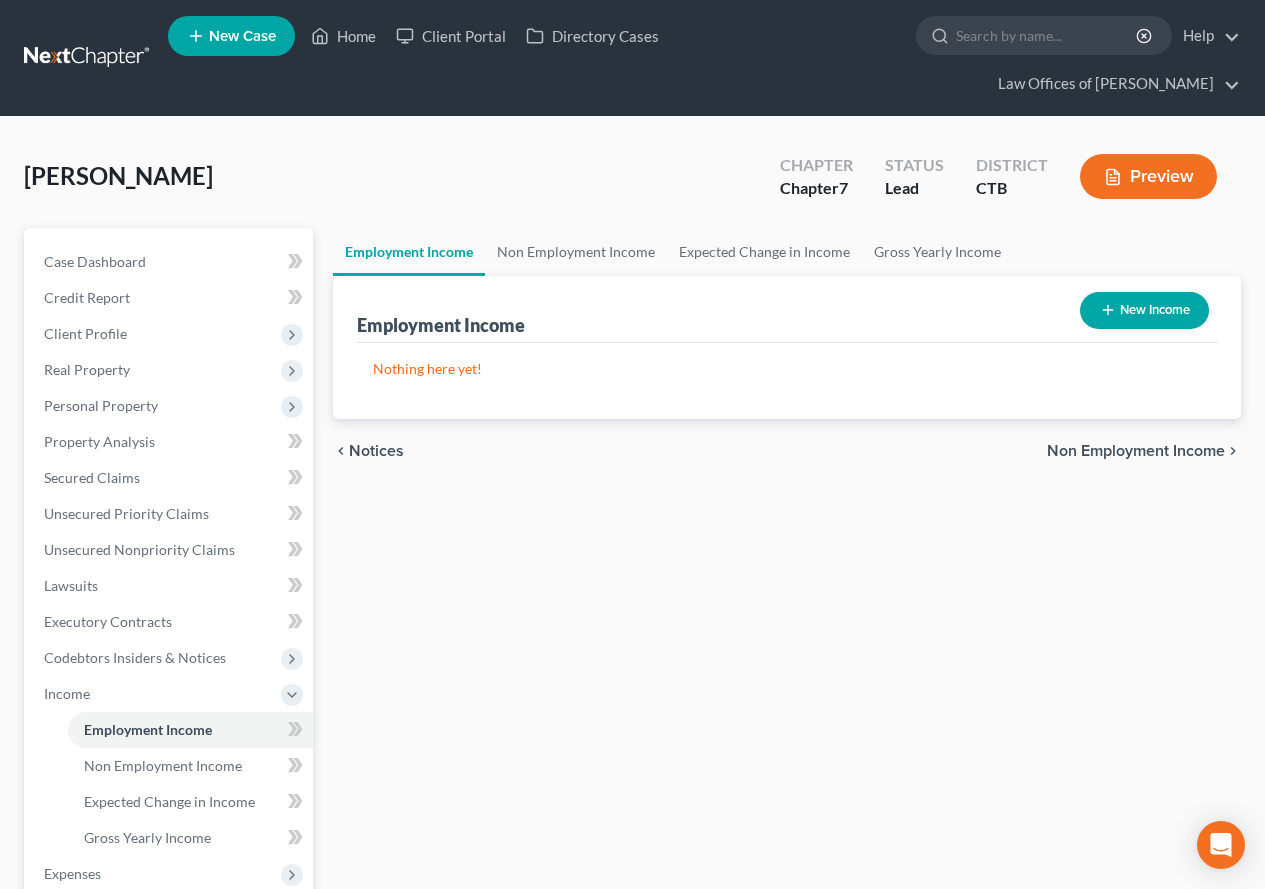 click on "New Income" at bounding box center [1144, 310] 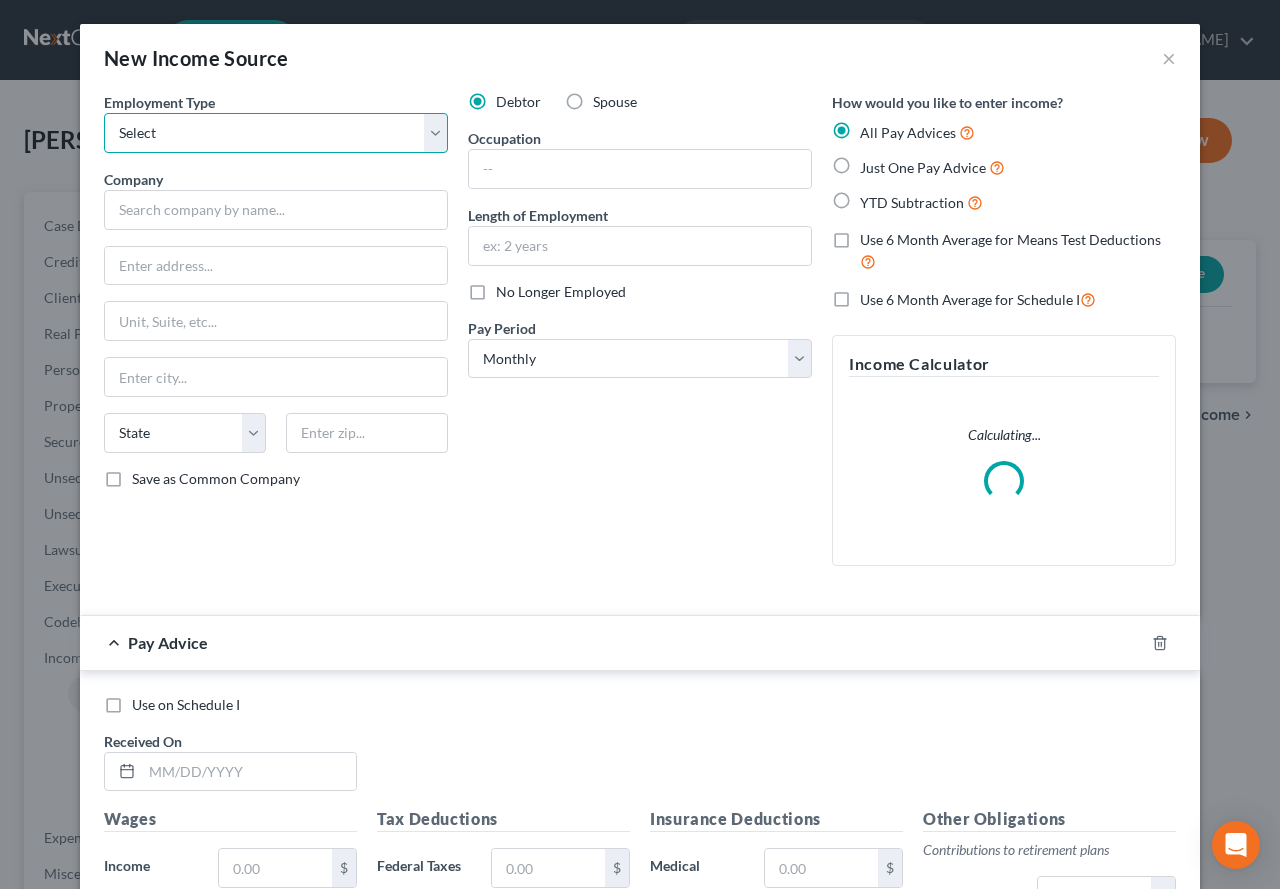 click on "Select Full or [DEMOGRAPHIC_DATA] Employment Self Employment" at bounding box center [276, 133] 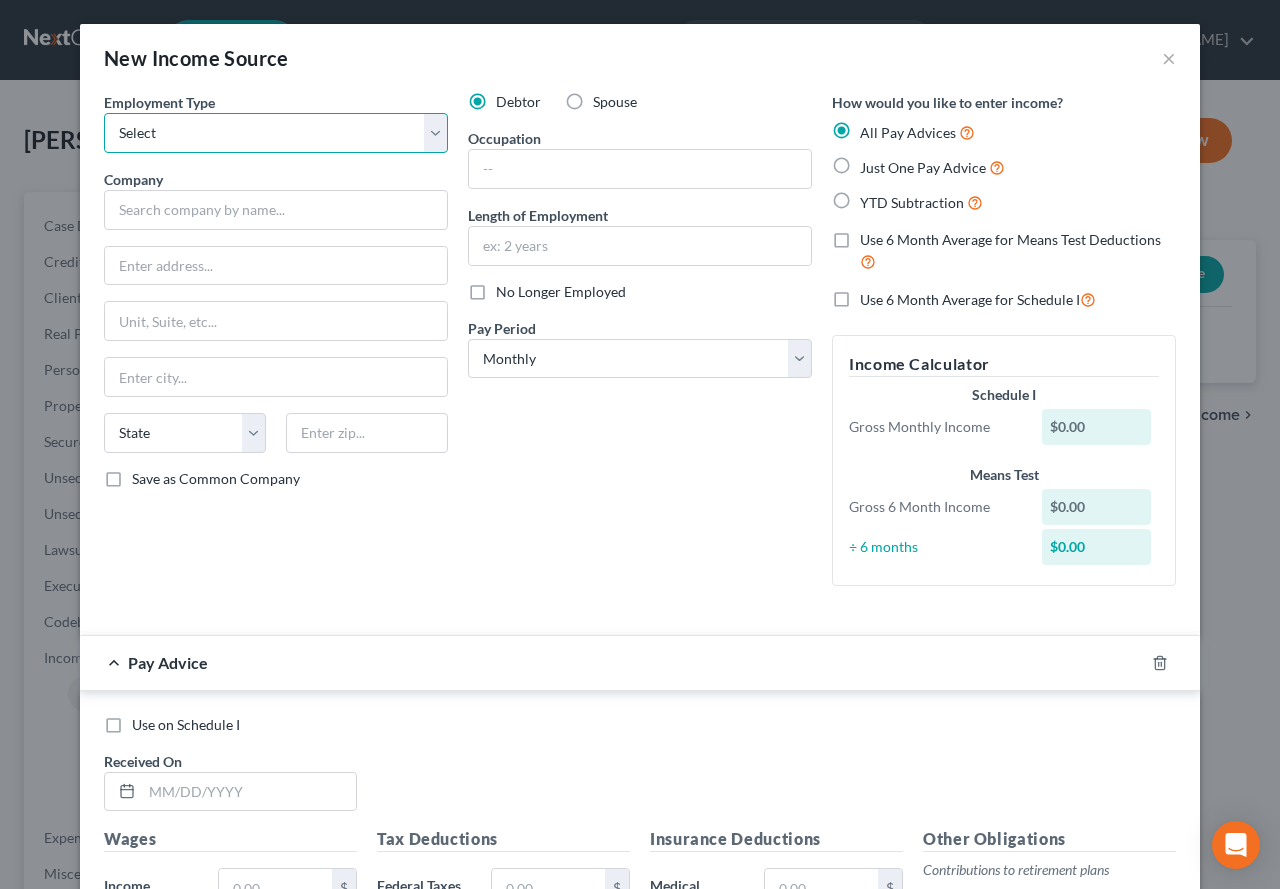 select on "1" 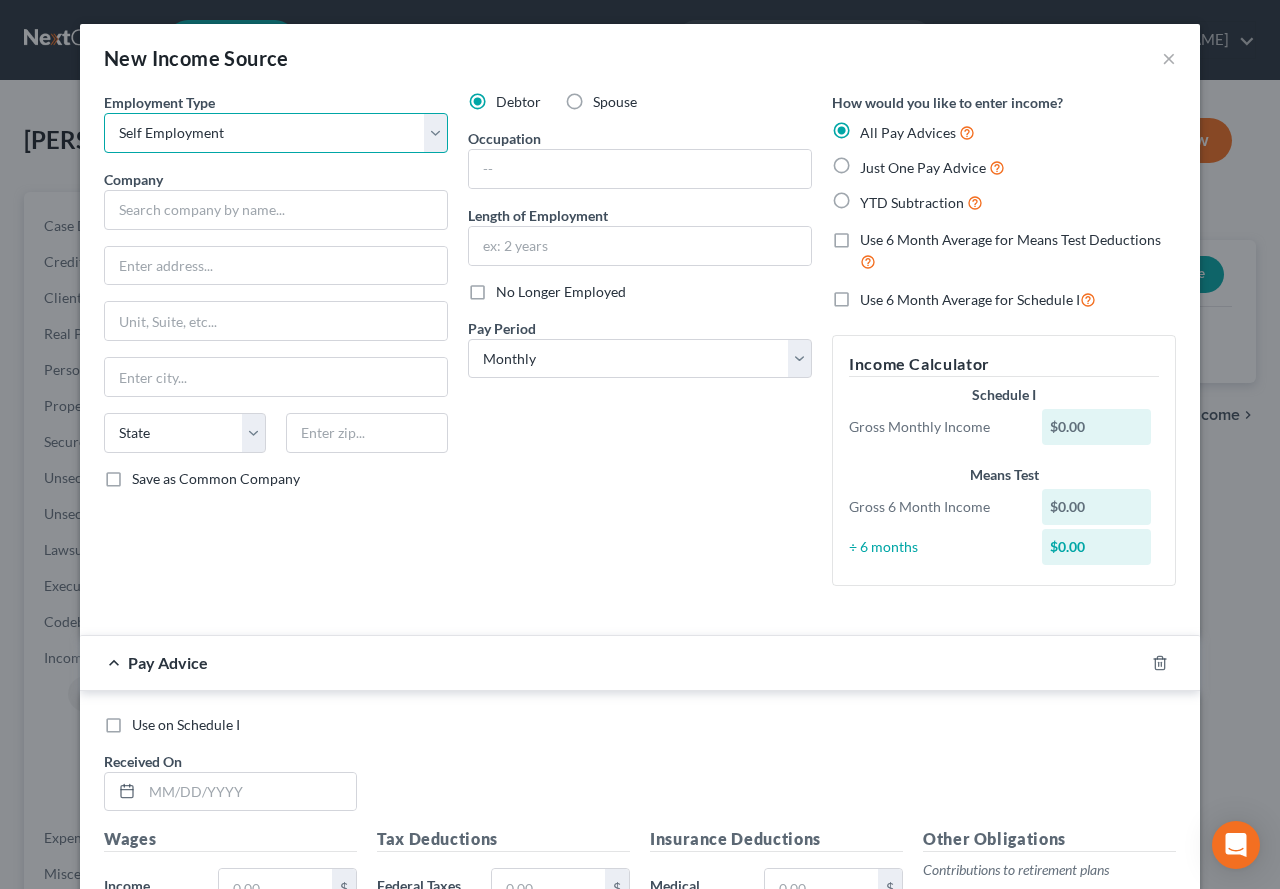 click on "Select Full or [DEMOGRAPHIC_DATA] Employment Self Employment" at bounding box center (276, 133) 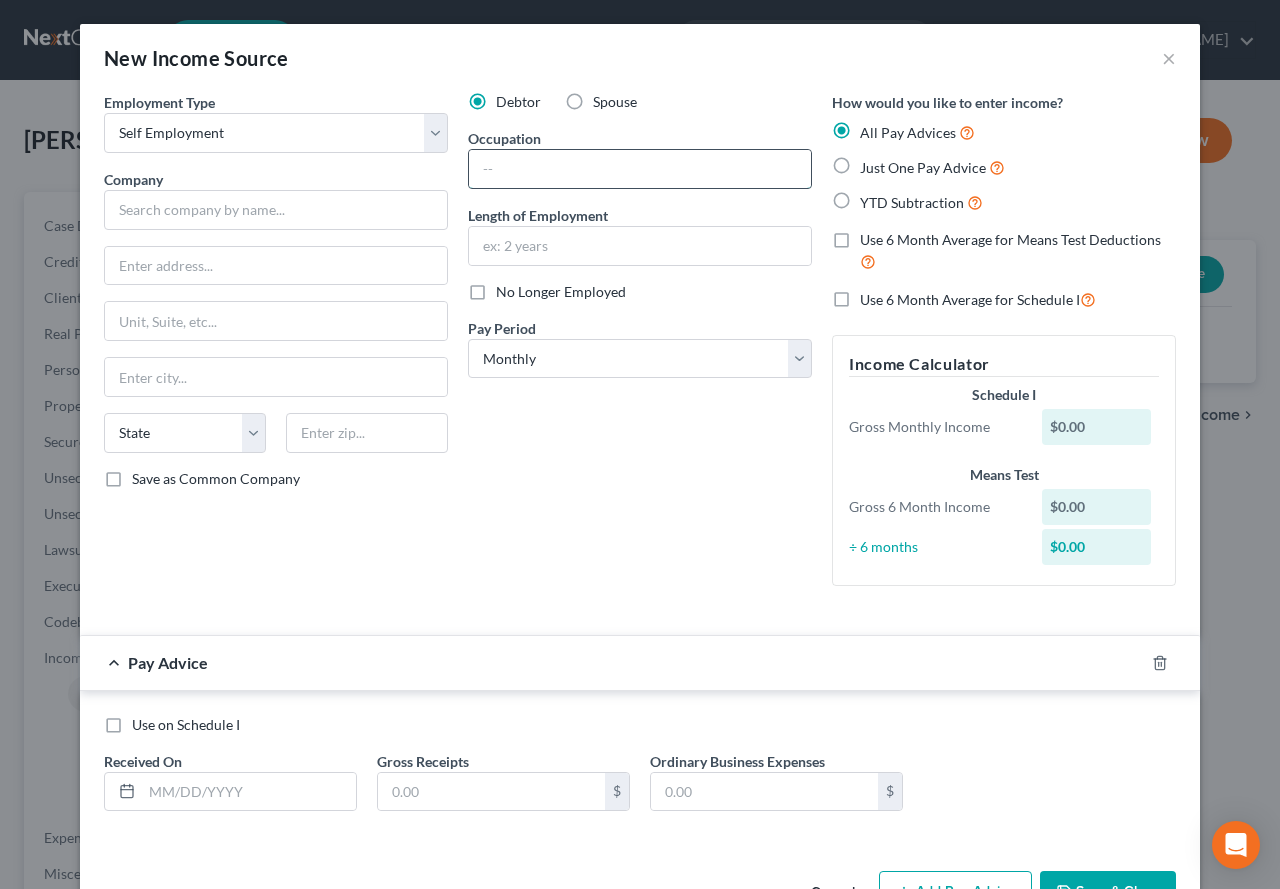 click at bounding box center [640, 169] 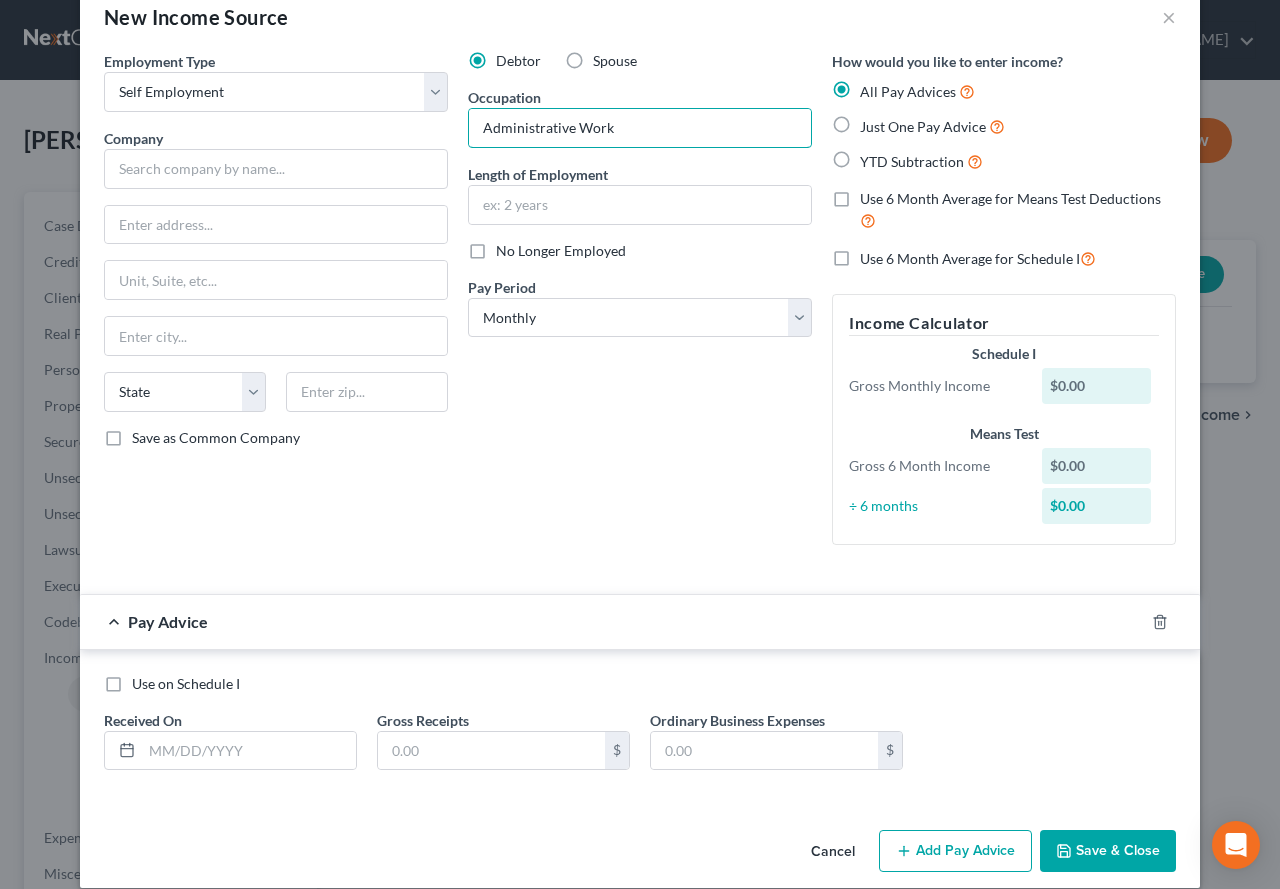scroll, scrollTop: 64, scrollLeft: 0, axis: vertical 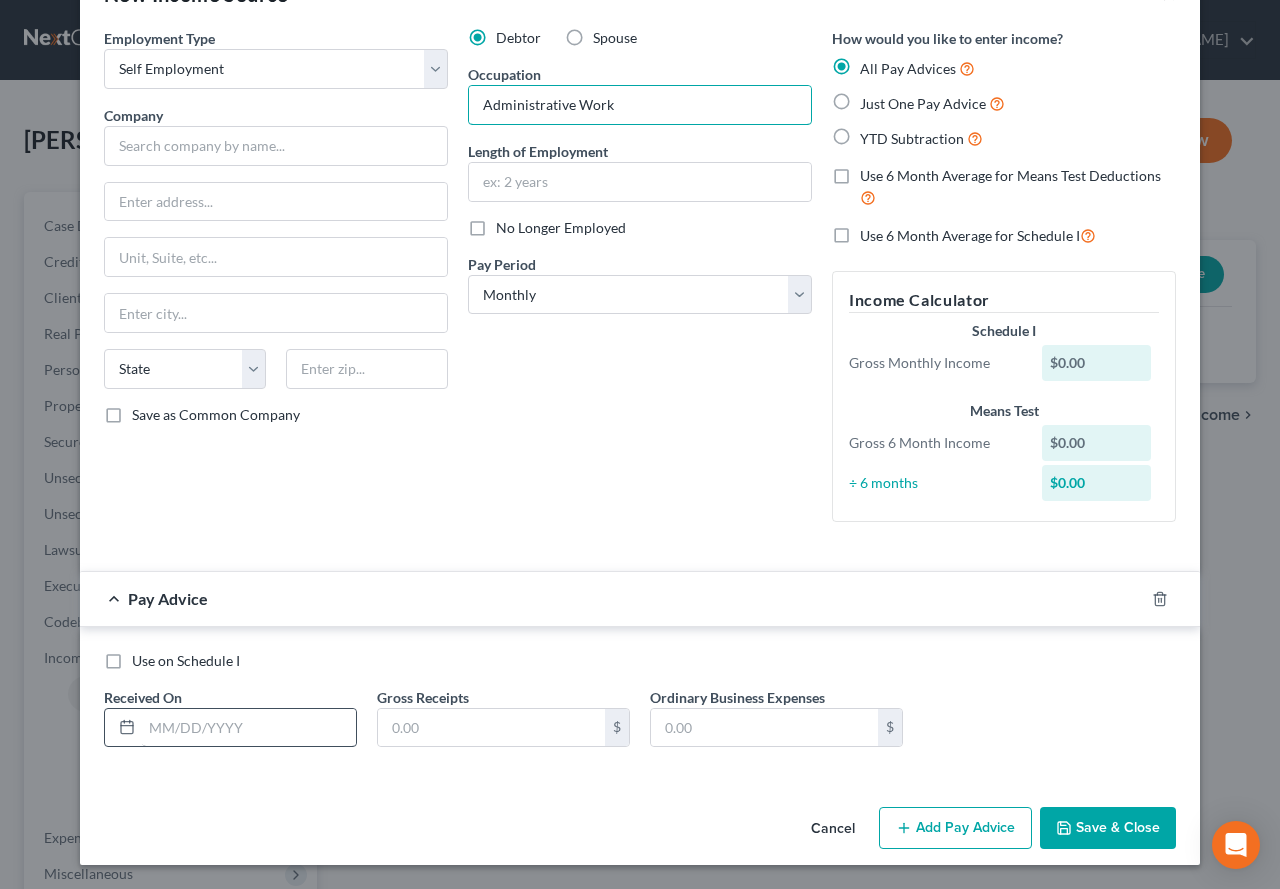 type on "Administrative Work" 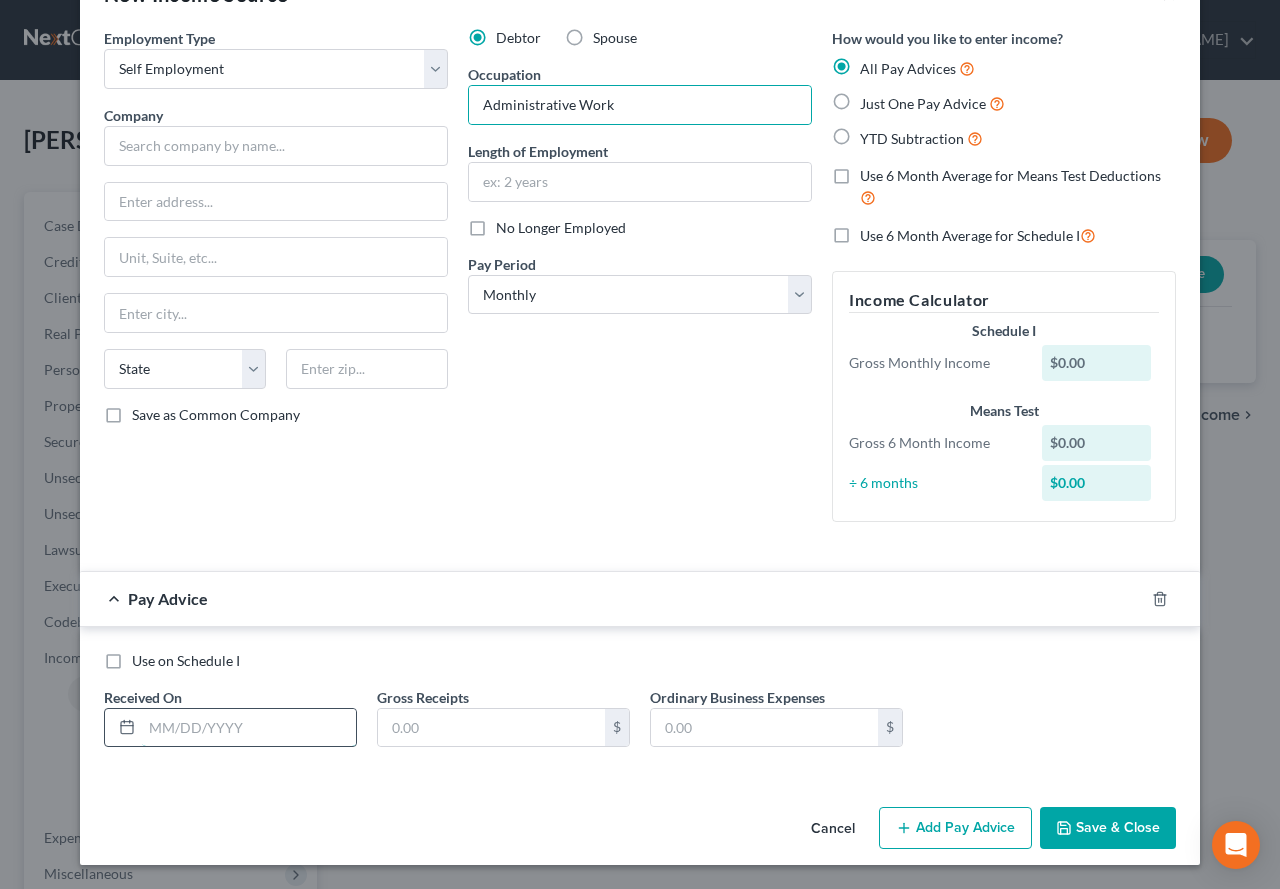 click at bounding box center (249, 728) 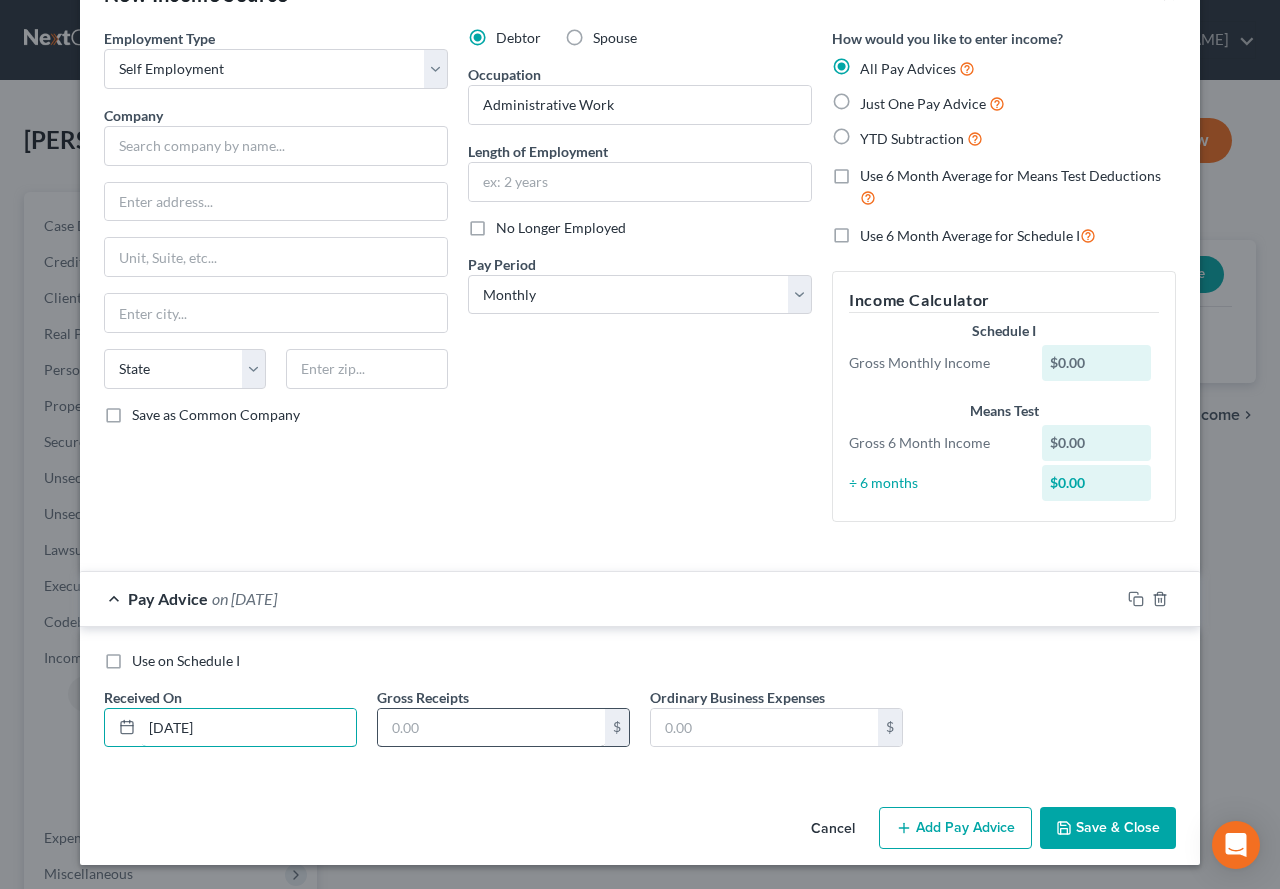 type on "[DATE]" 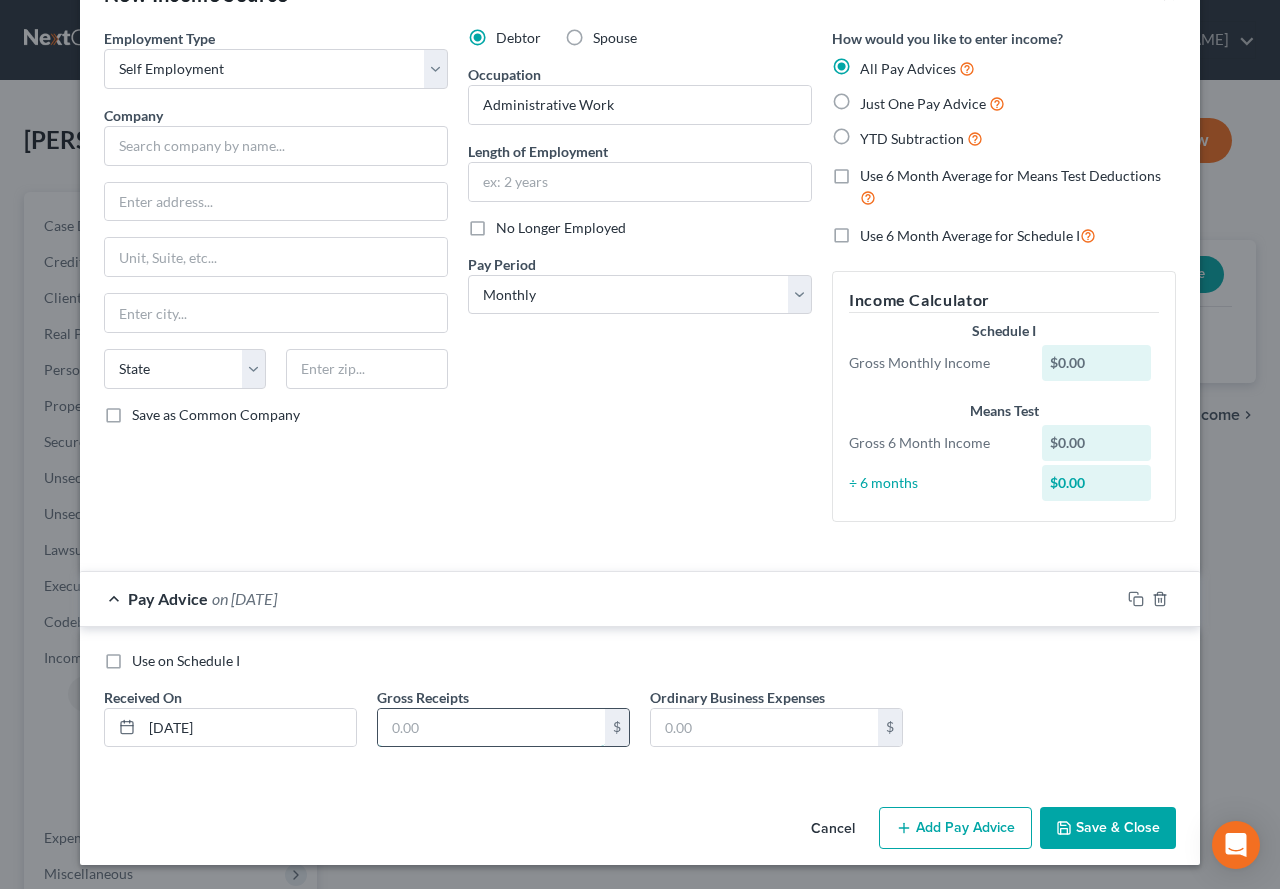 click at bounding box center (491, 728) 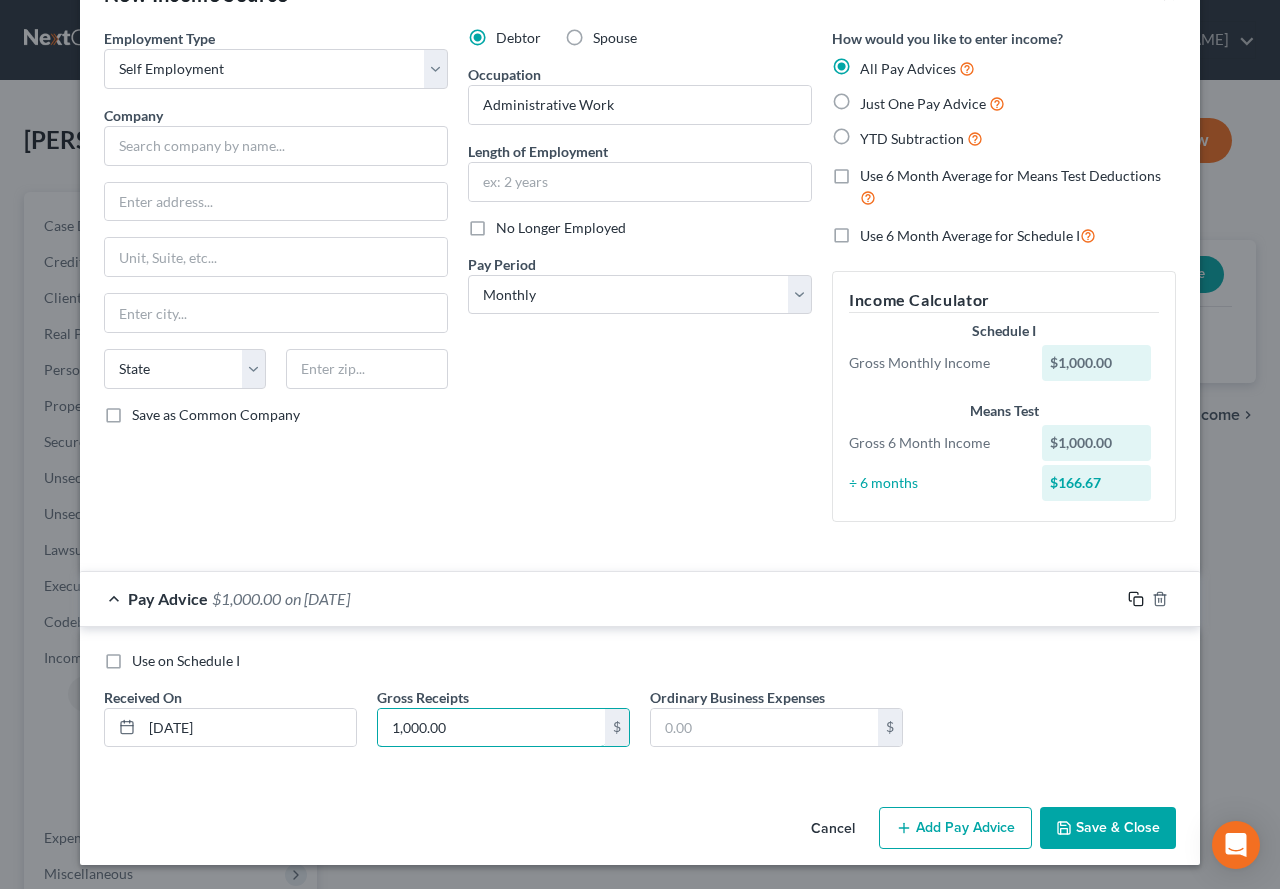 type on "1,000.00" 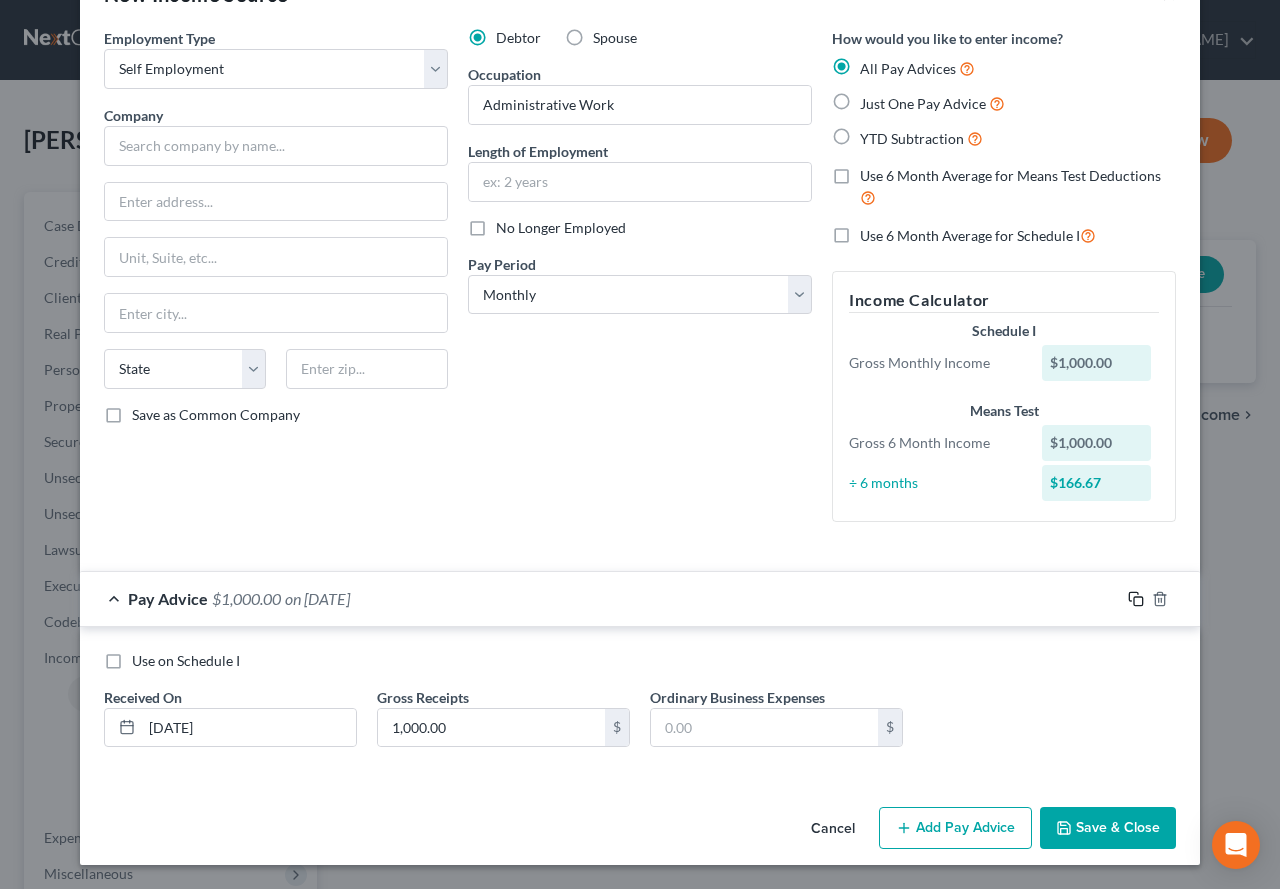 click 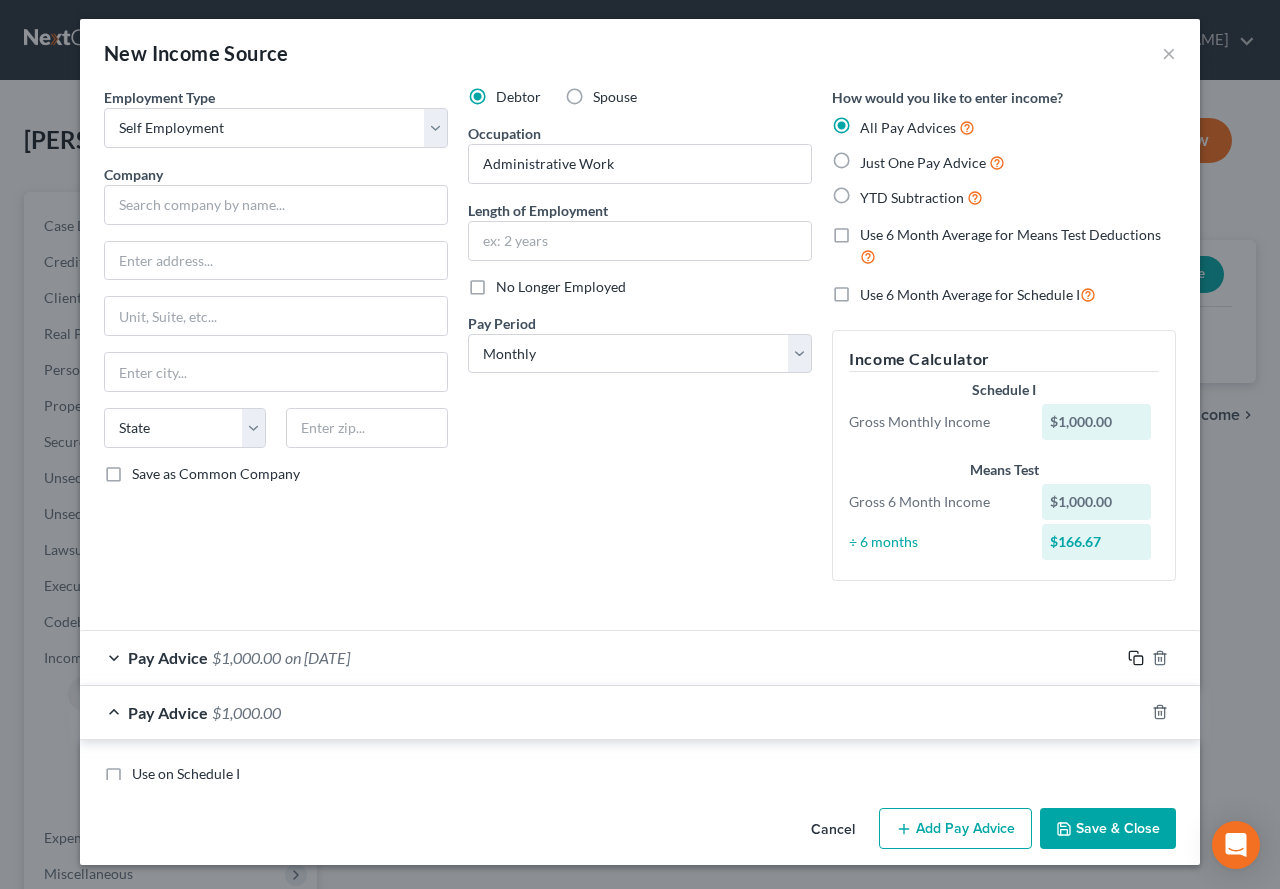 scroll, scrollTop: 64, scrollLeft: 0, axis: vertical 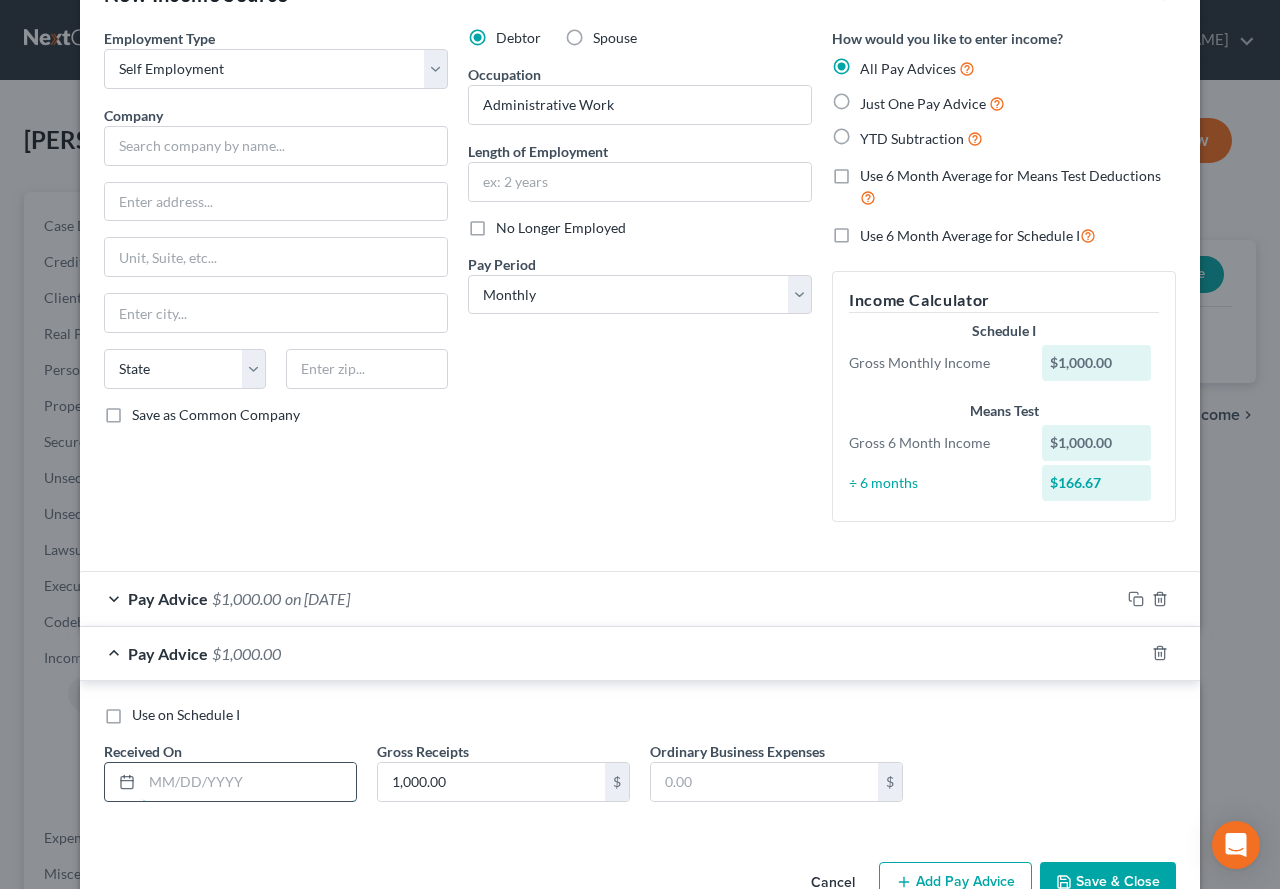 click at bounding box center [249, 782] 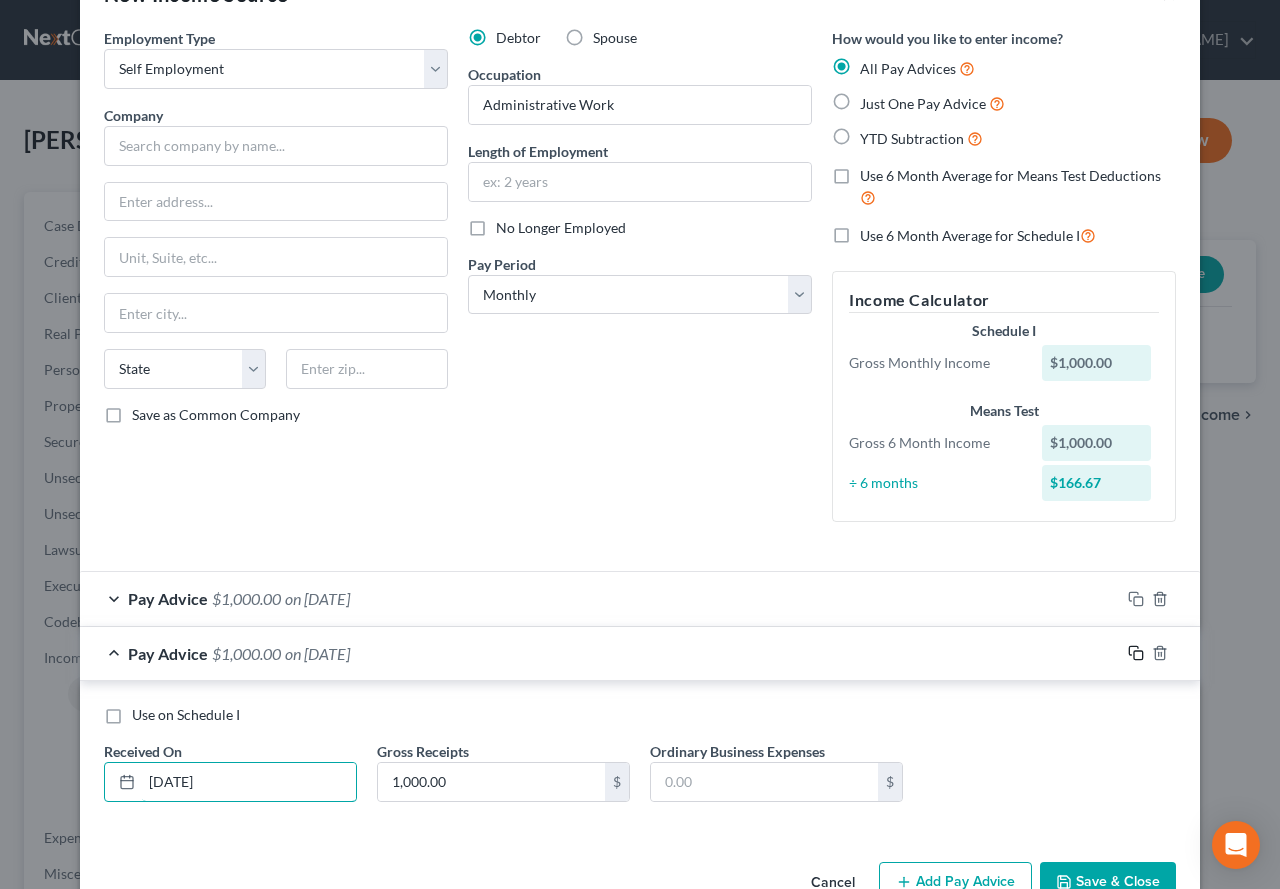 type on "[DATE]" 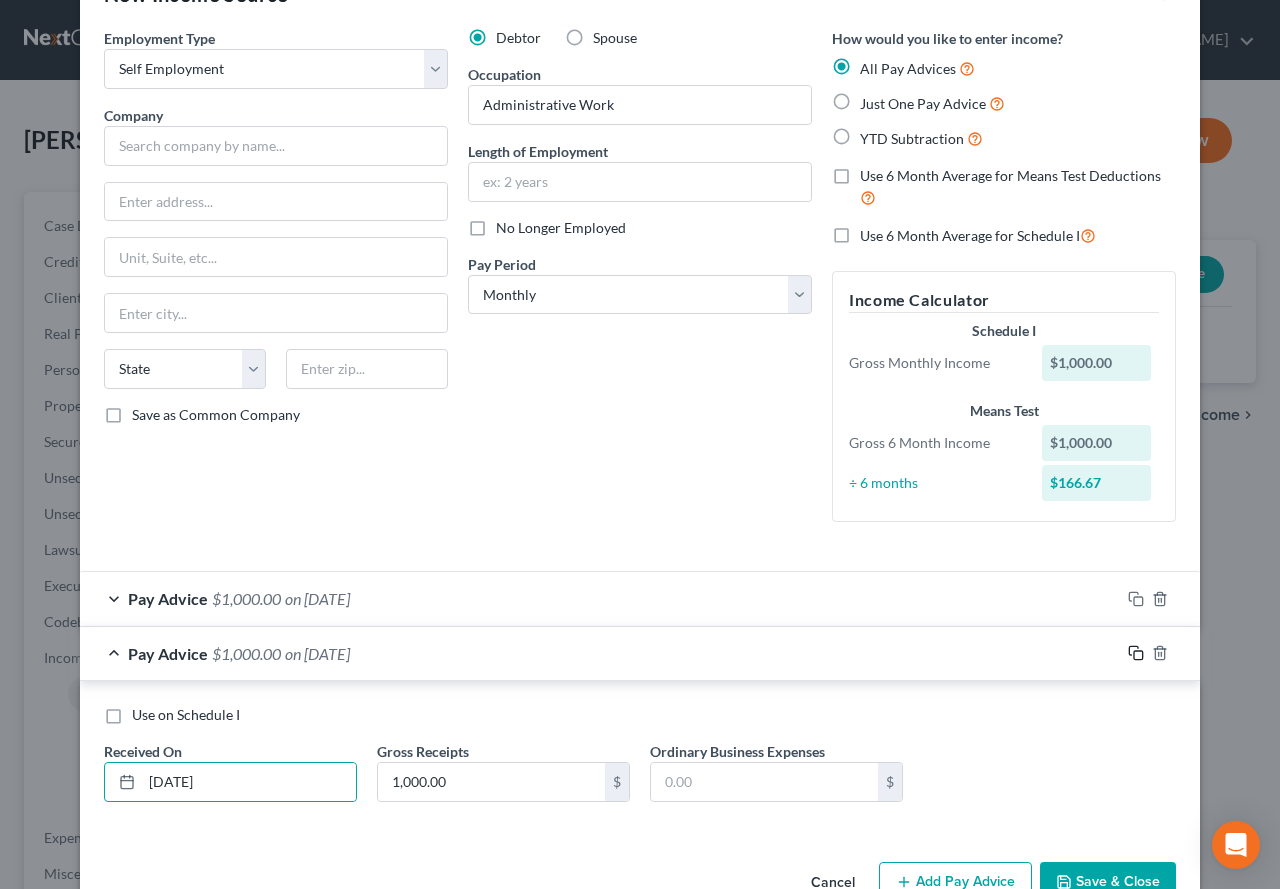 click 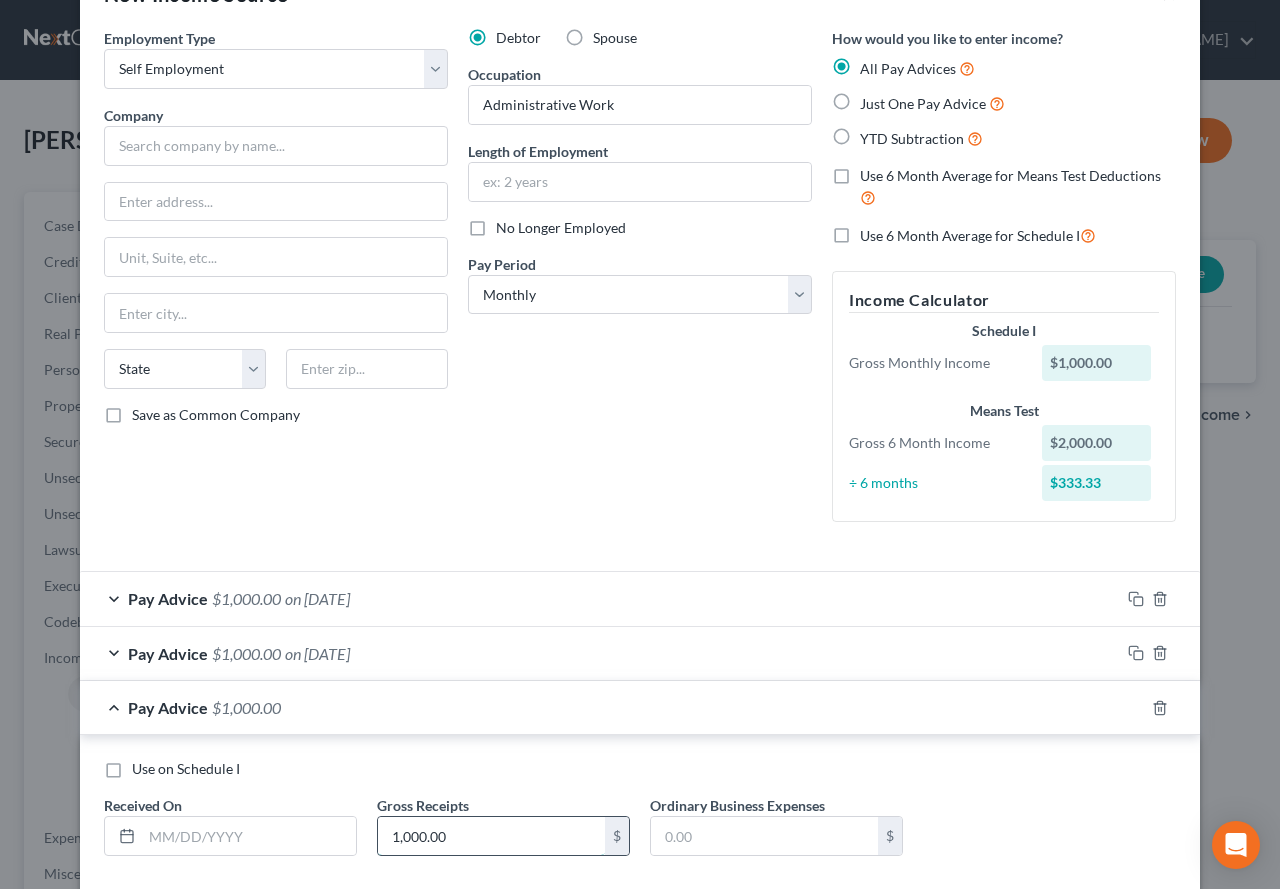 click on "1,000.00" at bounding box center (491, 836) 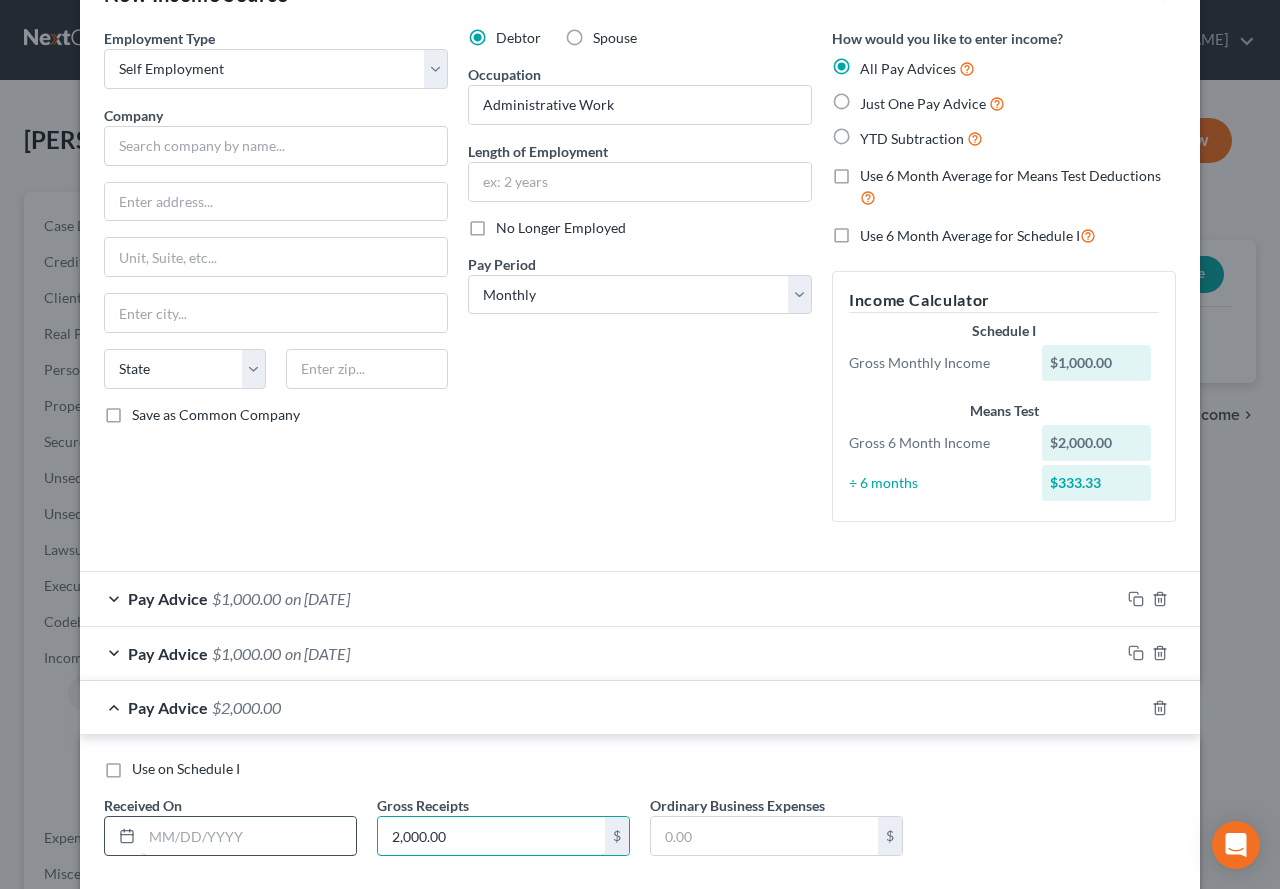 type on "2,000.00" 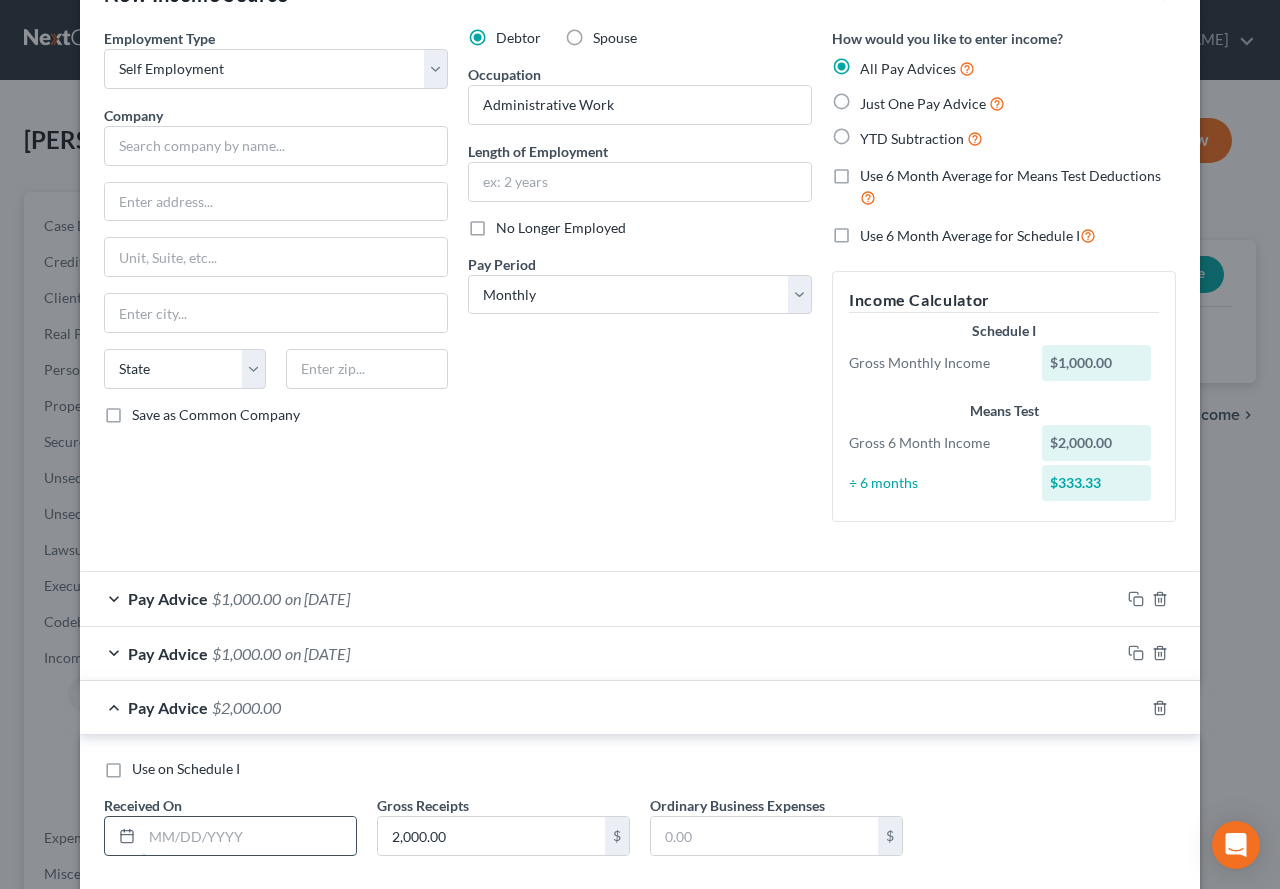 click at bounding box center [249, 836] 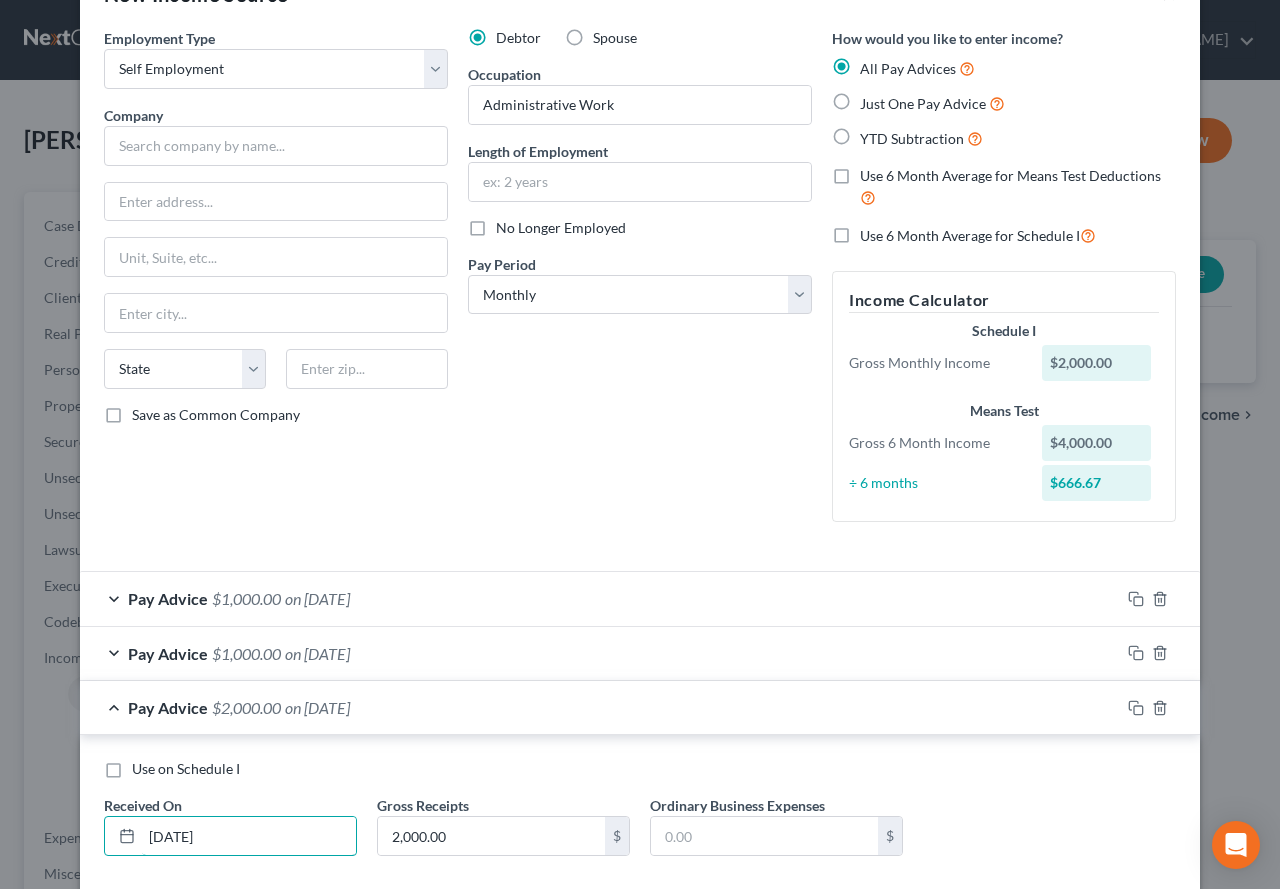 scroll, scrollTop: 173, scrollLeft: 0, axis: vertical 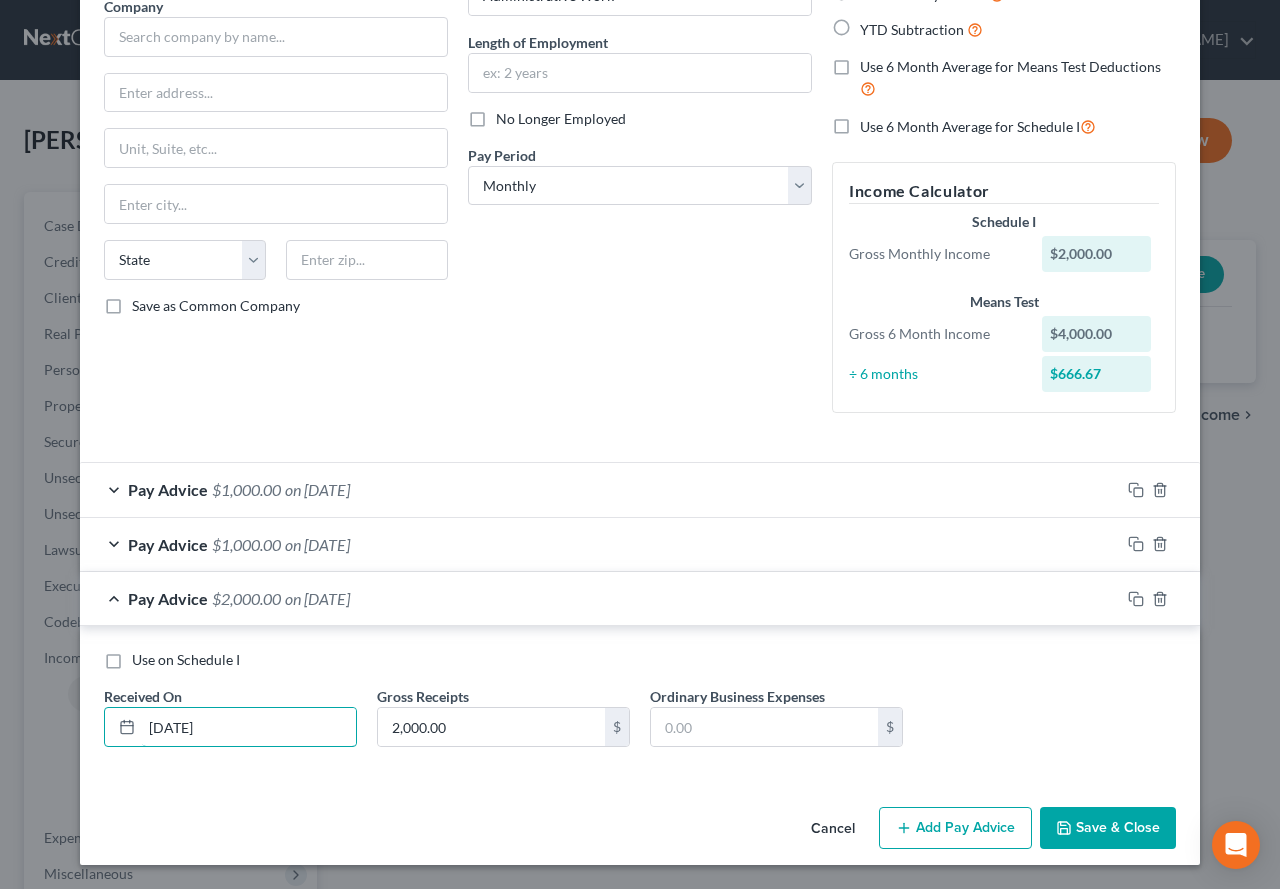 type on "[DATE]" 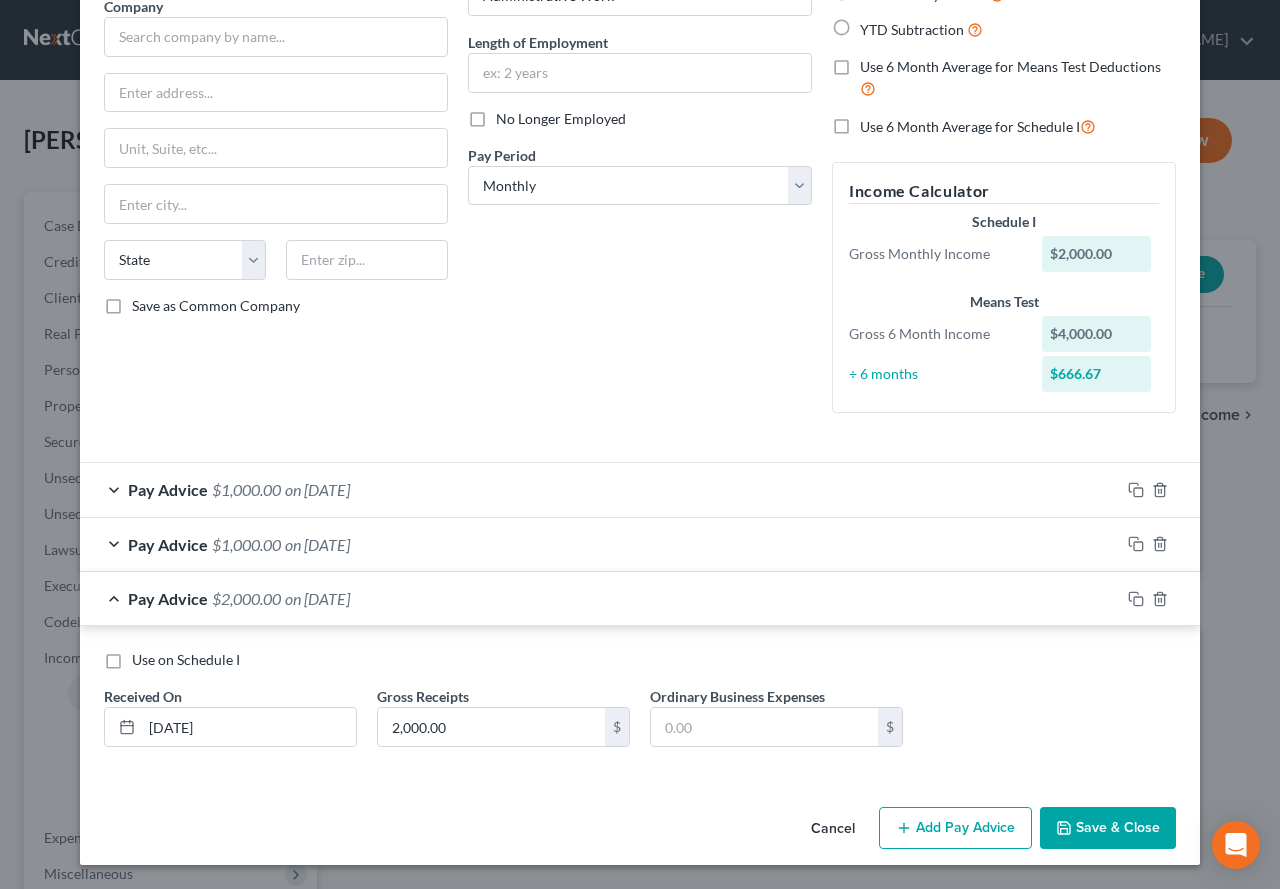 click on "Save & Close" at bounding box center (1108, 828) 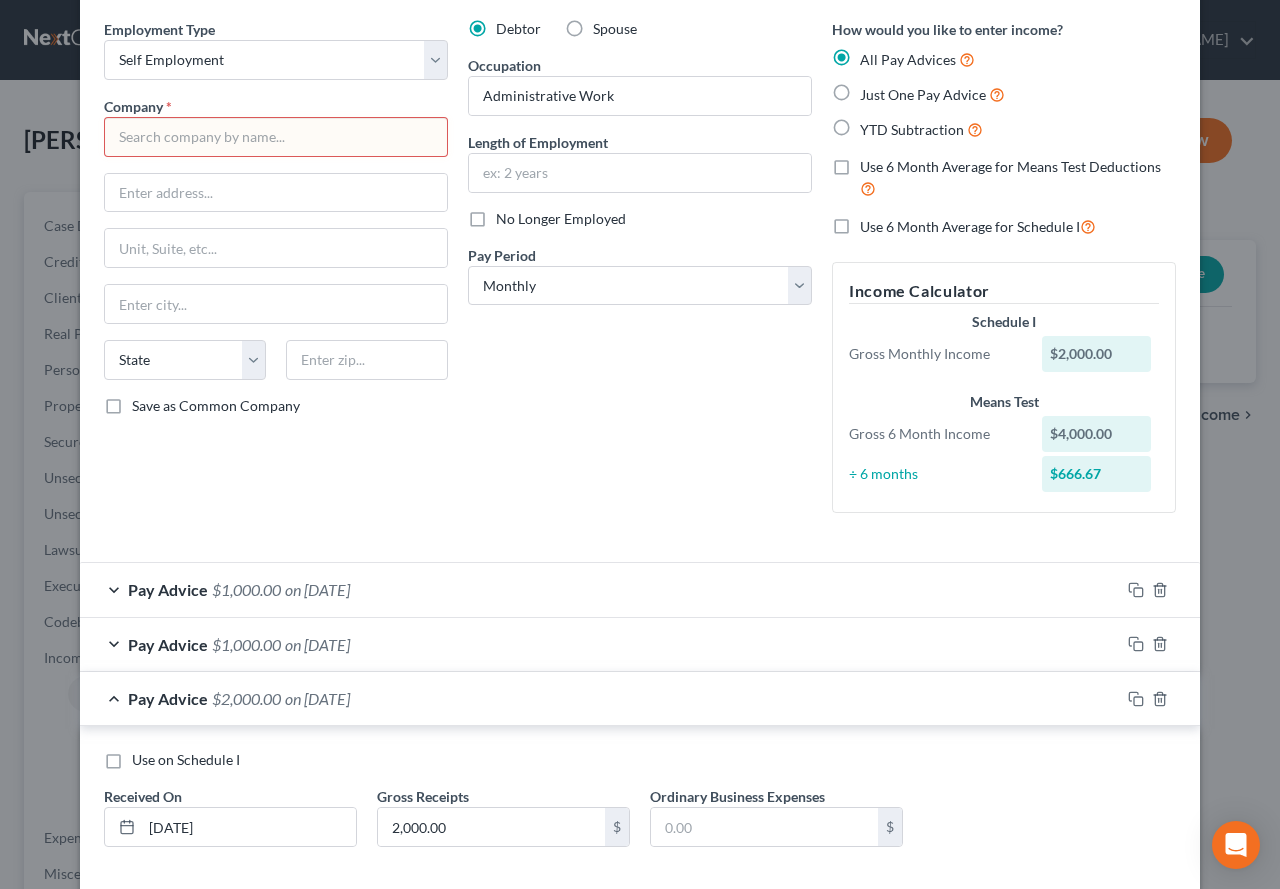 scroll, scrollTop: 0, scrollLeft: 0, axis: both 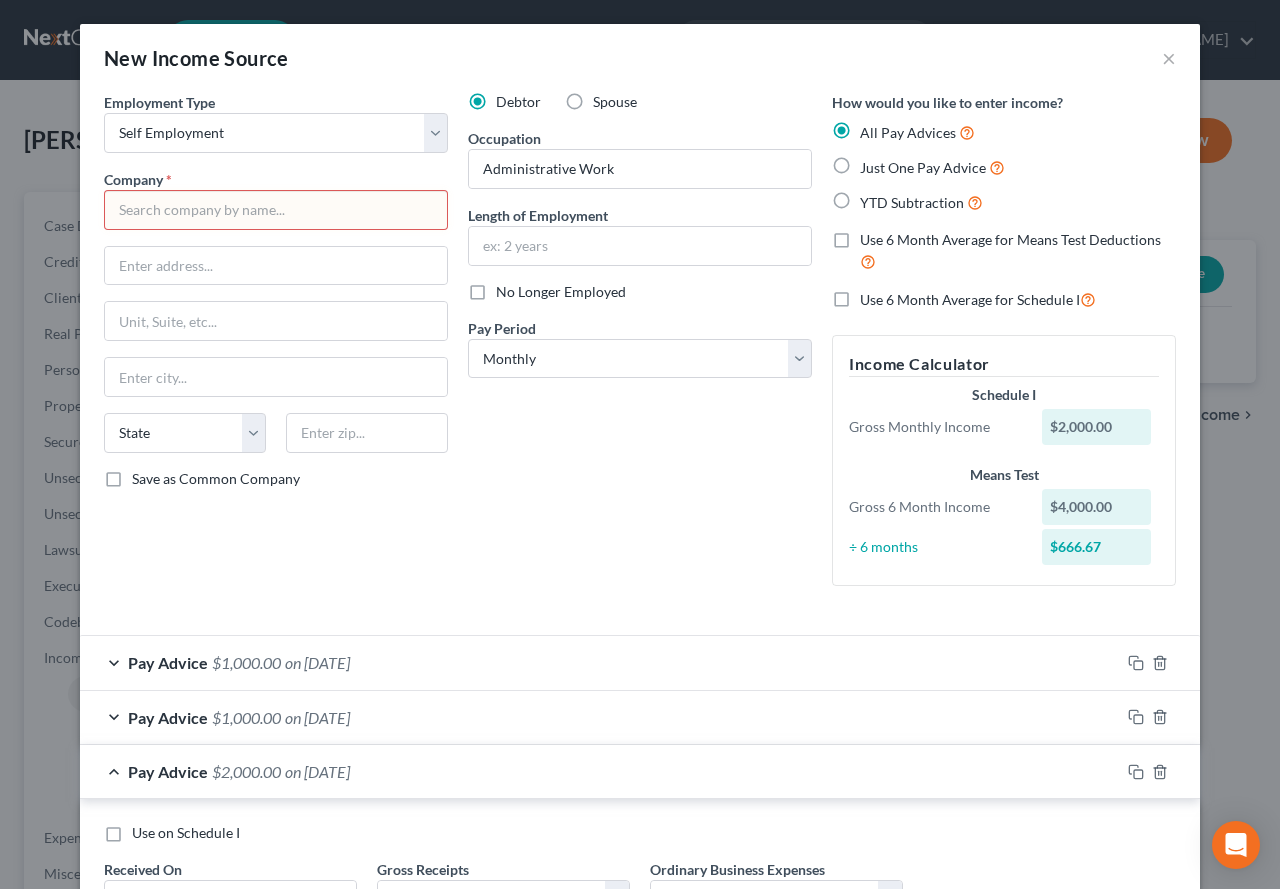 click at bounding box center (276, 210) 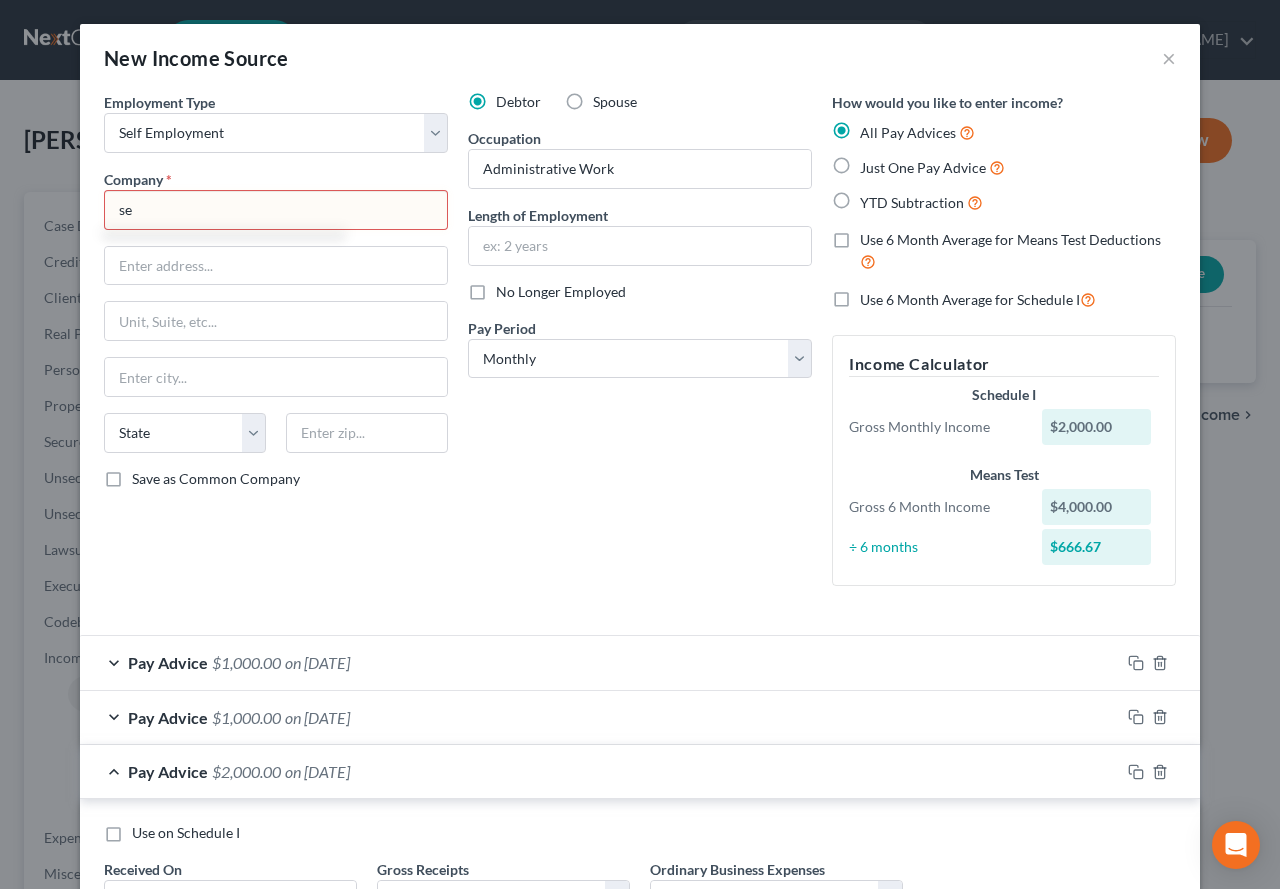 type on "s" 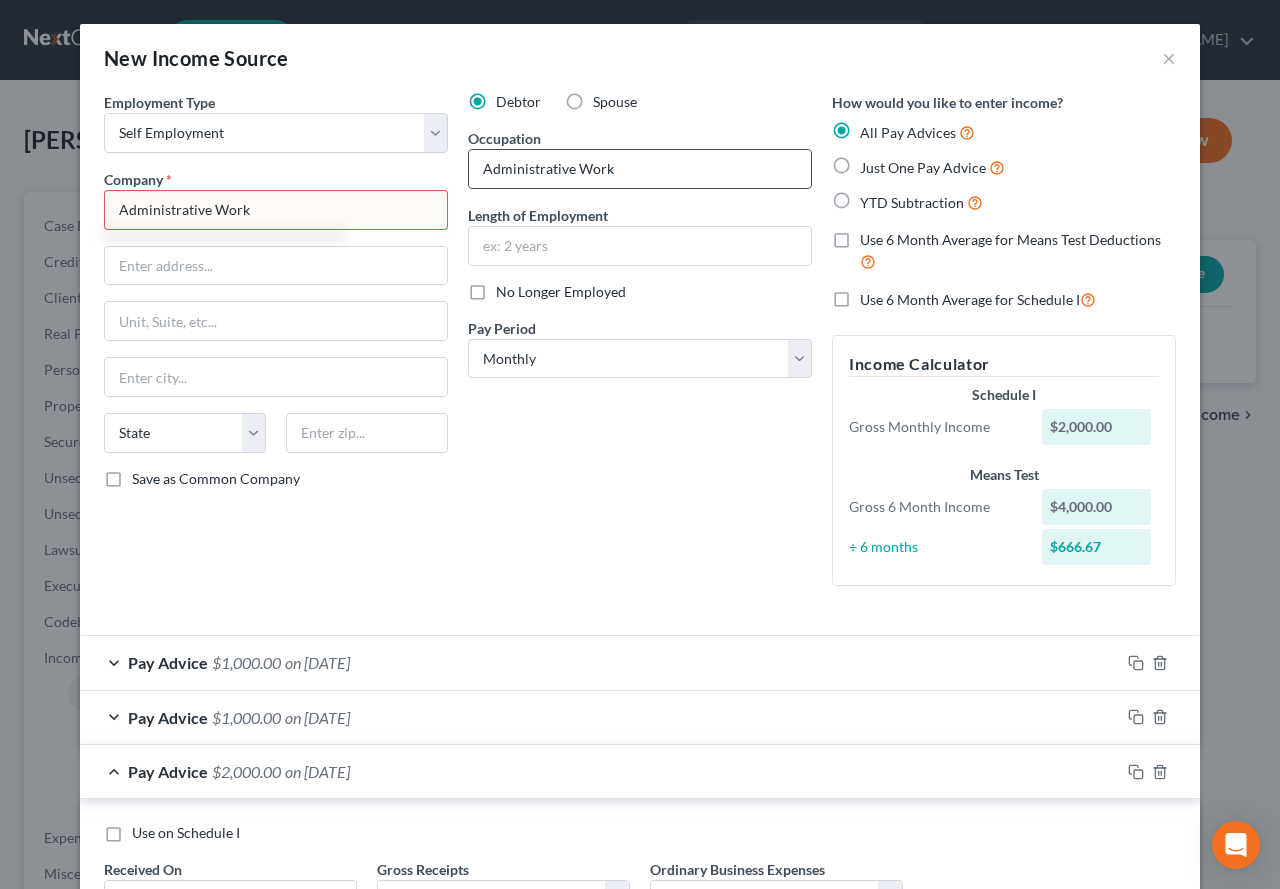 type on "Administrative Work" 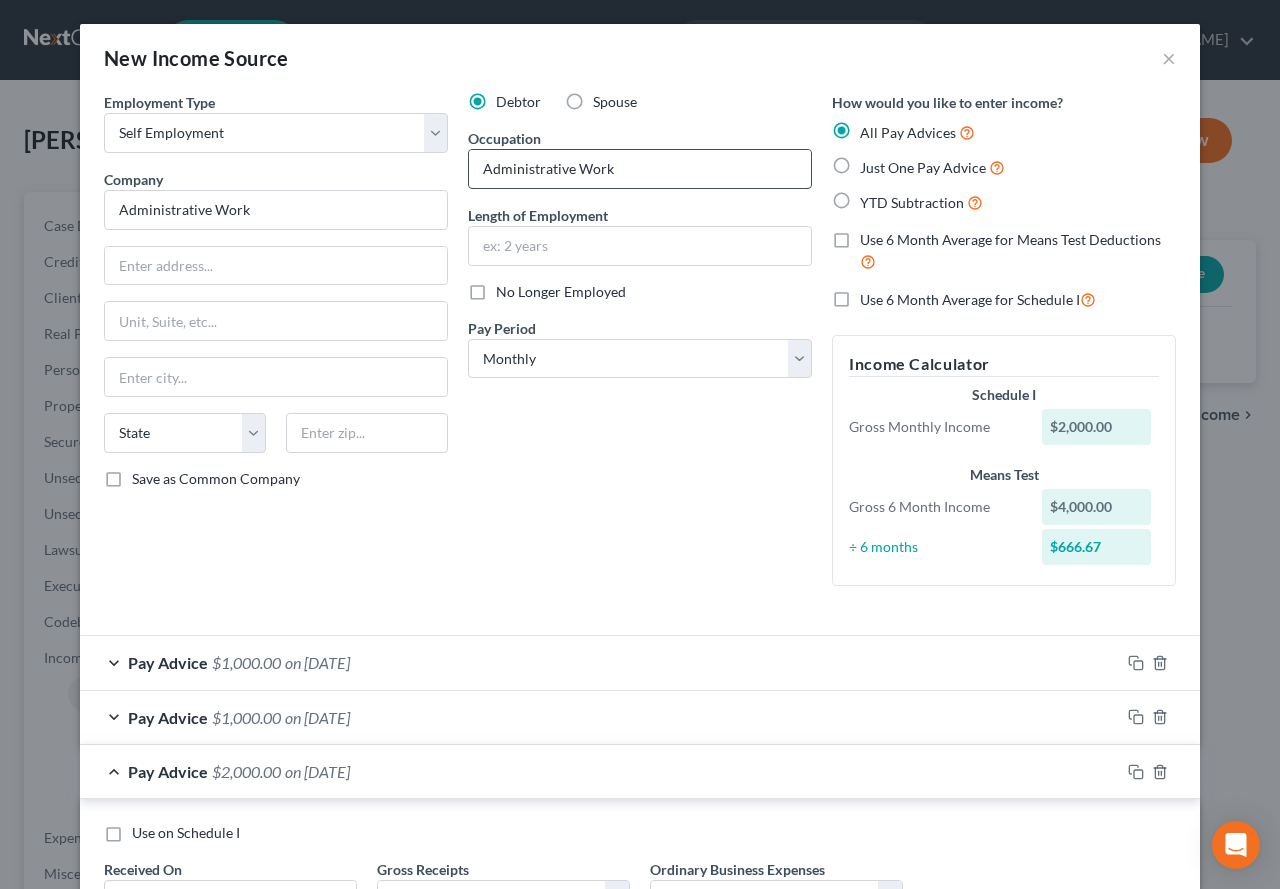 drag, startPoint x: 569, startPoint y: 172, endPoint x: 628, endPoint y: 165, distance: 59.413803 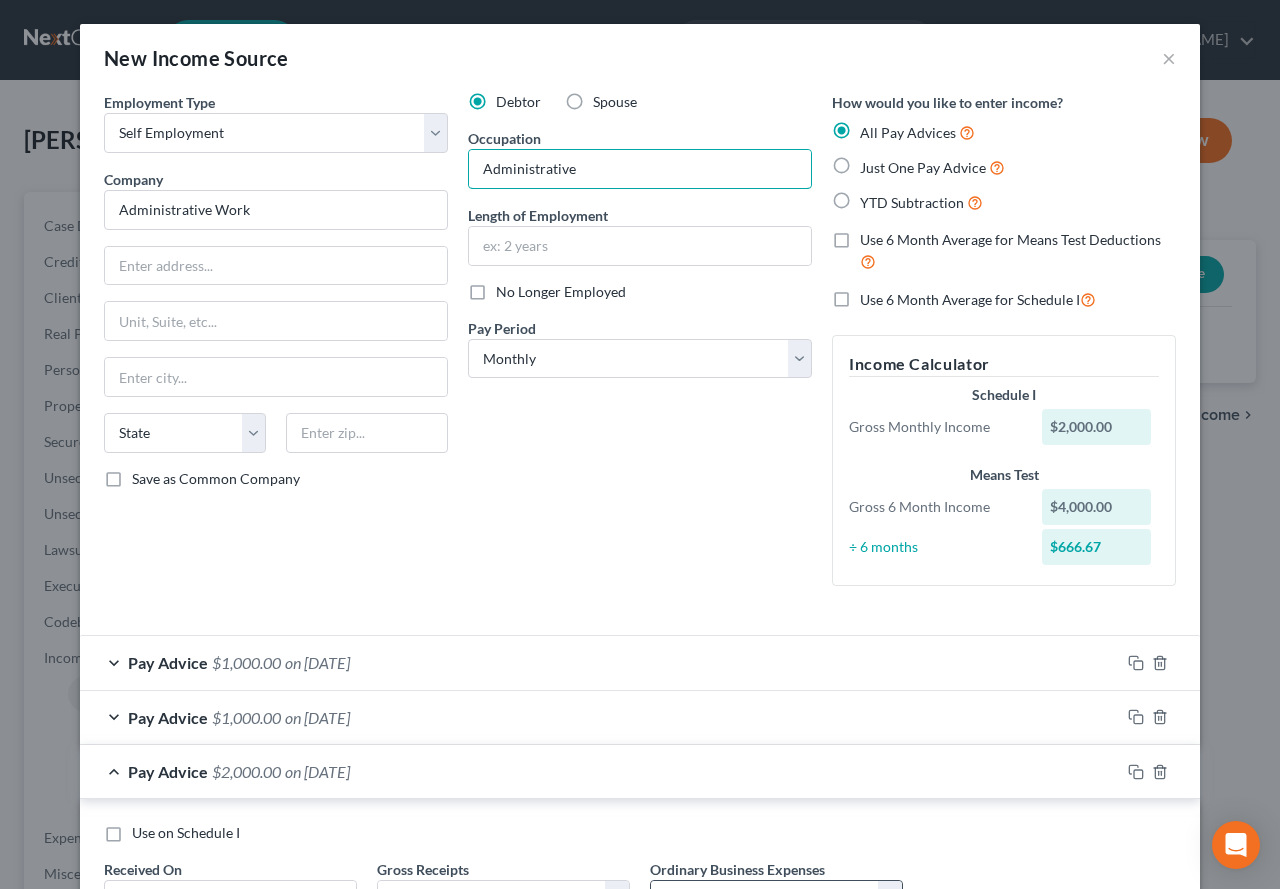 type on "Administrative" 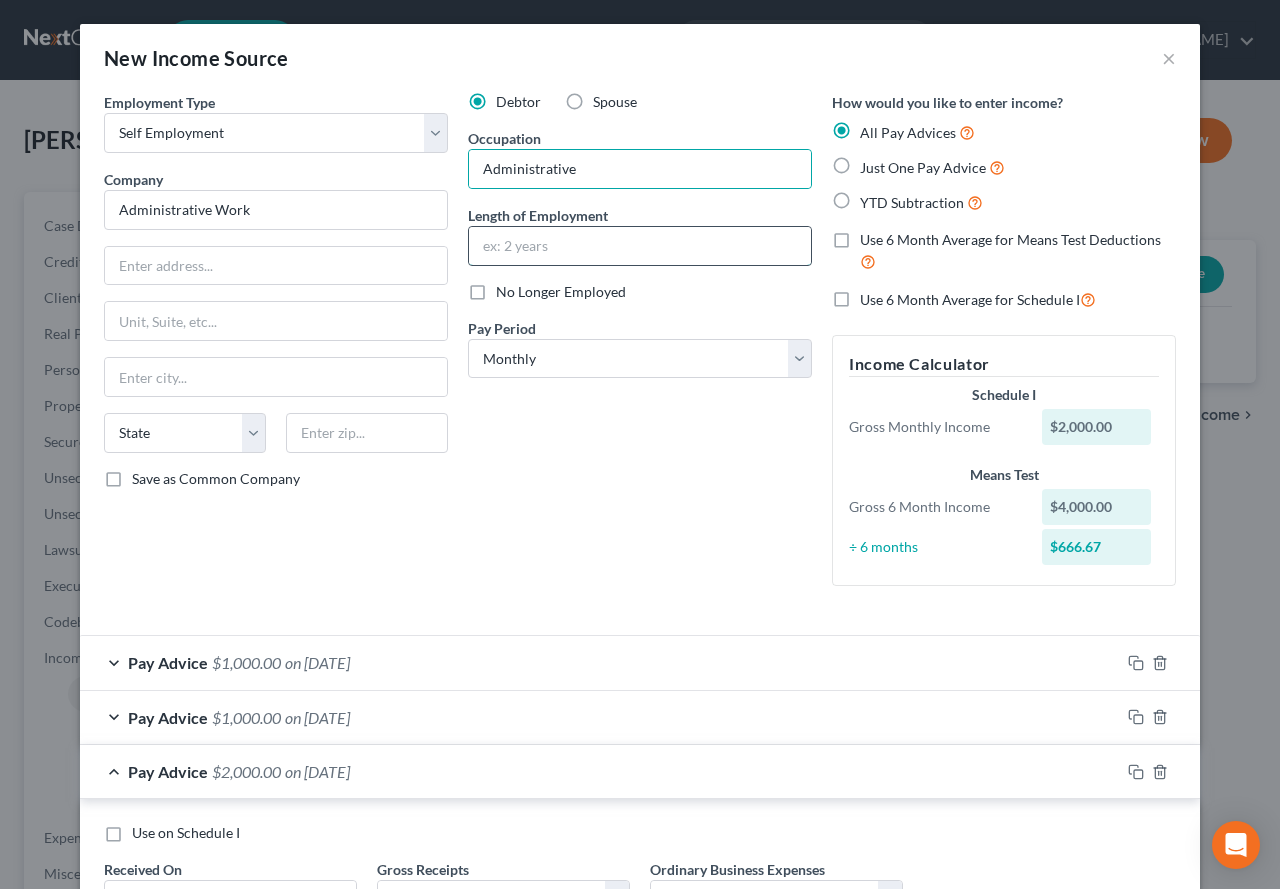 click at bounding box center [640, 246] 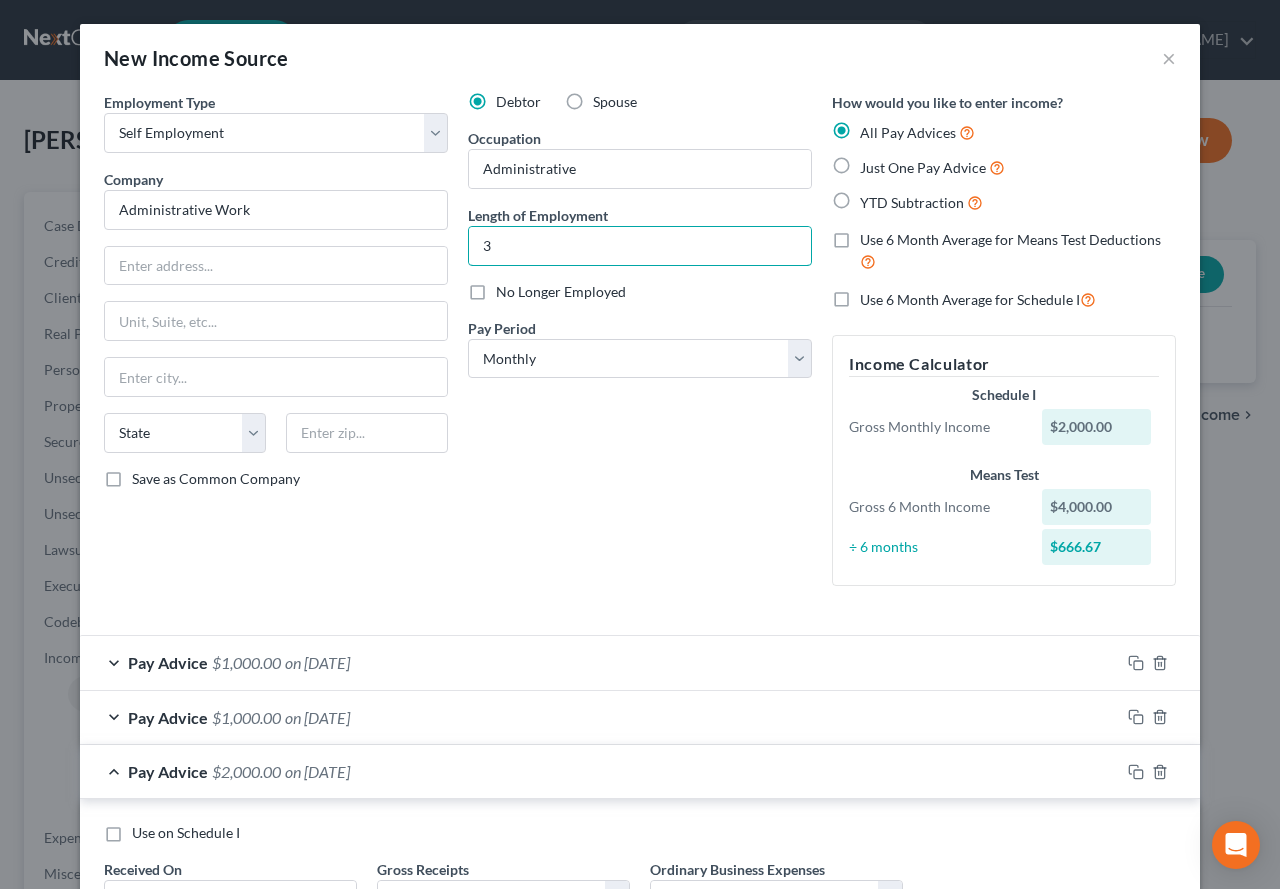 type on "3 yrs" 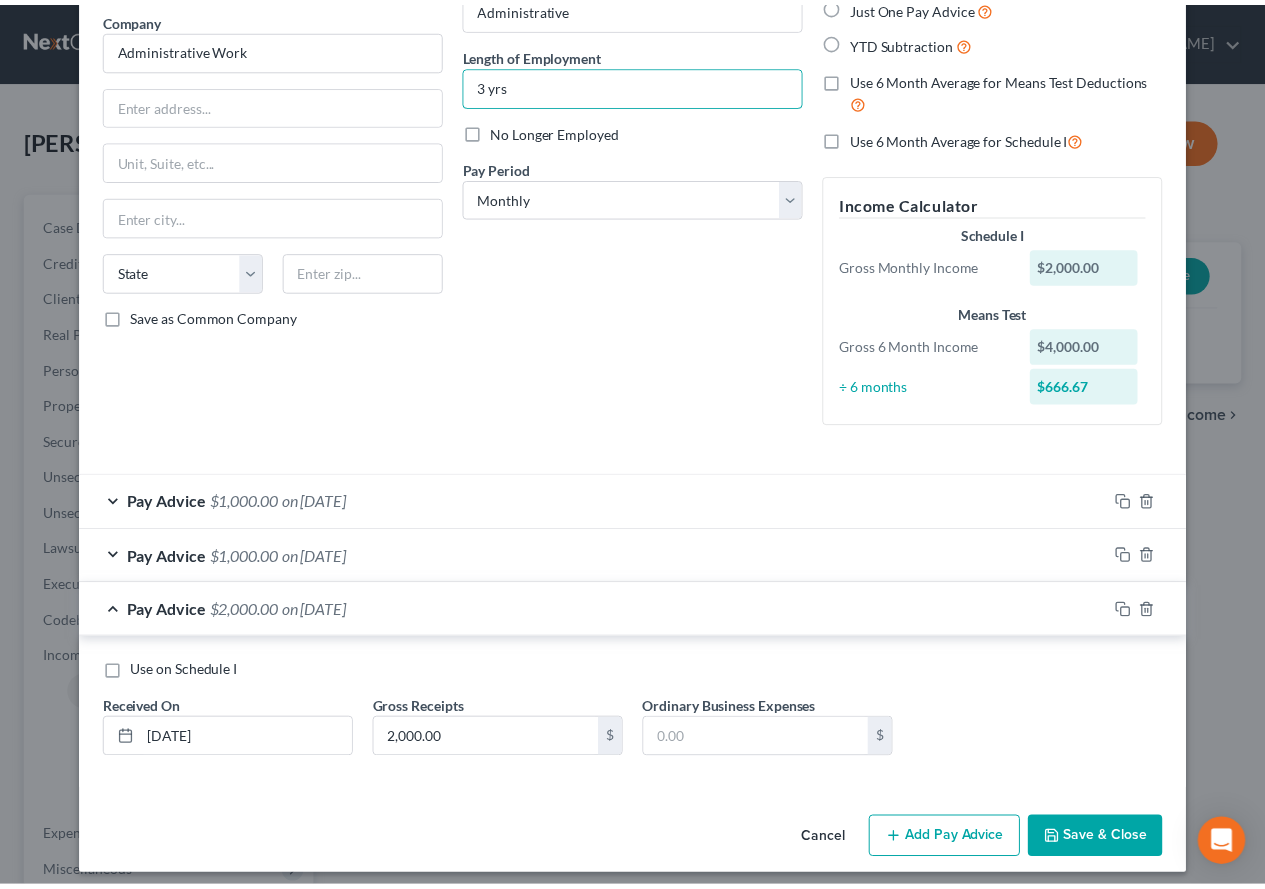 scroll, scrollTop: 173, scrollLeft: 0, axis: vertical 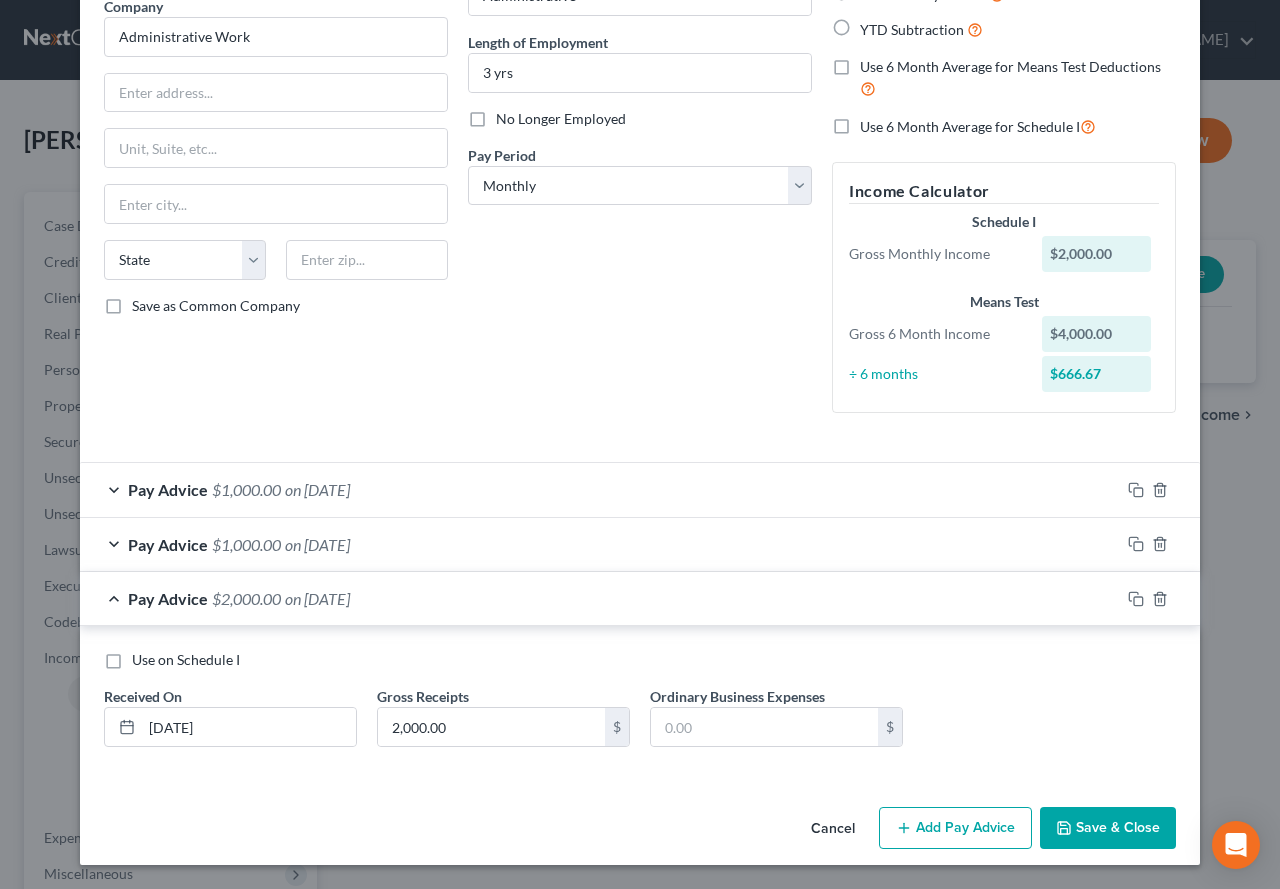click on "Save & Close" at bounding box center [1108, 828] 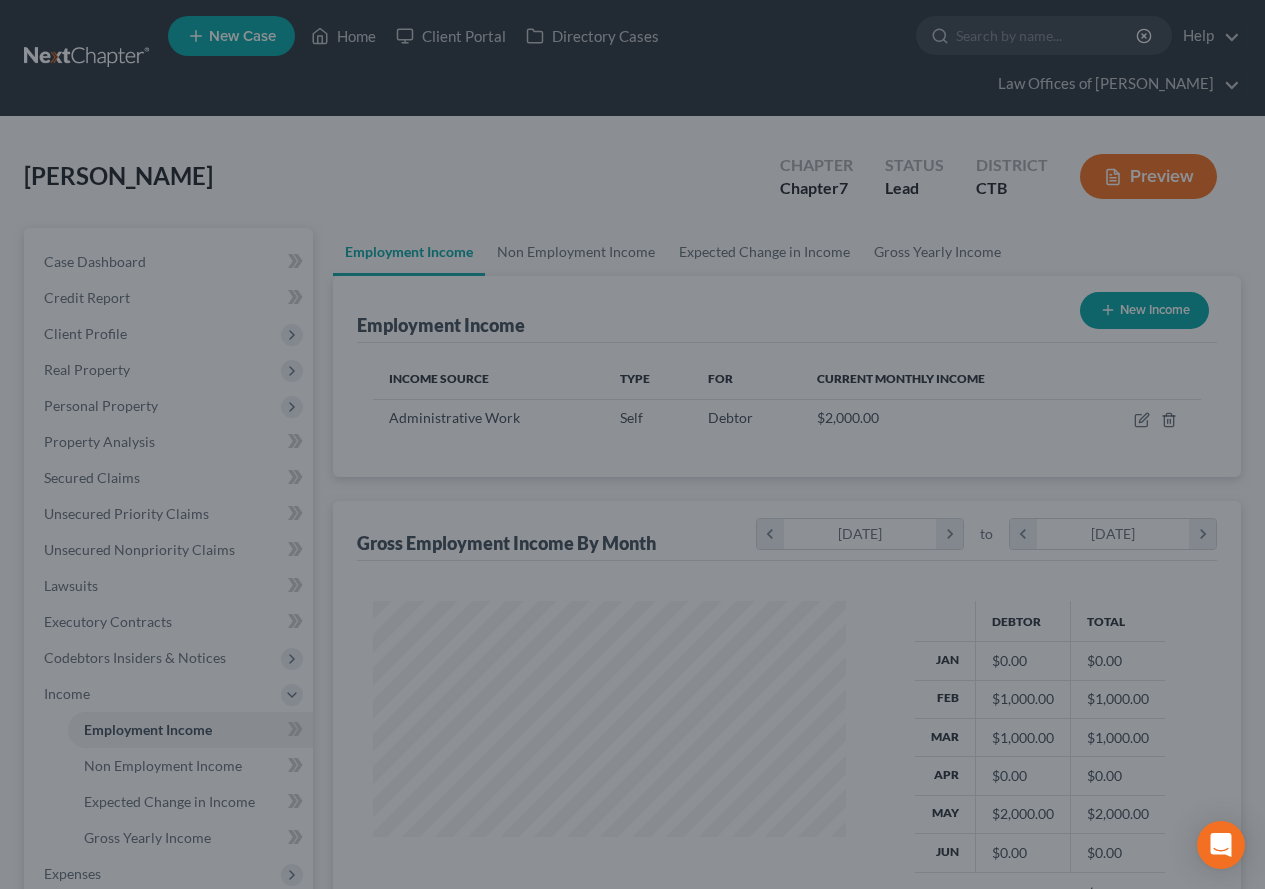 scroll, scrollTop: 359, scrollLeft: 506, axis: both 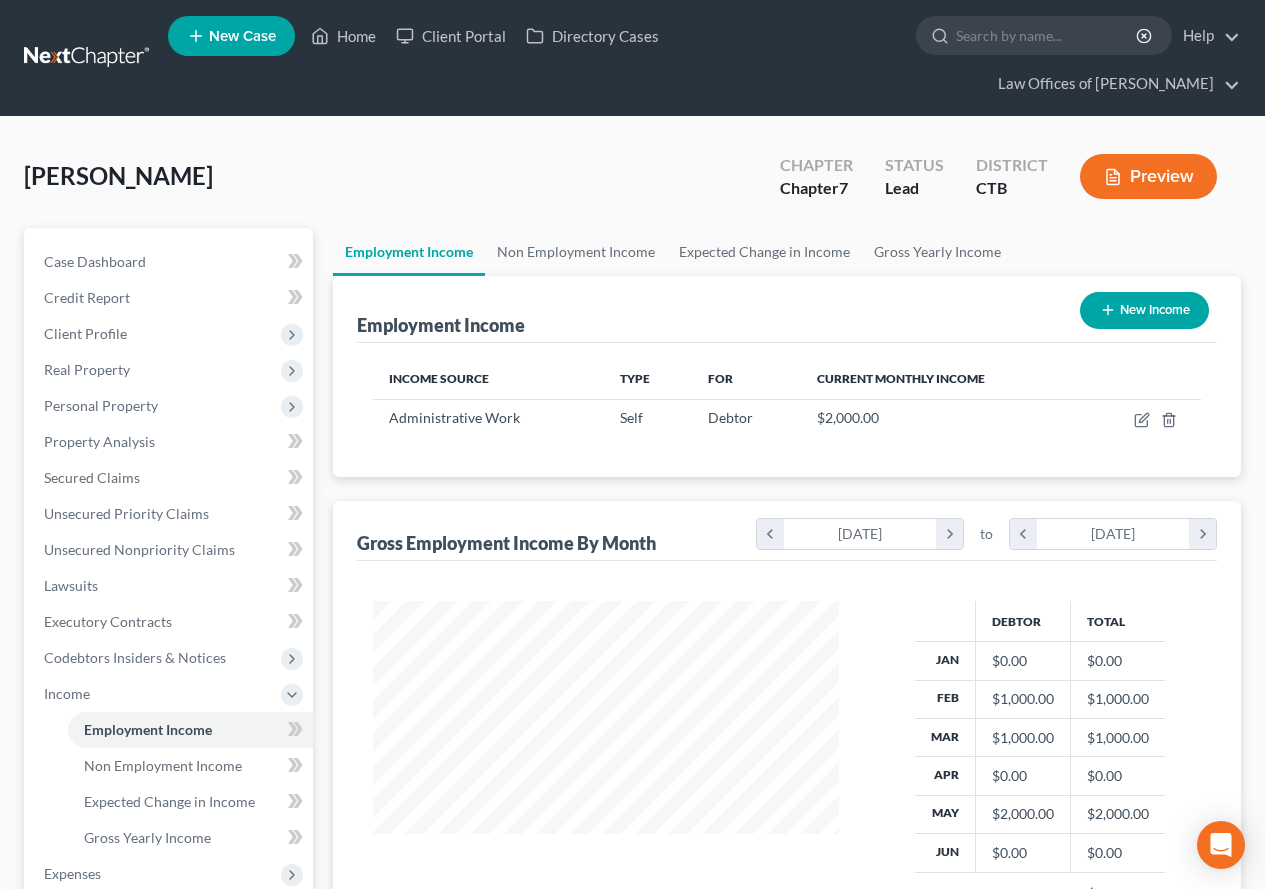 click on "New Income" at bounding box center (1144, 310) 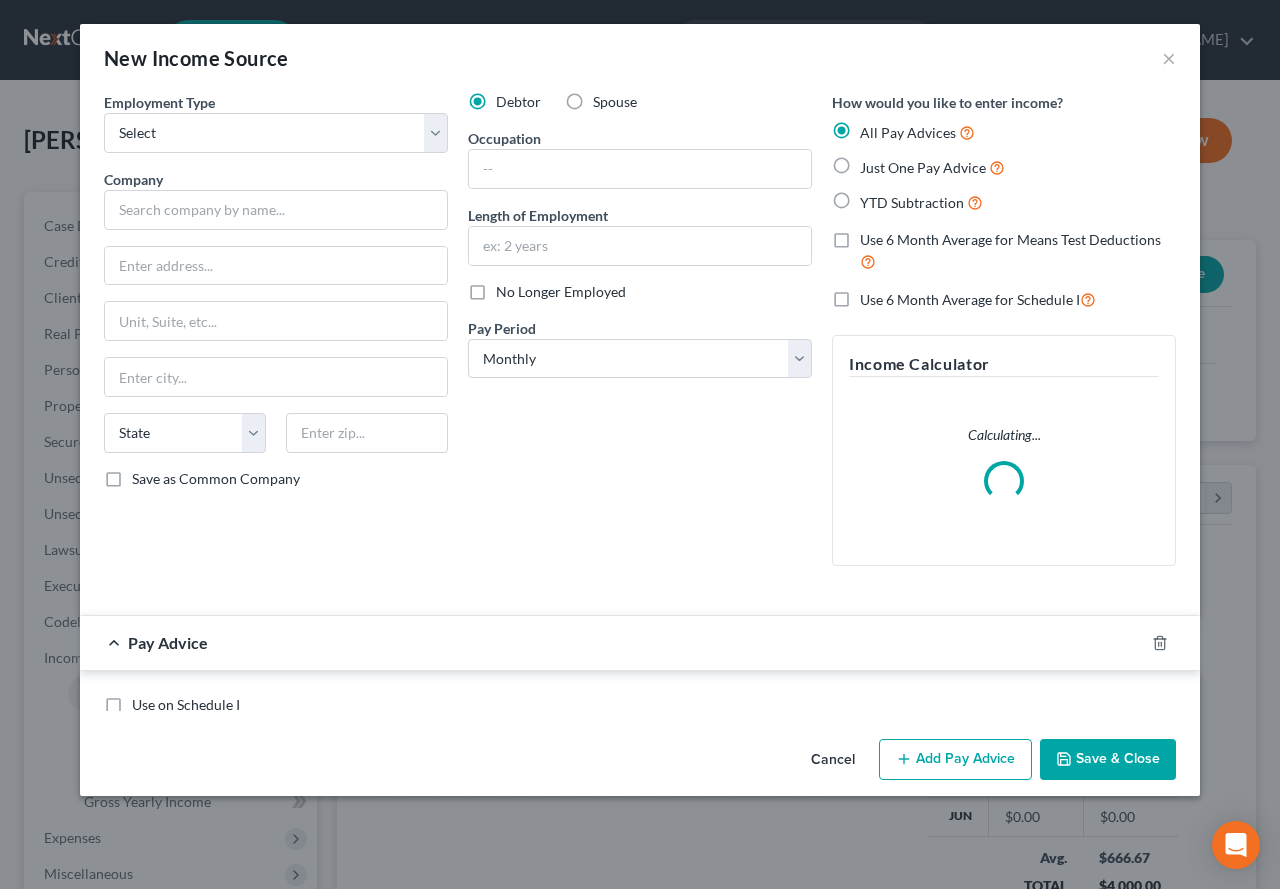 scroll, scrollTop: 999642, scrollLeft: 999487, axis: both 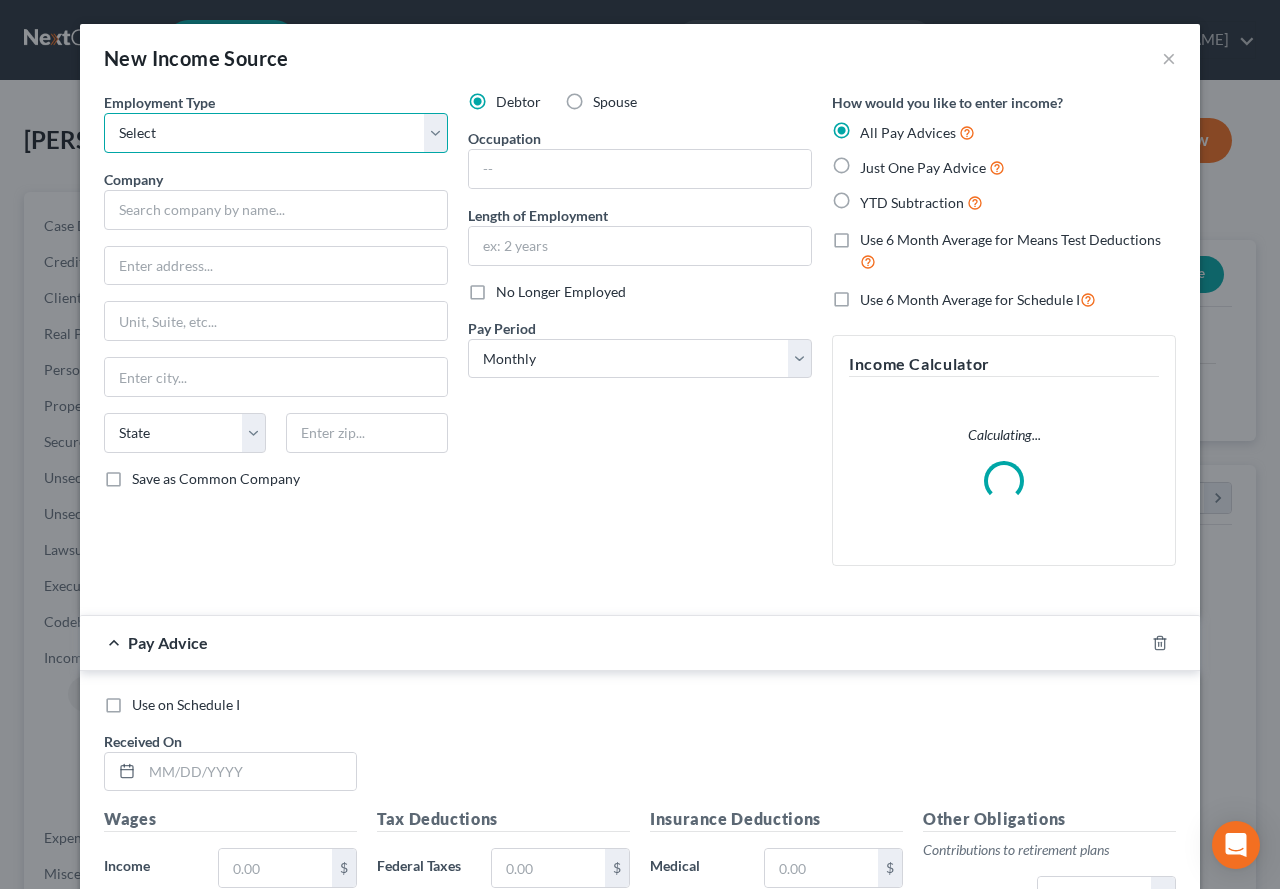 click on "Select Full or [DEMOGRAPHIC_DATA] Employment Self Employment" at bounding box center [276, 133] 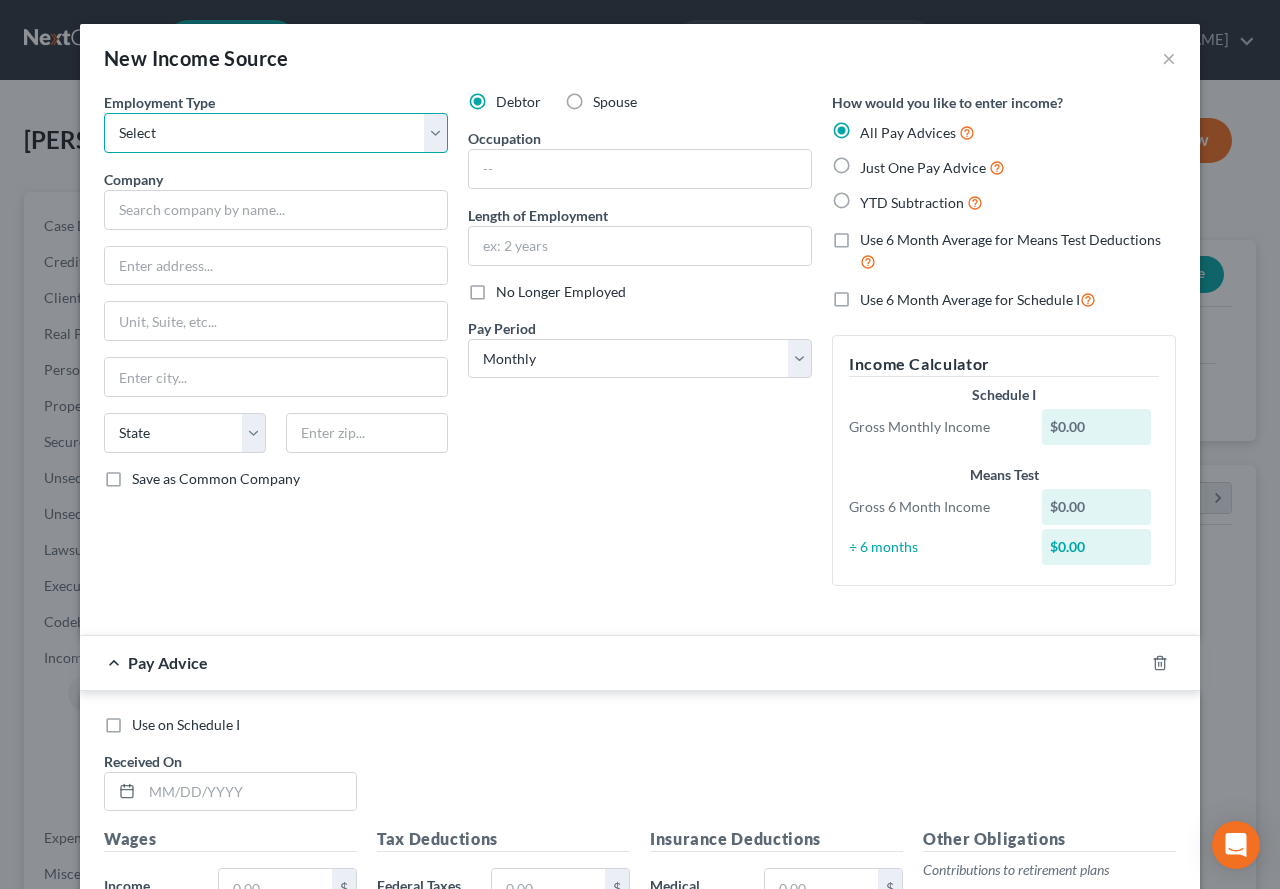 select on "0" 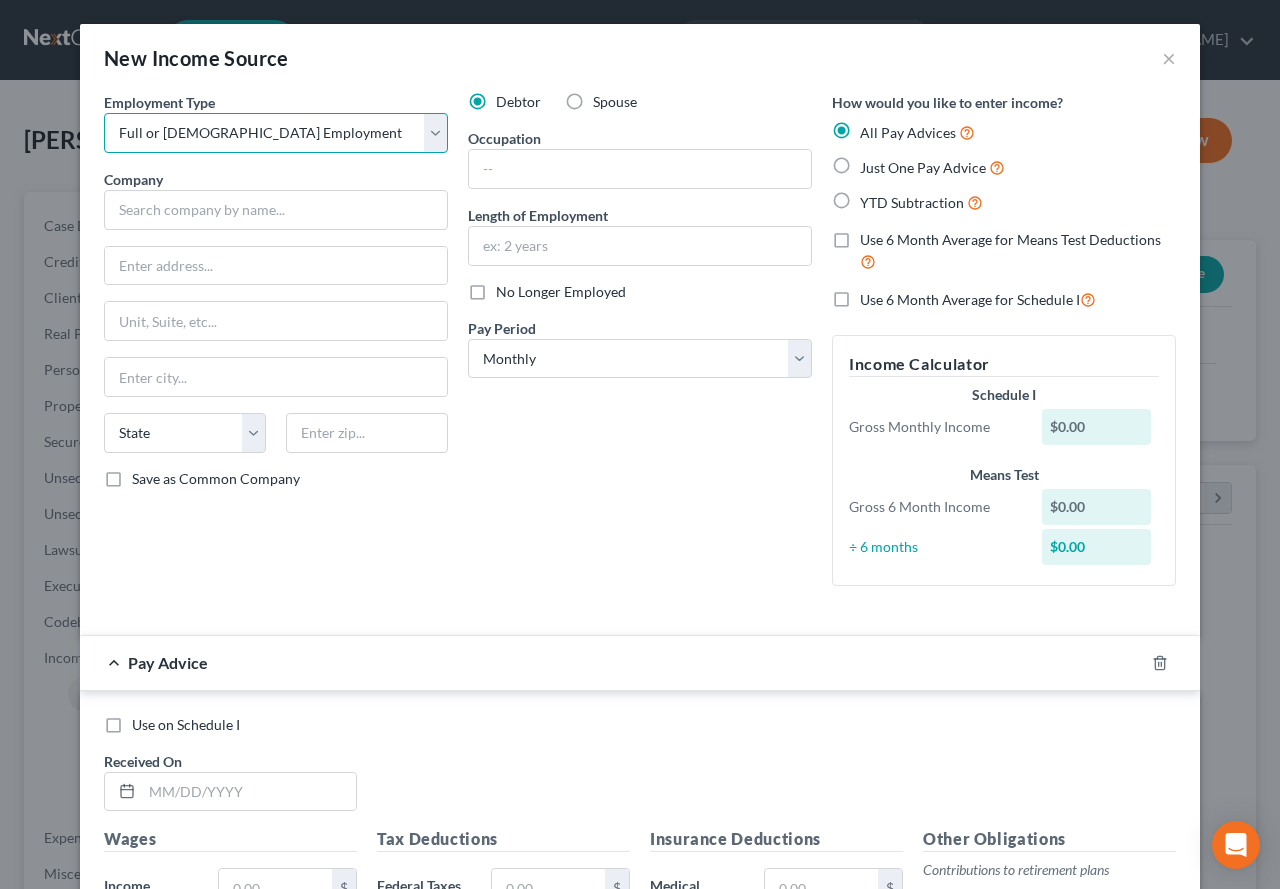 click on "Select Full or [DEMOGRAPHIC_DATA] Employment Self Employment" at bounding box center [276, 133] 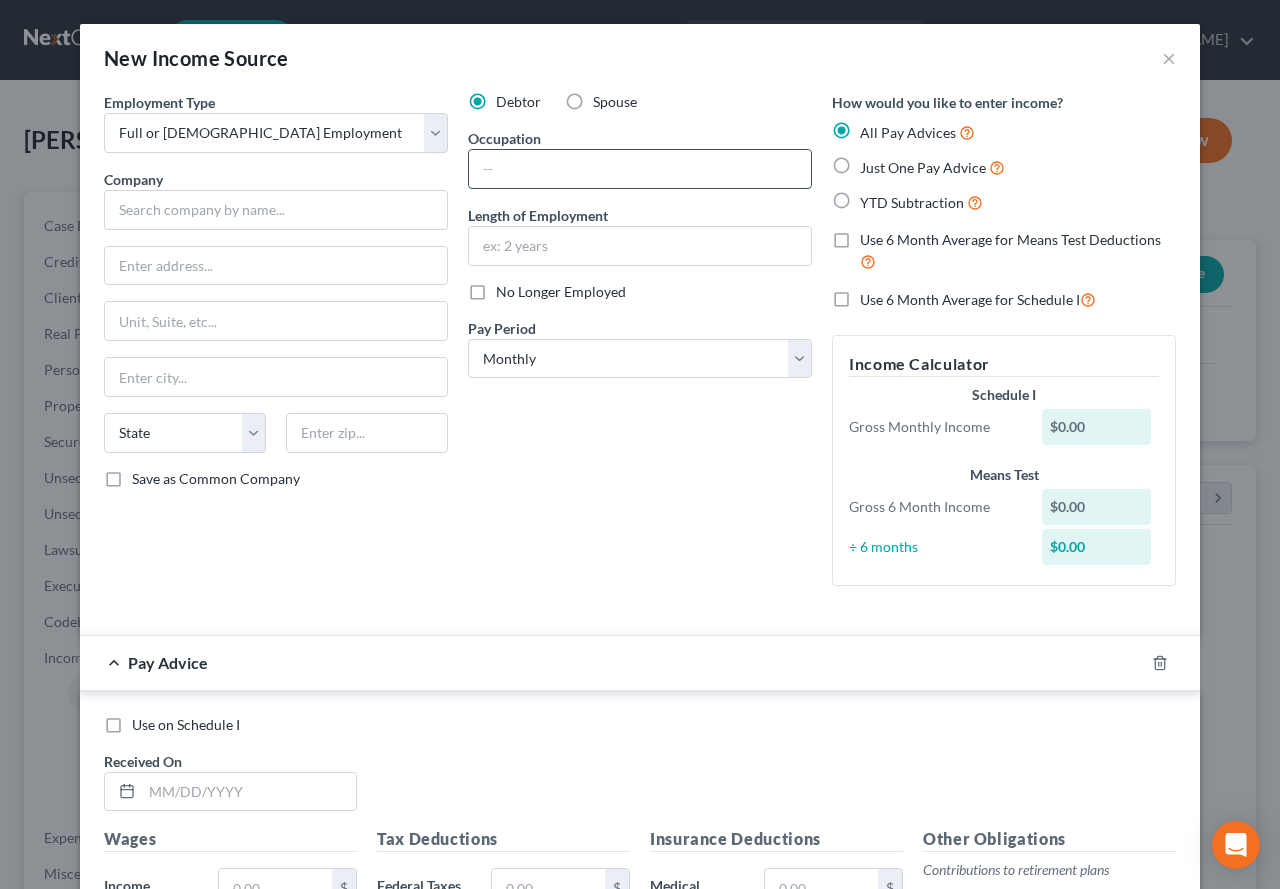 click at bounding box center (640, 169) 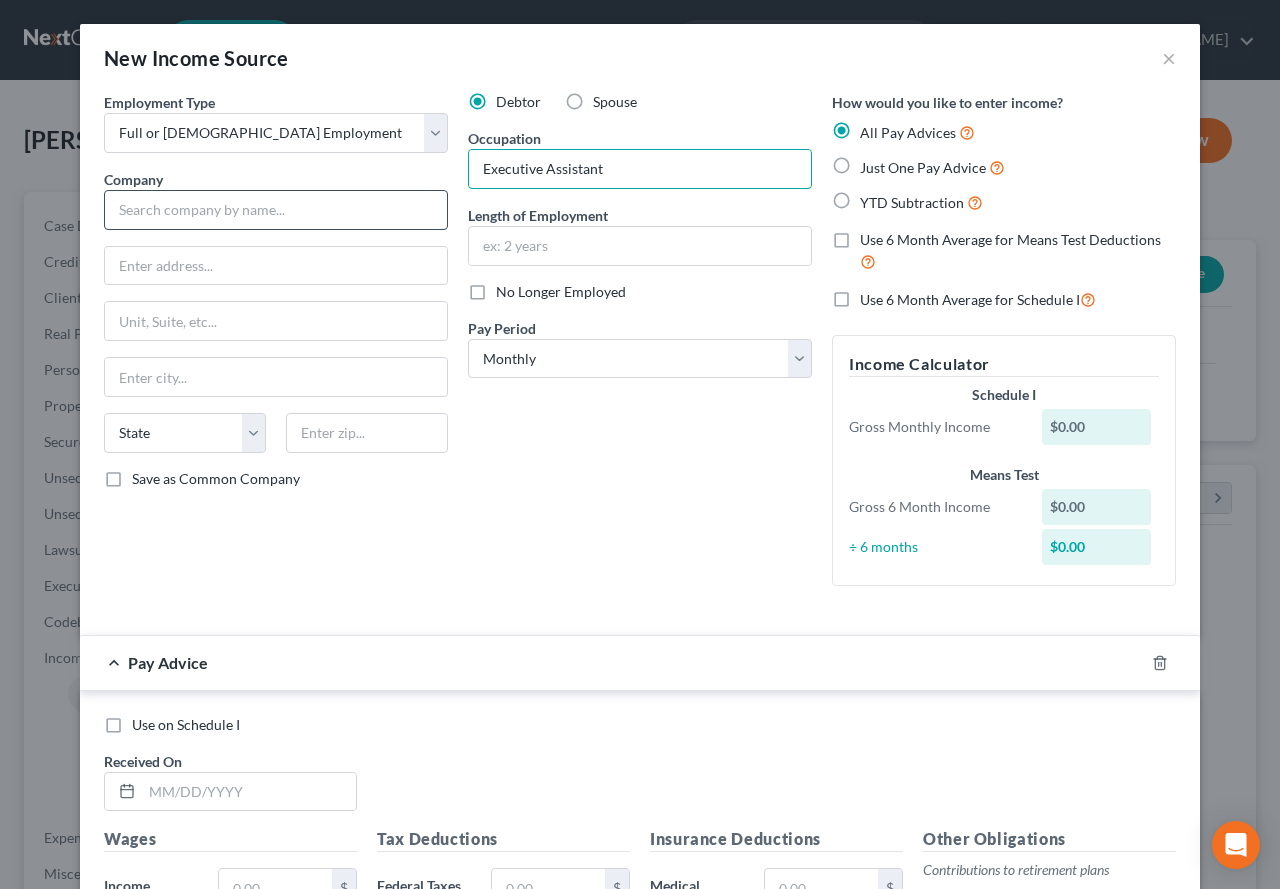 type on "Executive Assistant" 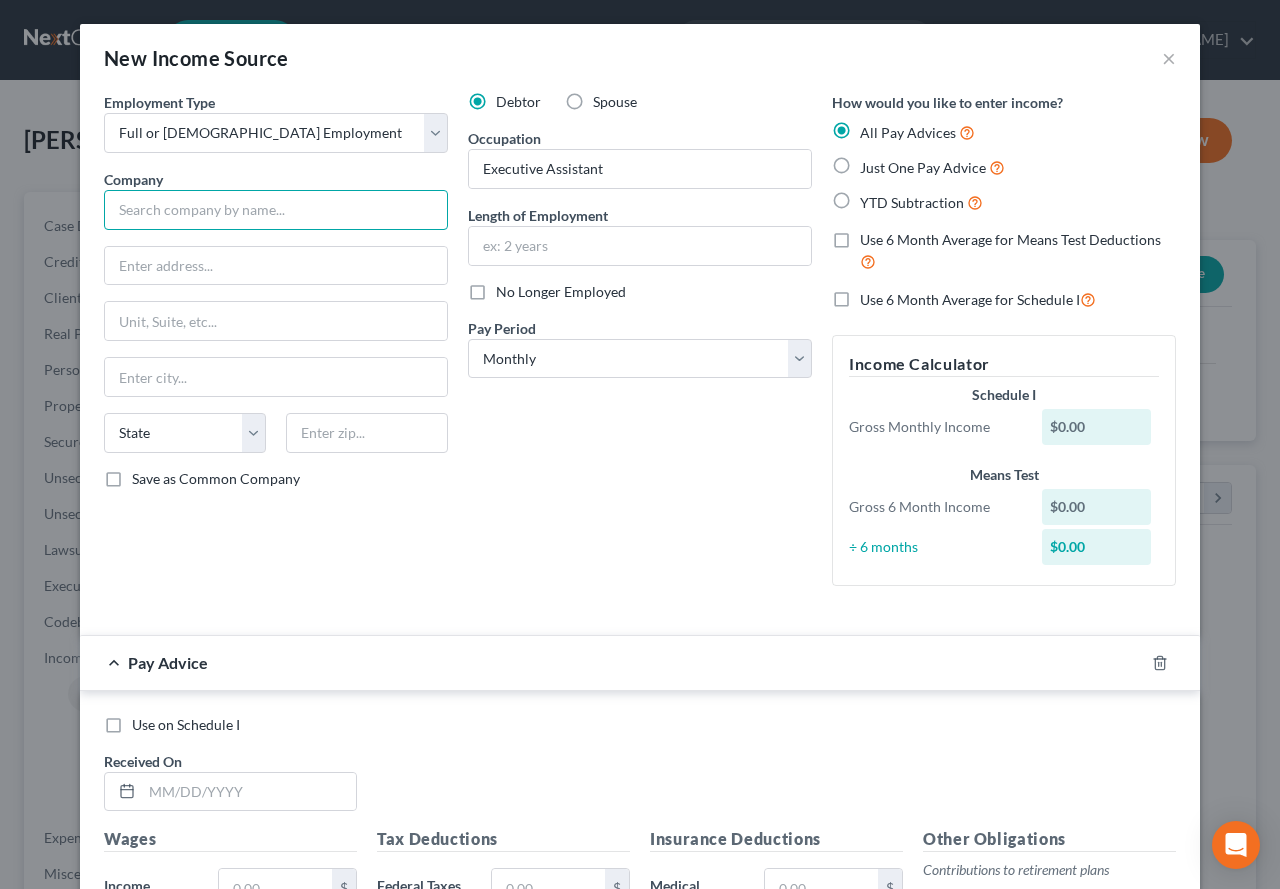 click at bounding box center [276, 210] 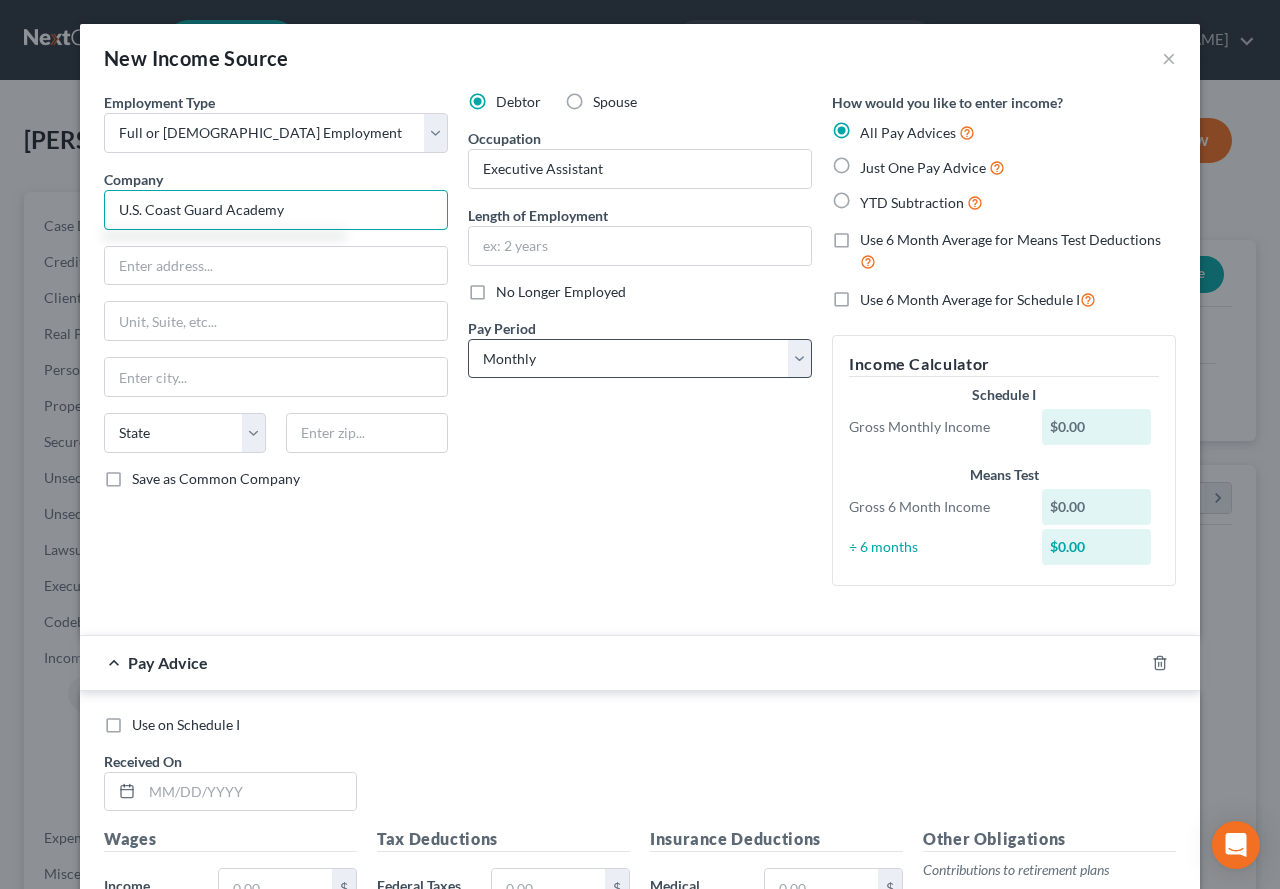 type on "U.S. Coast Guard Academy" 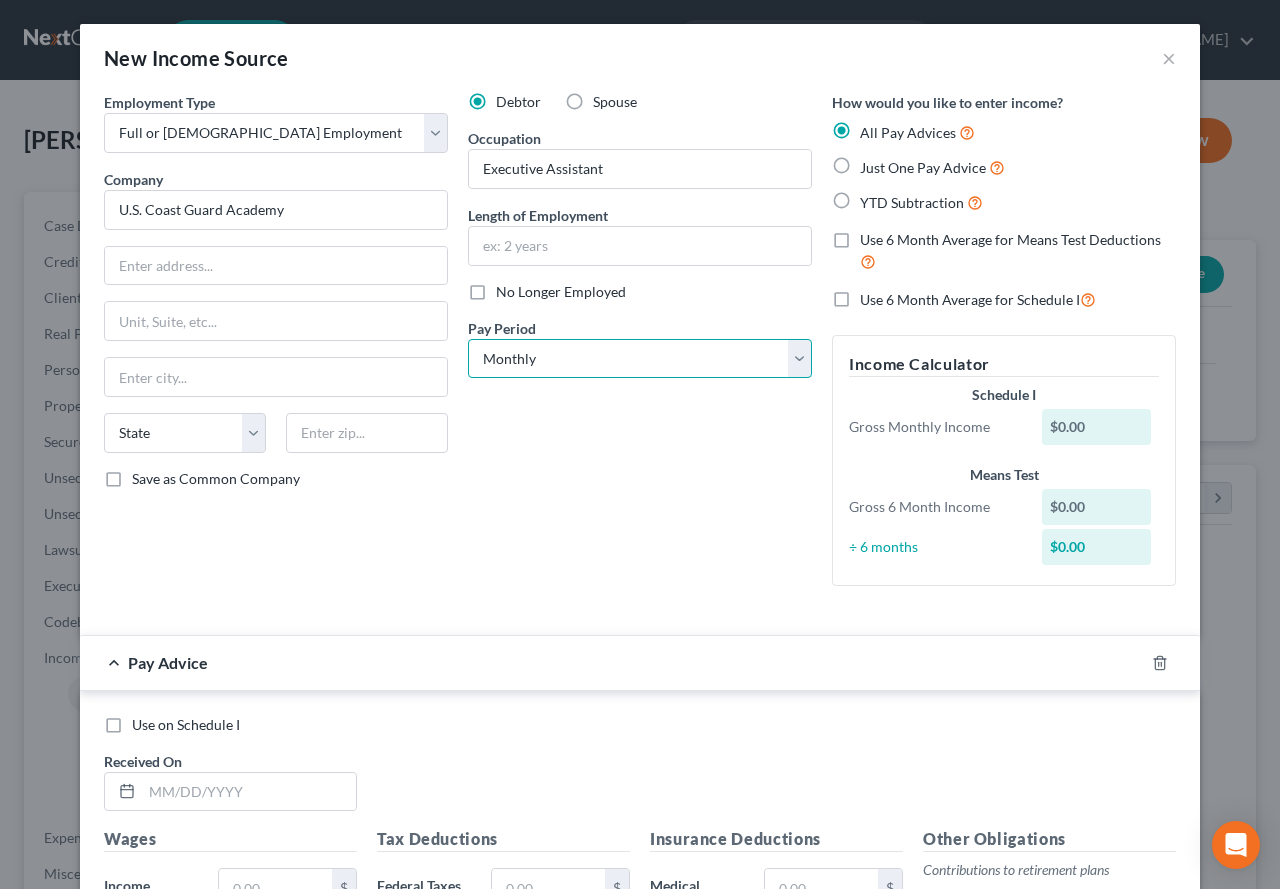 click on "Select Monthly Twice Monthly Every Other Week Weekly" at bounding box center [640, 359] 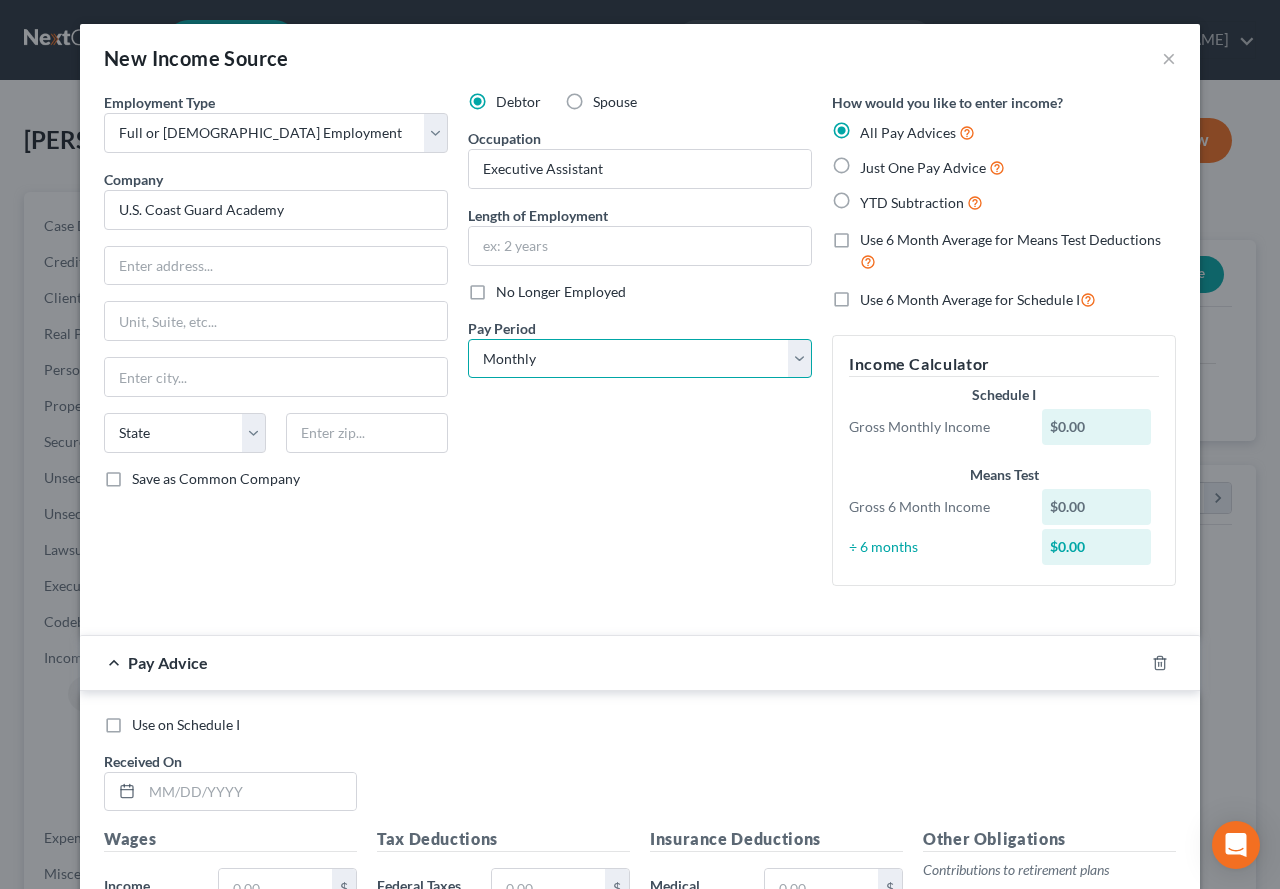 select on "1" 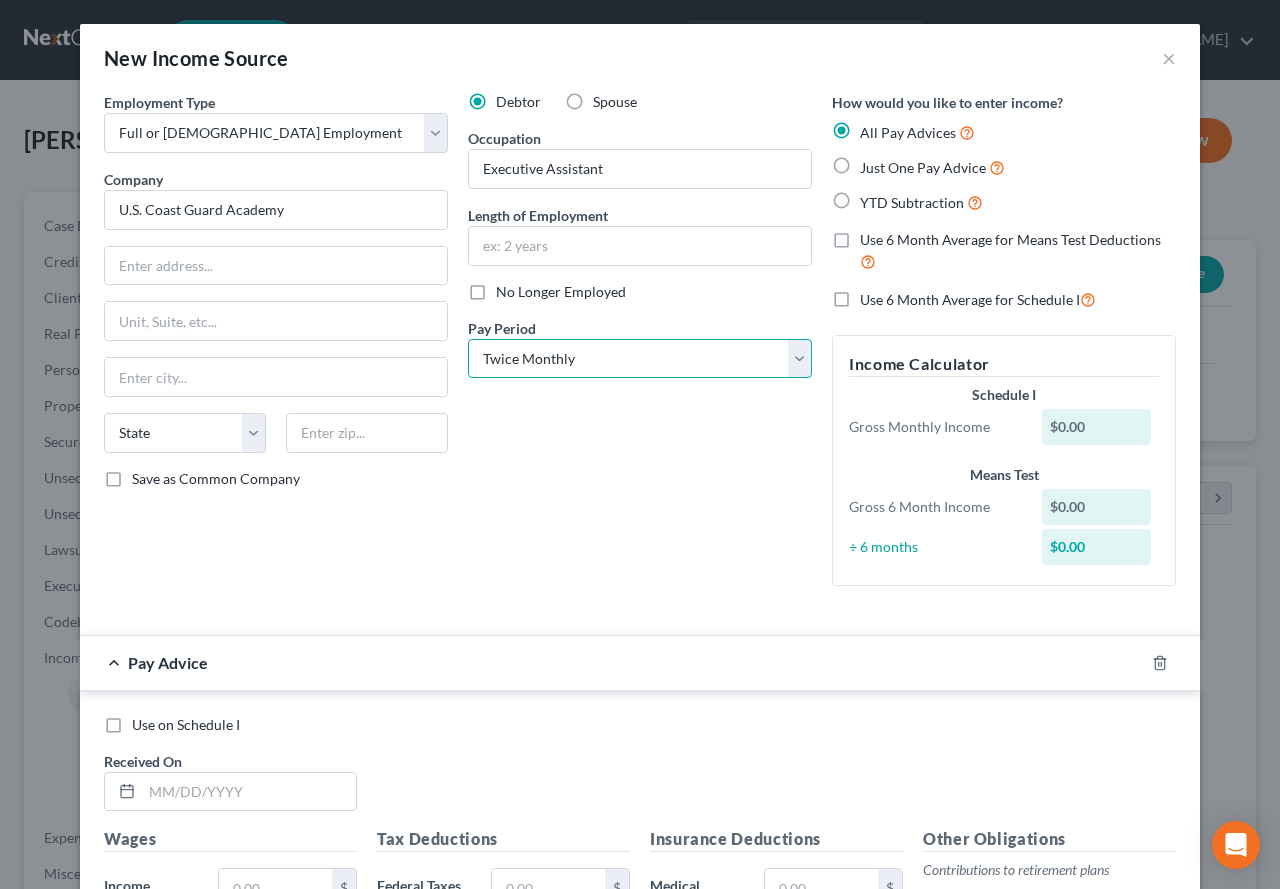 click on "Select Monthly Twice Monthly Every Other Week Weekly" at bounding box center (640, 359) 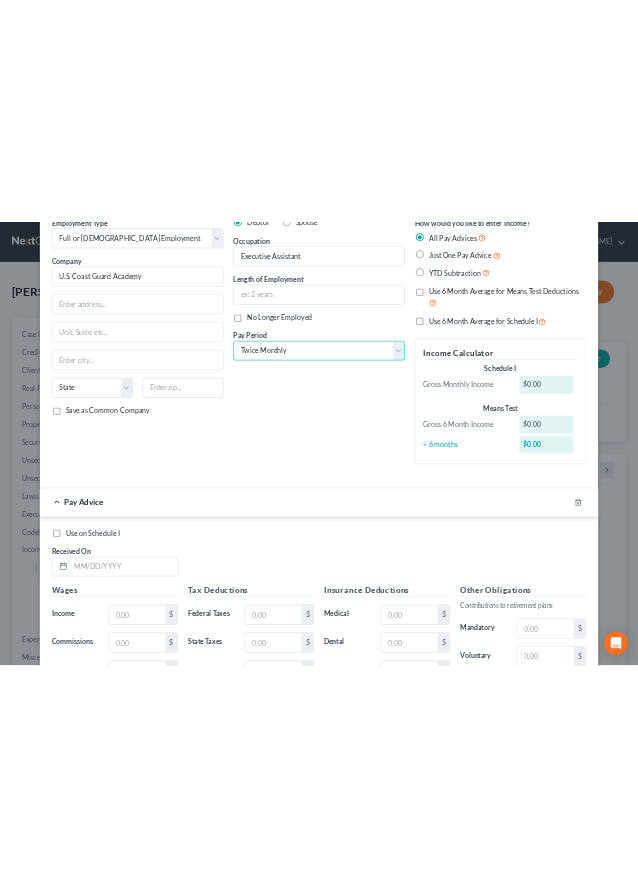 scroll, scrollTop: 200, scrollLeft: 0, axis: vertical 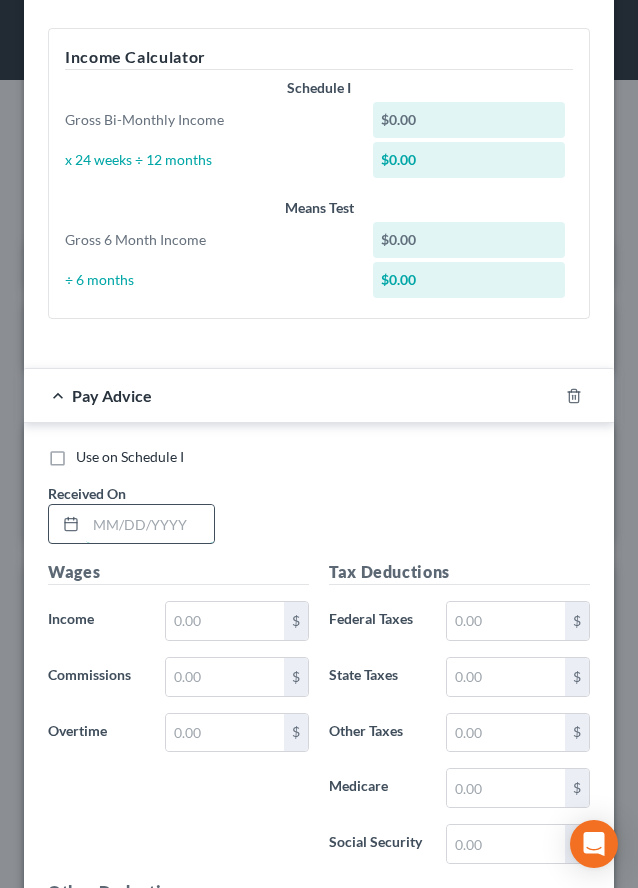 click at bounding box center [150, 524] 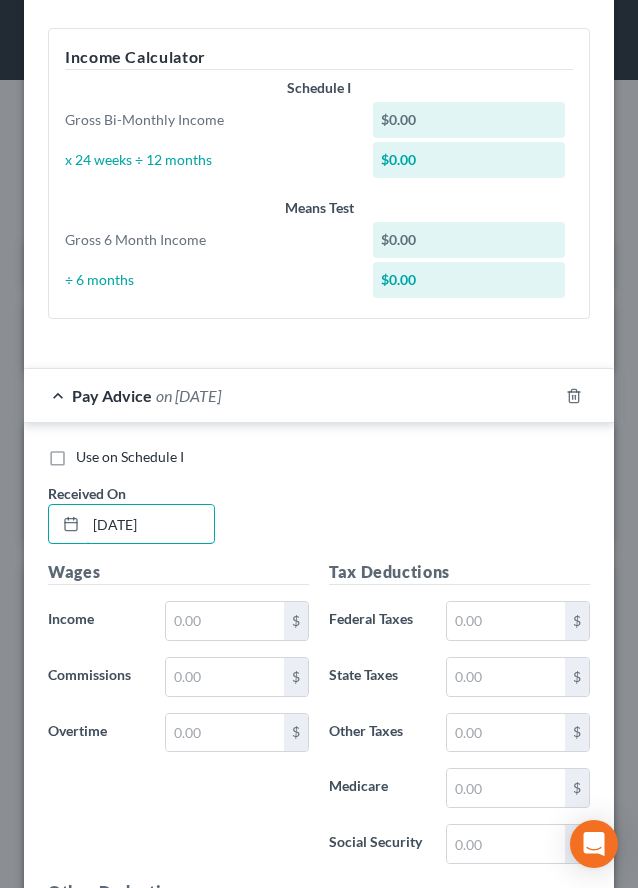 type on "[DATE]" 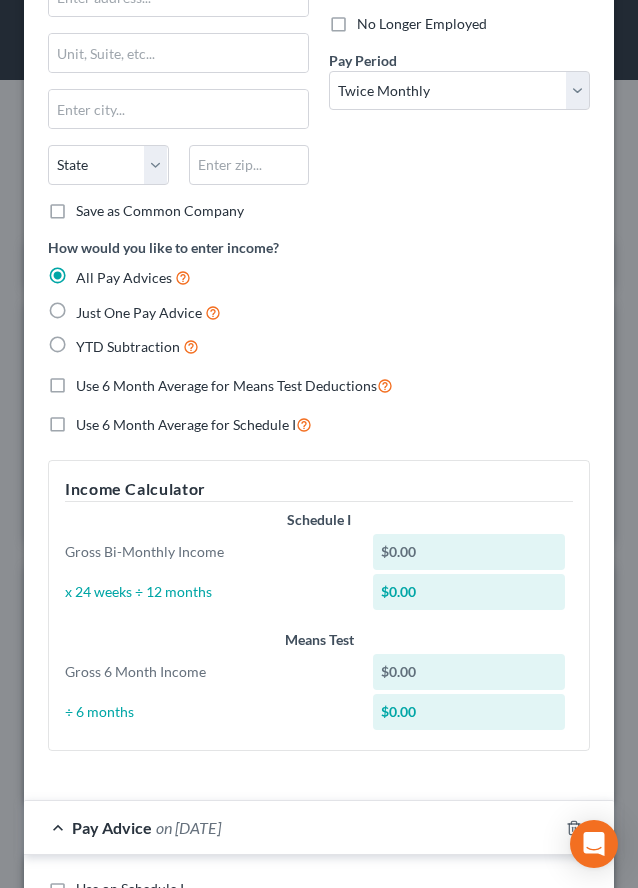 scroll, scrollTop: 100, scrollLeft: 0, axis: vertical 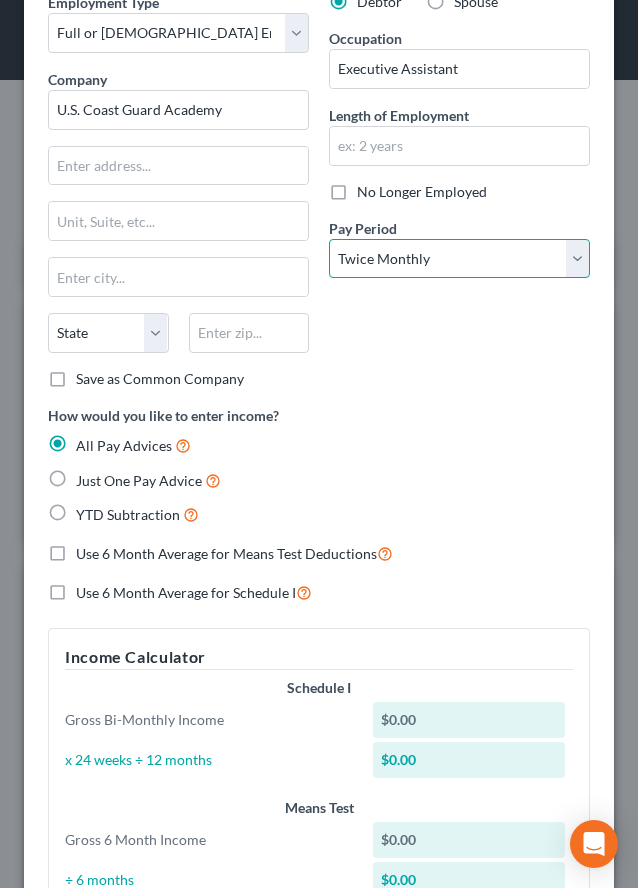 click on "Select Monthly Twice Monthly Every Other Week Weekly" at bounding box center [459, 259] 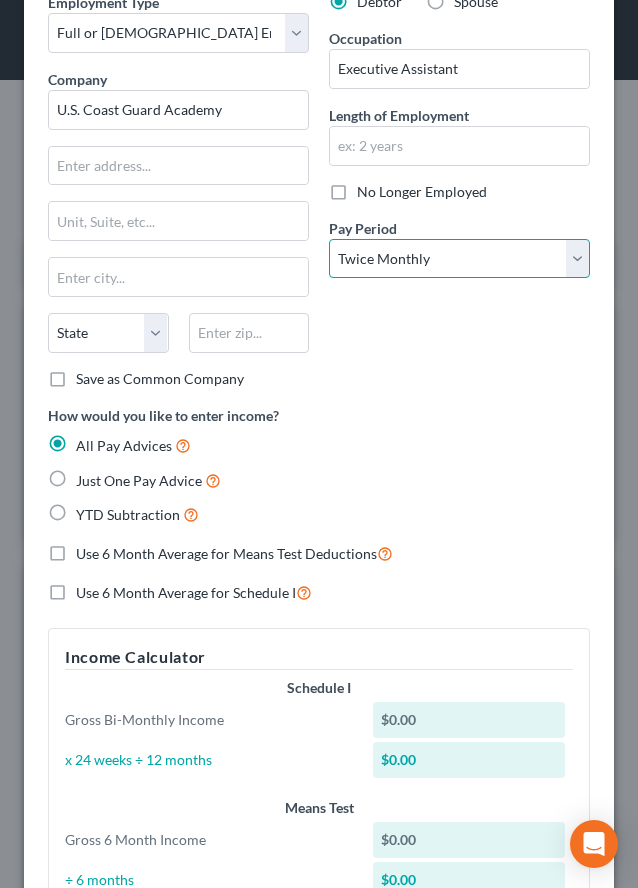 select on "2" 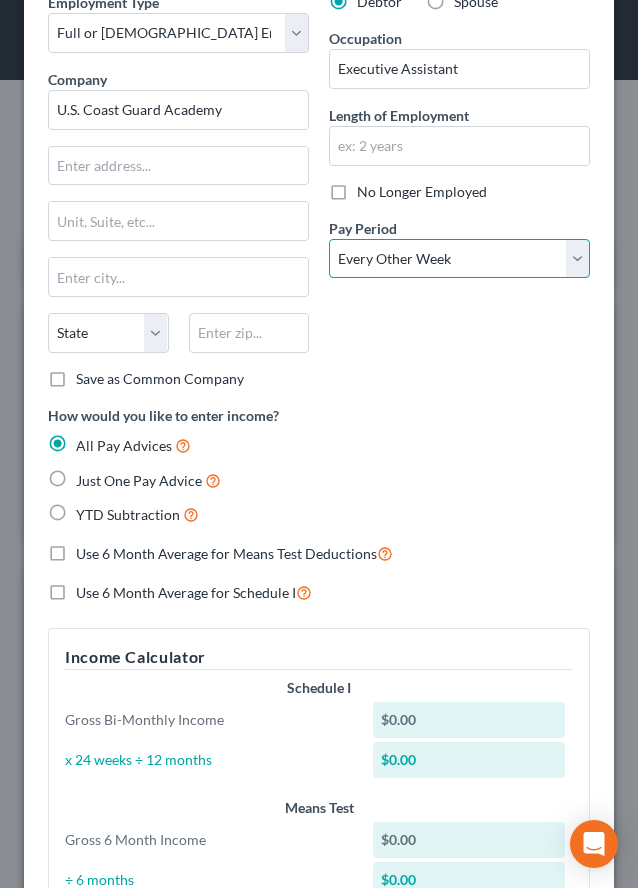 click on "Select Monthly Twice Monthly Every Other Week Weekly" at bounding box center (459, 259) 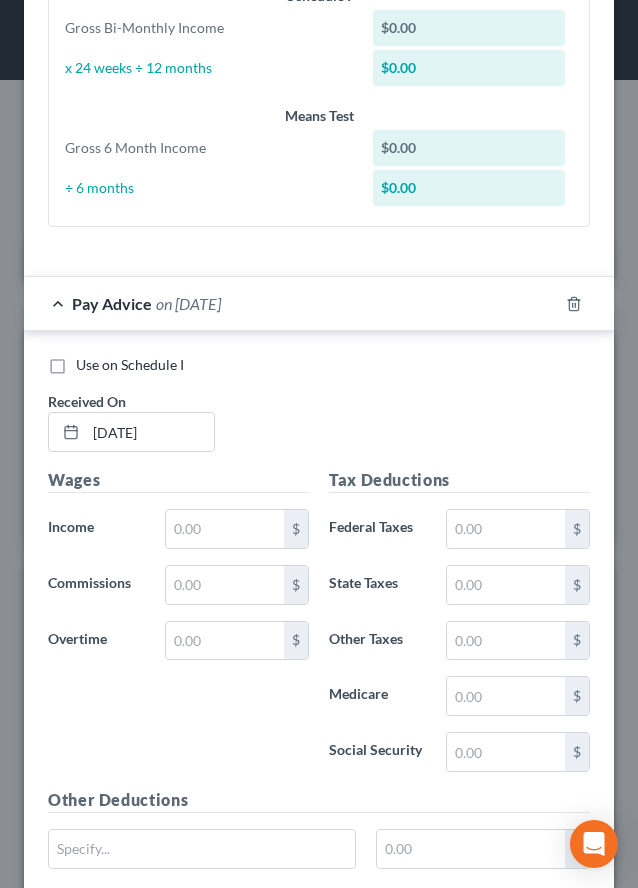 scroll, scrollTop: 800, scrollLeft: 0, axis: vertical 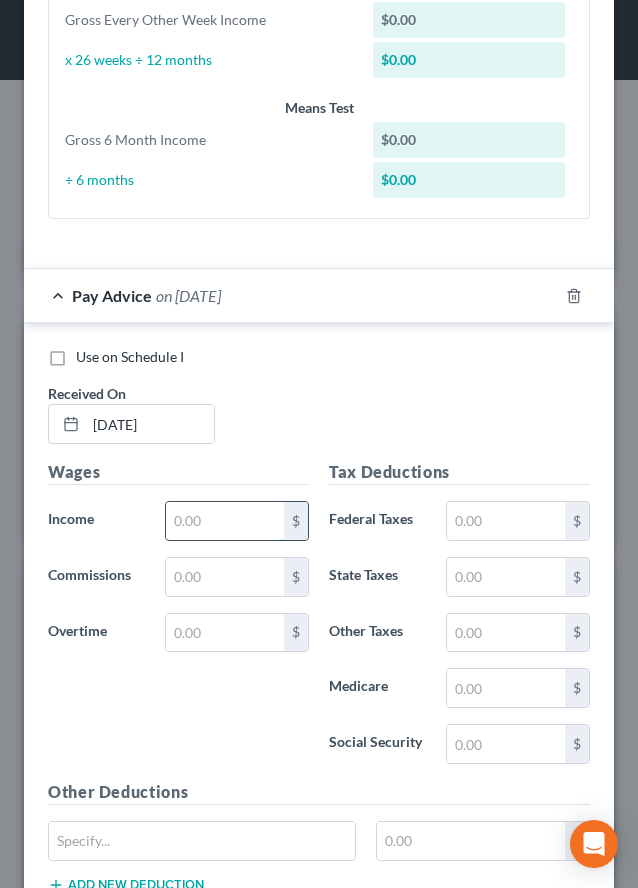 click at bounding box center [225, 521] 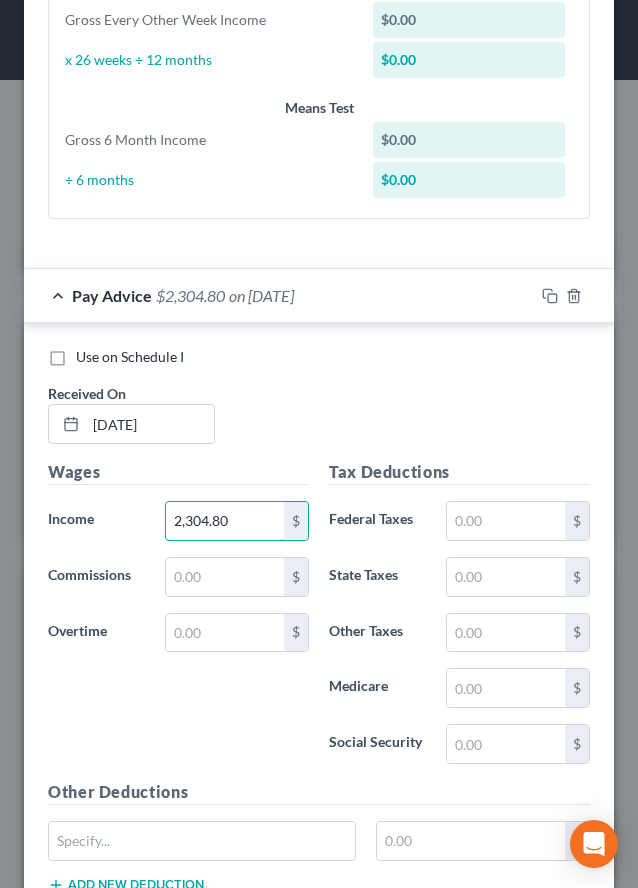 type on "2,304.80" 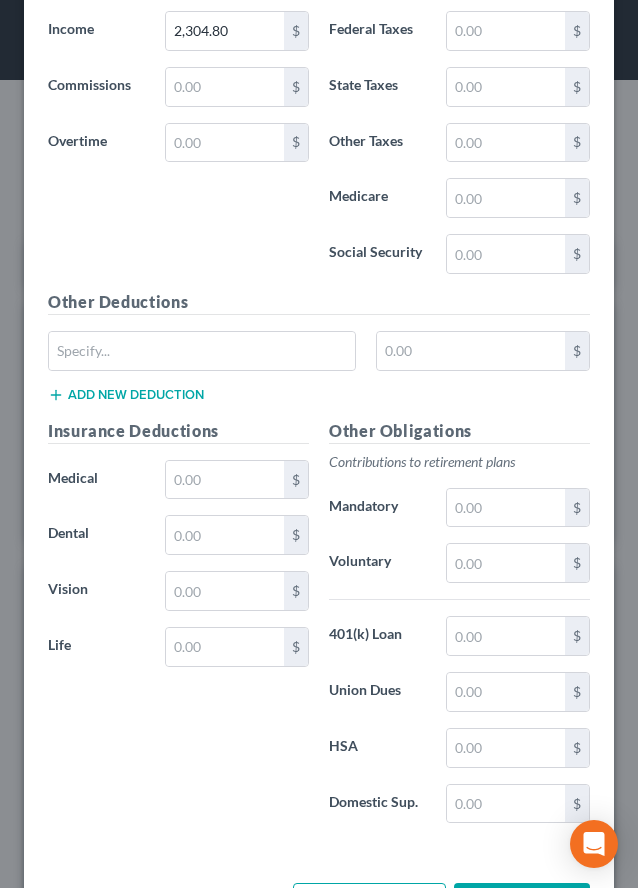 scroll, scrollTop: 1300, scrollLeft: 0, axis: vertical 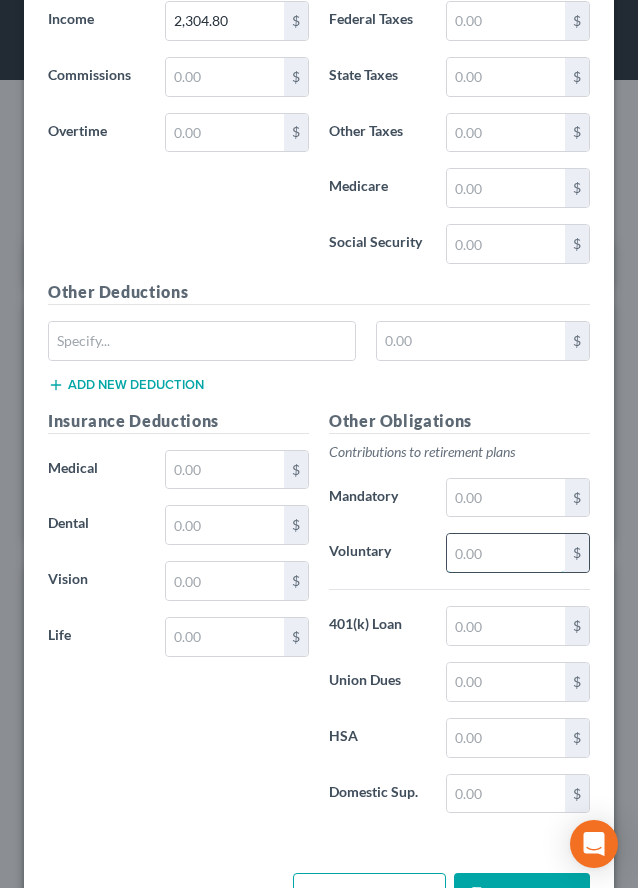 click at bounding box center [506, 553] 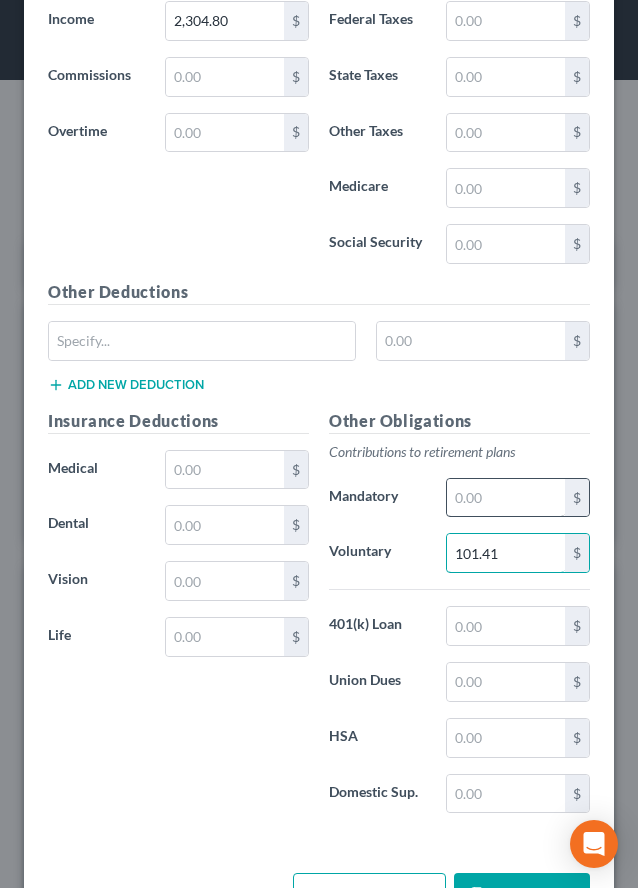 type on "101.41" 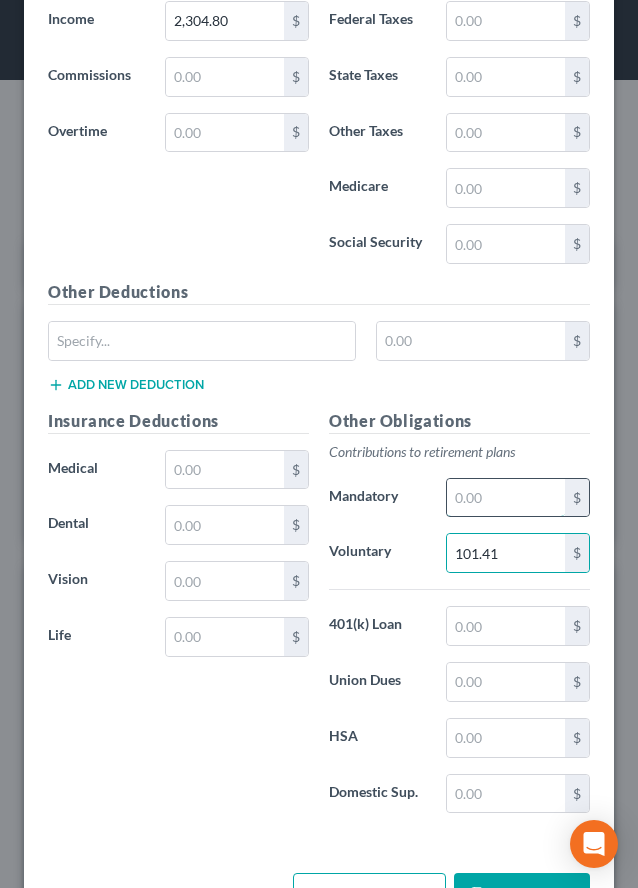 click at bounding box center (506, 498) 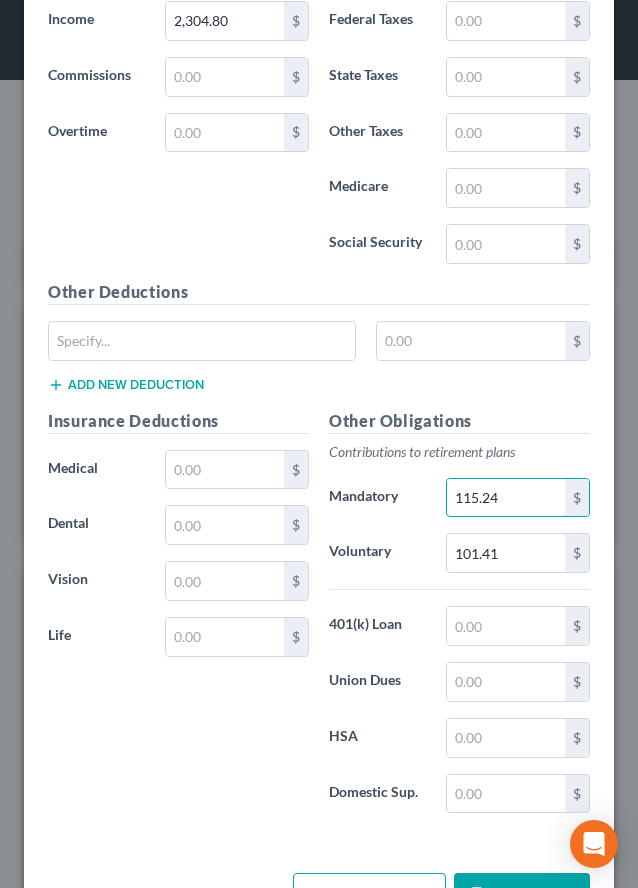type on "115.24" 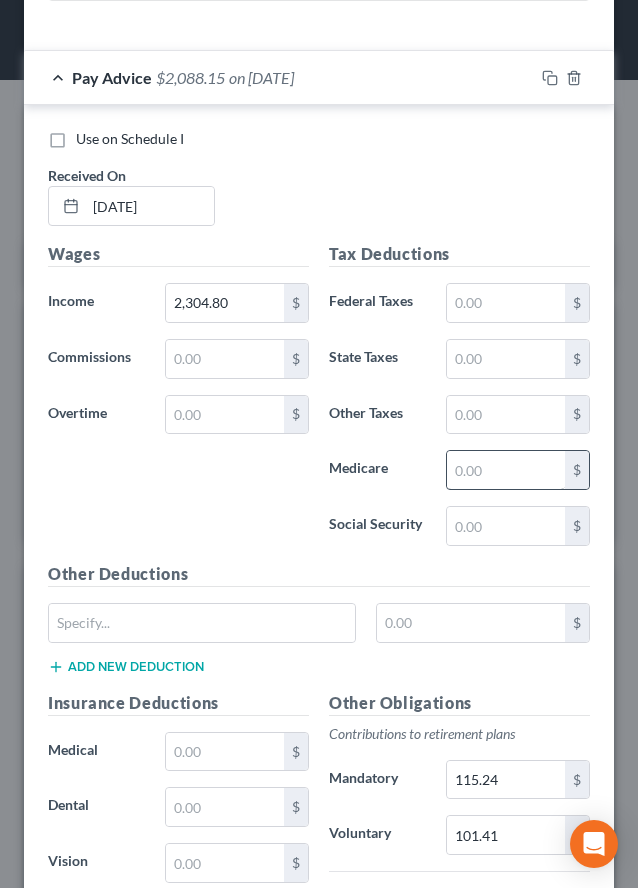 scroll, scrollTop: 1000, scrollLeft: 0, axis: vertical 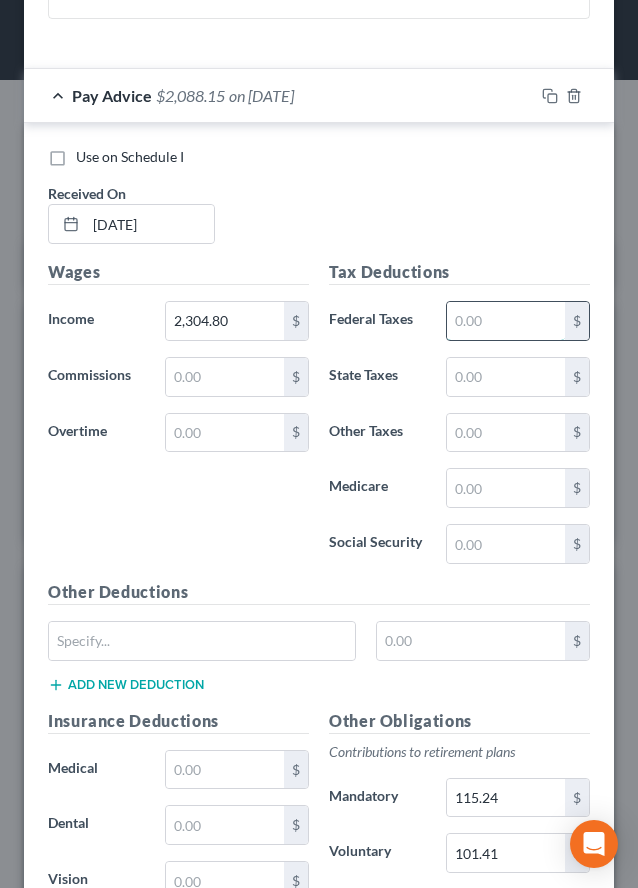 click at bounding box center [506, 321] 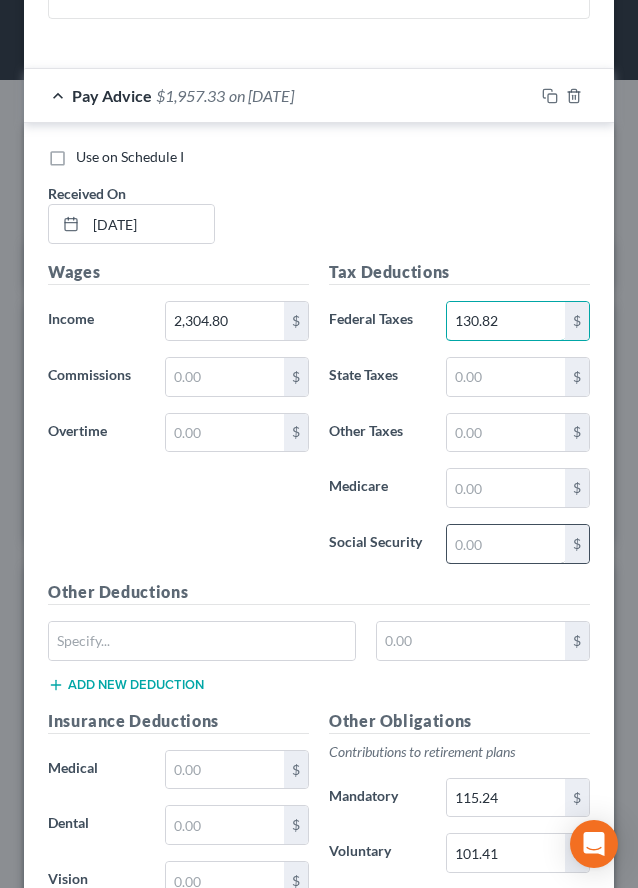 type on "130.82" 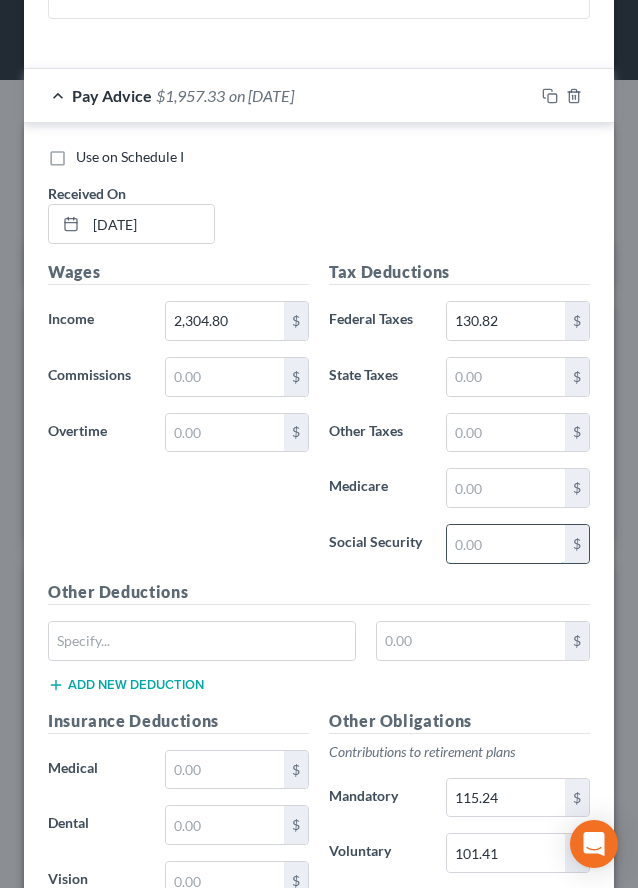 click at bounding box center [506, 544] 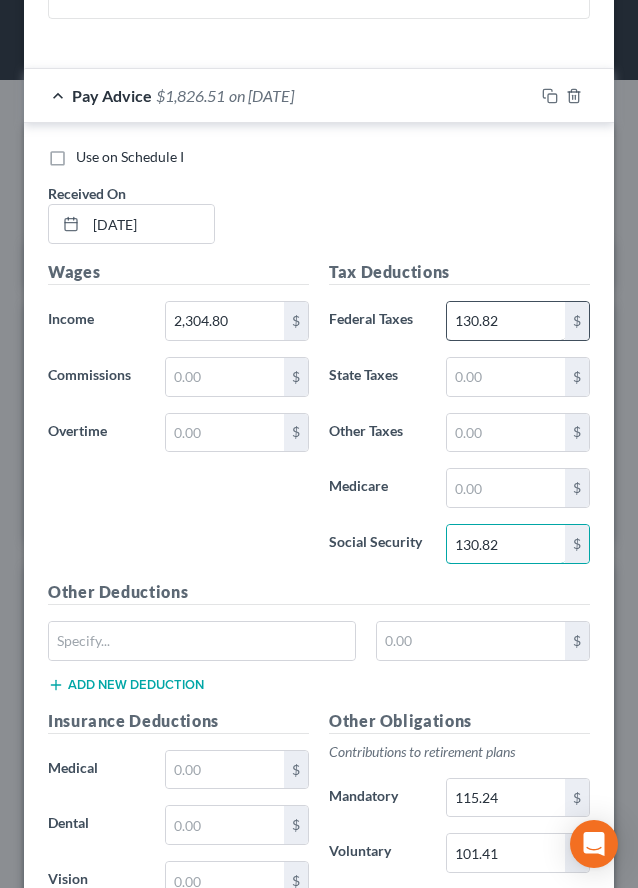type on "130.82" 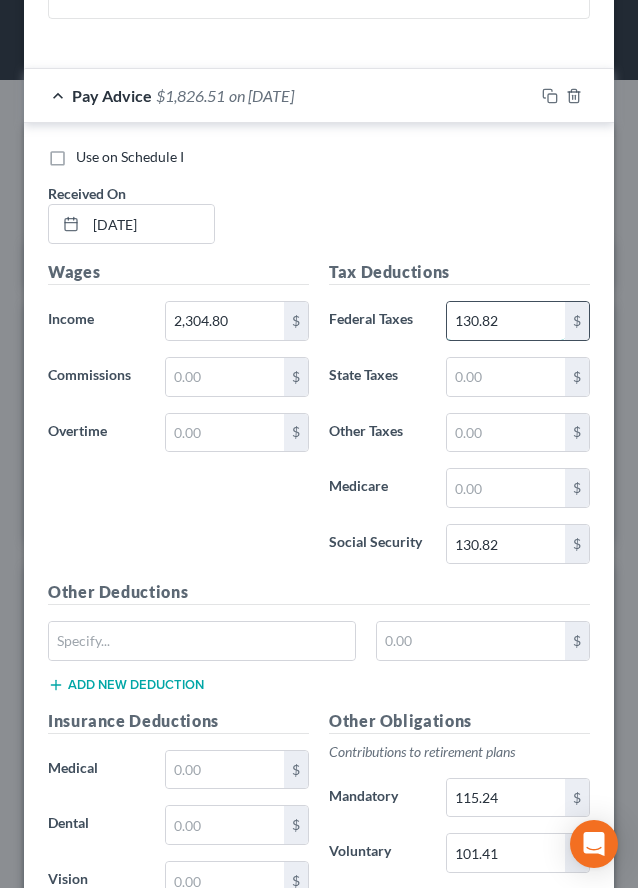 click on "130.82" at bounding box center (506, 321) 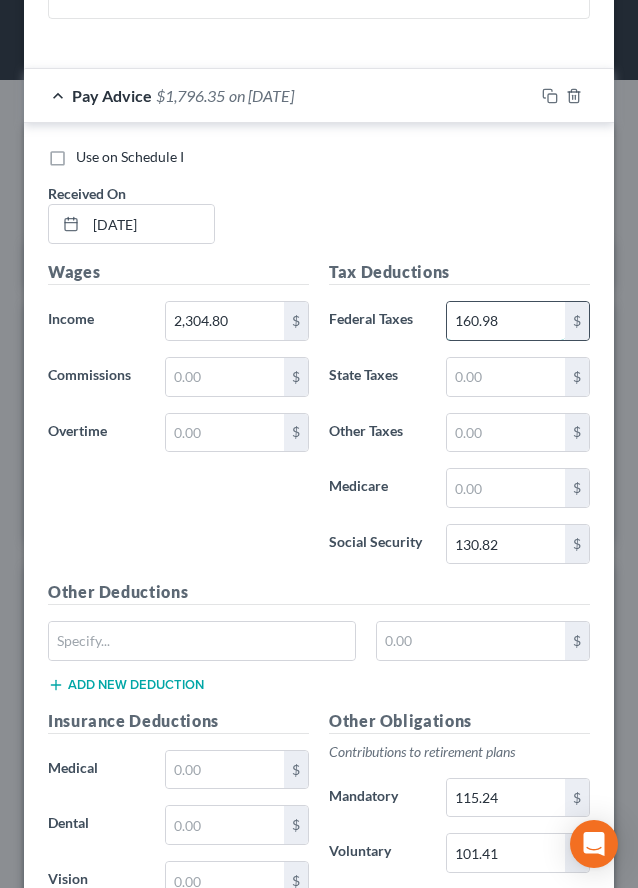 click on "160.98" at bounding box center (506, 321) 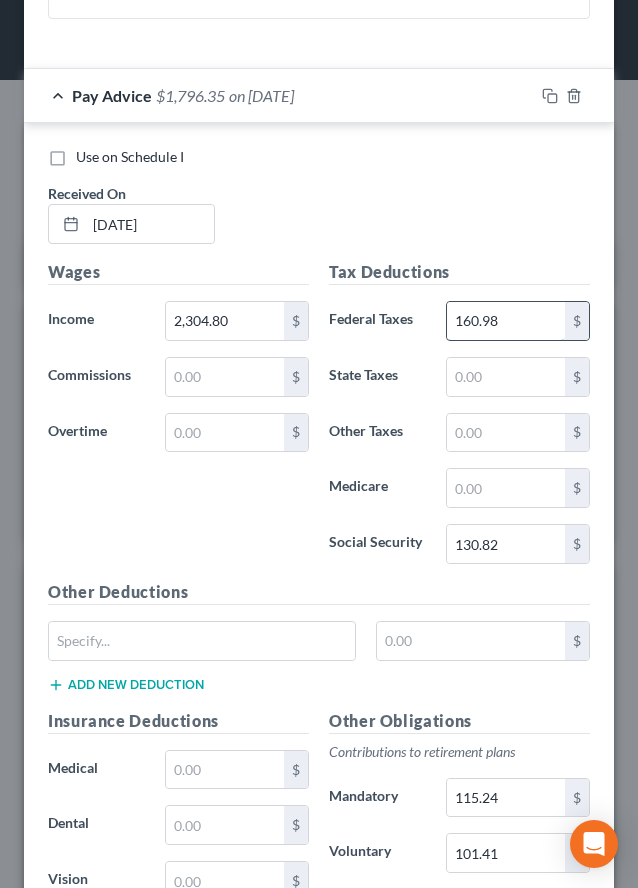 drag, startPoint x: 469, startPoint y: 324, endPoint x: 447, endPoint y: 323, distance: 22.022715 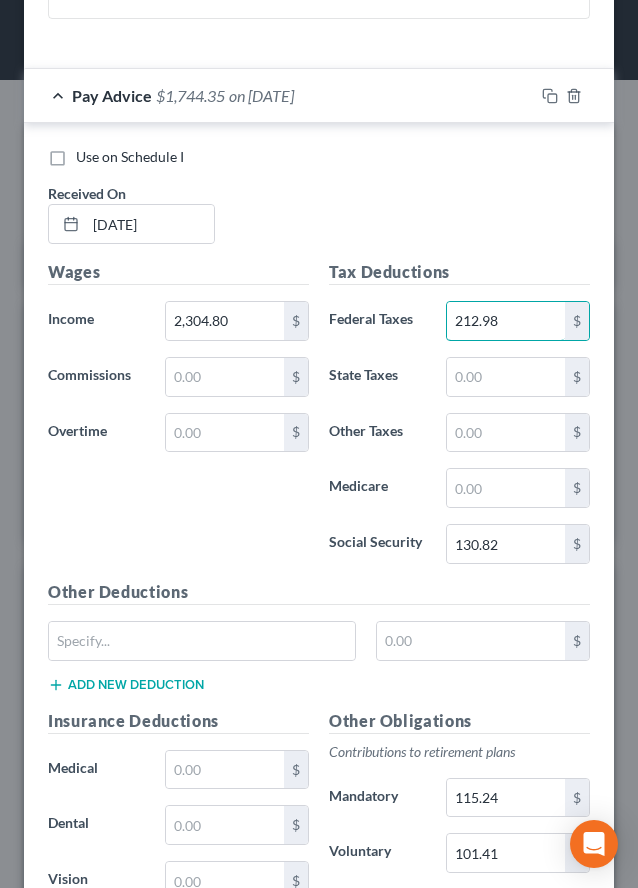 type on "212.98" 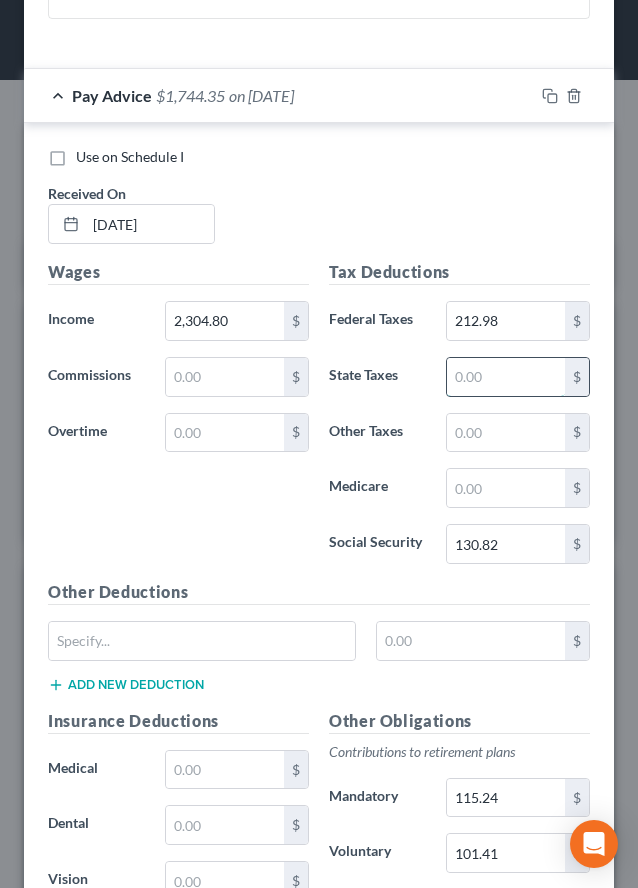 click at bounding box center [506, 377] 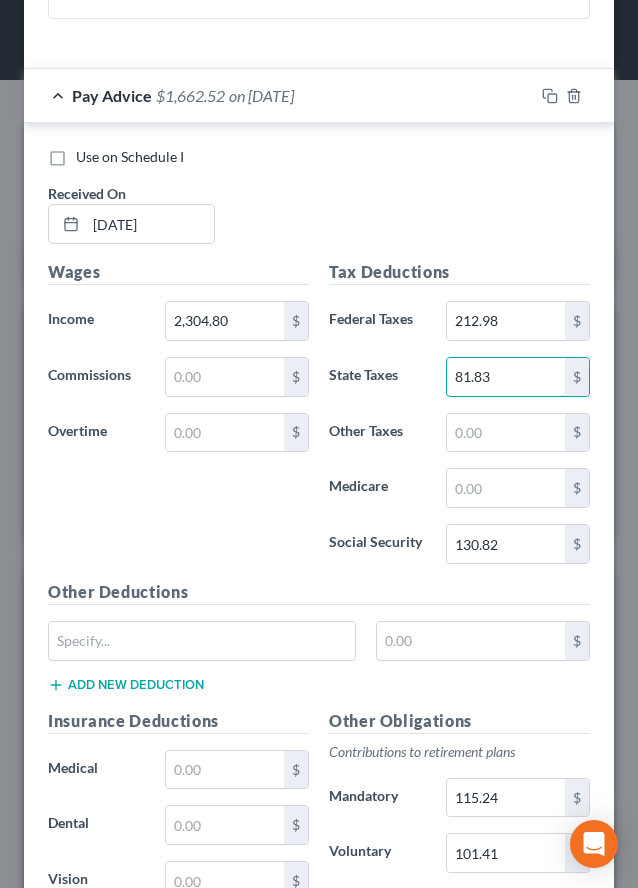 type on "81.83" 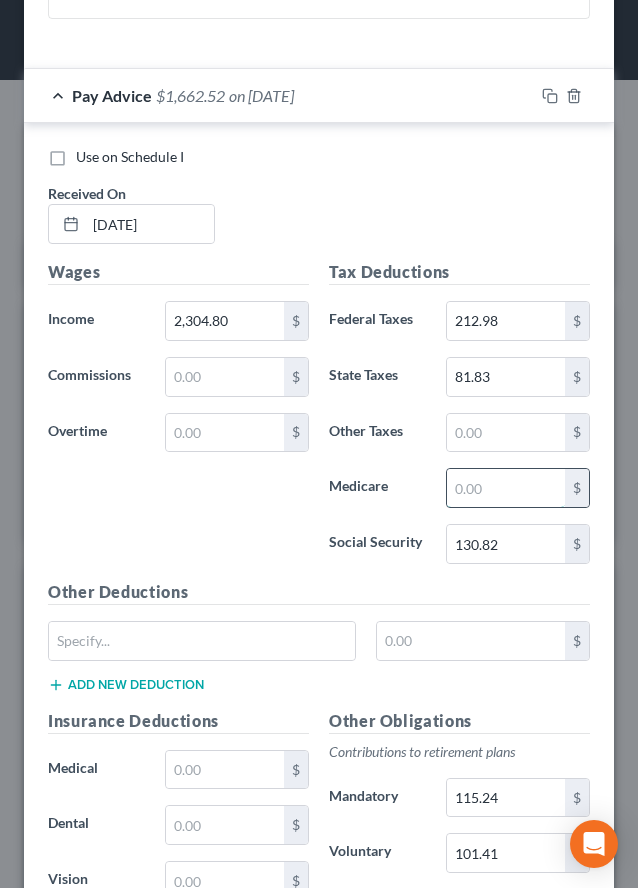 click at bounding box center [506, 488] 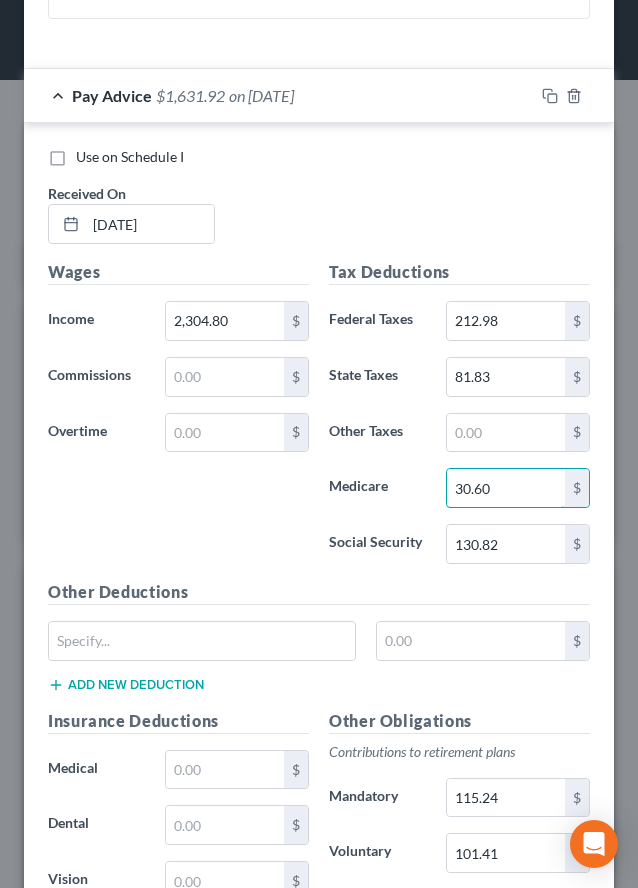 type on "30.60" 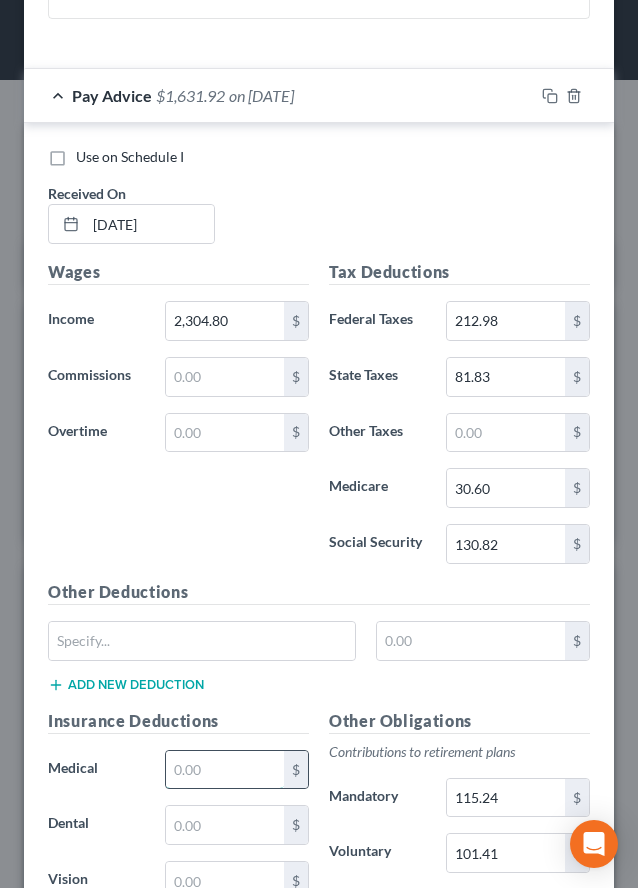 click at bounding box center [225, 770] 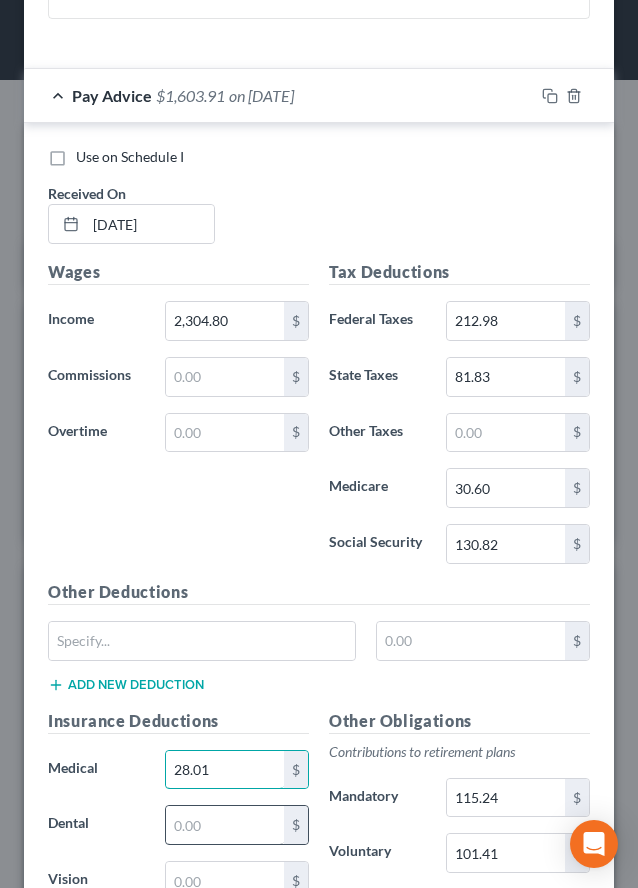 type on "28.01" 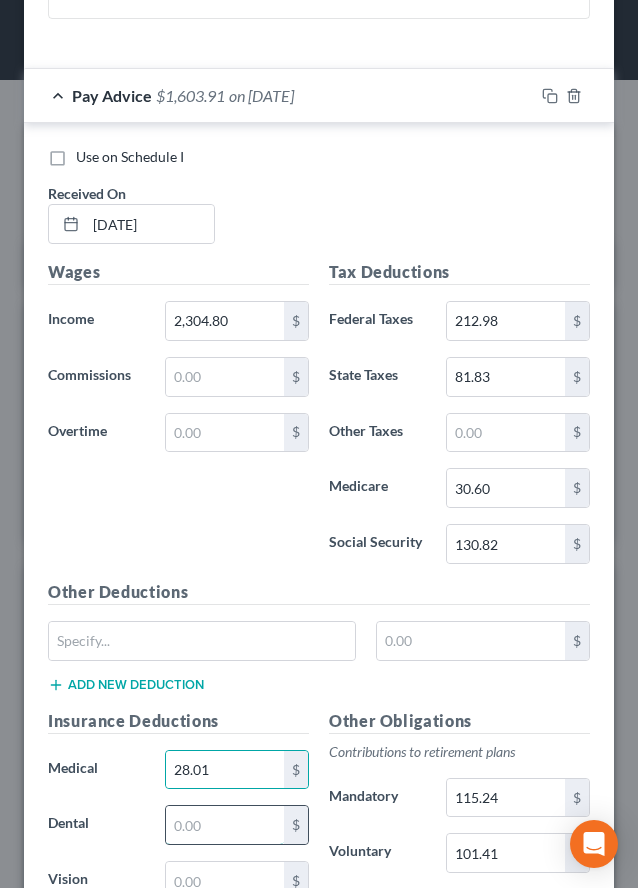 click at bounding box center (225, 825) 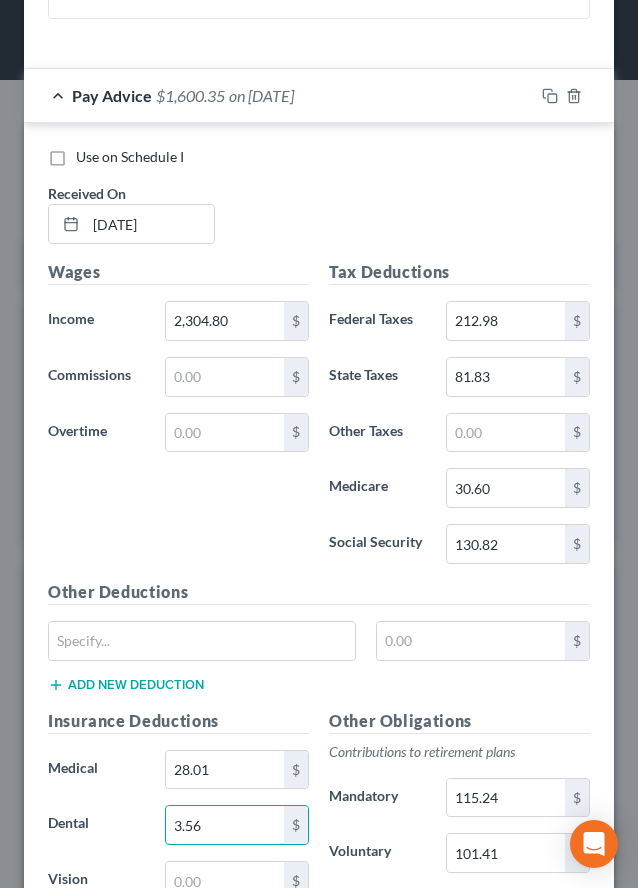 type on "3.56" 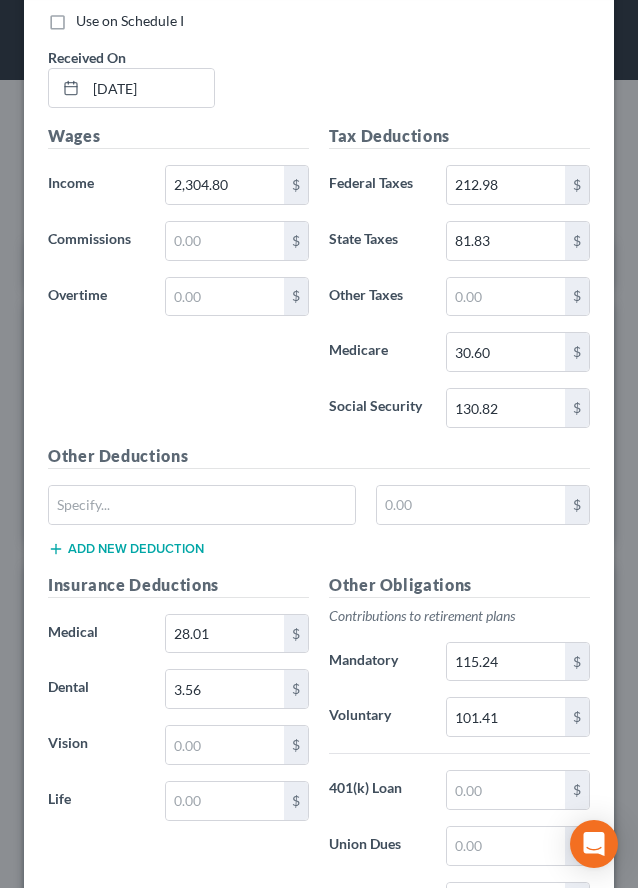 scroll, scrollTop: 1200, scrollLeft: 0, axis: vertical 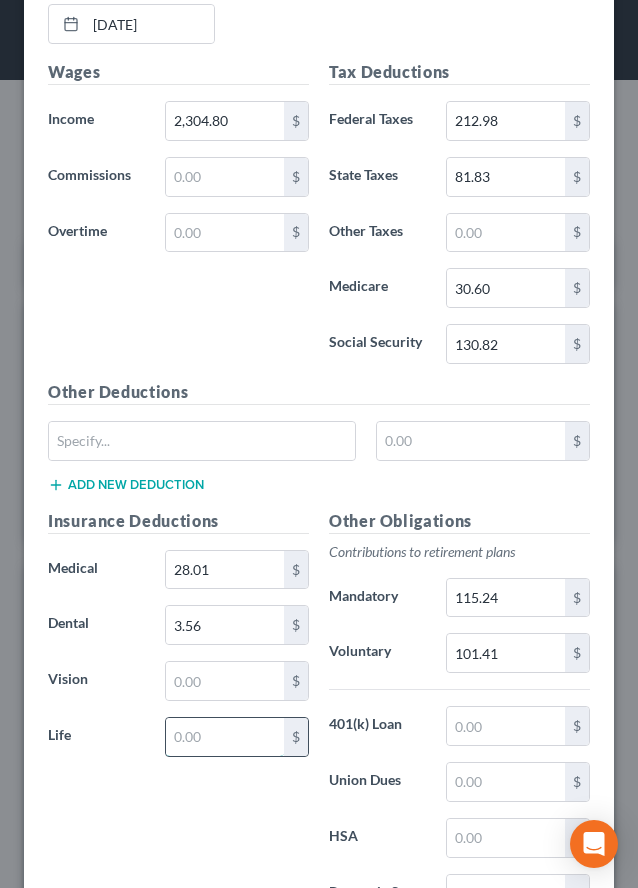 click at bounding box center [225, 737] 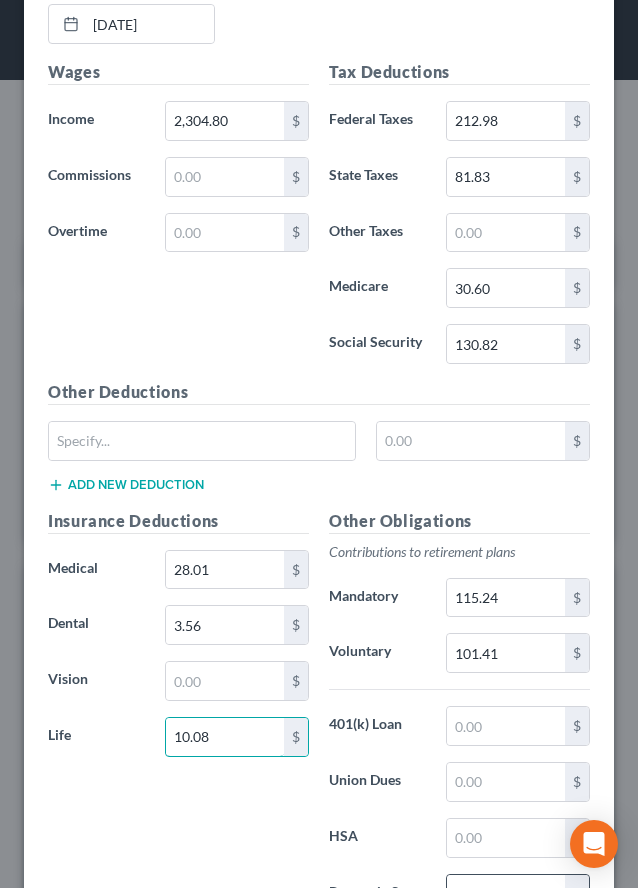 type on "10.08" 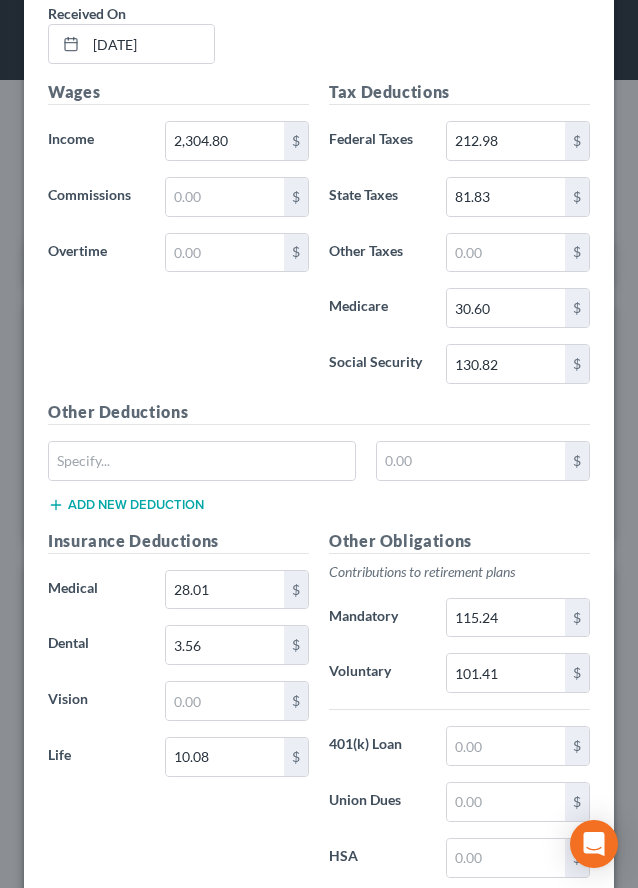 scroll, scrollTop: 1167, scrollLeft: 0, axis: vertical 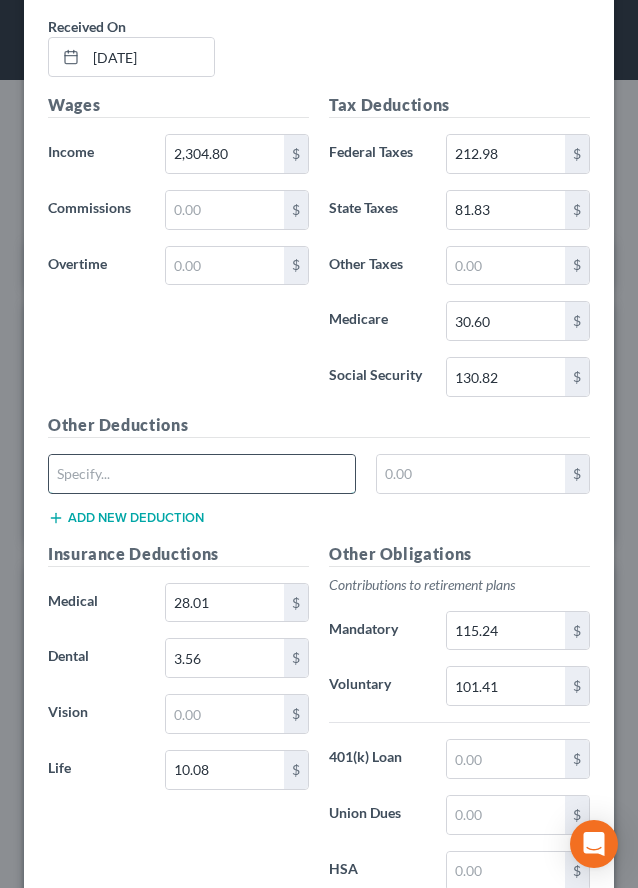 click at bounding box center (202, 474) 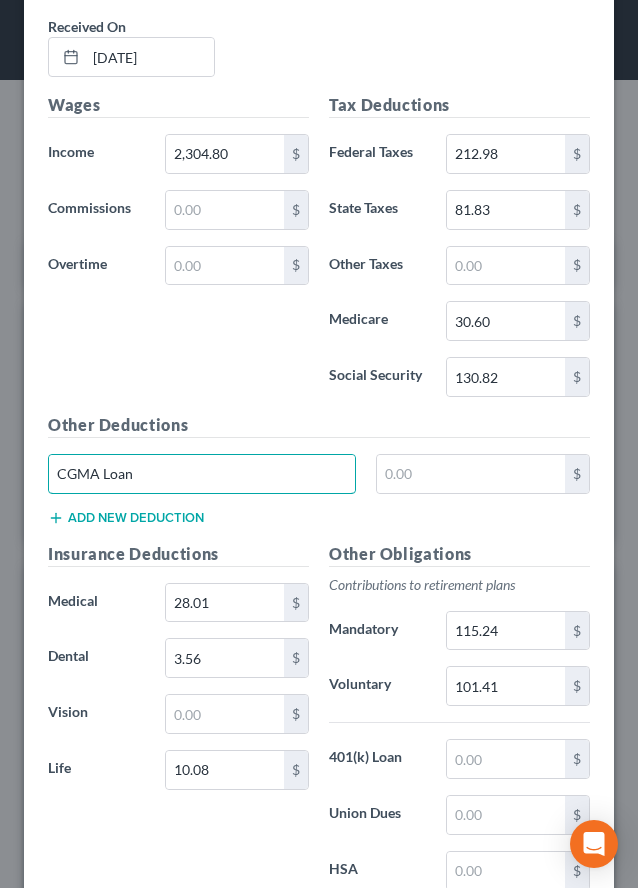 type on "CGMA Loan" 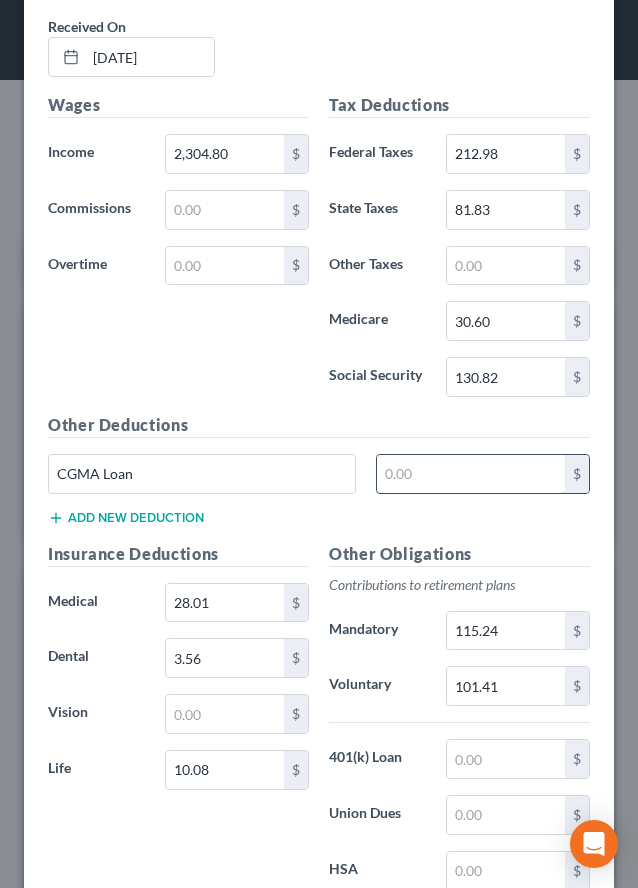 click at bounding box center (471, 474) 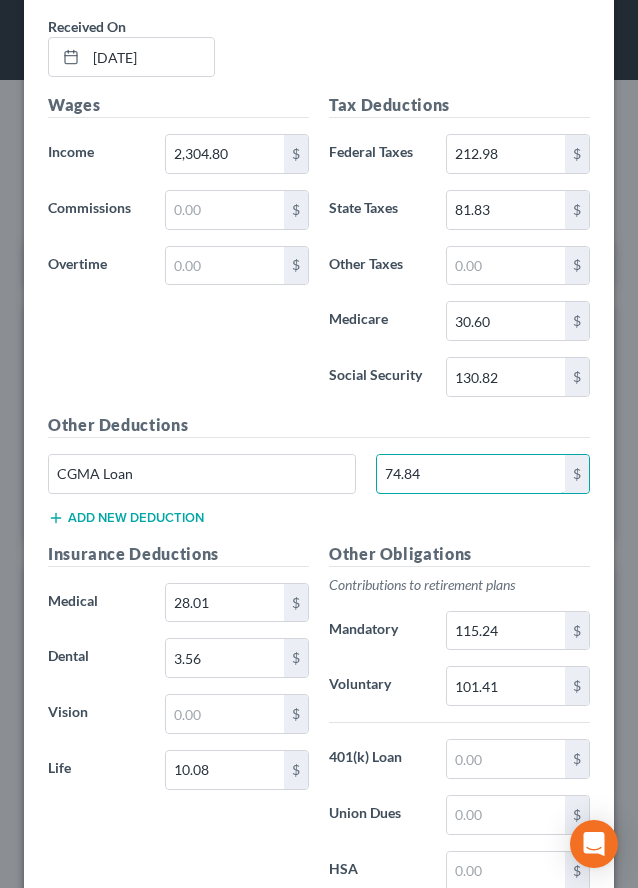 type on "74.84" 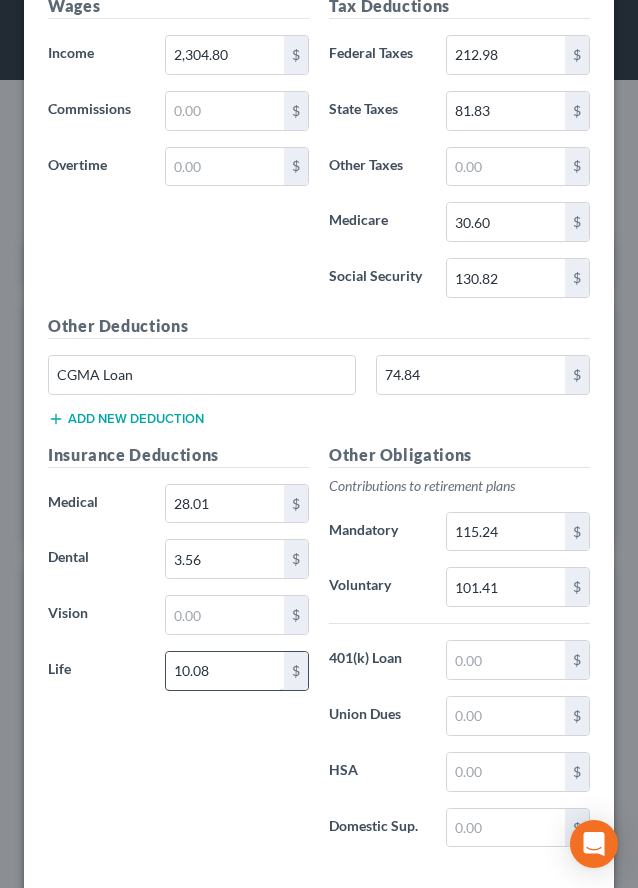 scroll, scrollTop: 1267, scrollLeft: 0, axis: vertical 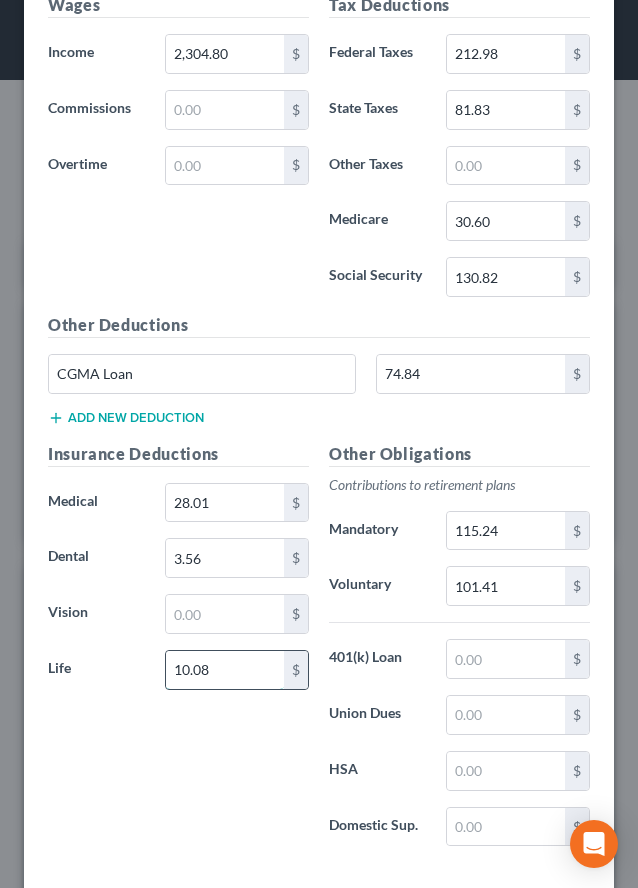 click on "10.08" at bounding box center (225, 670) 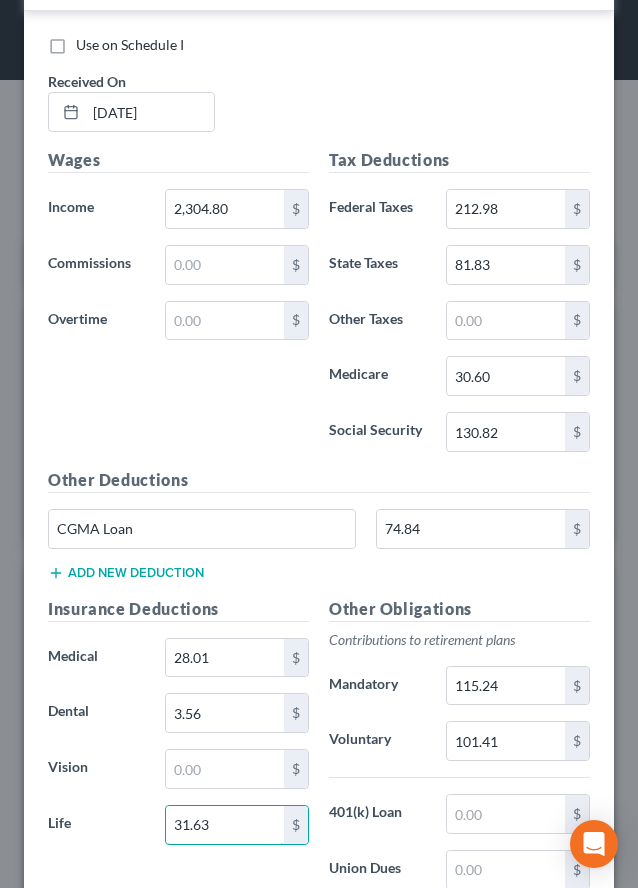 scroll, scrollTop: 1067, scrollLeft: 0, axis: vertical 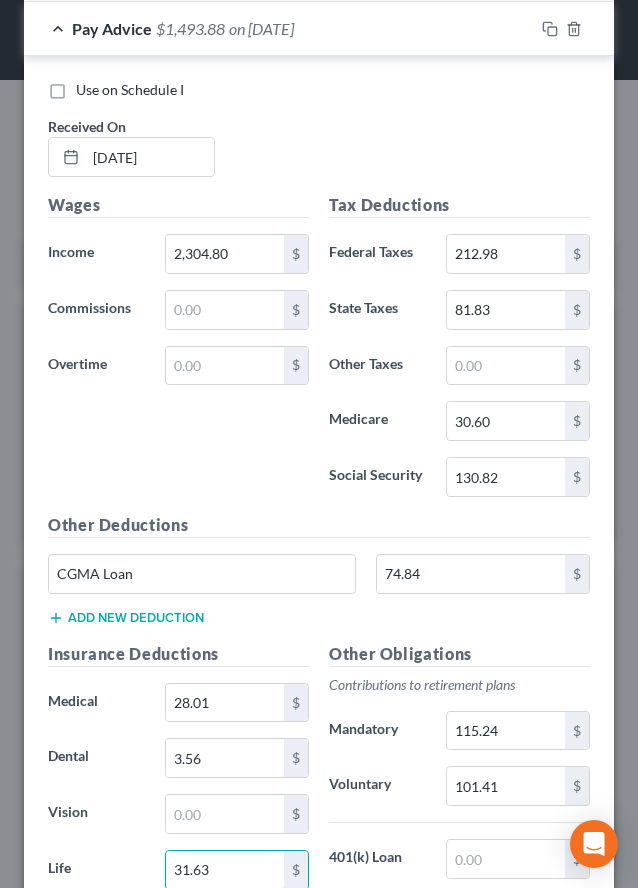 type on "31.63" 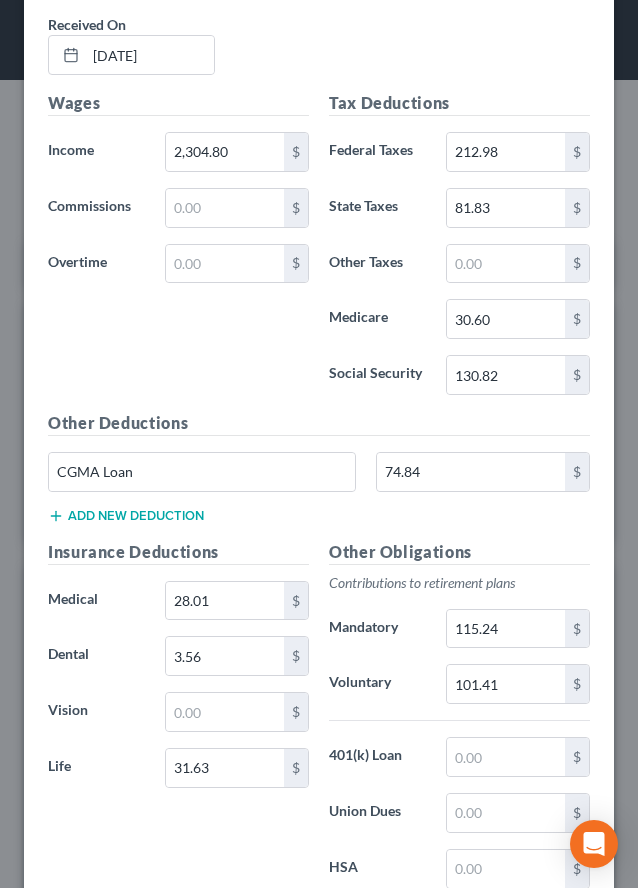 scroll, scrollTop: 1267, scrollLeft: 0, axis: vertical 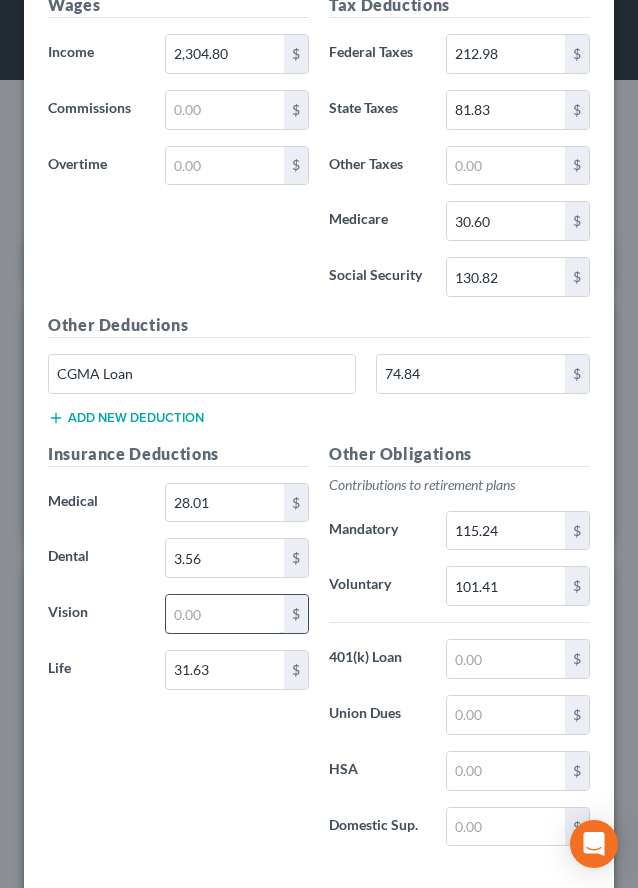 click at bounding box center [225, 614] 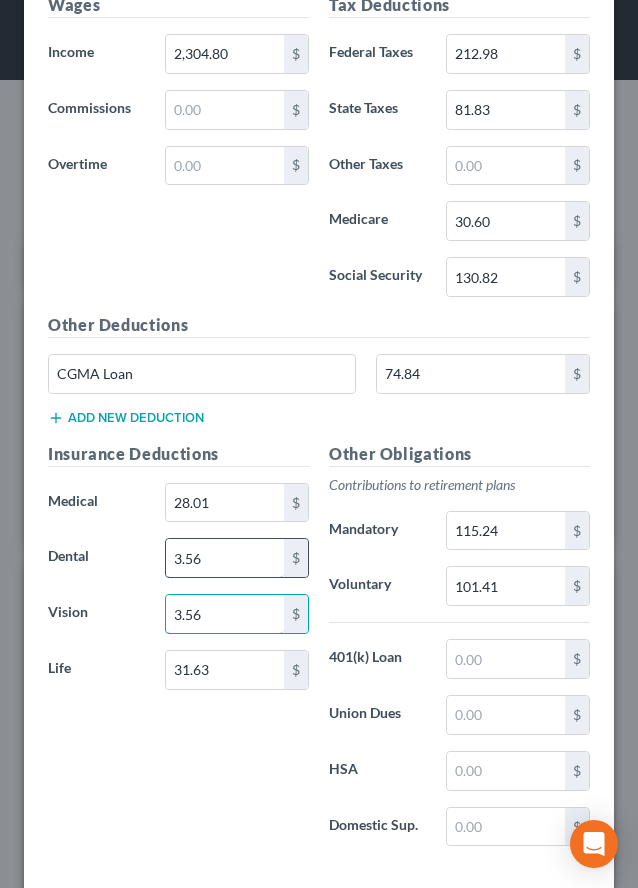 type on "3.56" 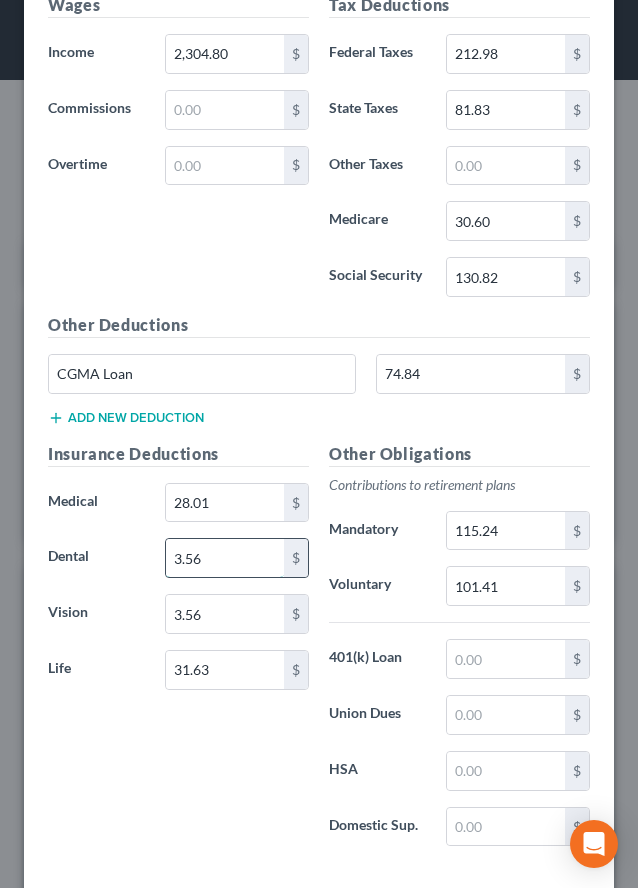 click on "3.56" at bounding box center [225, 558] 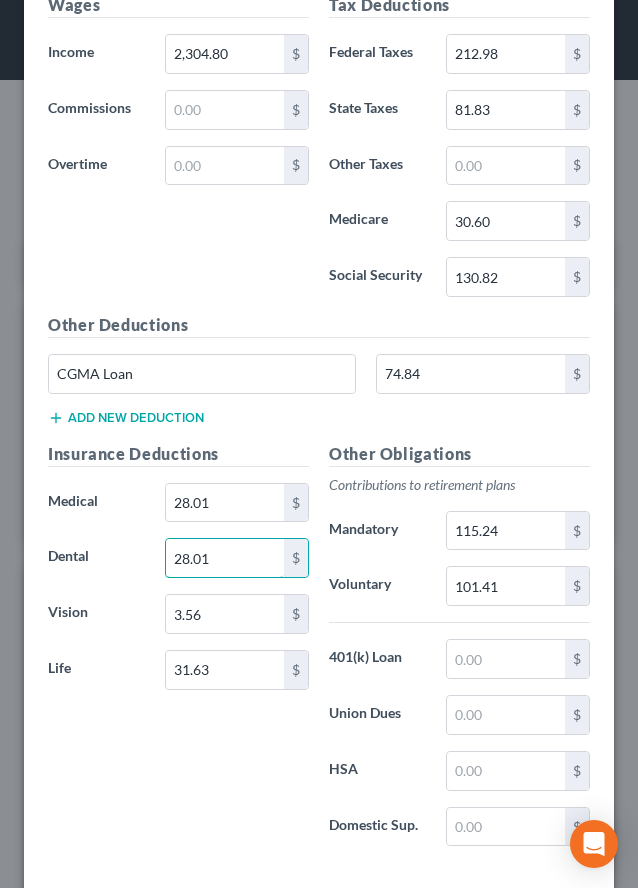 type on "28.01" 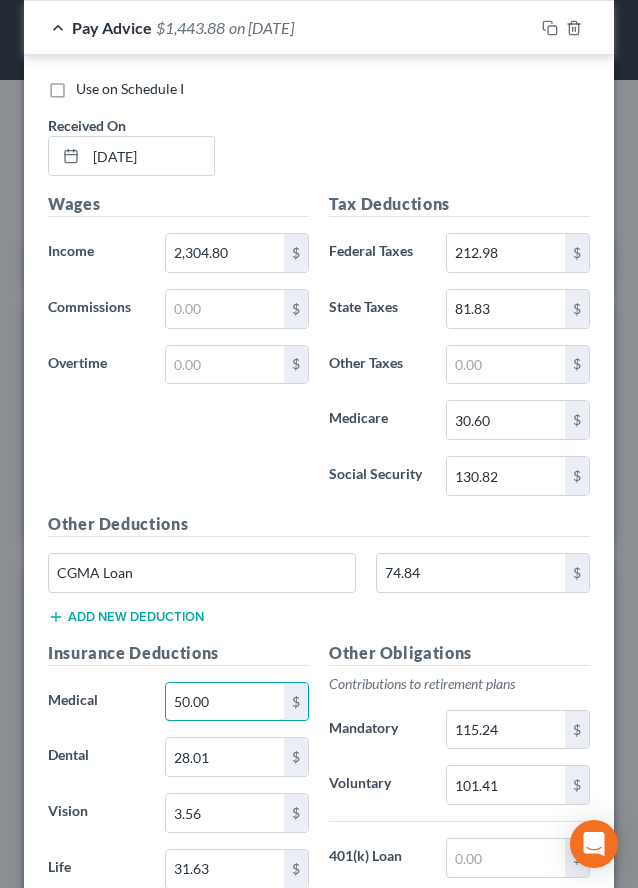 scroll, scrollTop: 1067, scrollLeft: 0, axis: vertical 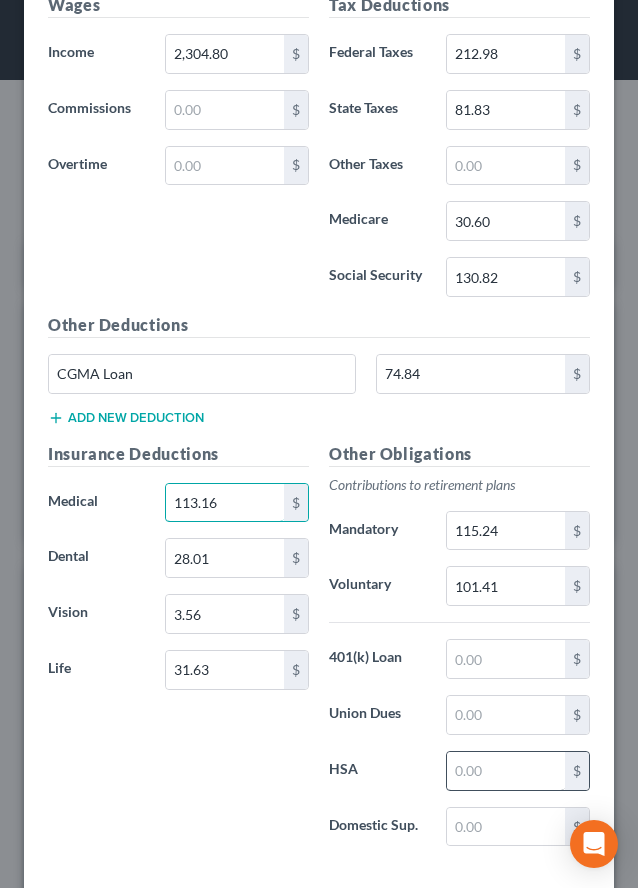 type on "113.16" 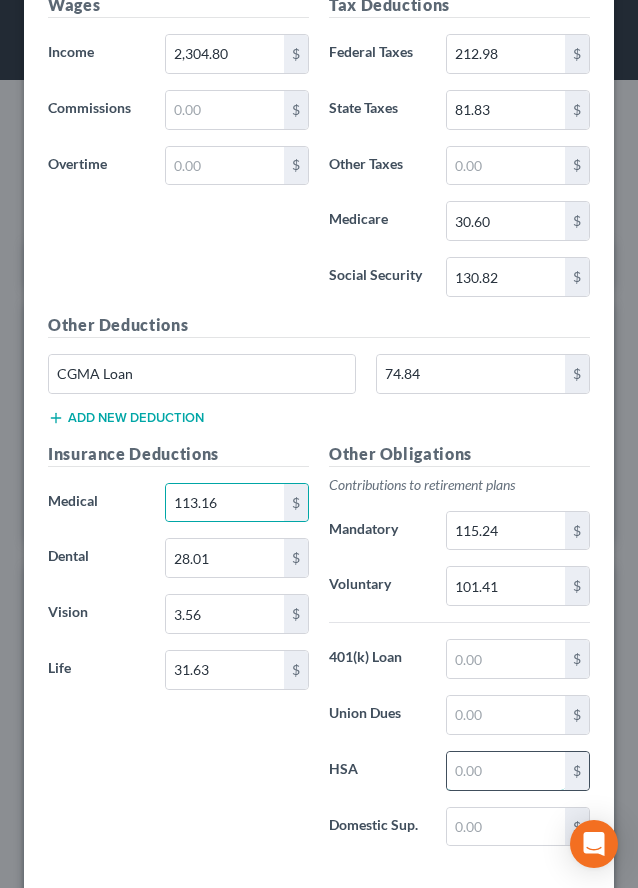 click at bounding box center [506, 771] 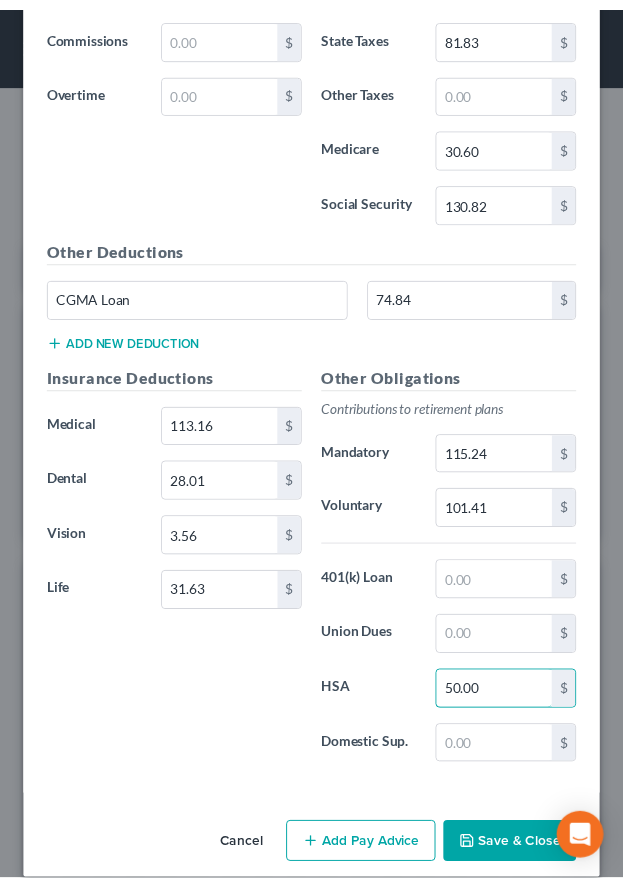 scroll, scrollTop: 1367, scrollLeft: 0, axis: vertical 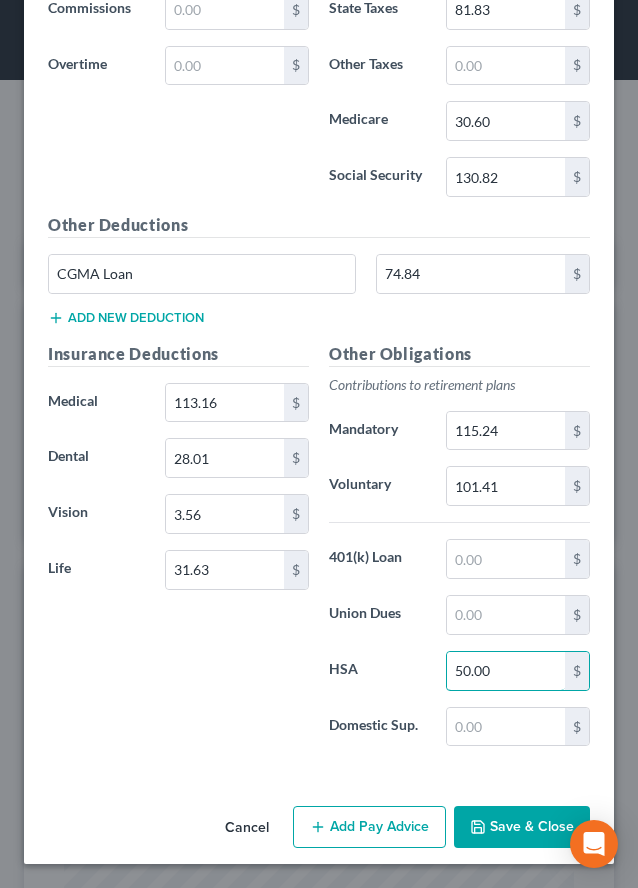 type on "50.00" 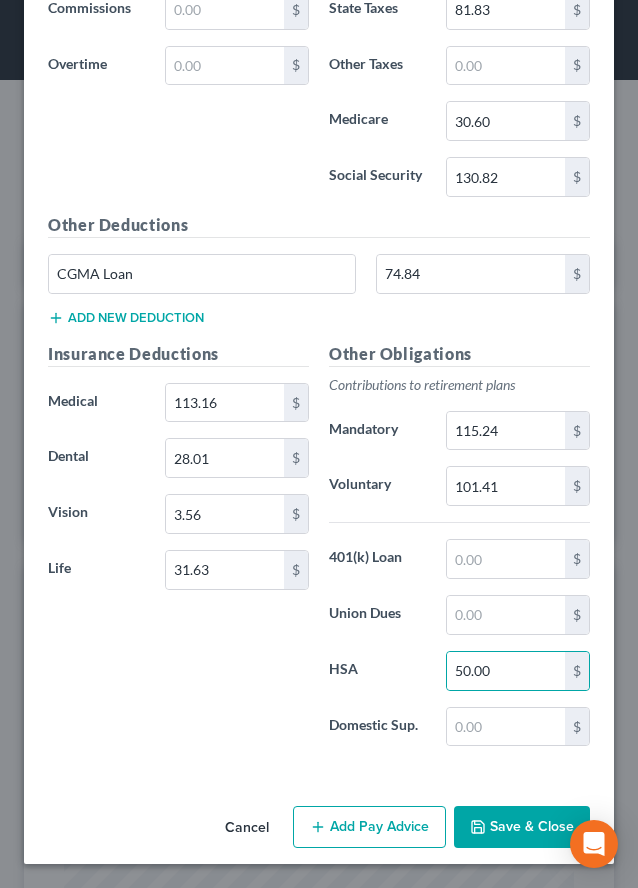 click on "Save & Close" at bounding box center [522, 827] 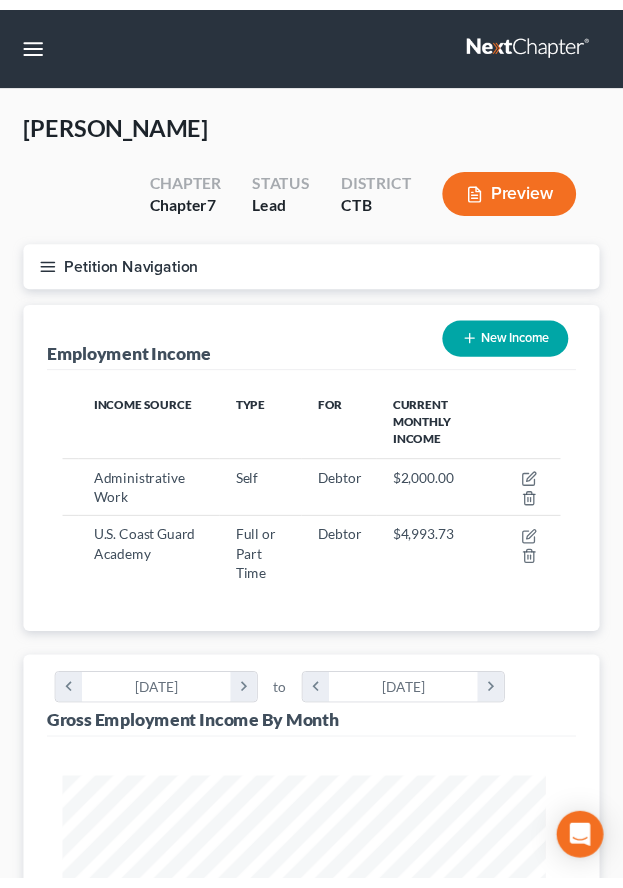 scroll, scrollTop: 247, scrollLeft: 535, axis: both 